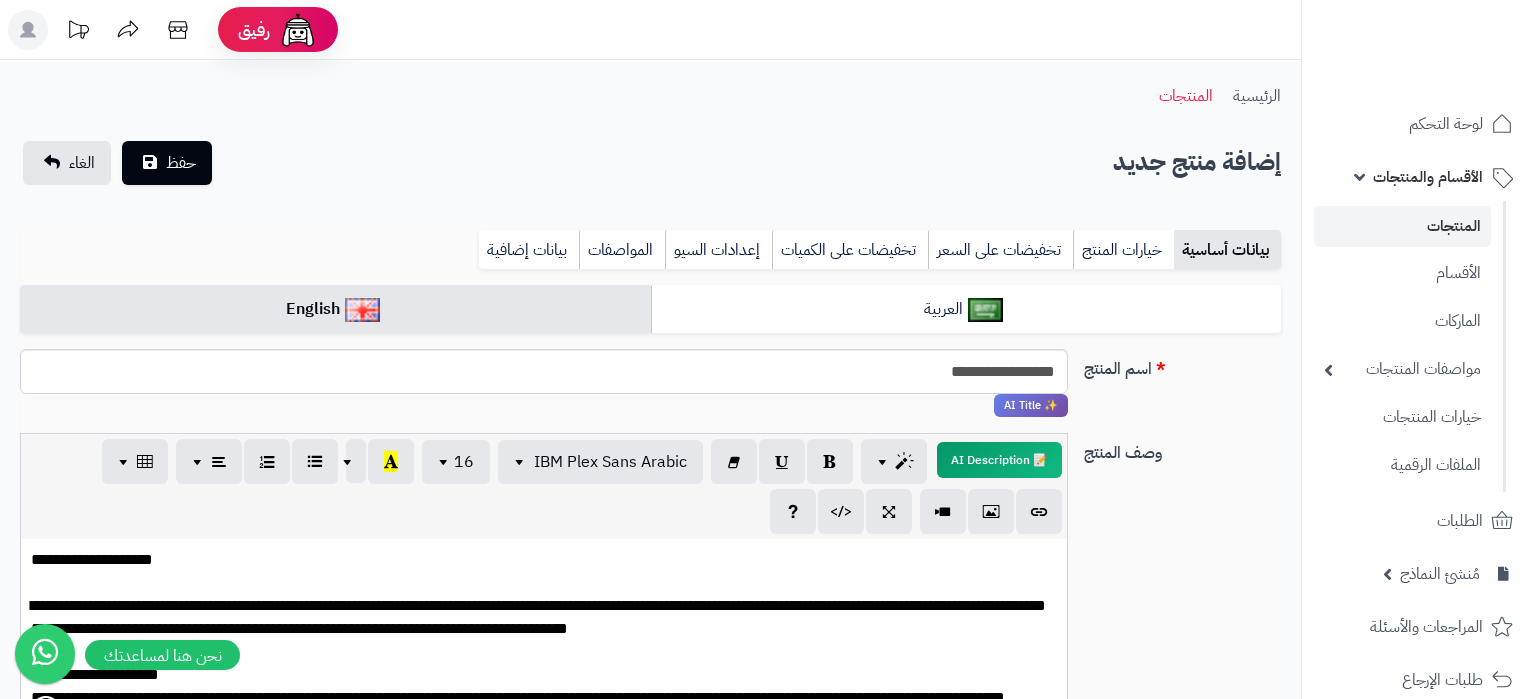 scroll, scrollTop: 652, scrollLeft: 0, axis: vertical 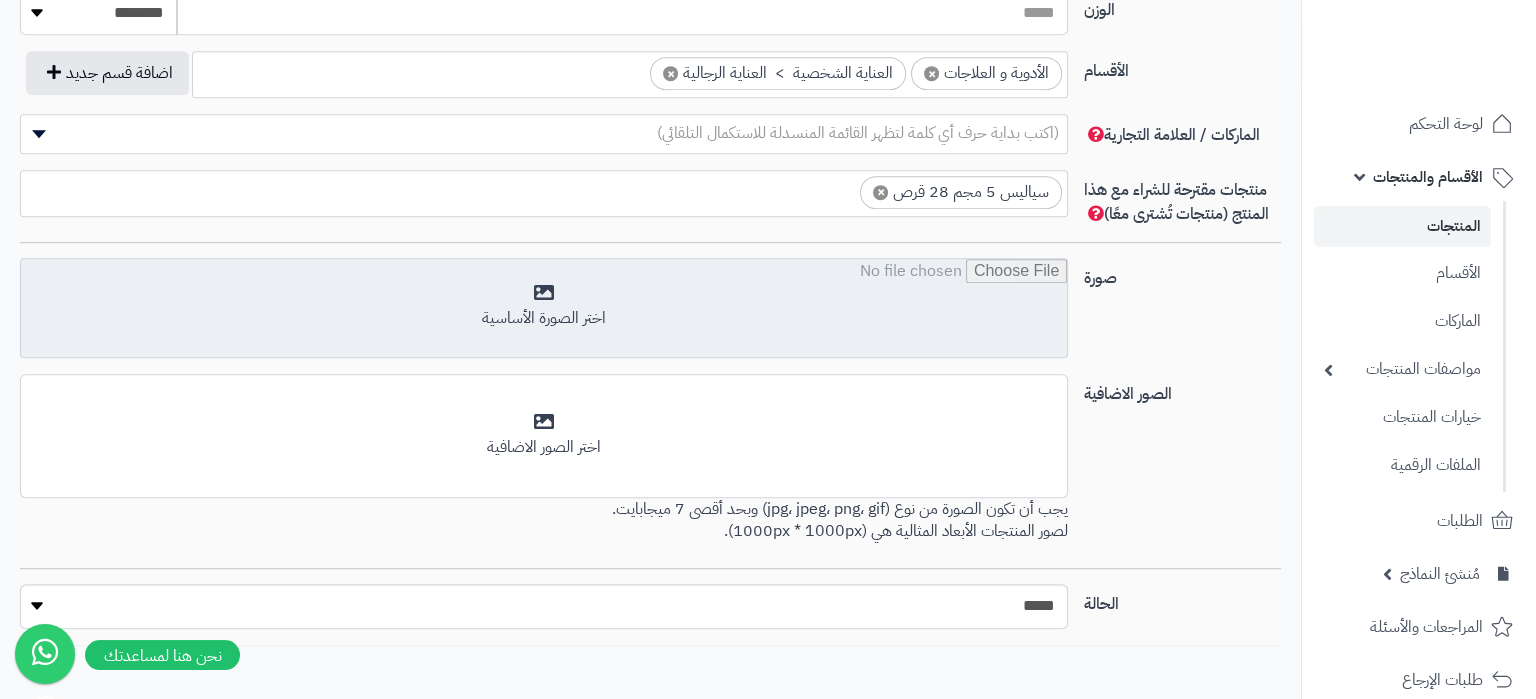 click at bounding box center (544, 309) 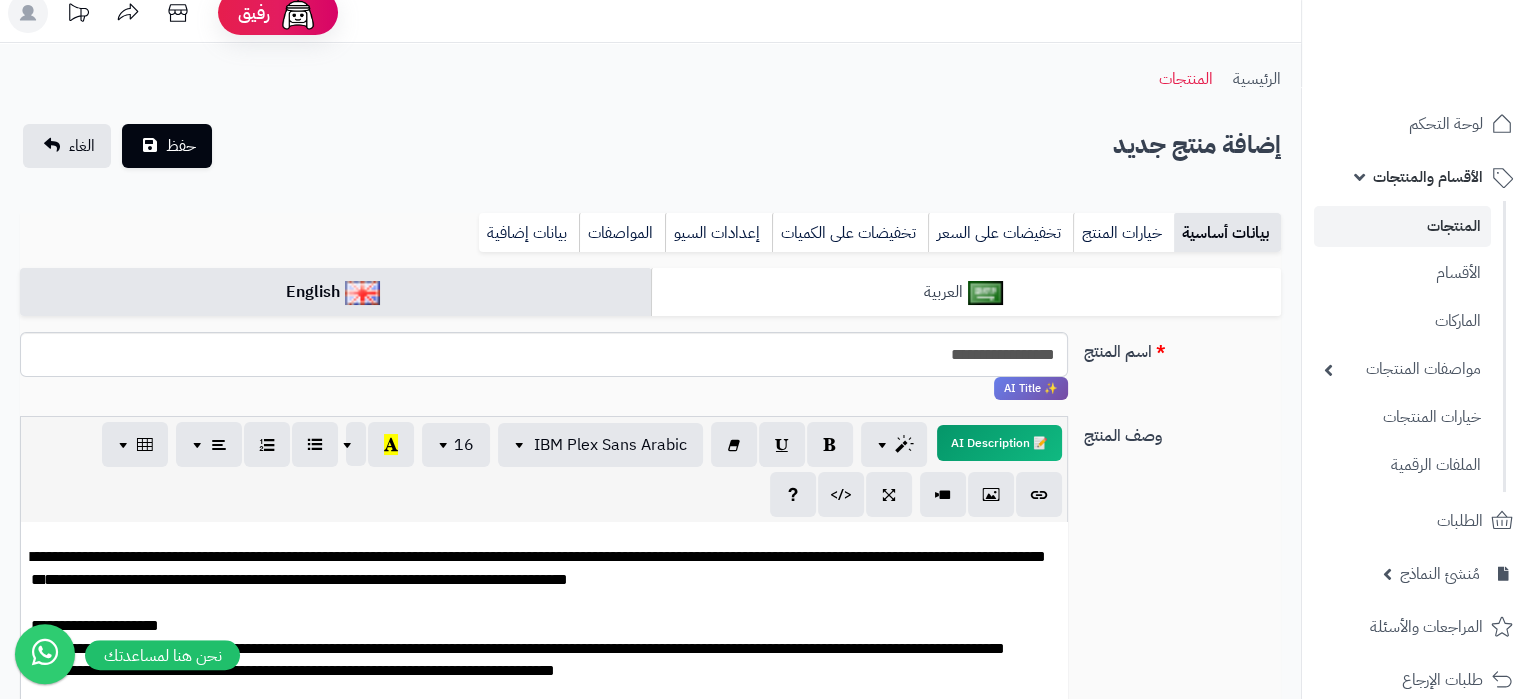 scroll, scrollTop: 0, scrollLeft: 0, axis: both 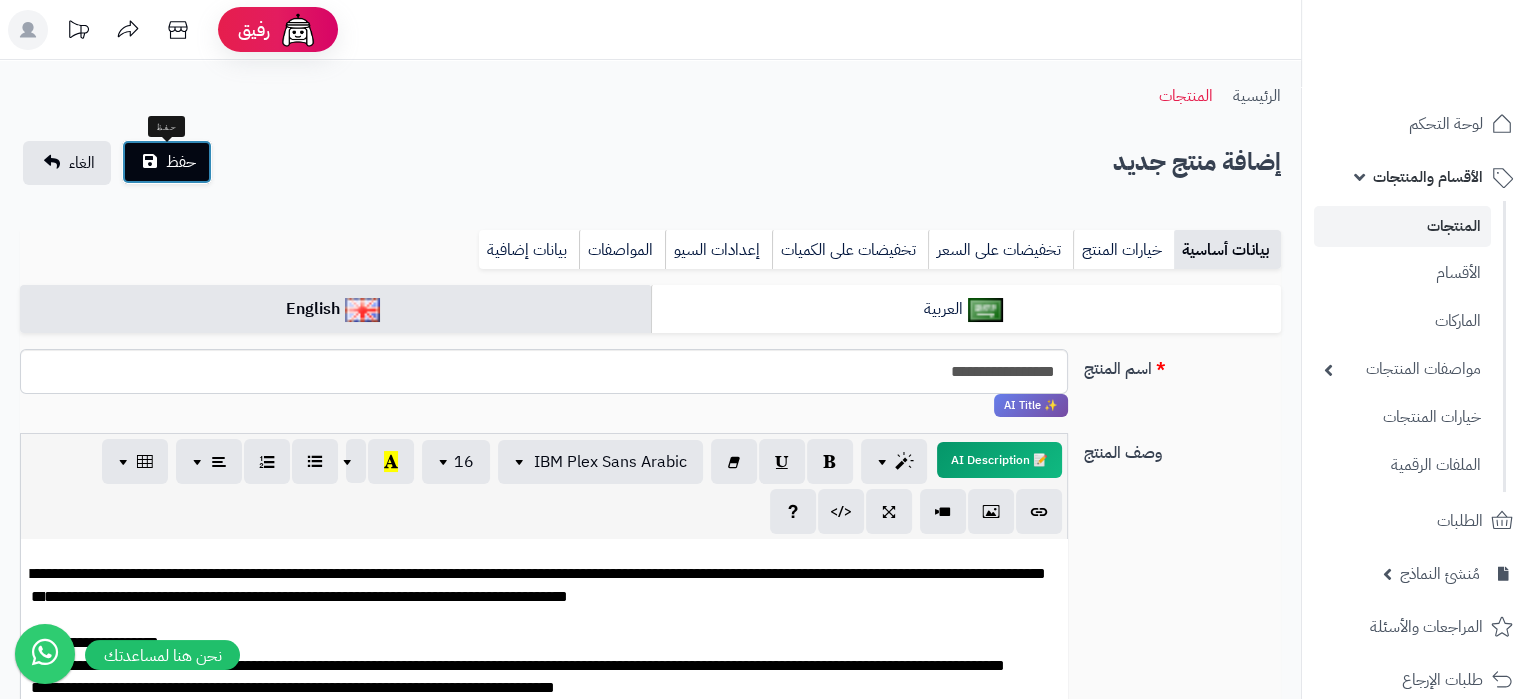 click on "حفظ" at bounding box center (167, 162) 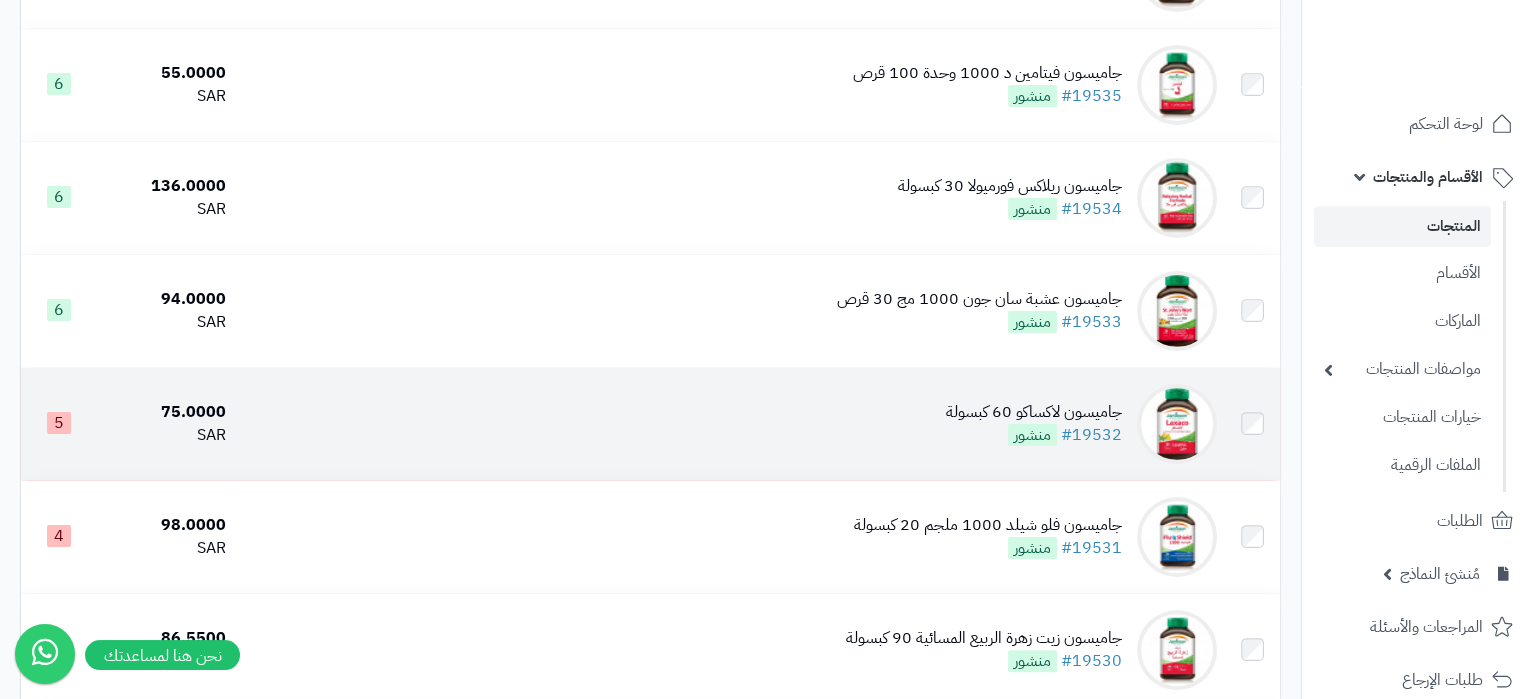 scroll, scrollTop: 0, scrollLeft: 0, axis: both 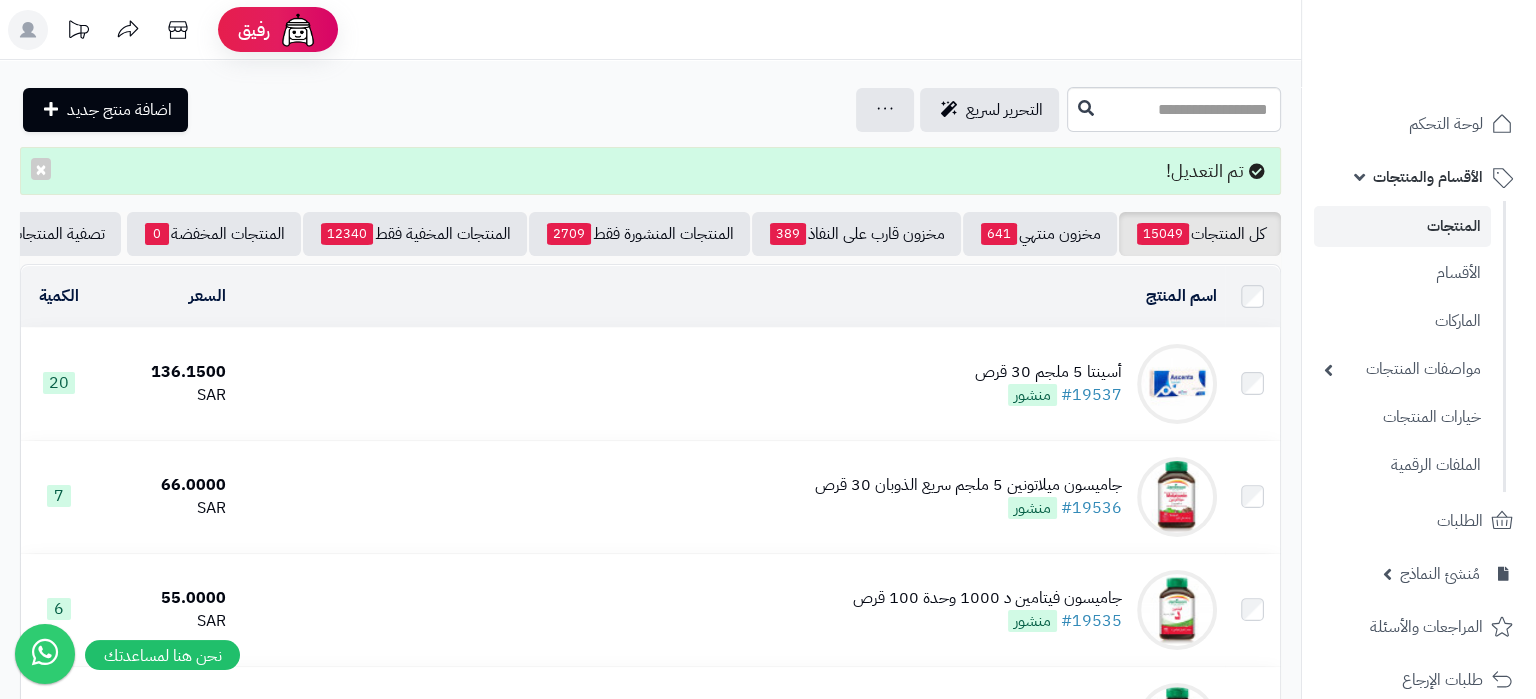 click on "أسينتا 5 ملجم 30 قرص
#19537
منشور" at bounding box center (729, 384) 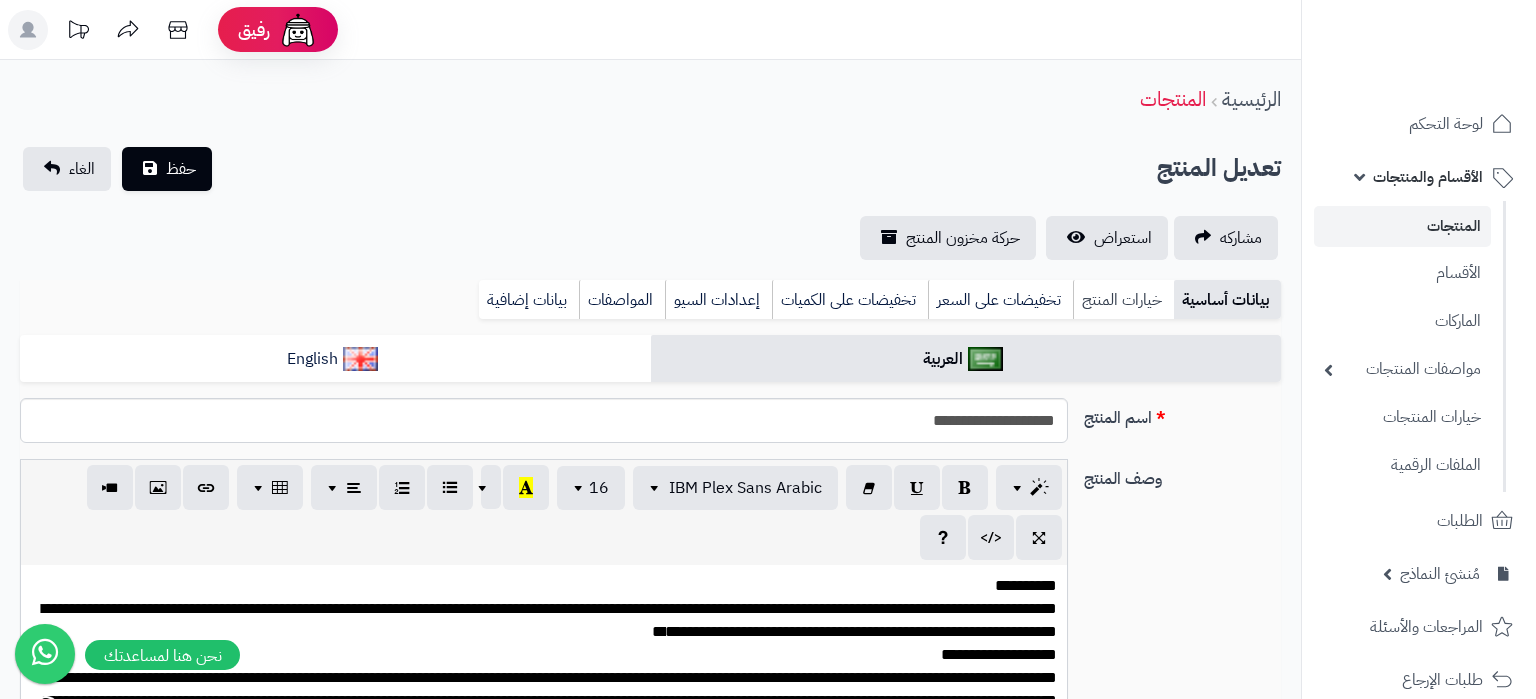 scroll, scrollTop: 0, scrollLeft: 0, axis: both 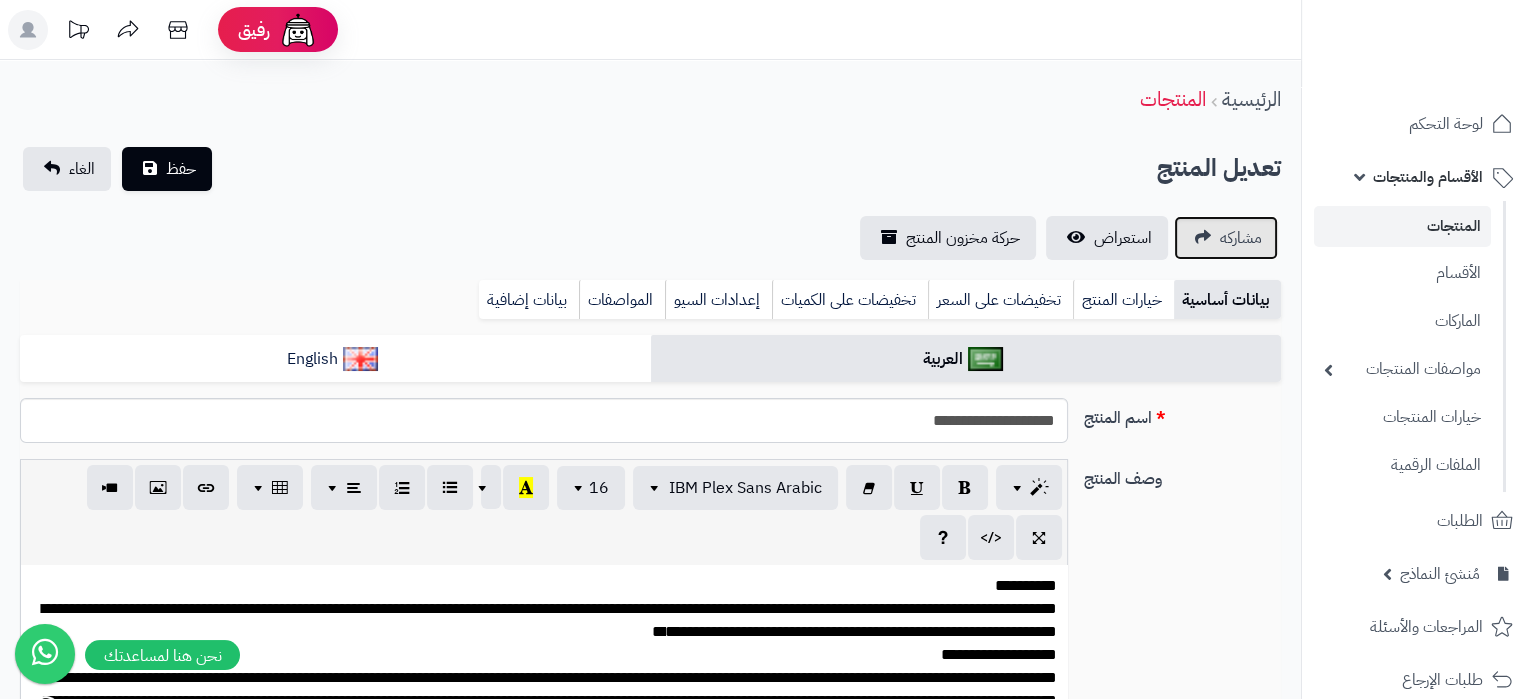 click on "مشاركه" at bounding box center [1226, 238] 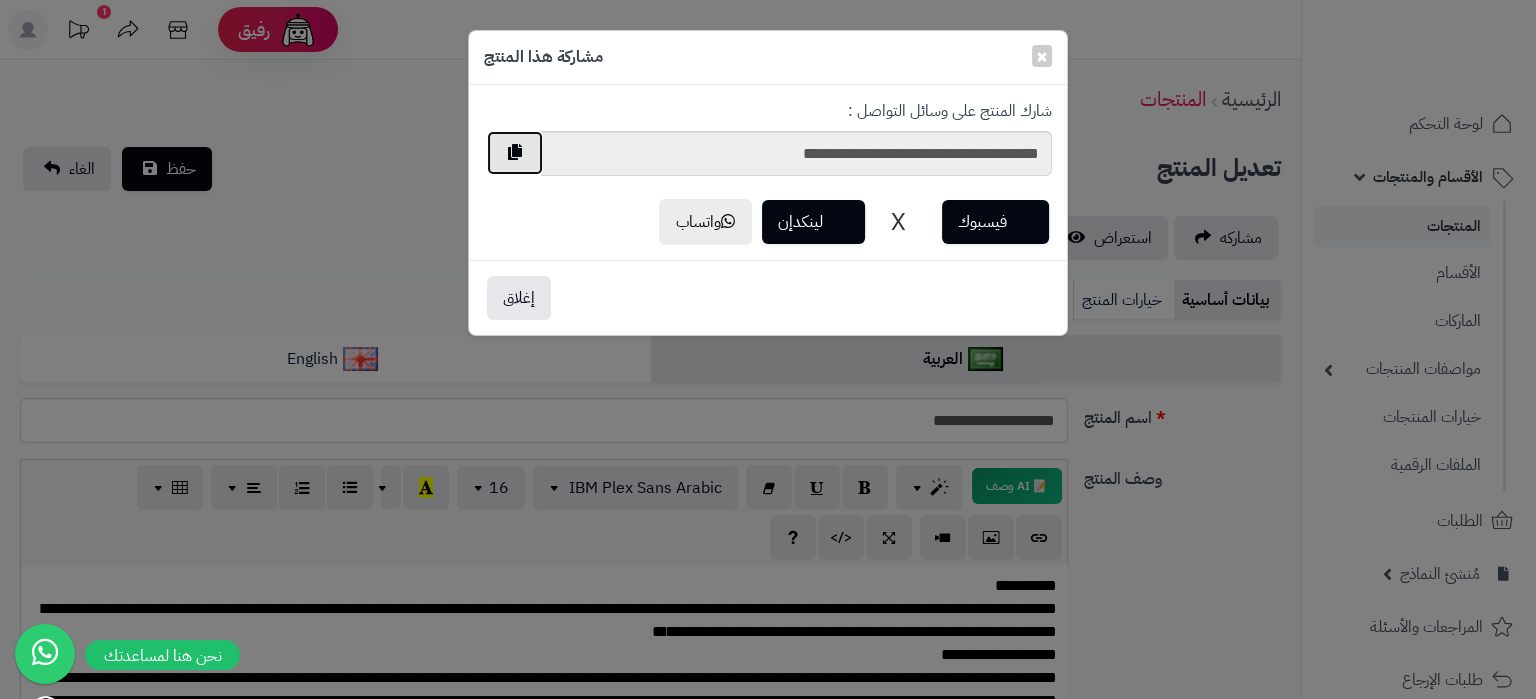 click at bounding box center [515, 153] 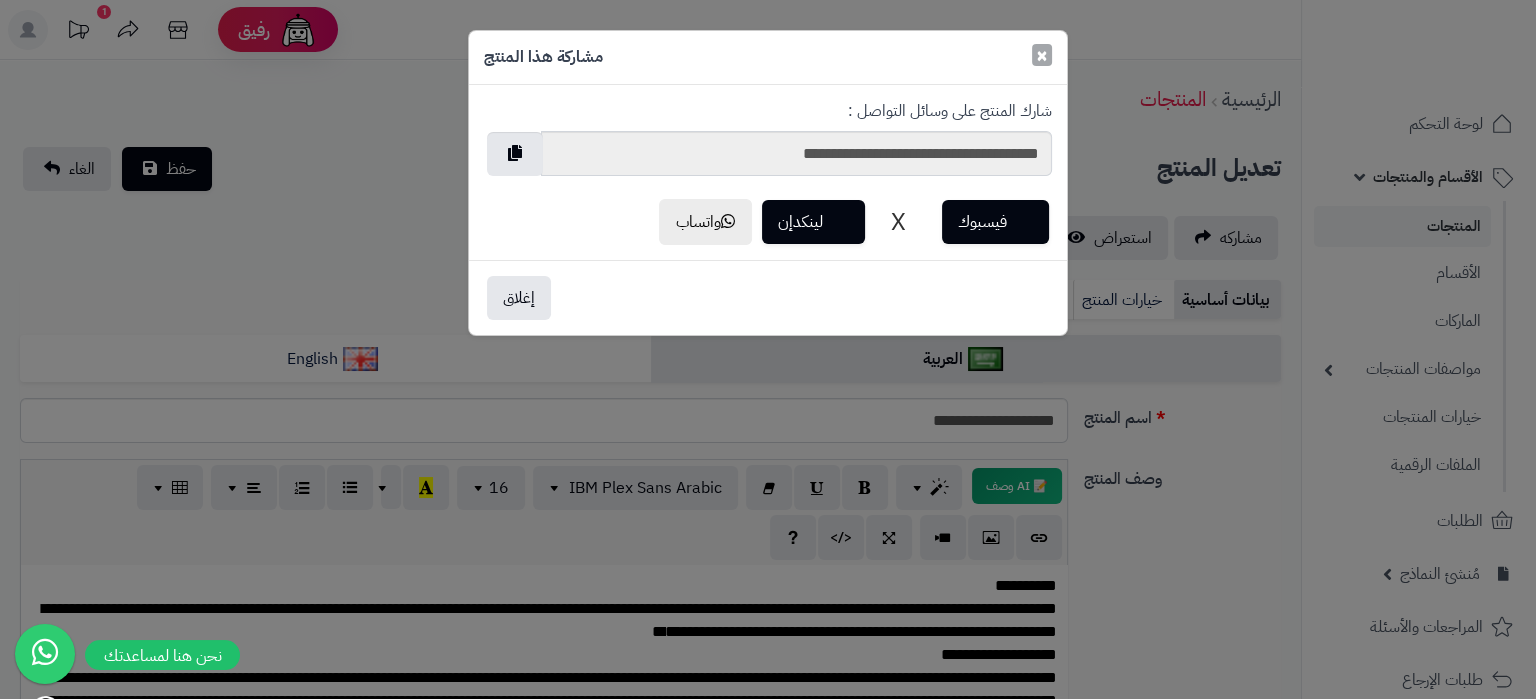 click on "×" at bounding box center (1042, 55) 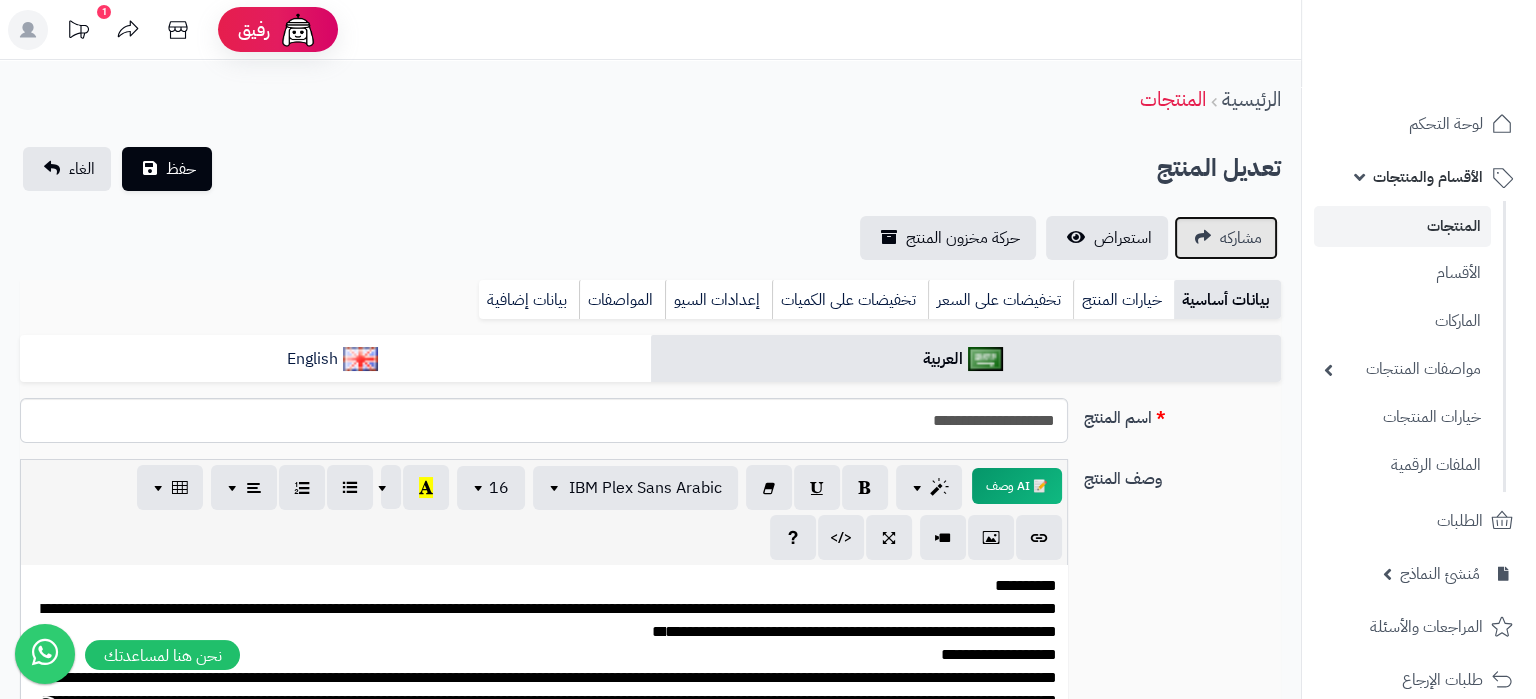 click on "مشاركه" at bounding box center [1226, 238] 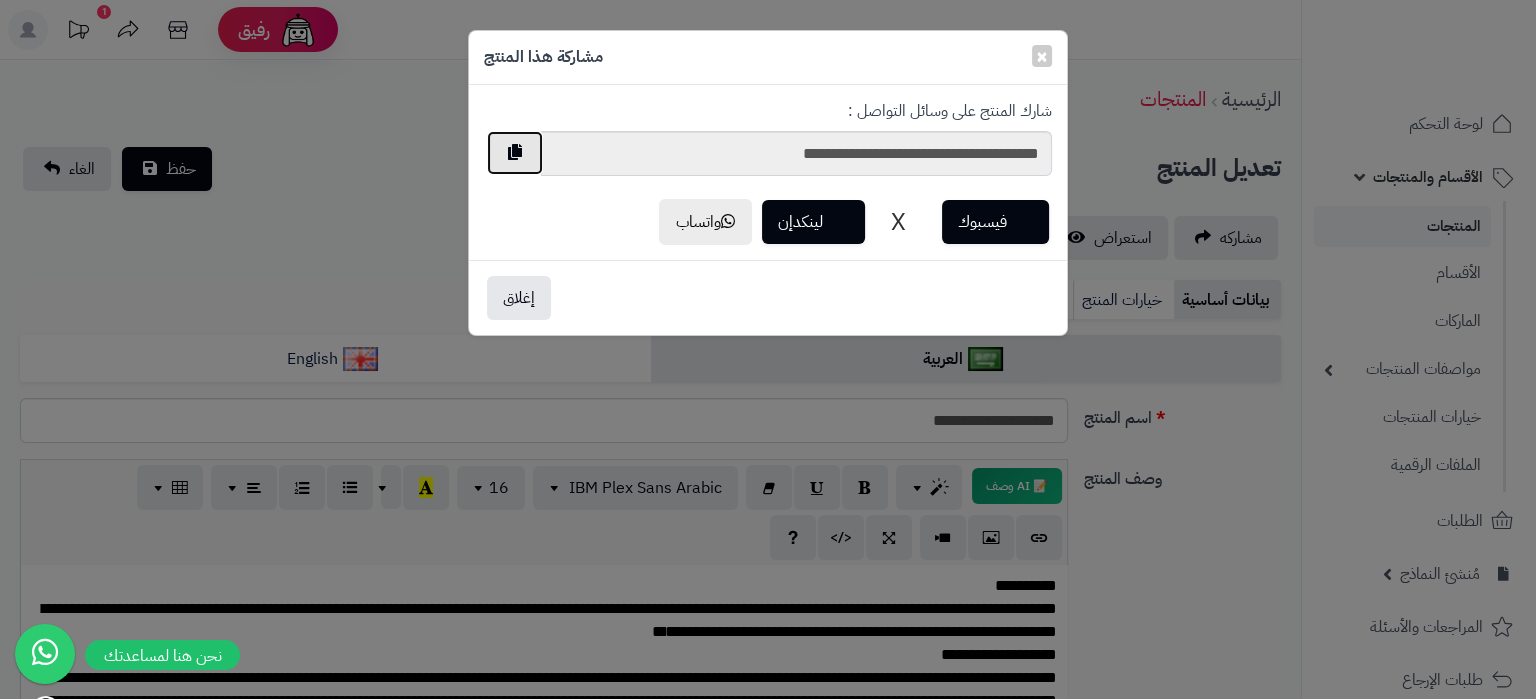 click at bounding box center (515, 153) 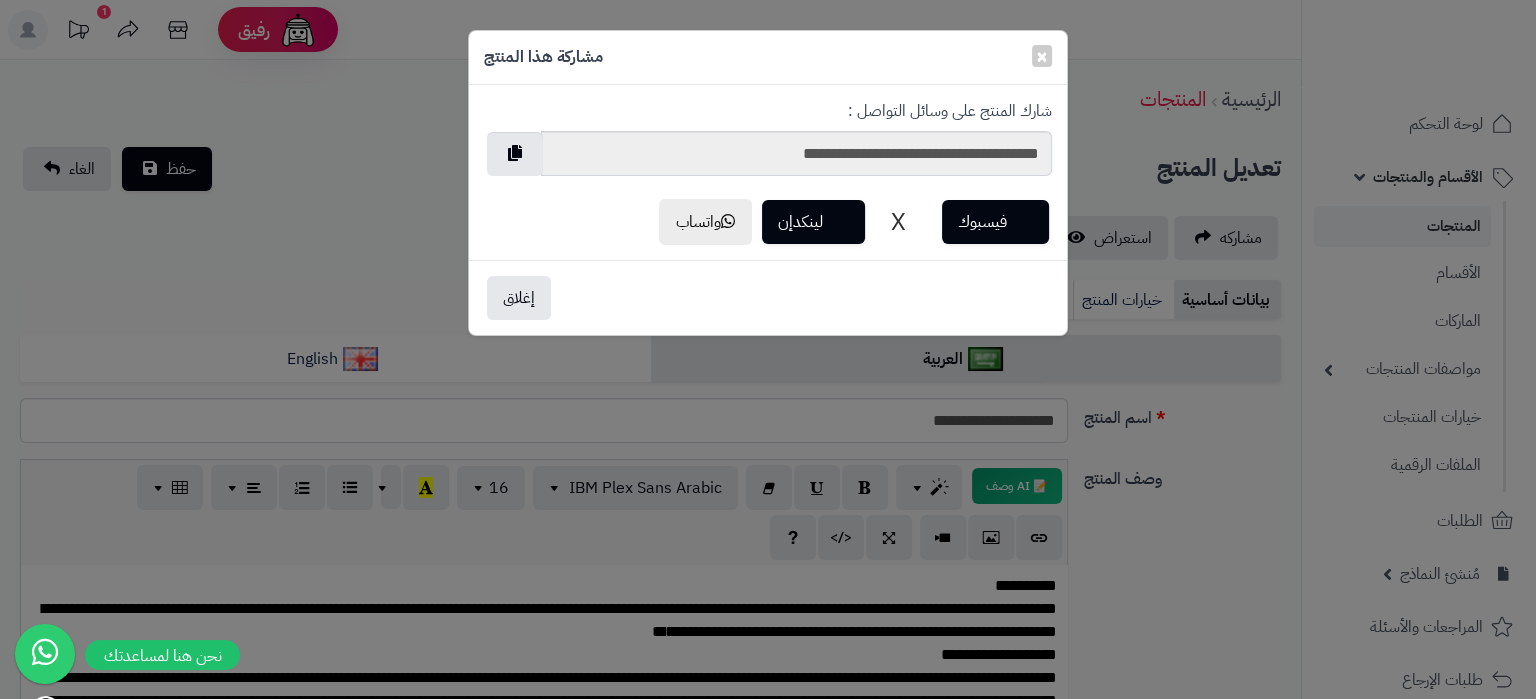 click on "**********" at bounding box center [768, 349] 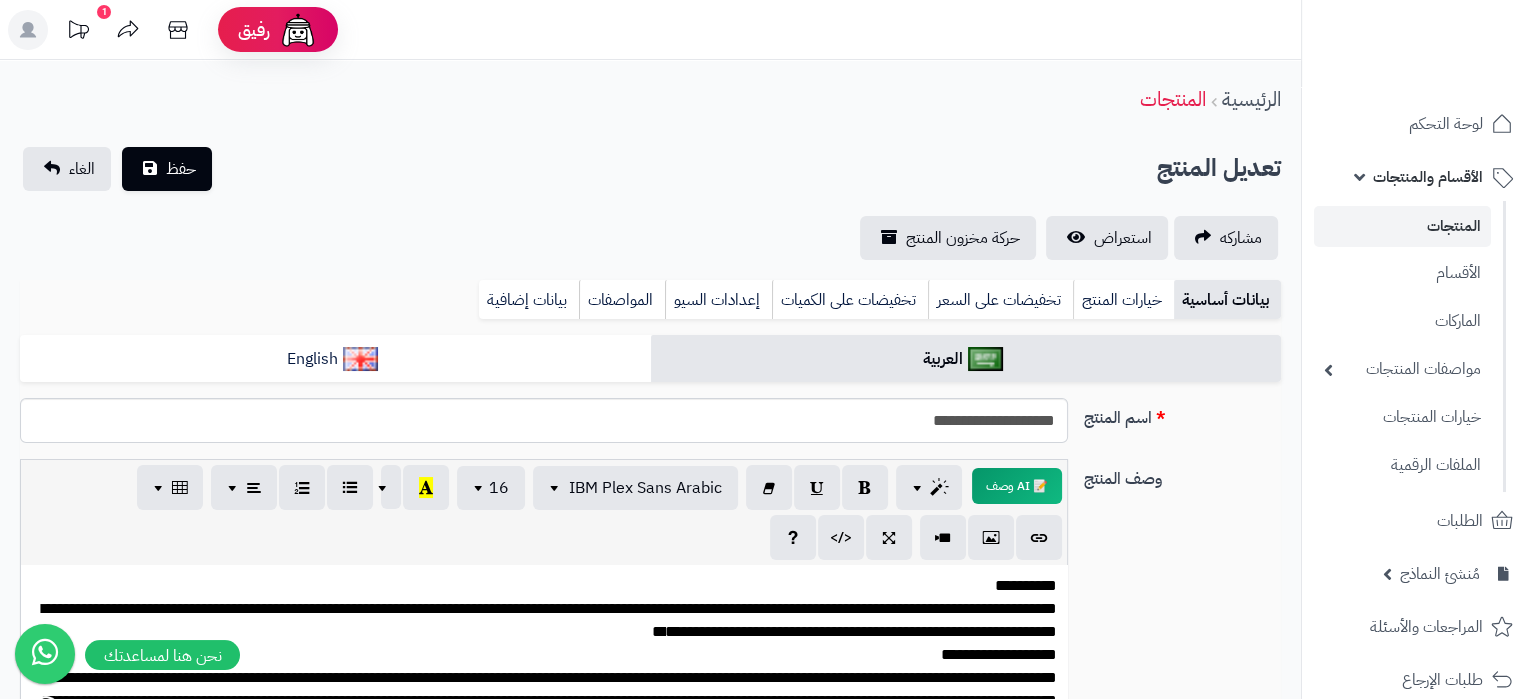 click on "المنتجات" at bounding box center [1402, 226] 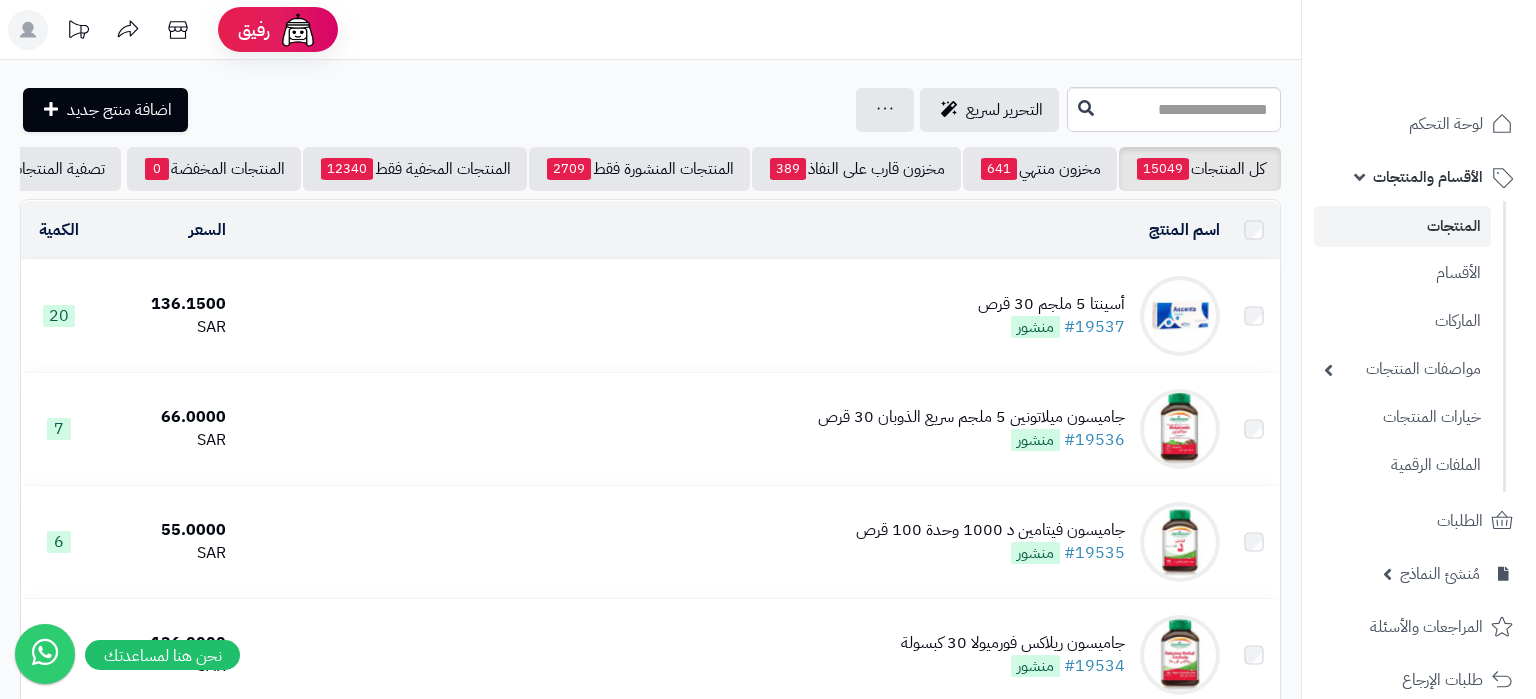 scroll, scrollTop: 0, scrollLeft: 0, axis: both 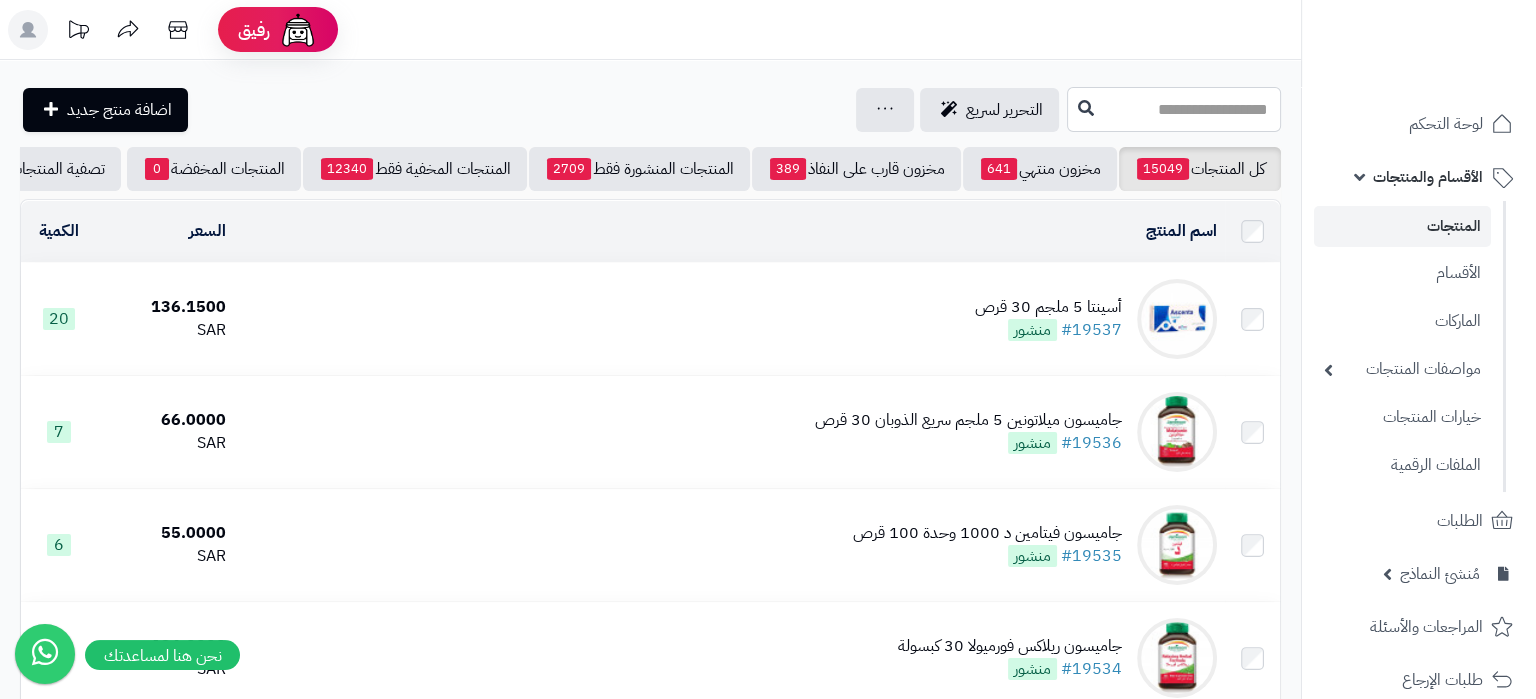 click at bounding box center (1174, 109) 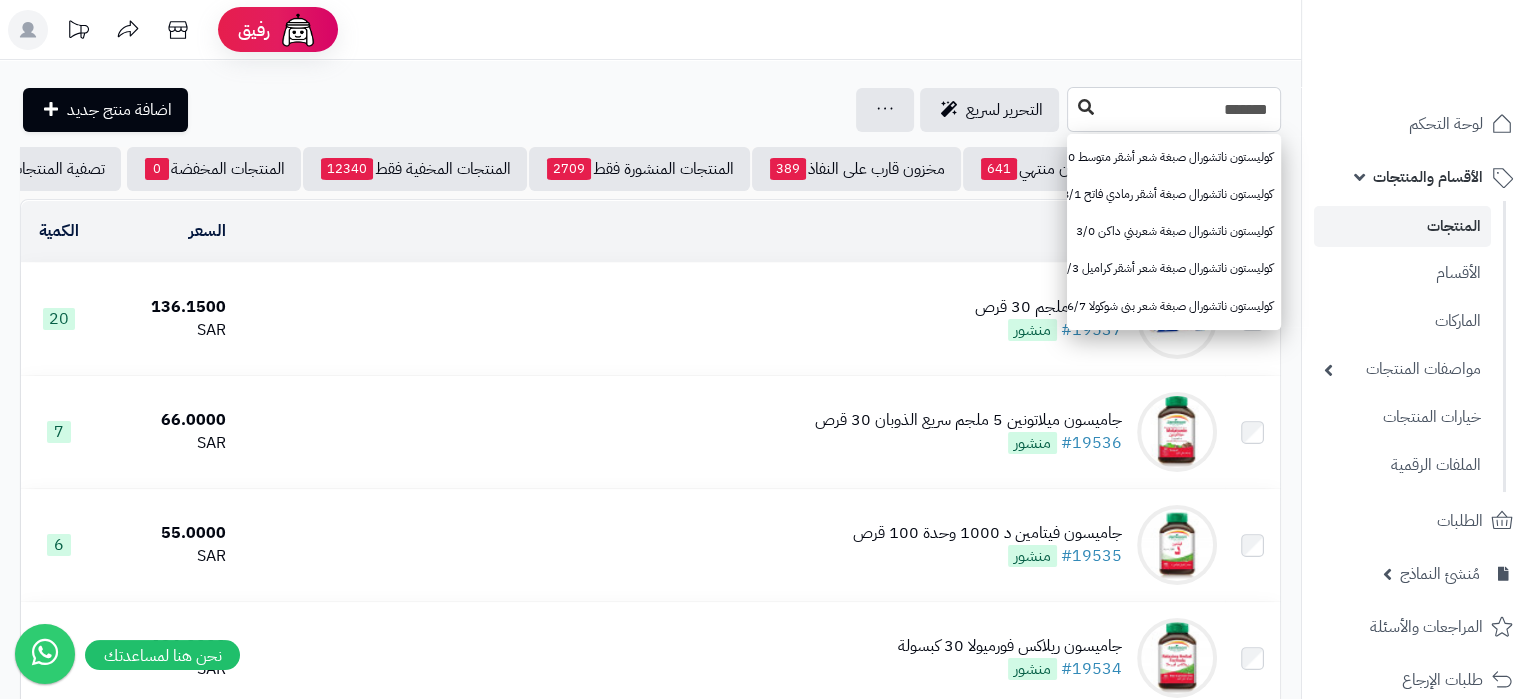 type on "*******" 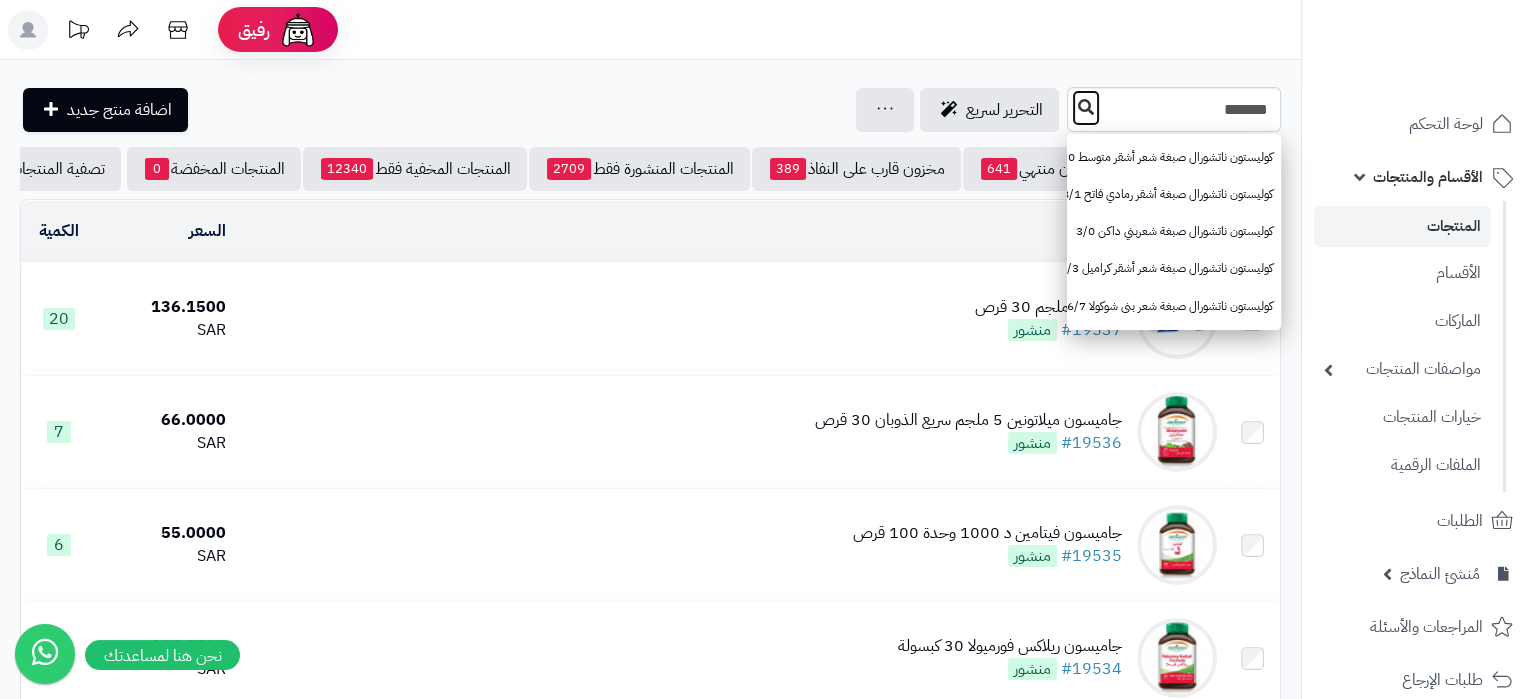 click at bounding box center (1086, 108) 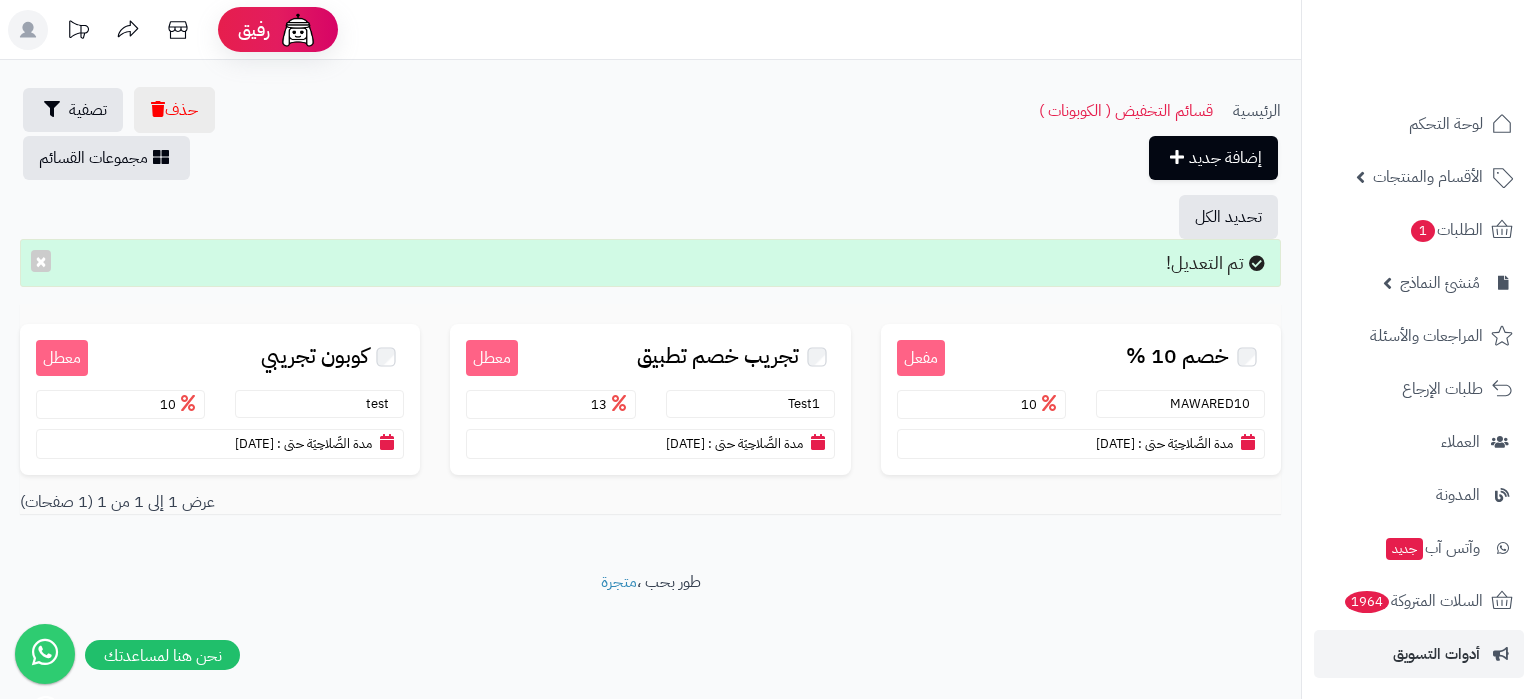 scroll, scrollTop: 0, scrollLeft: 0, axis: both 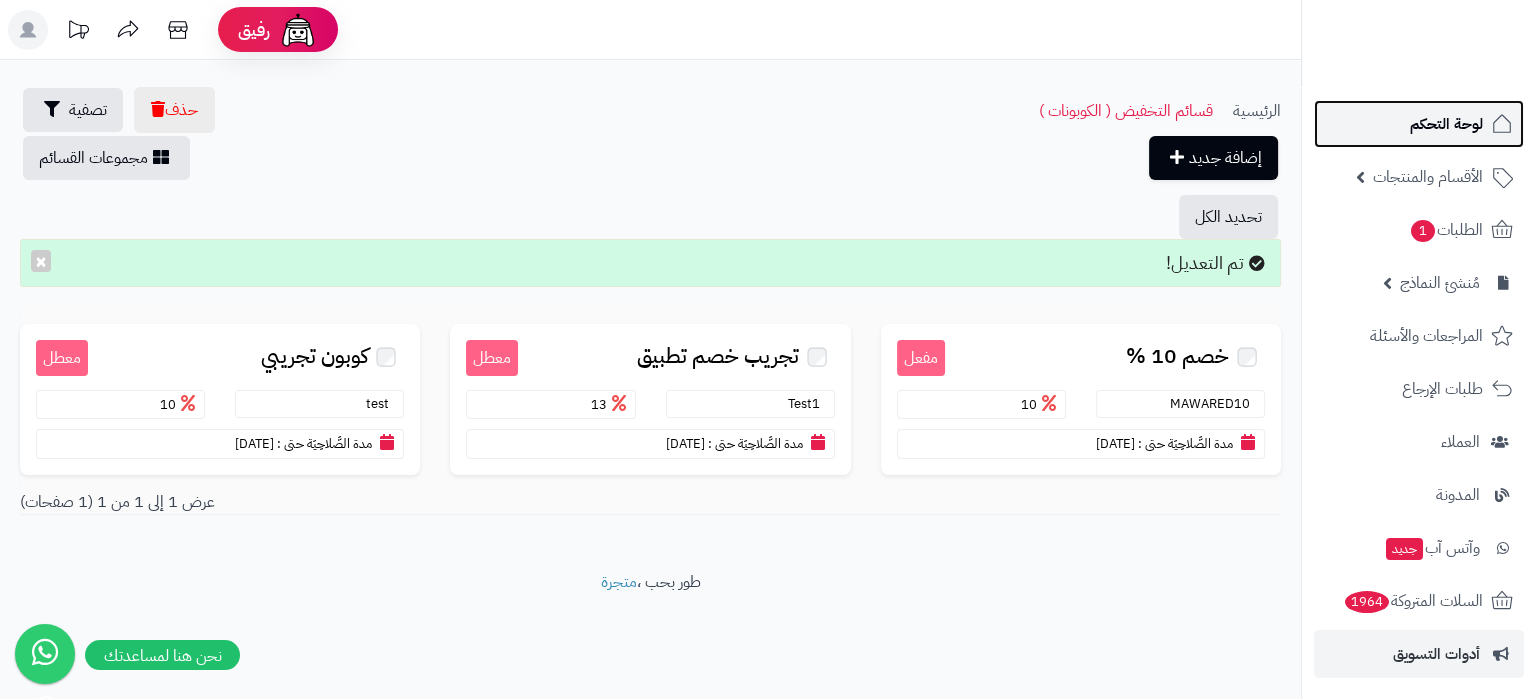click on "لوحة التحكم" at bounding box center [1446, 124] 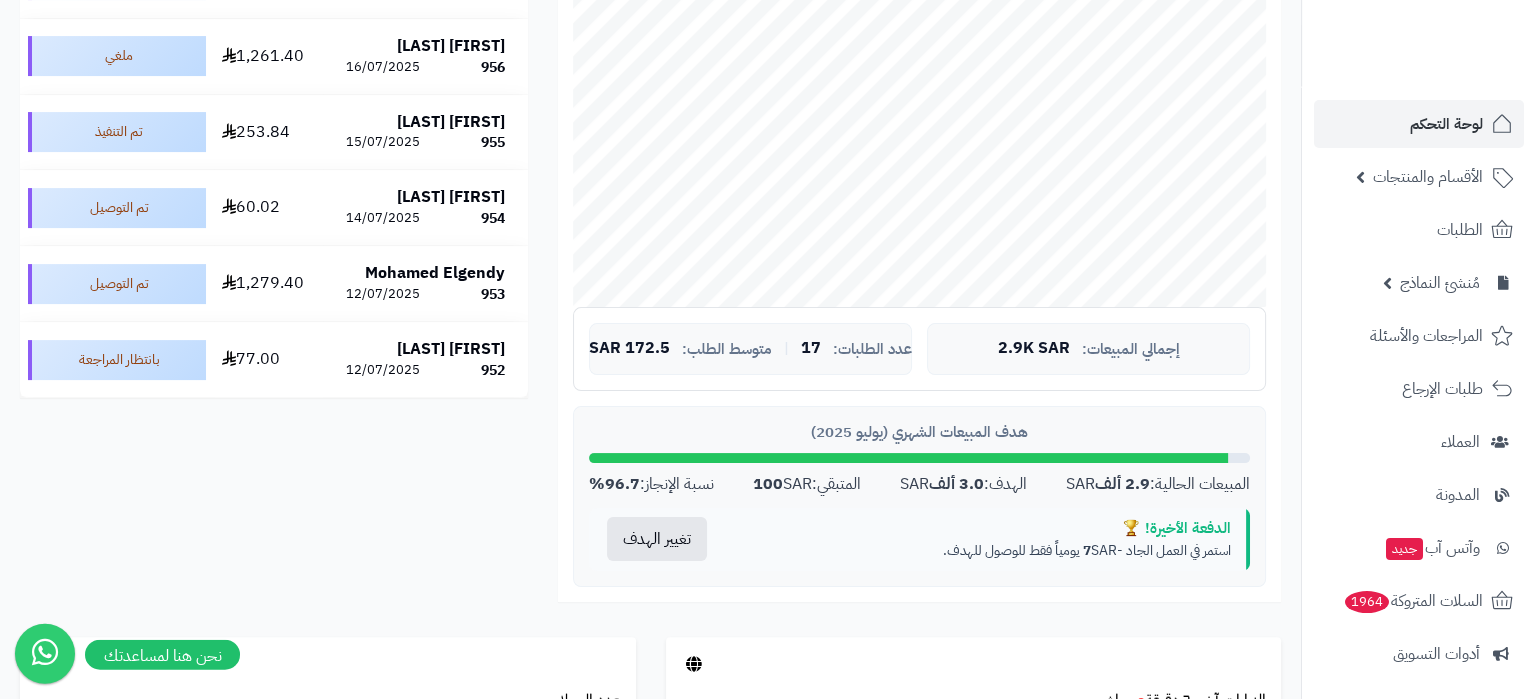 scroll, scrollTop: 630, scrollLeft: 0, axis: vertical 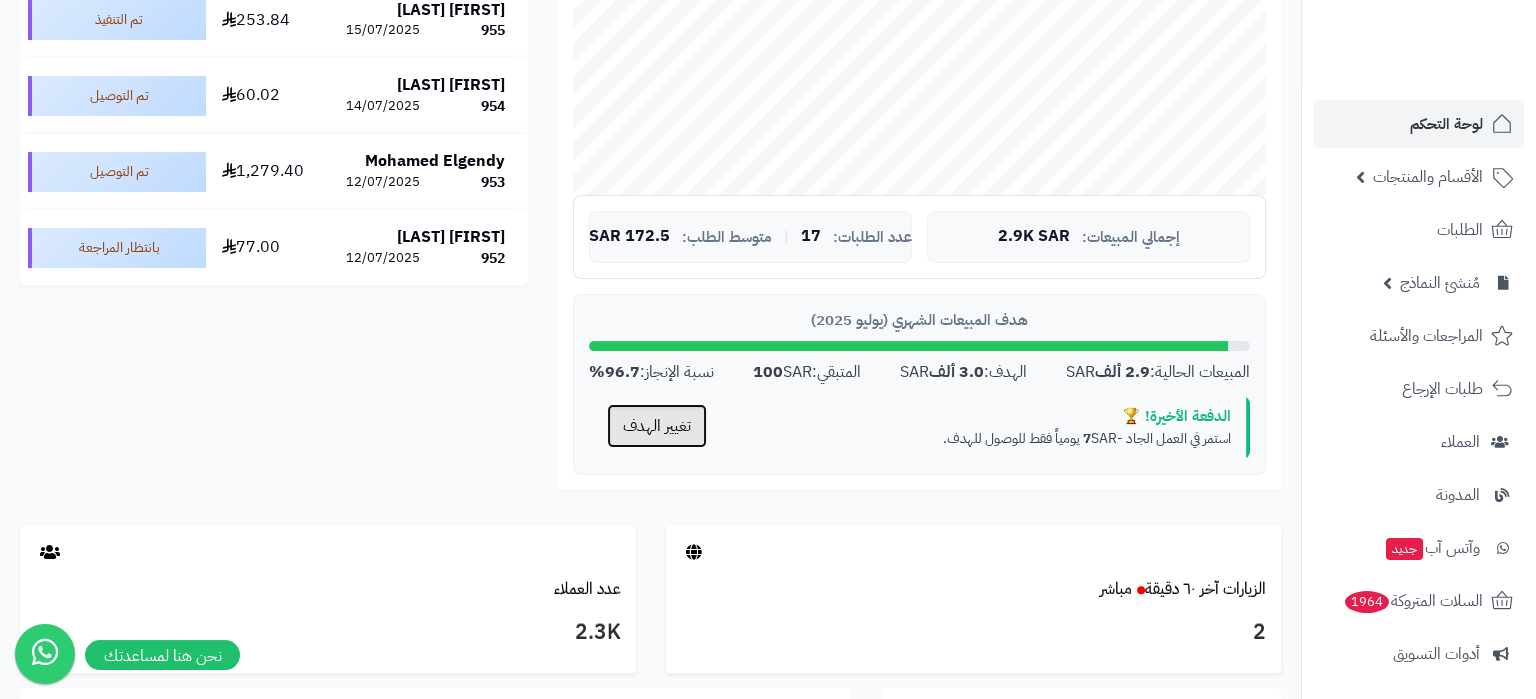 click on "تغيير الهدف" at bounding box center (657, 426) 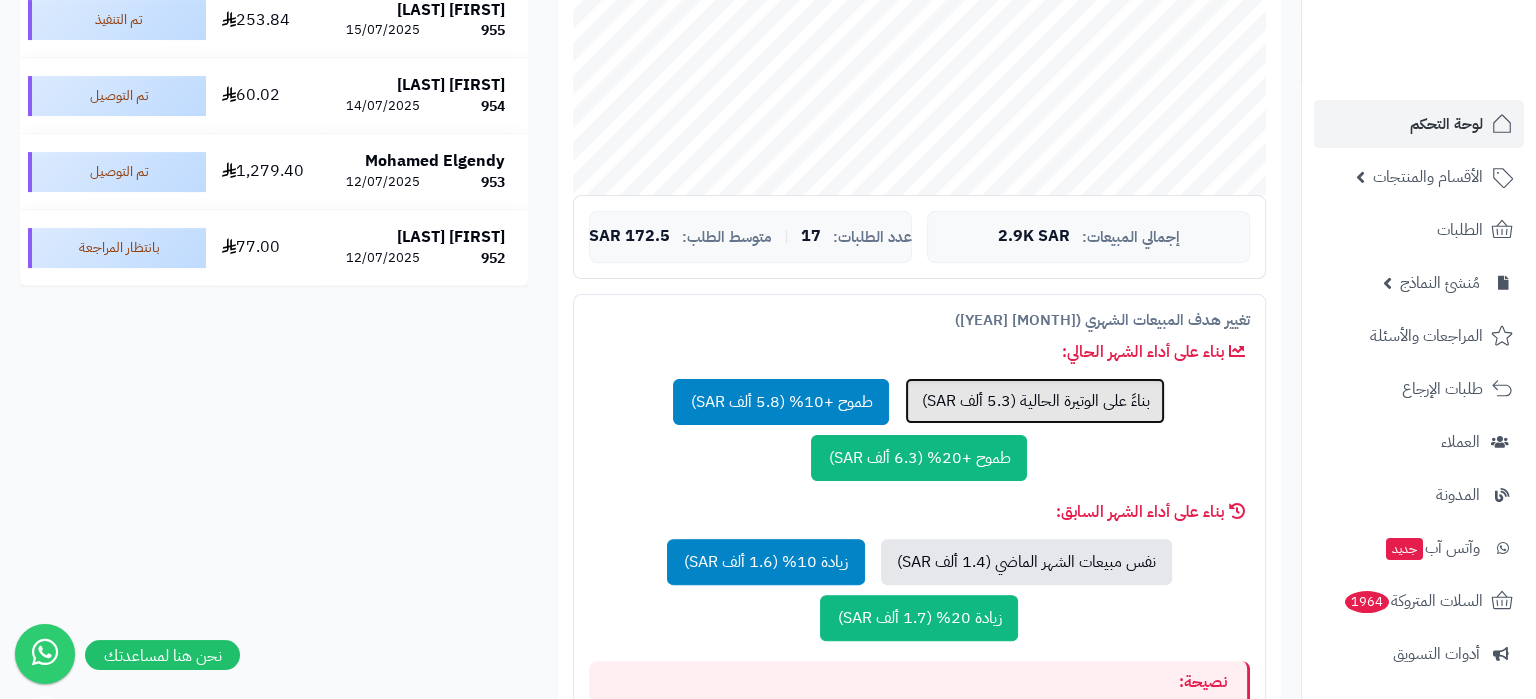 click on "بناءً على الوتيرة الحالية (5.3 ألف SAR)" at bounding box center [1035, 401] 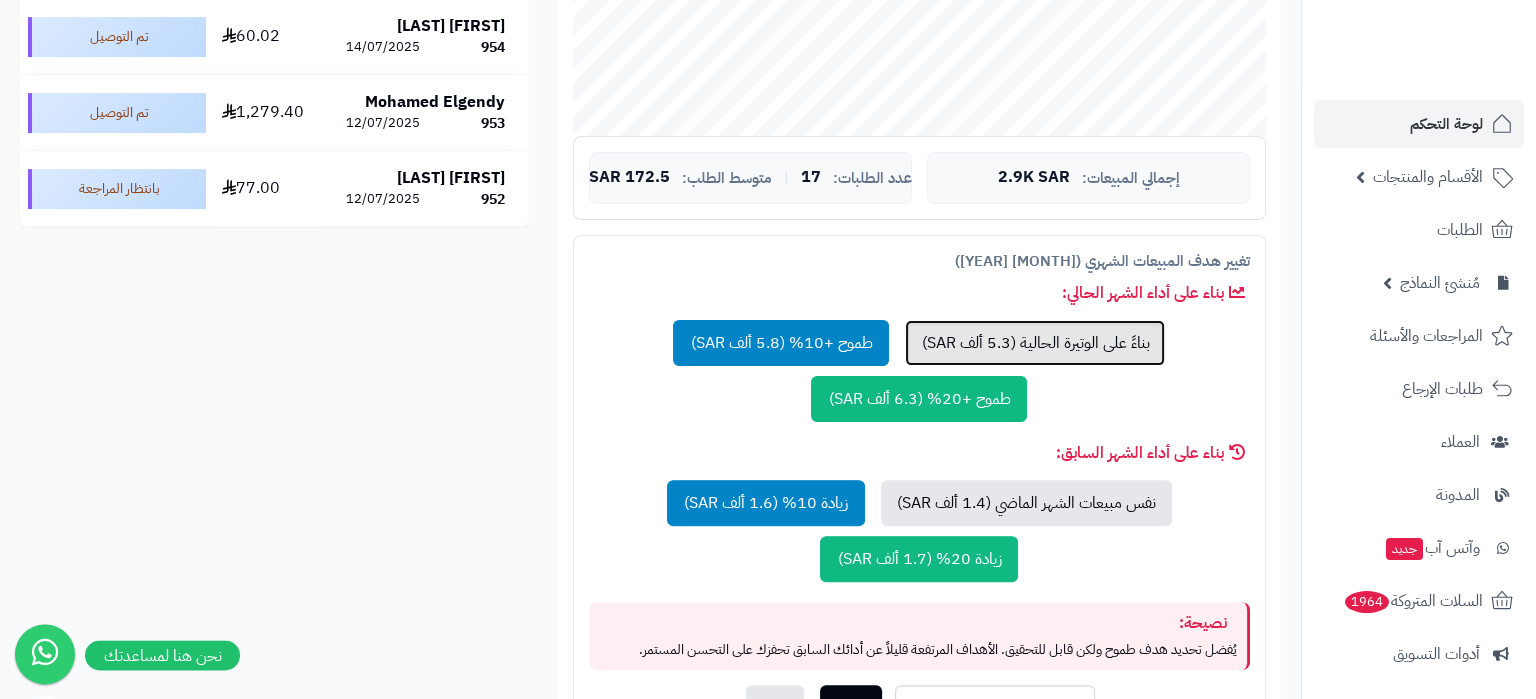 scroll, scrollTop: 1050, scrollLeft: 0, axis: vertical 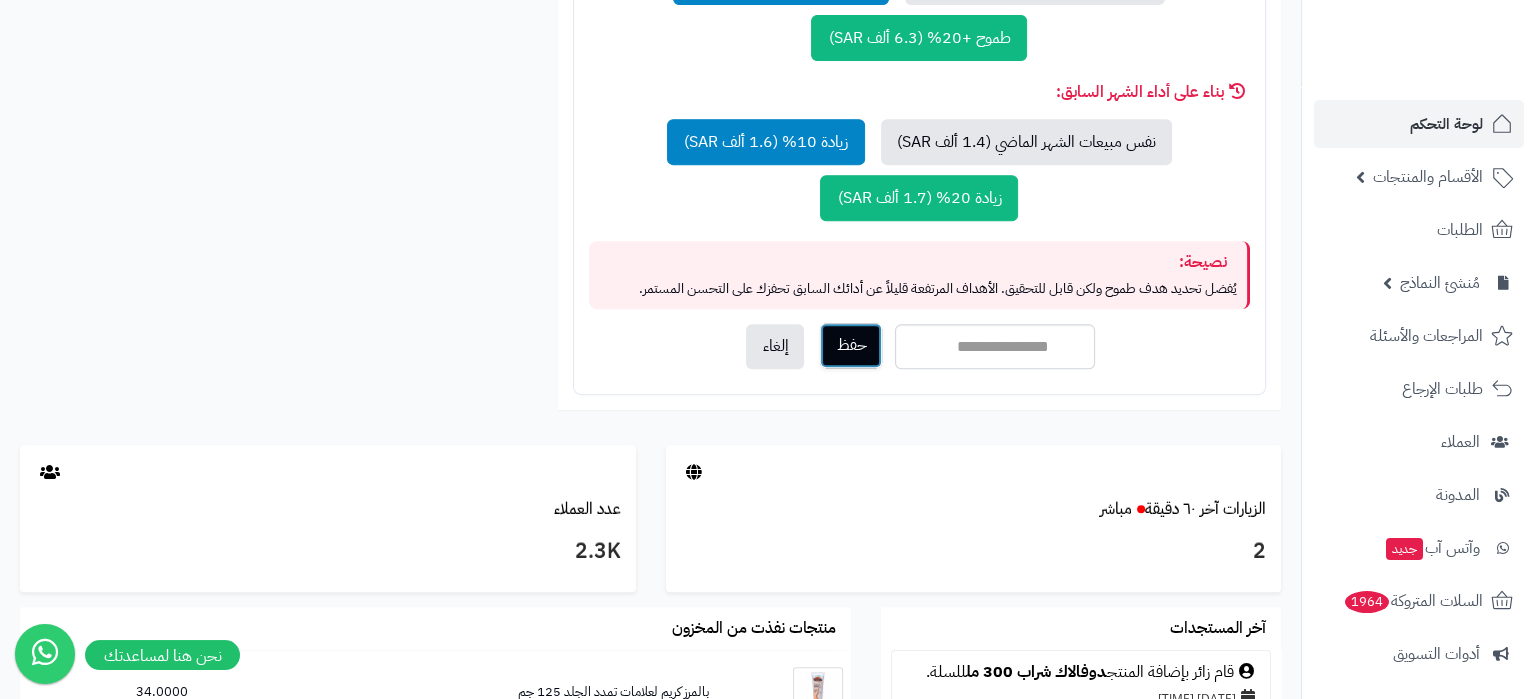 click on "حفظ" at bounding box center (851, 345) 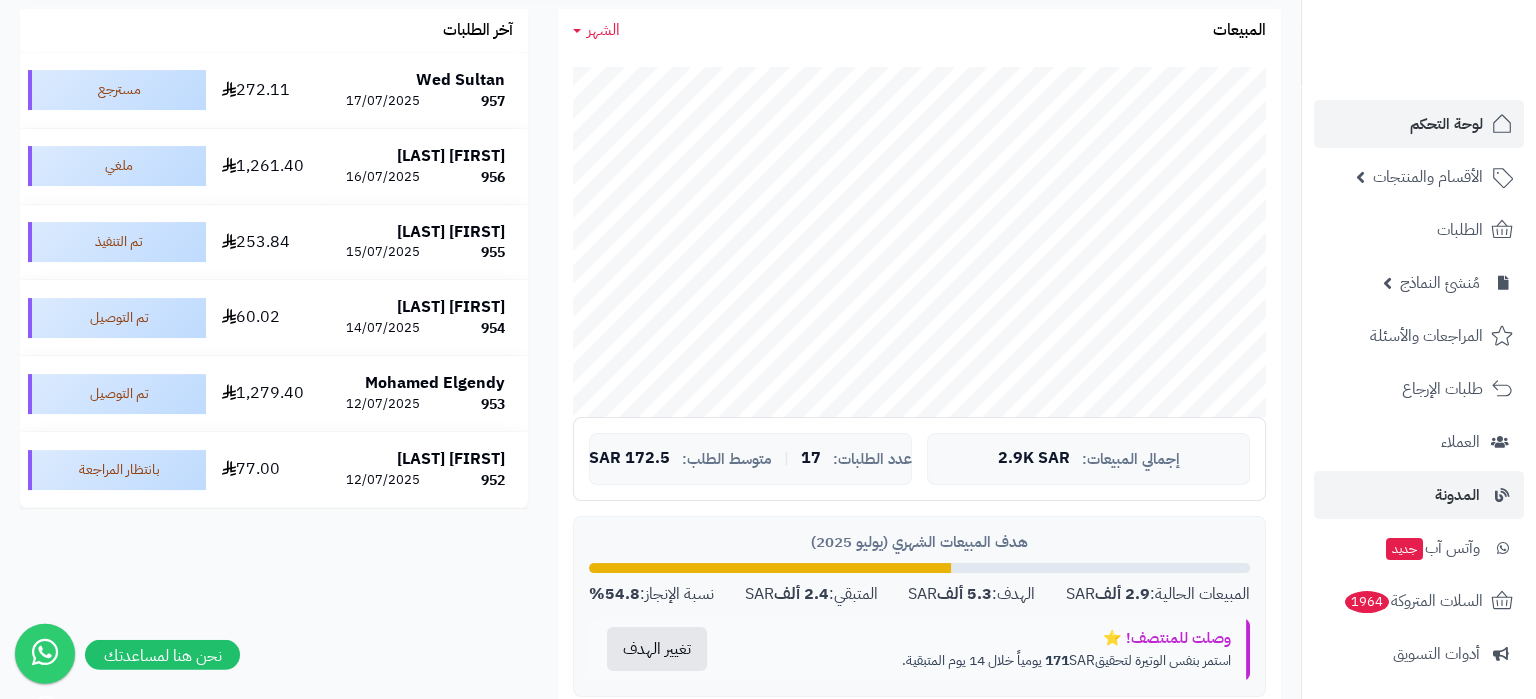 scroll, scrollTop: 420, scrollLeft: 0, axis: vertical 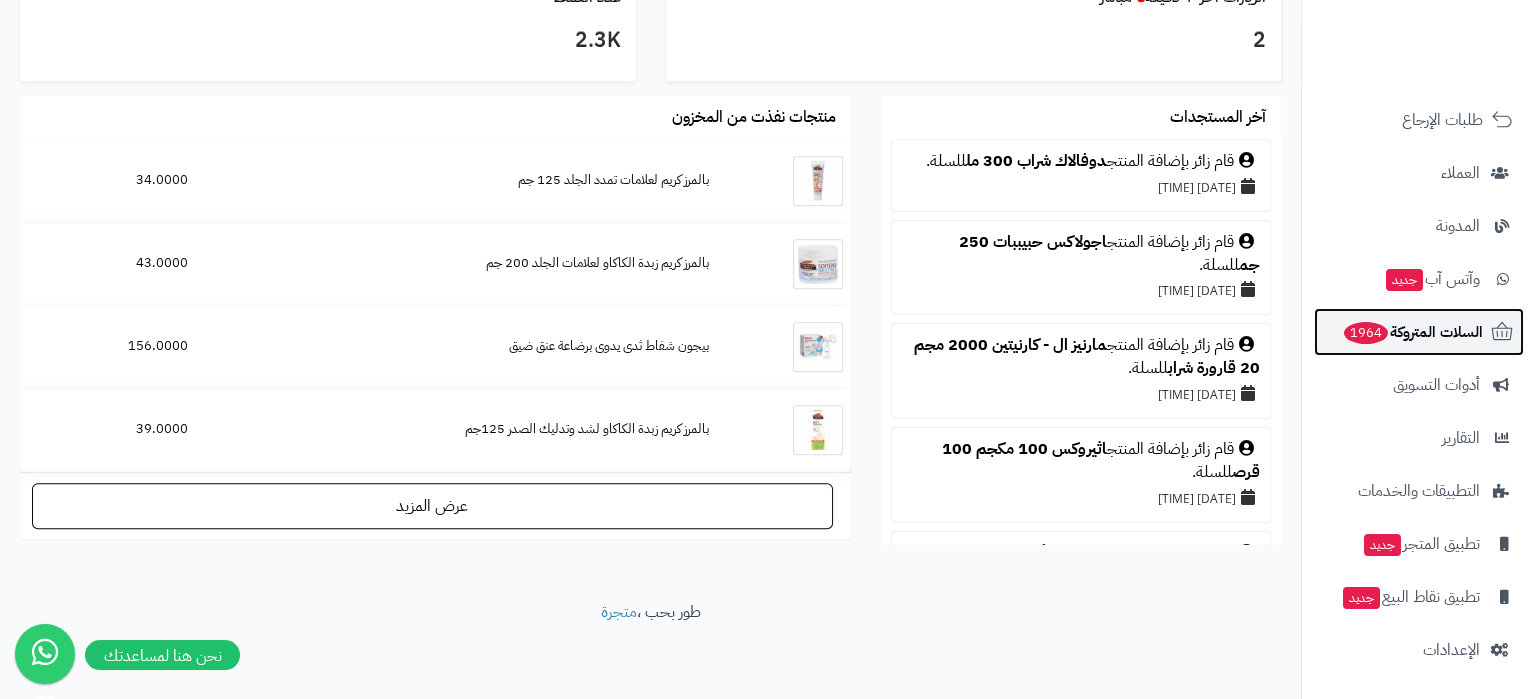 click on "السلات المتروكة  1964" at bounding box center [1412, 332] 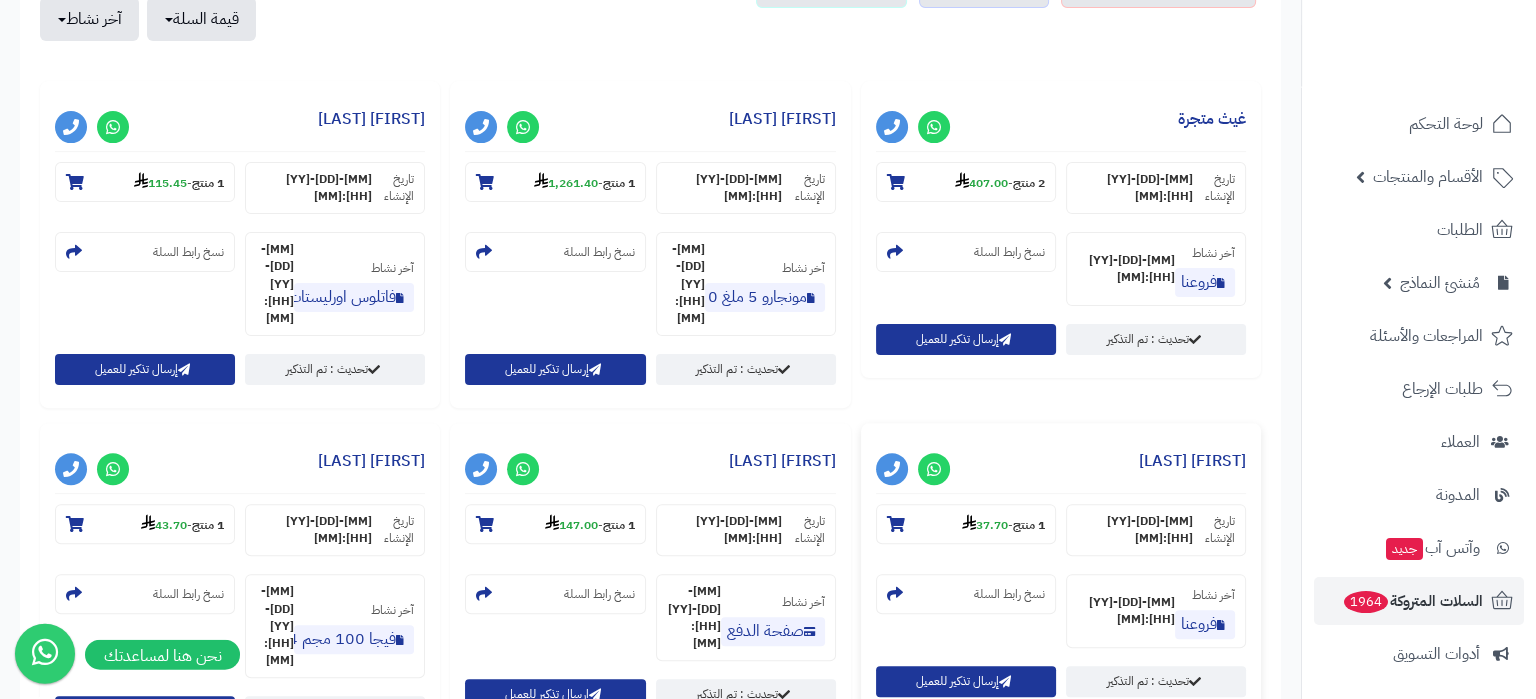 scroll, scrollTop: 735, scrollLeft: 0, axis: vertical 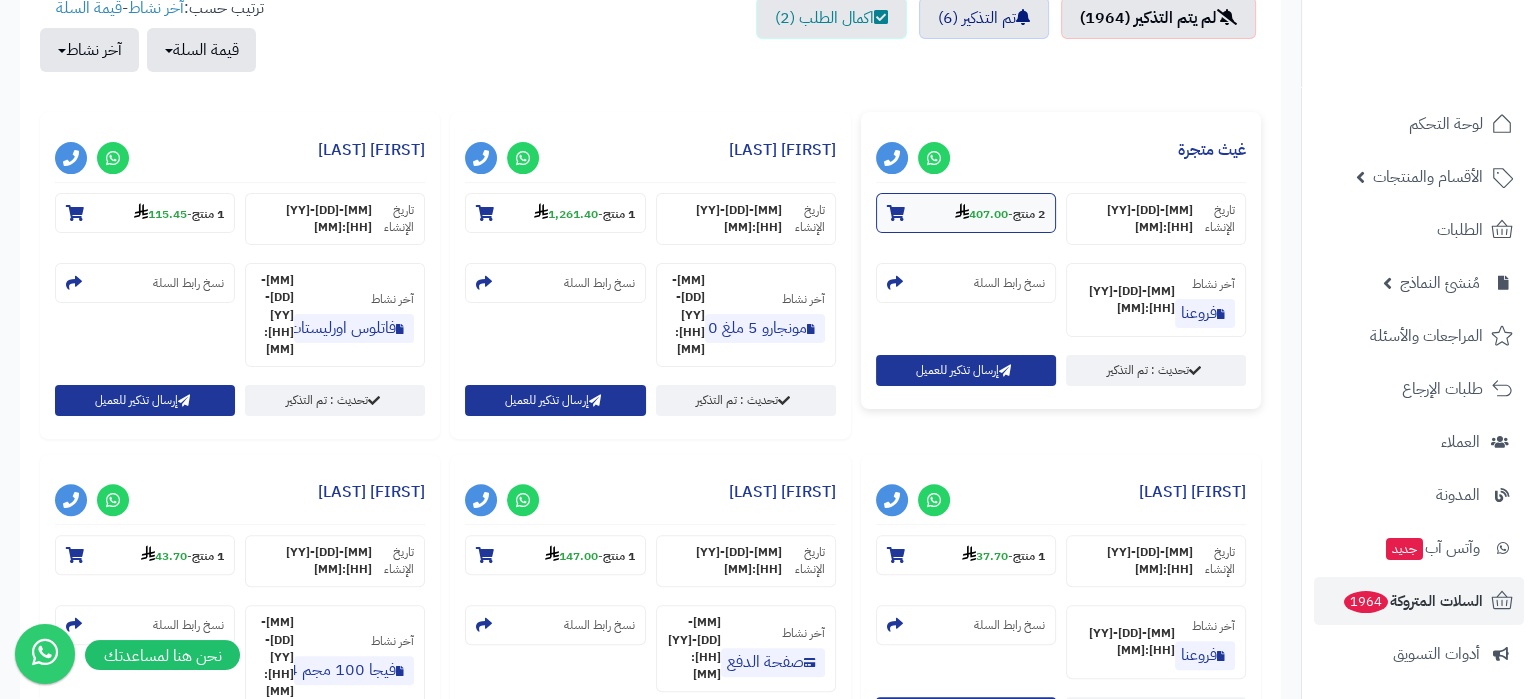 click on "407.00" at bounding box center [981, 214] 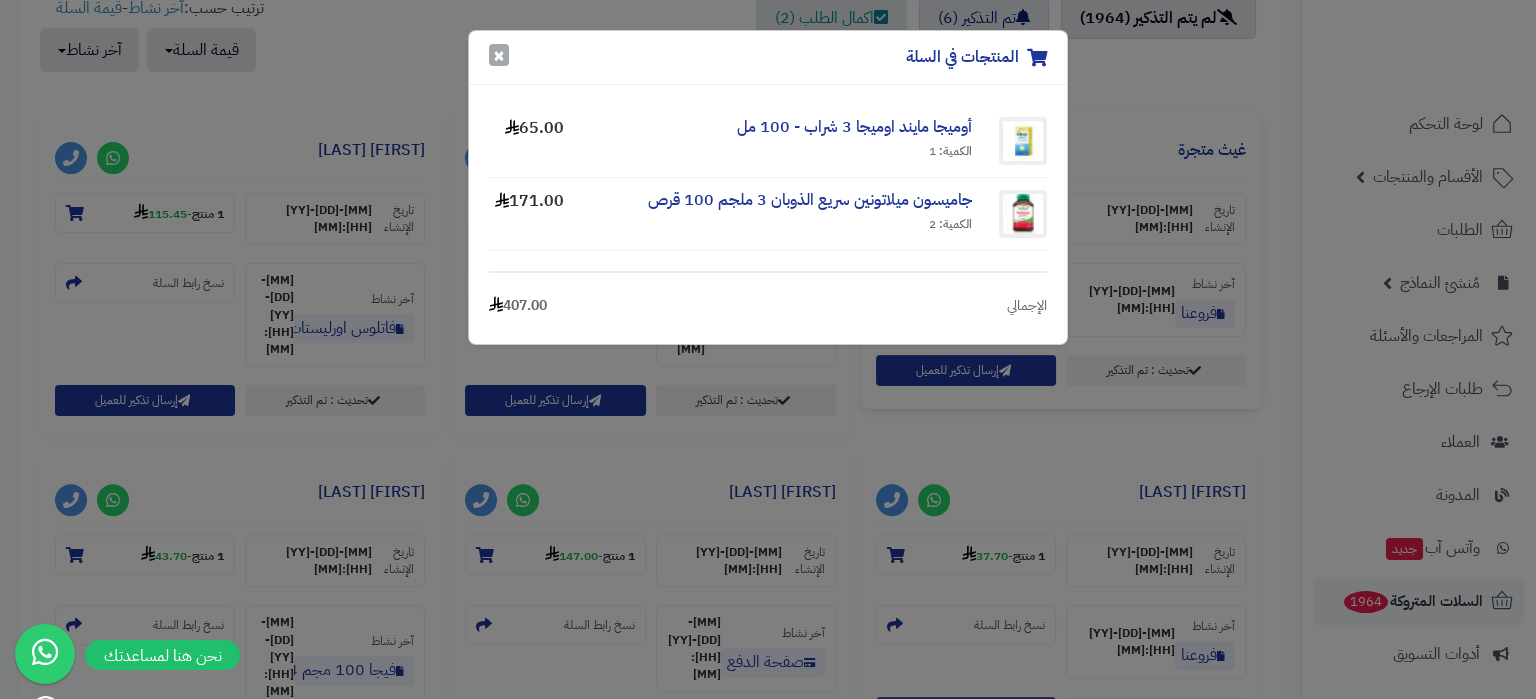 click on "×" at bounding box center (499, 55) 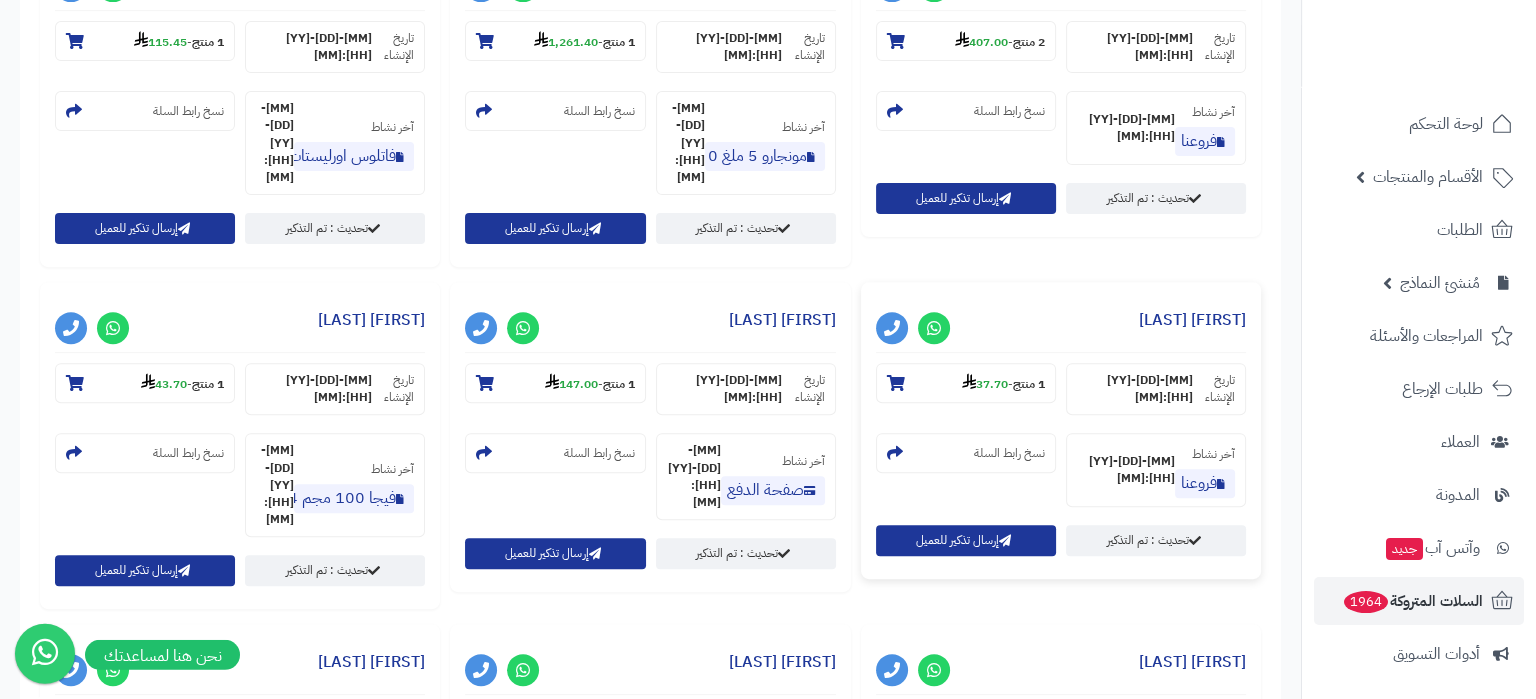 scroll, scrollTop: 945, scrollLeft: 0, axis: vertical 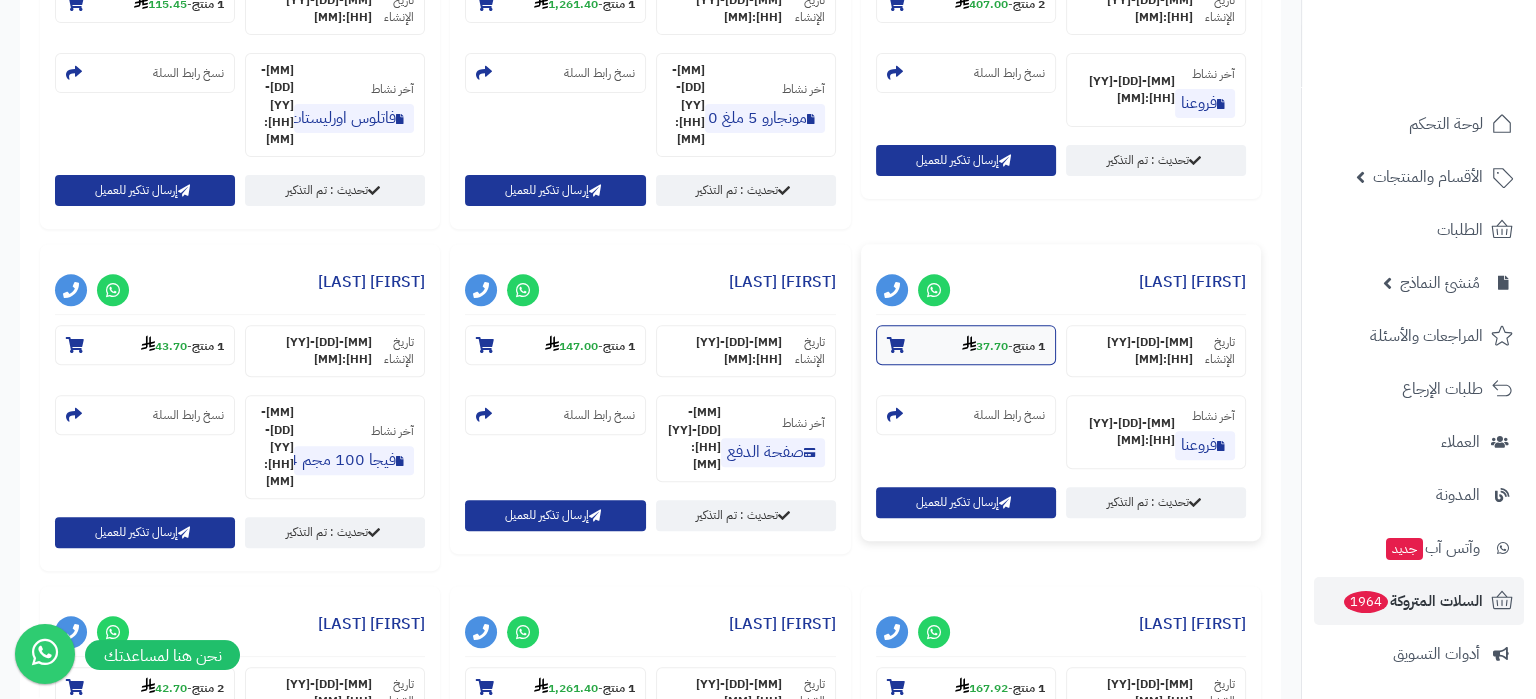 click on "37.70" at bounding box center [985, 346] 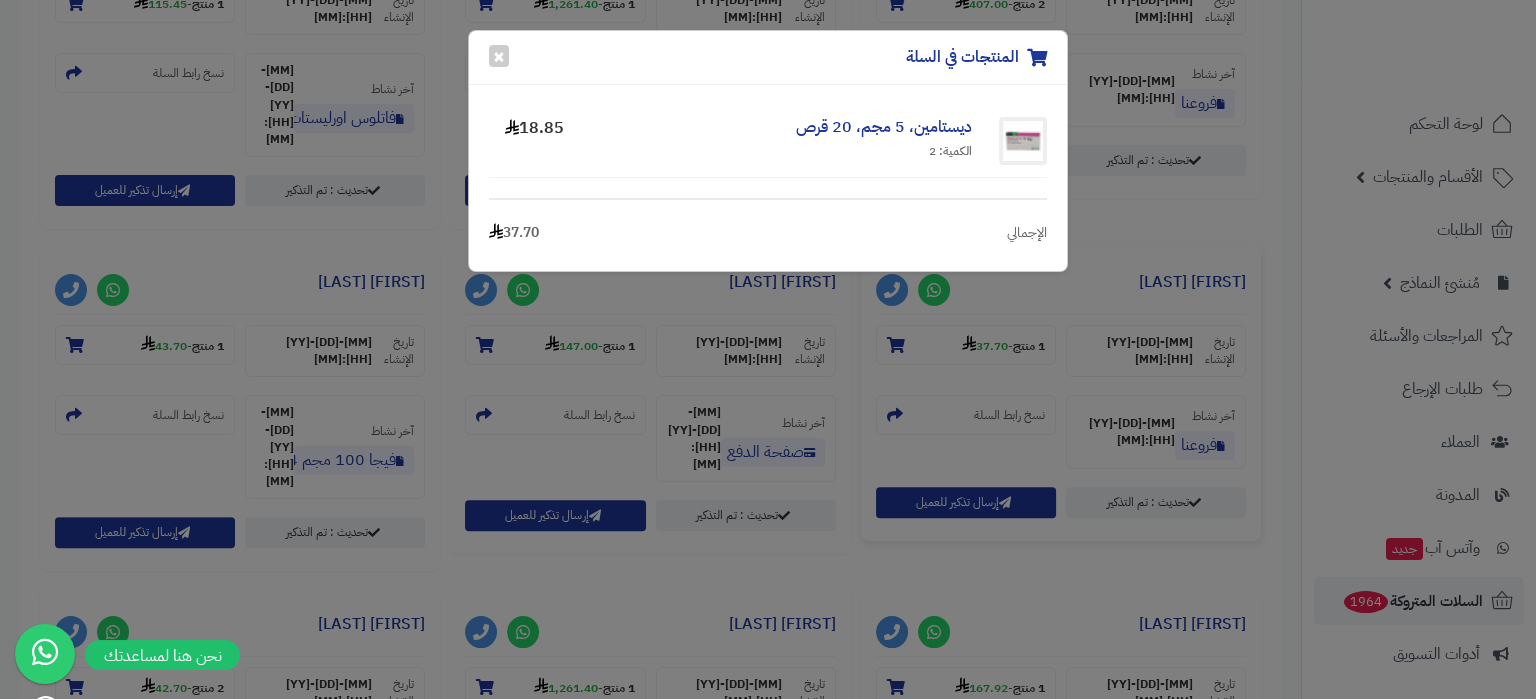 click on "المنتجات في السلة
×
ديستامين، 5 مجم، 20 قرص
الكمية:
2
18.85  الإجمالي 37.70" at bounding box center (768, 349) 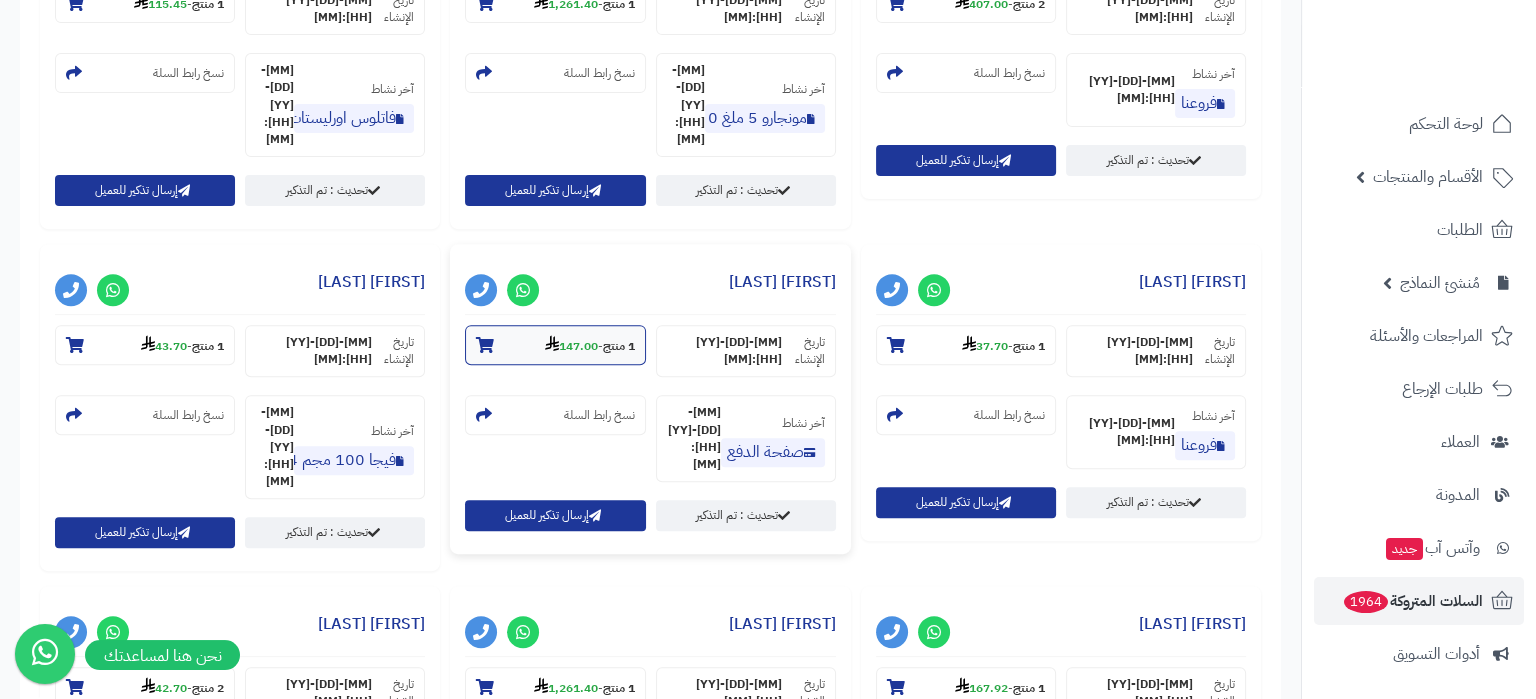 click on "147.00" at bounding box center (571, 346) 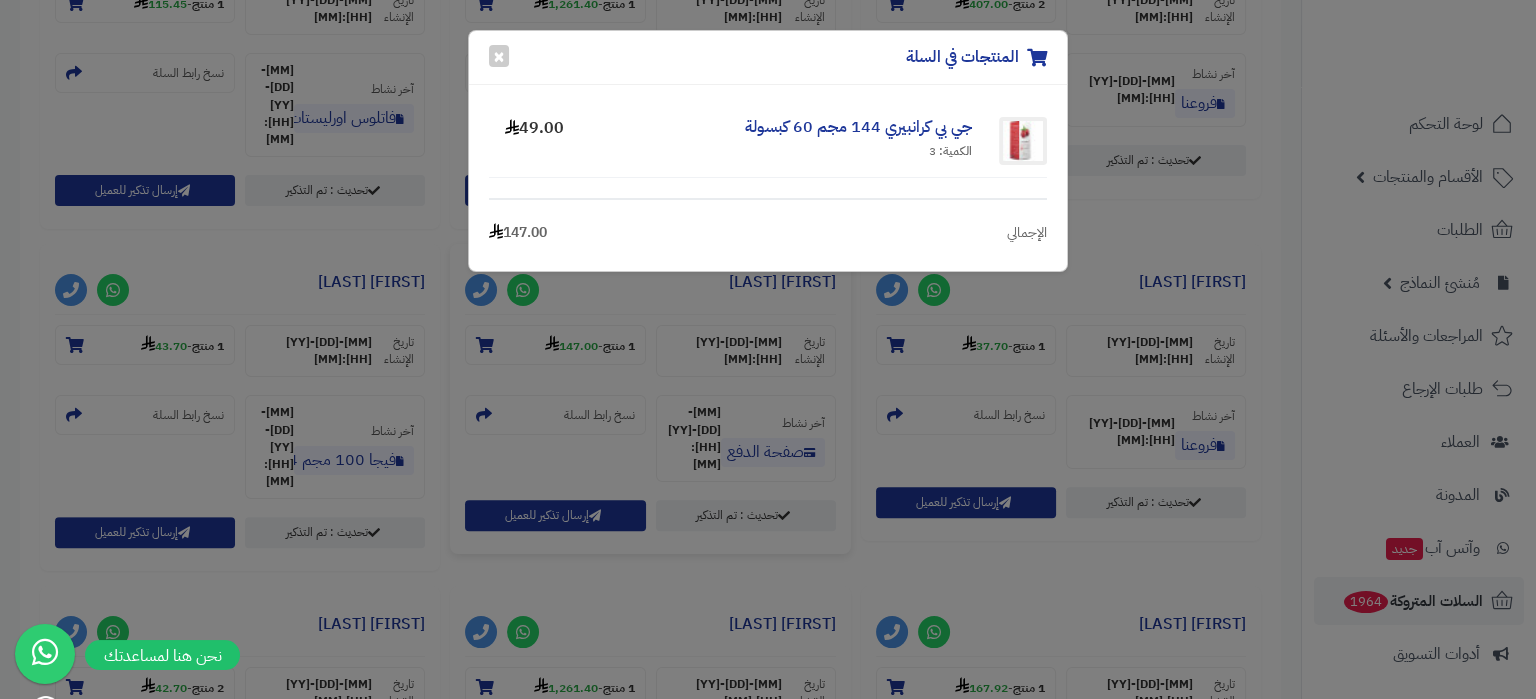 click on "المنتجات في السلة
×
جي بي كرانبيري 144 مجم 60 كبسولة
الكمية:
3
49.00  الإجمالي 147.00" at bounding box center (768, 349) 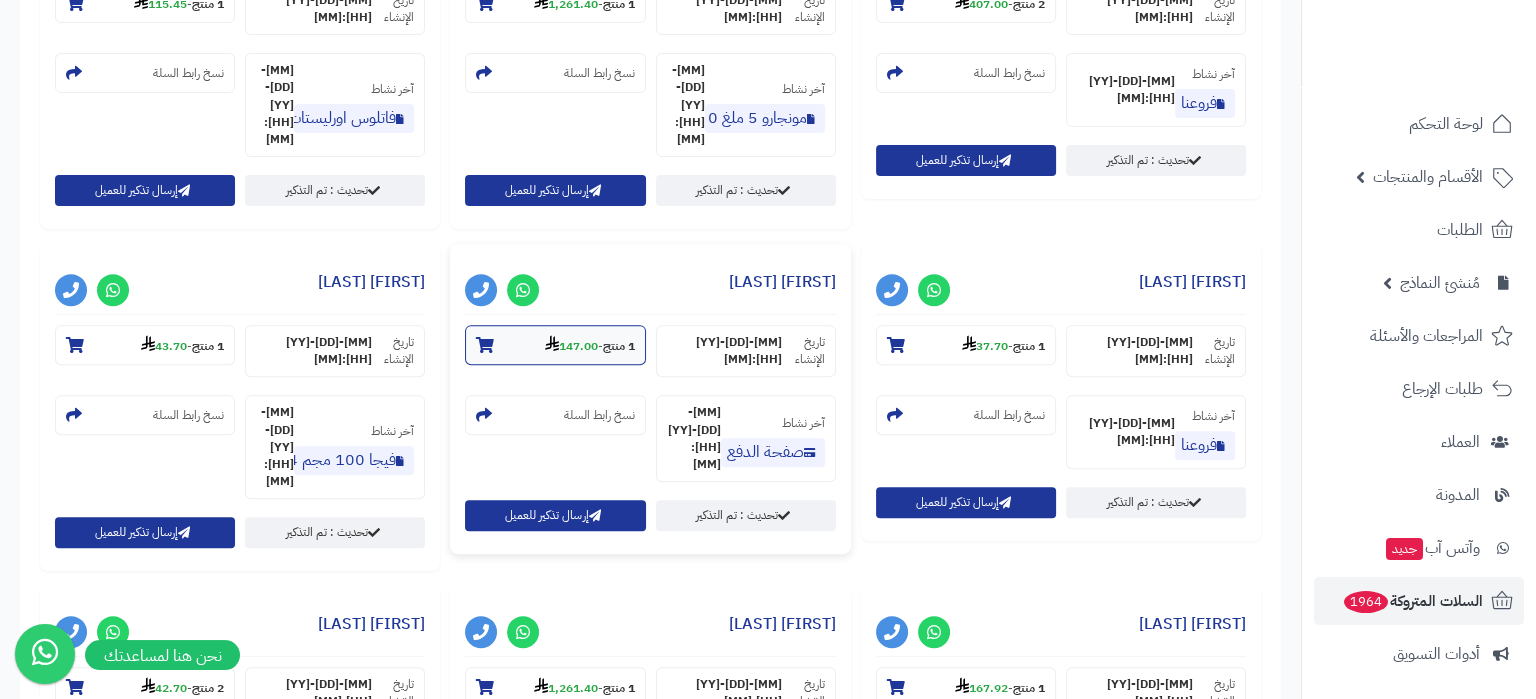 click on "1 منتج
-
147.00" at bounding box center [555, 345] 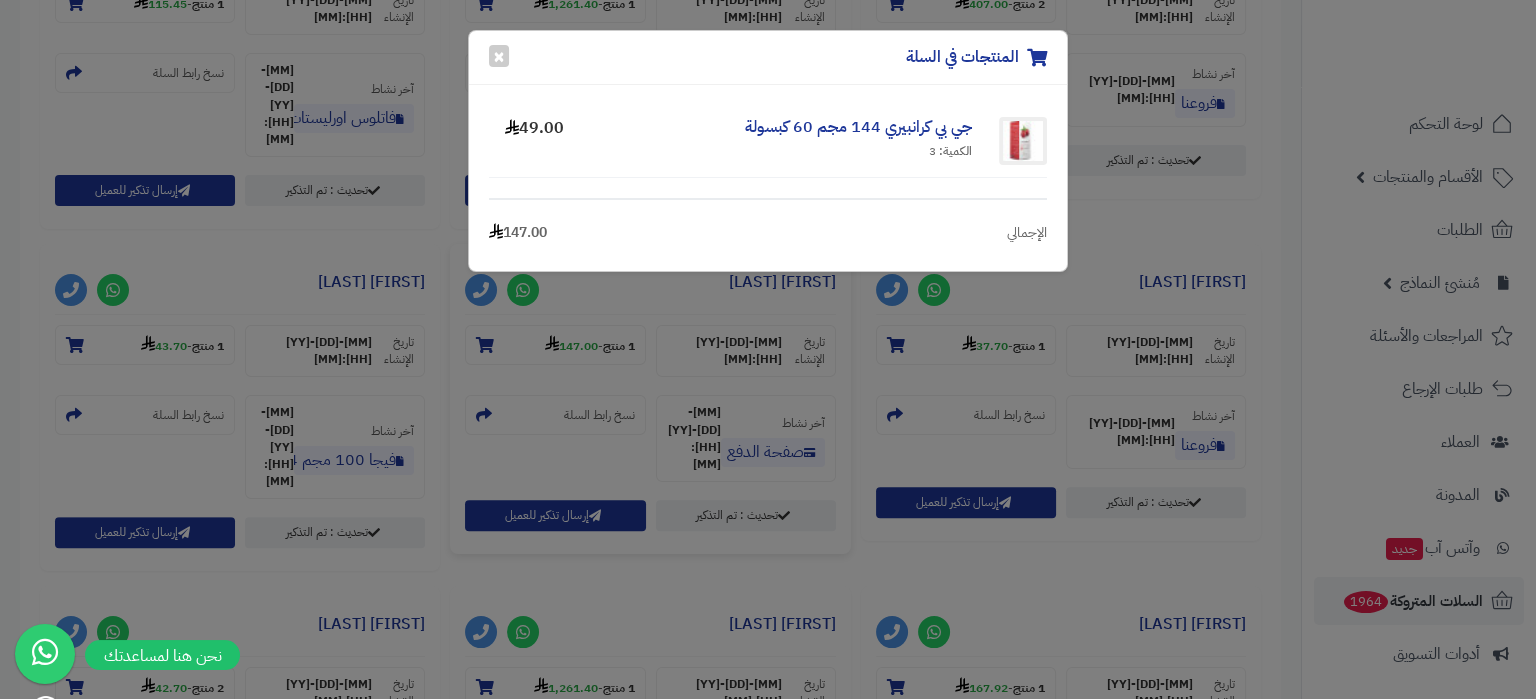 click on "المنتجات في السلة
×
جي بي كرانبيري 144 مجم 60 كبسولة
الكمية:
3
49.00  الإجمالي 147.00" at bounding box center [768, 349] 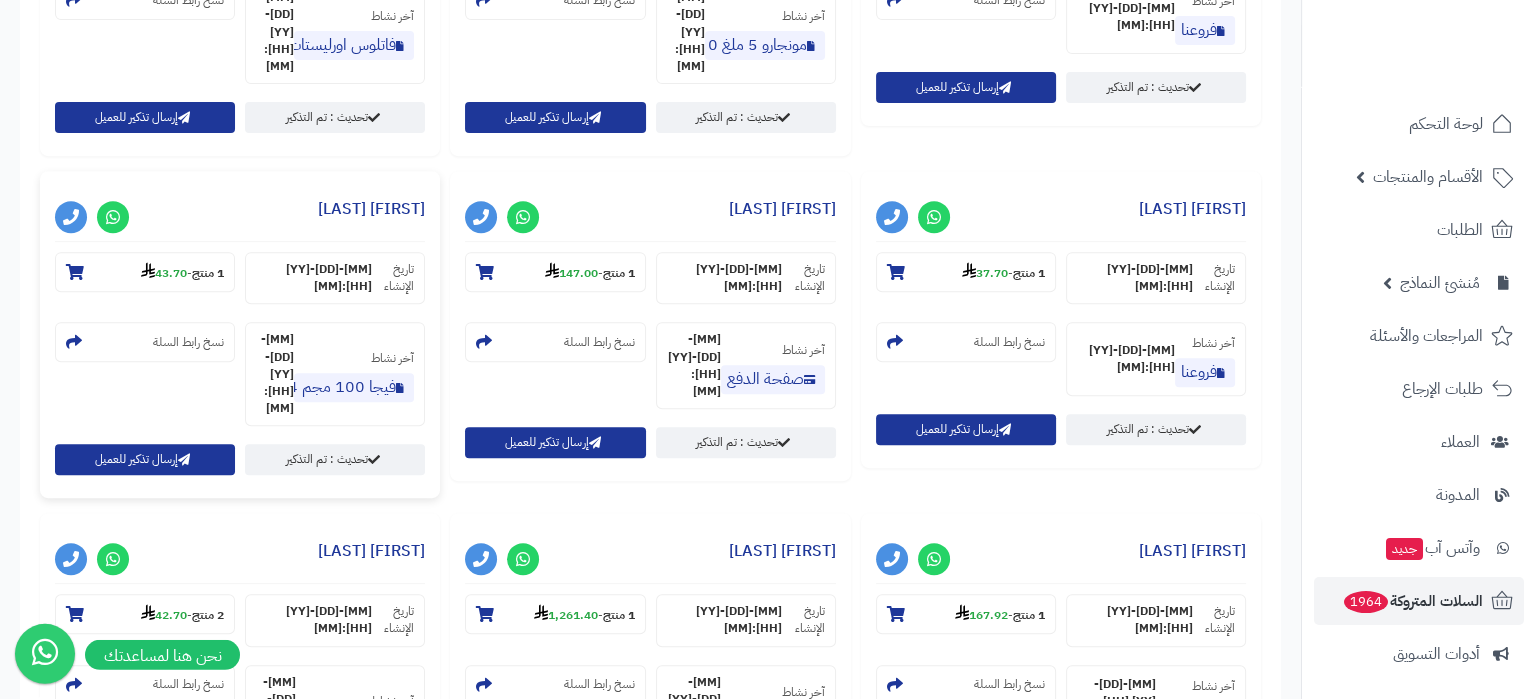 scroll, scrollTop: 1050, scrollLeft: 0, axis: vertical 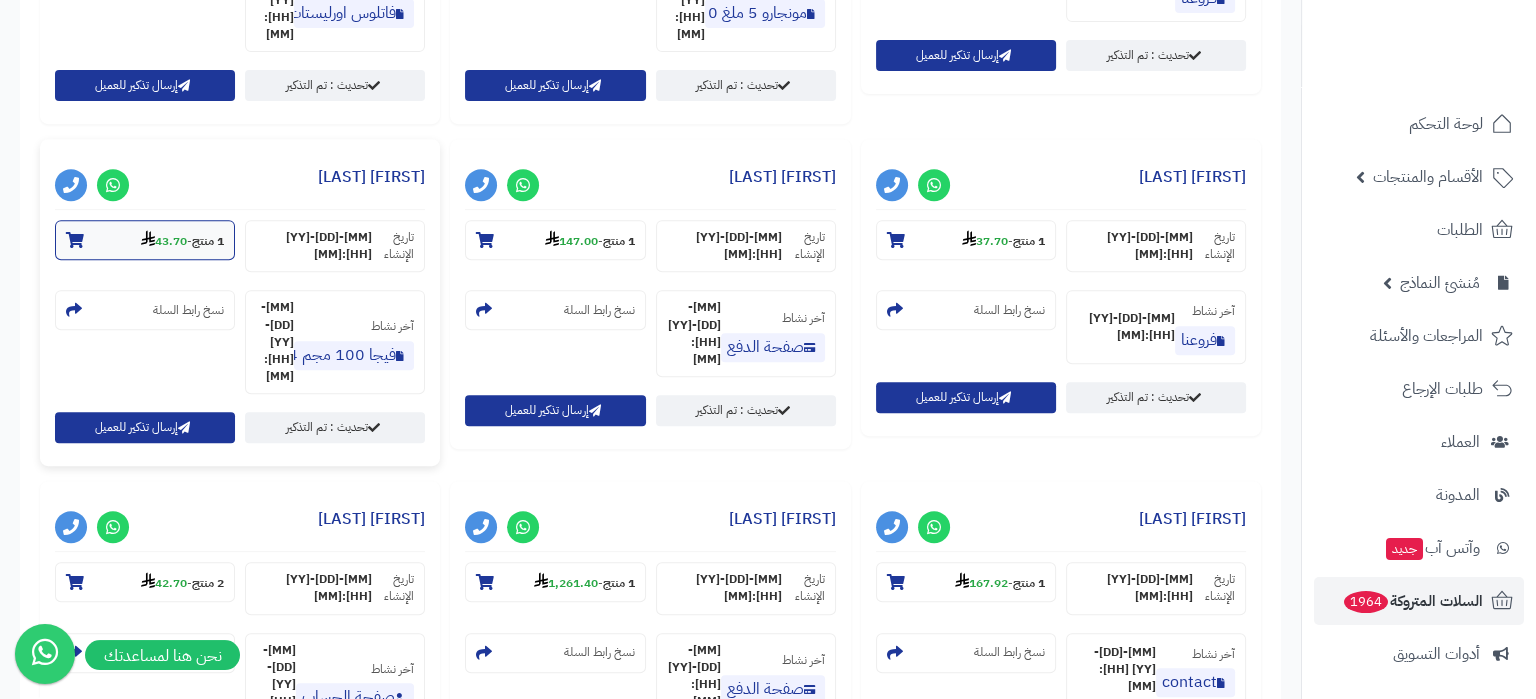 click on "43.70" at bounding box center [164, 241] 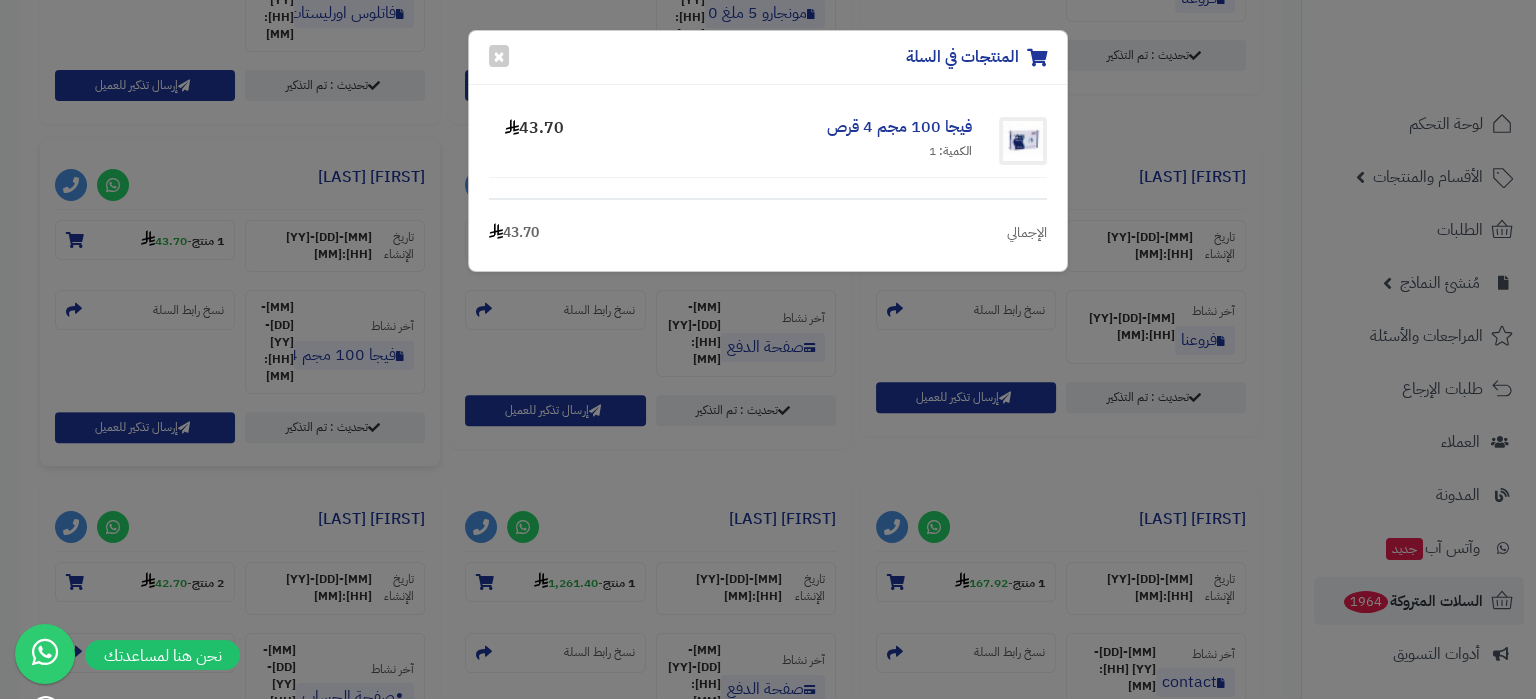 click on "المنتجات في السلة
×
فيجا 100 مجم 4 قرص
الكمية:
1
43.70  الإجمالي 43.70" at bounding box center [768, 349] 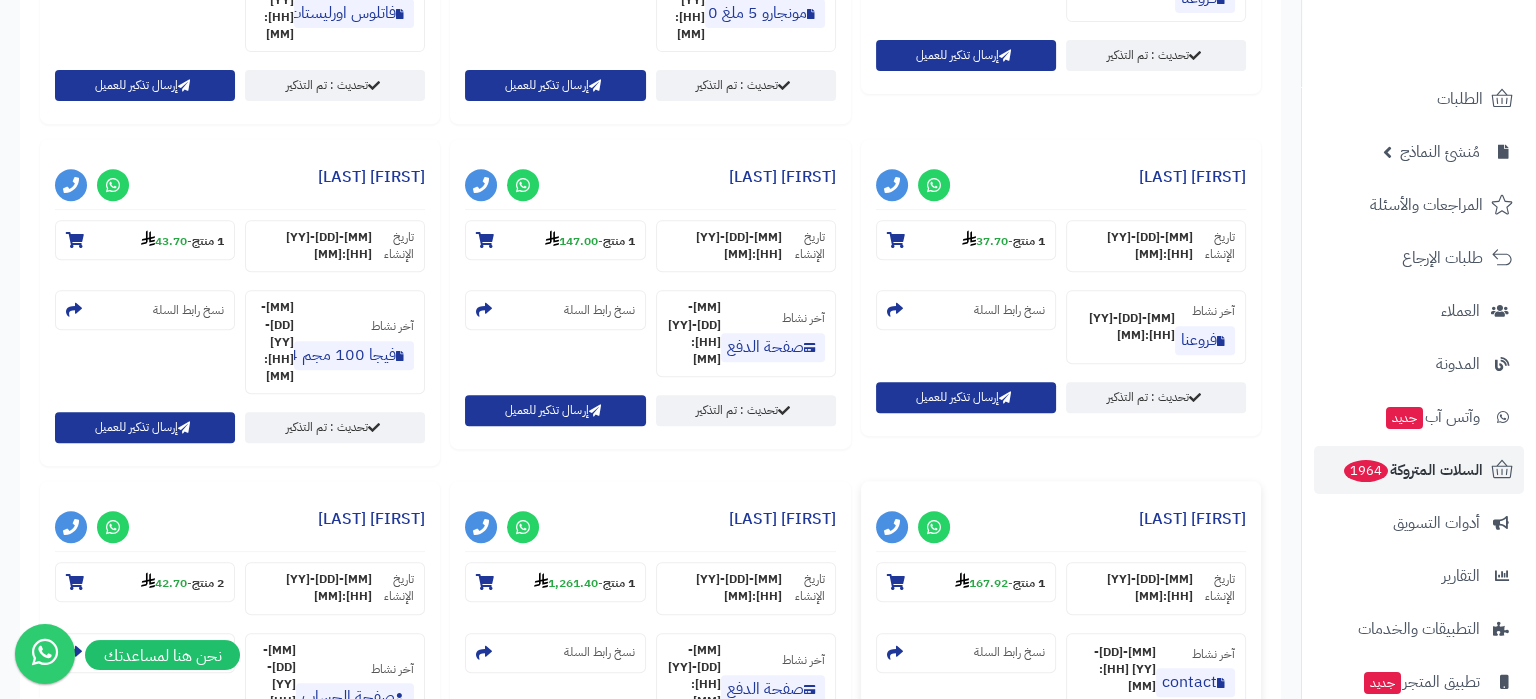 scroll, scrollTop: 269, scrollLeft: 0, axis: vertical 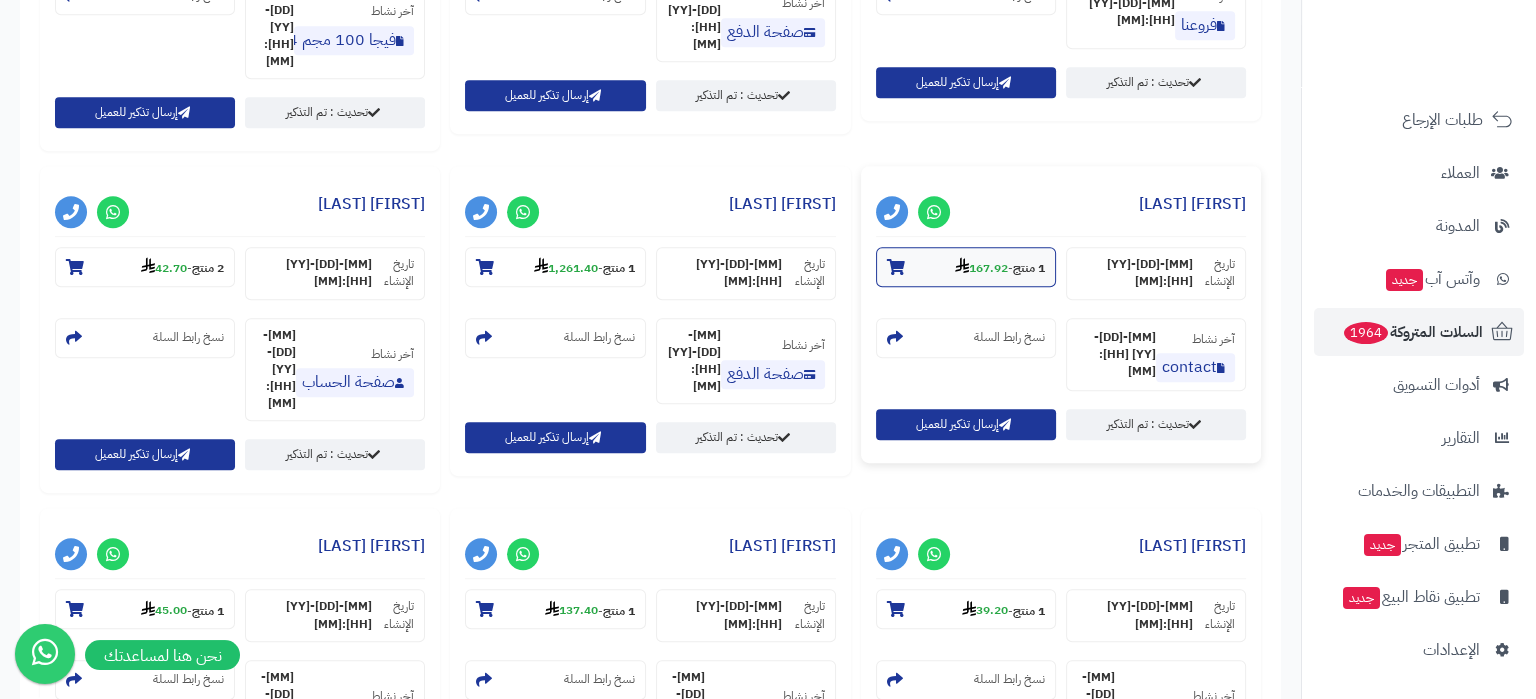 click on "167.92" at bounding box center [981, 268] 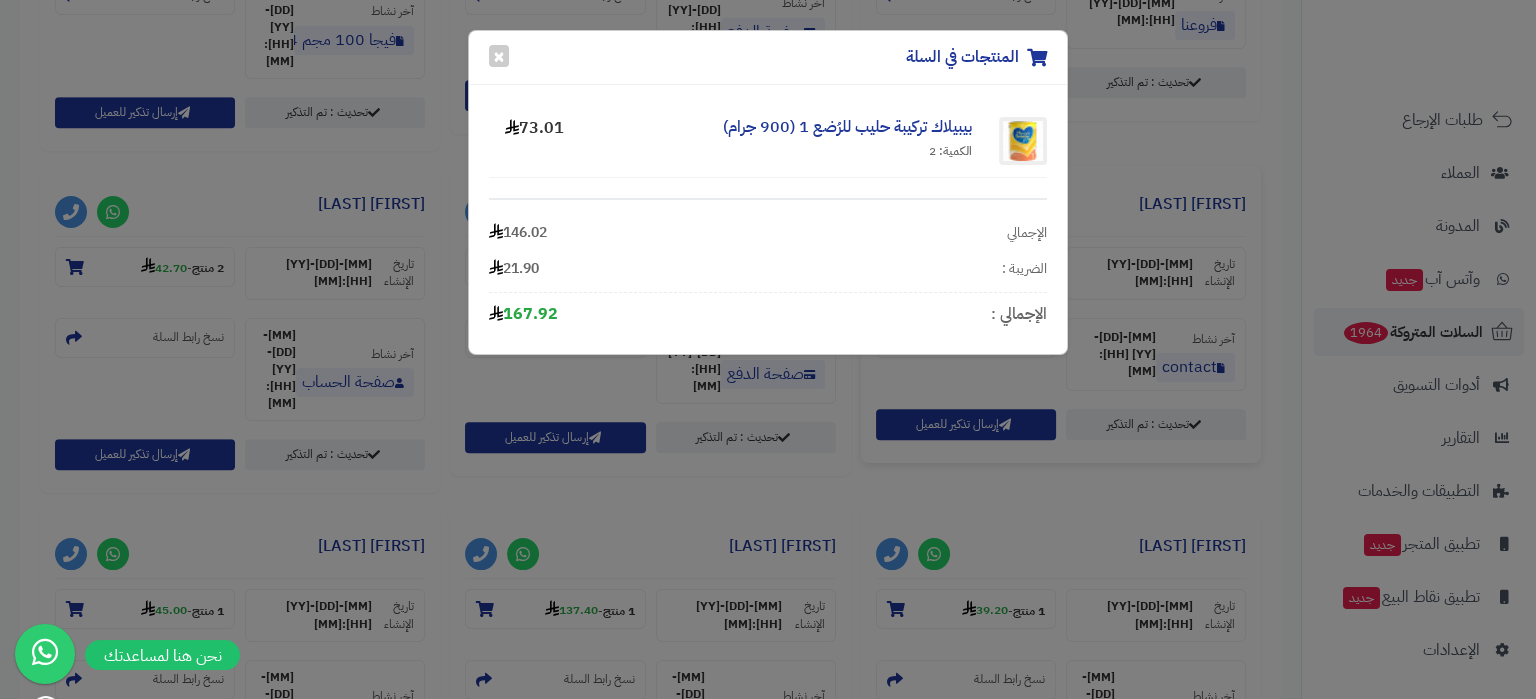 click on "المنتجات في السلة
×
بيبيلاك تركيبة حليب للرُضع 1 (900 جرام)
الكمية:
2
73.01  الإجمالي 146.02  الضريبة : 21.90  الإجمالي : 167.92" at bounding box center [768, 349] 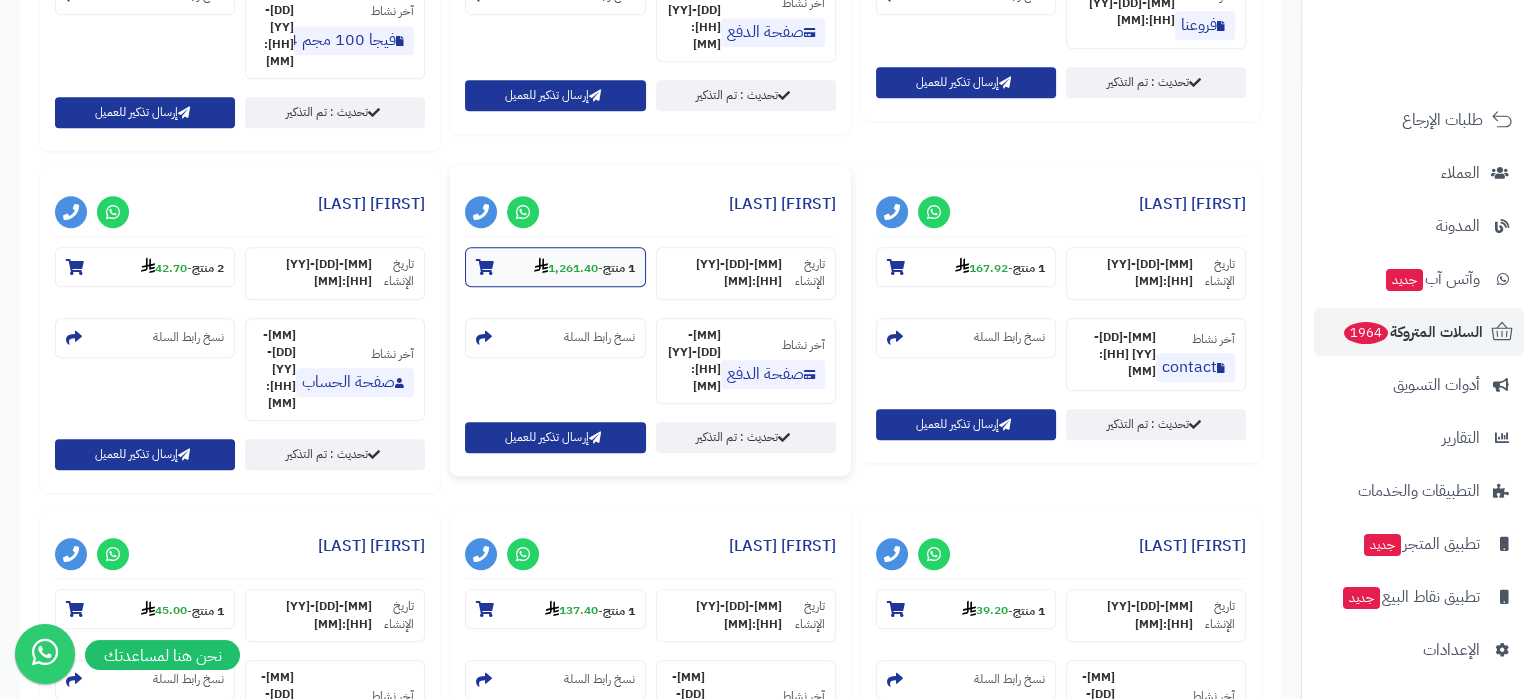 click on "1,261.40" at bounding box center (566, 268) 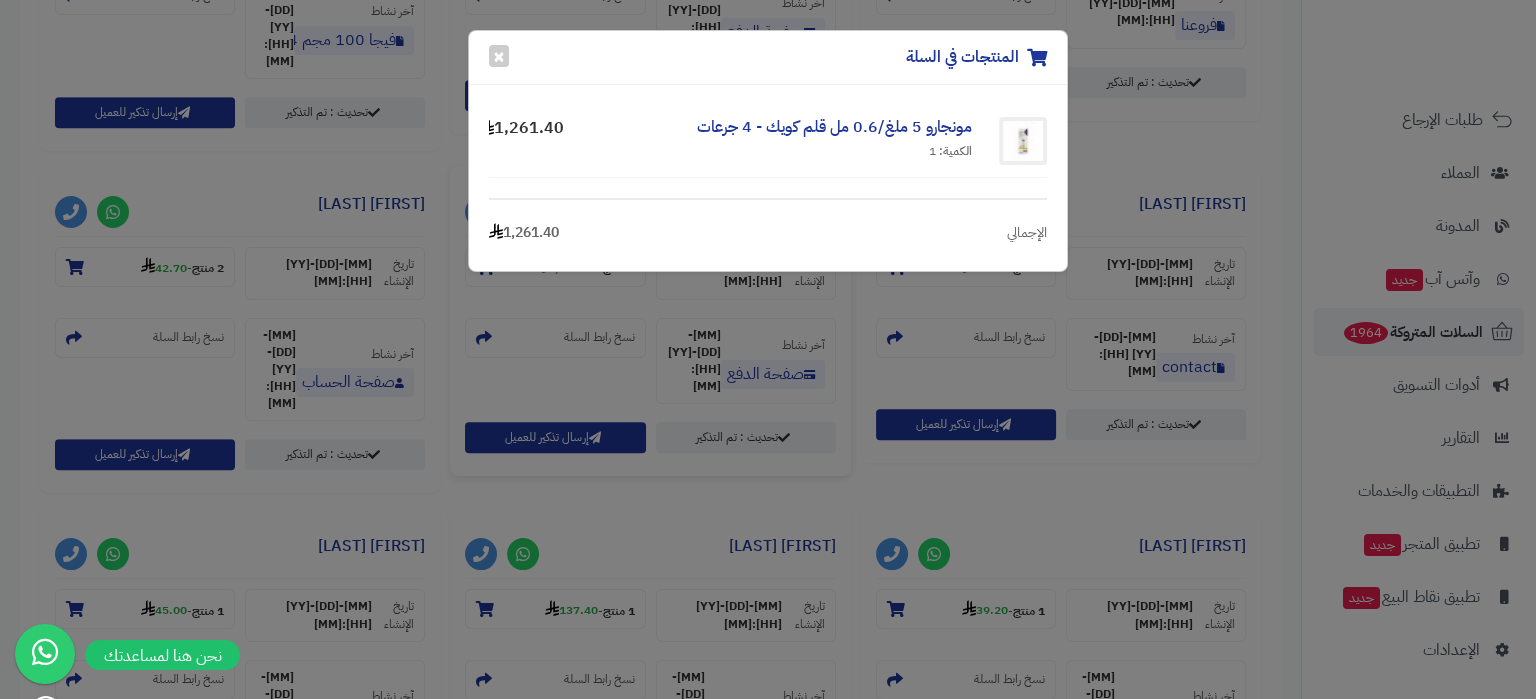 click on "المنتجات في السلة
×
مونجارو 5 ملغ/0.6 مل قلم كويك - 4 جرعات
الكمية:
1
1,261.40  الإجمالي 1,261.40" at bounding box center [768, 349] 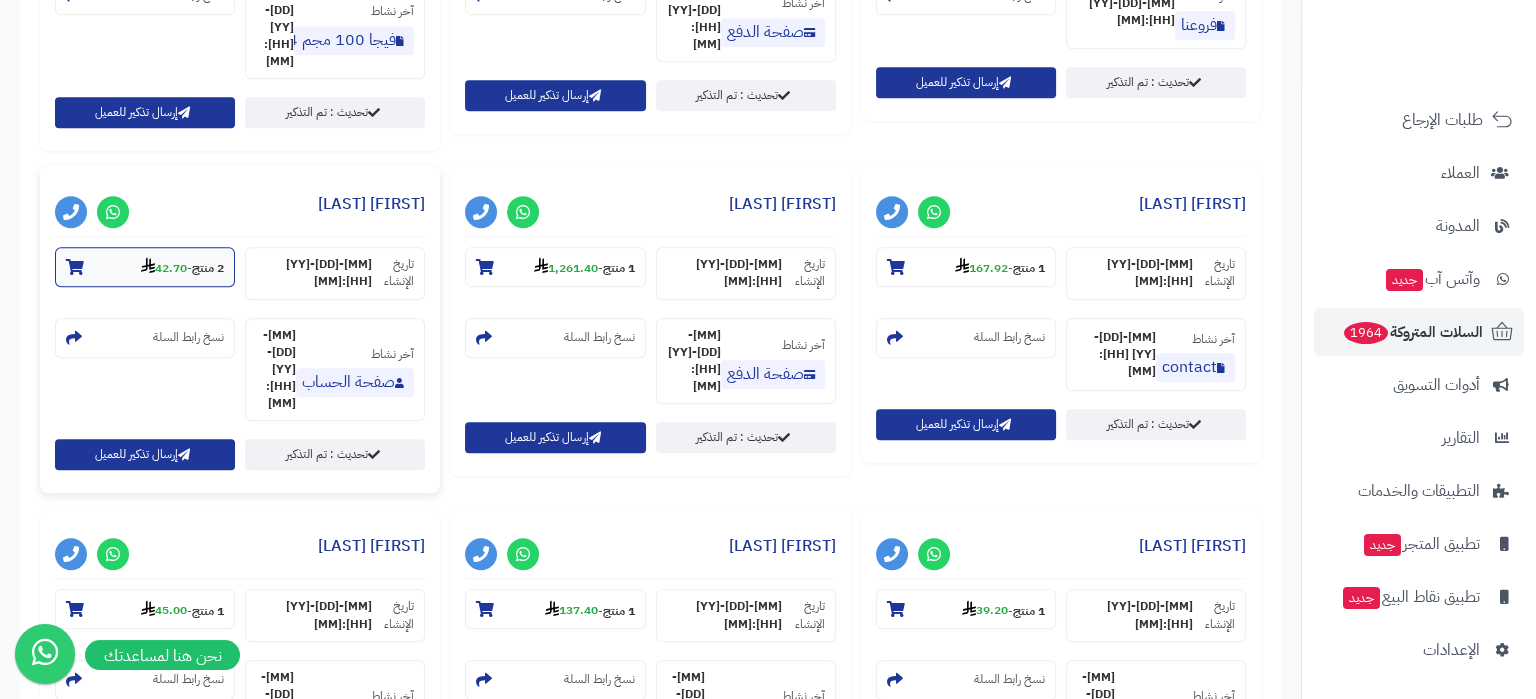 click on "42.70" at bounding box center (164, 268) 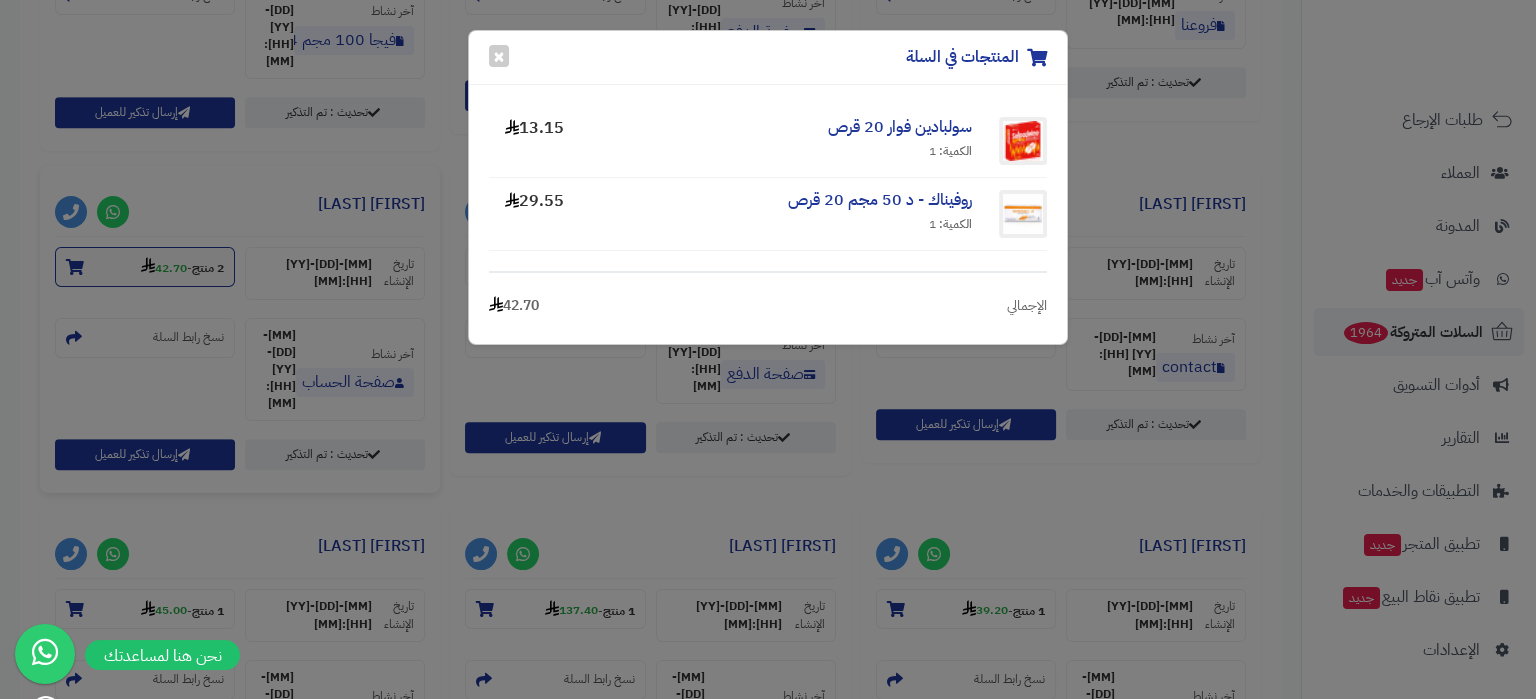 click on "المنتجات في السلة
×
سولبادين فوار 20 قرص
الكمية:
1
13.15
روفيناك - د 50 مجم 20 قرص
الكمية:
1
29.55  الإجمالي 42.70" at bounding box center (768, 349) 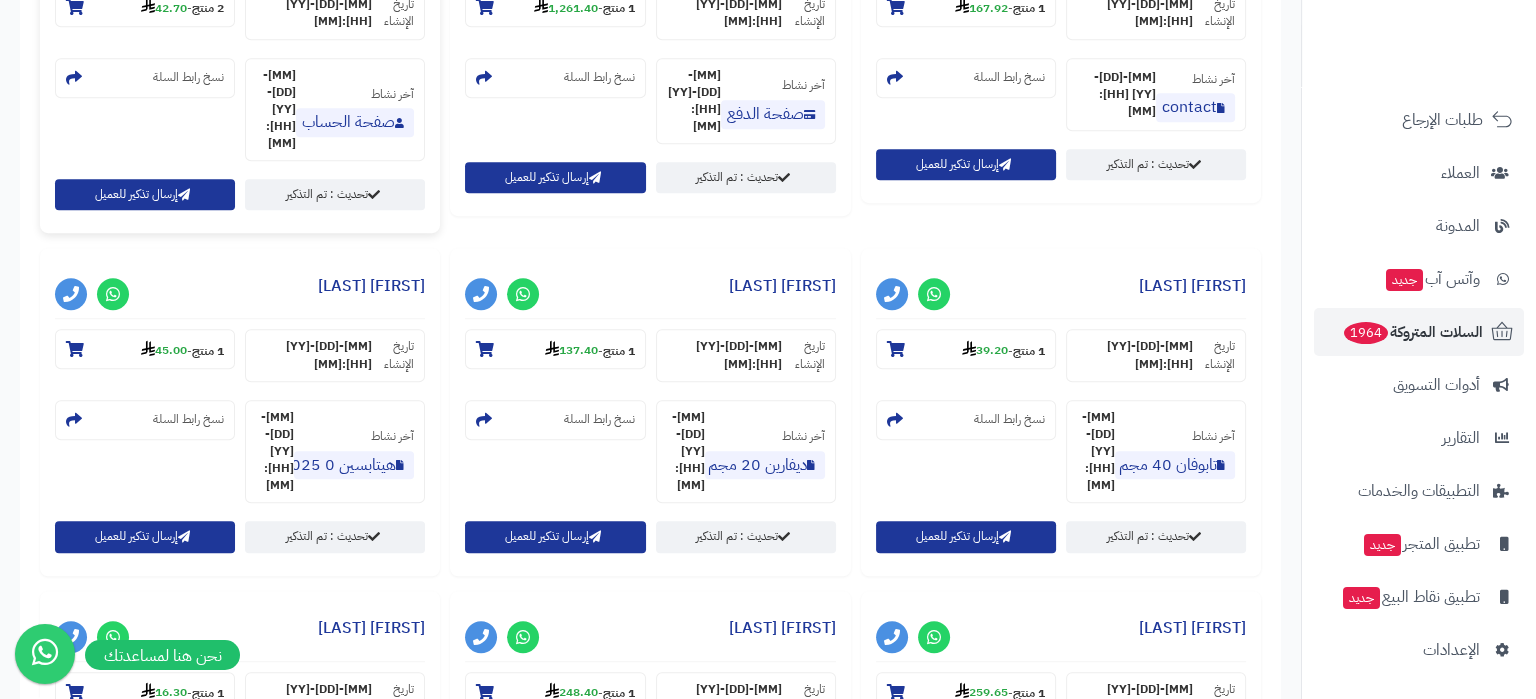 scroll, scrollTop: 1680, scrollLeft: 0, axis: vertical 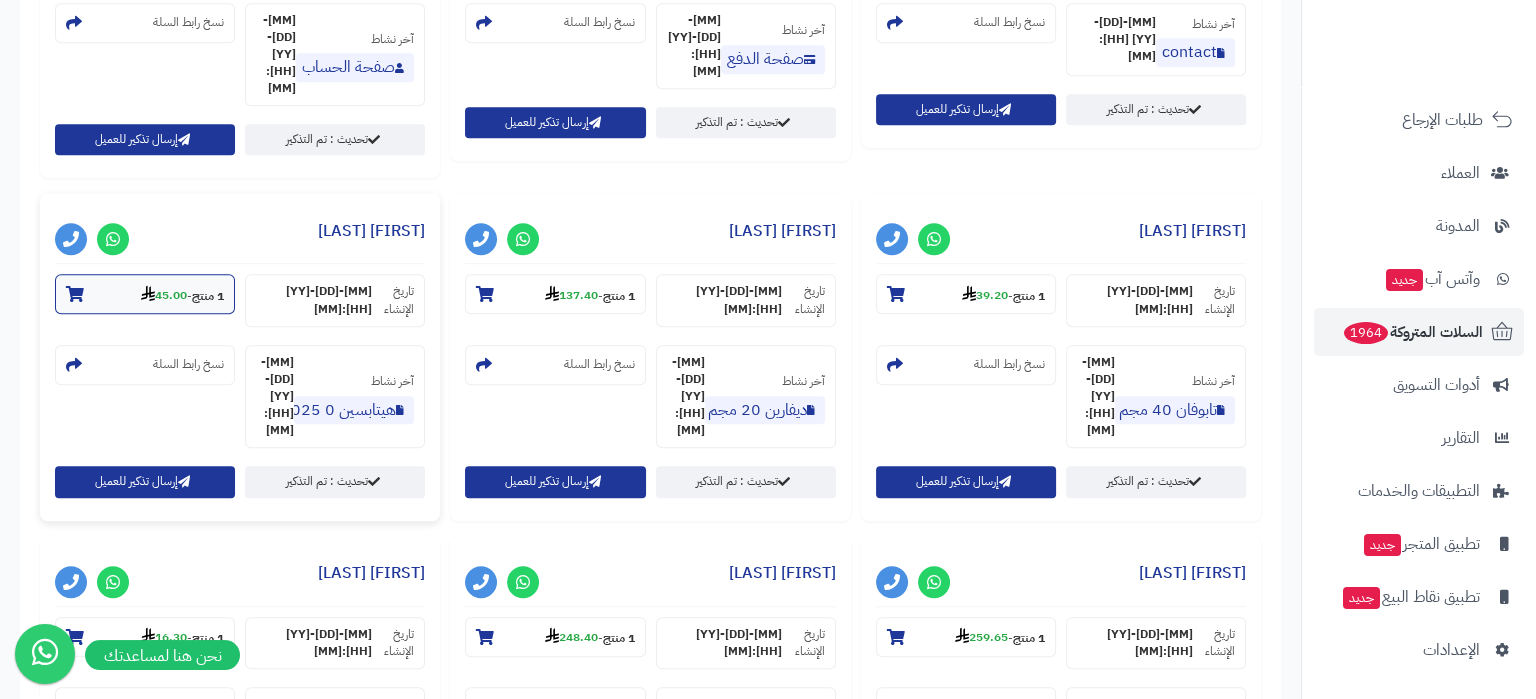click on "45.00" at bounding box center [164, 295] 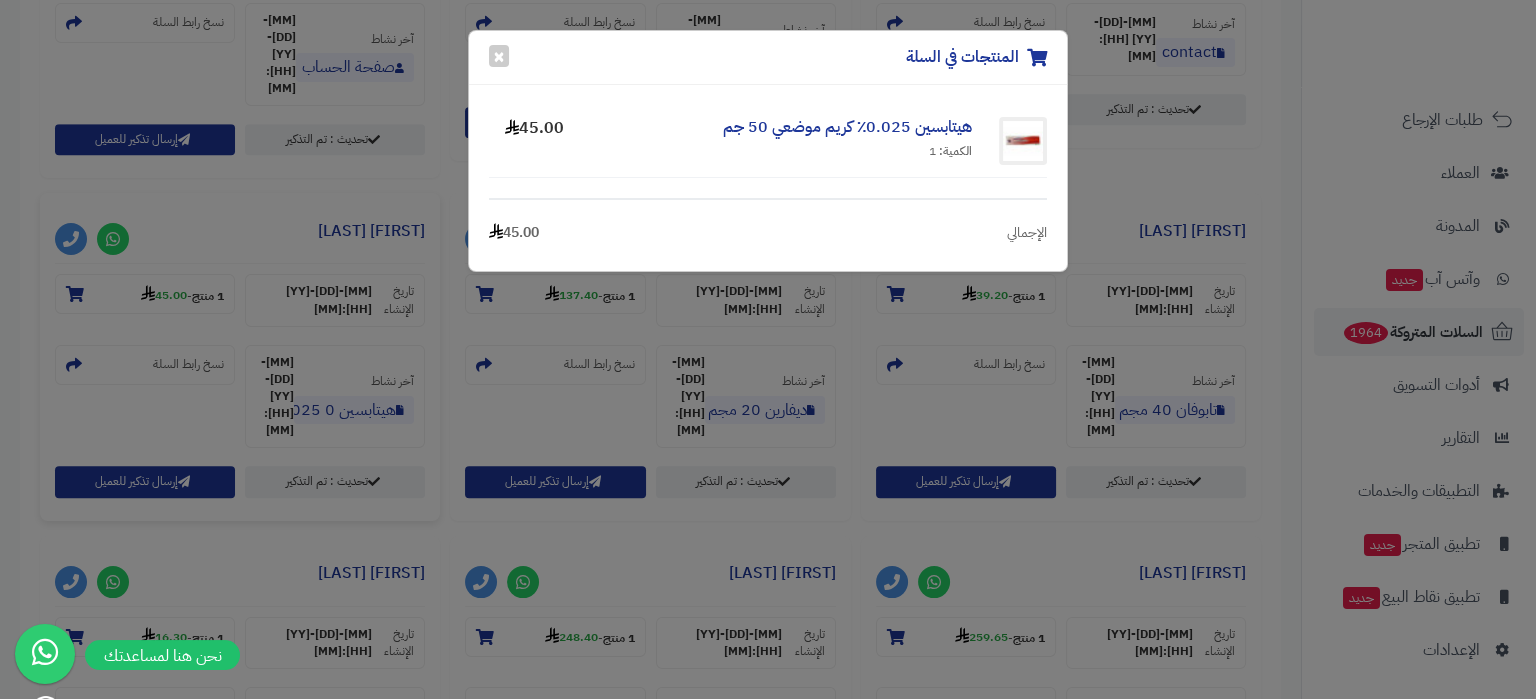 click on "المنتجات في السلة
×
هيتابسين 0.025٪ كريم موضعي 50 جم
الكمية:
1
45.00  الإجمالي 45.00" at bounding box center (768, 349) 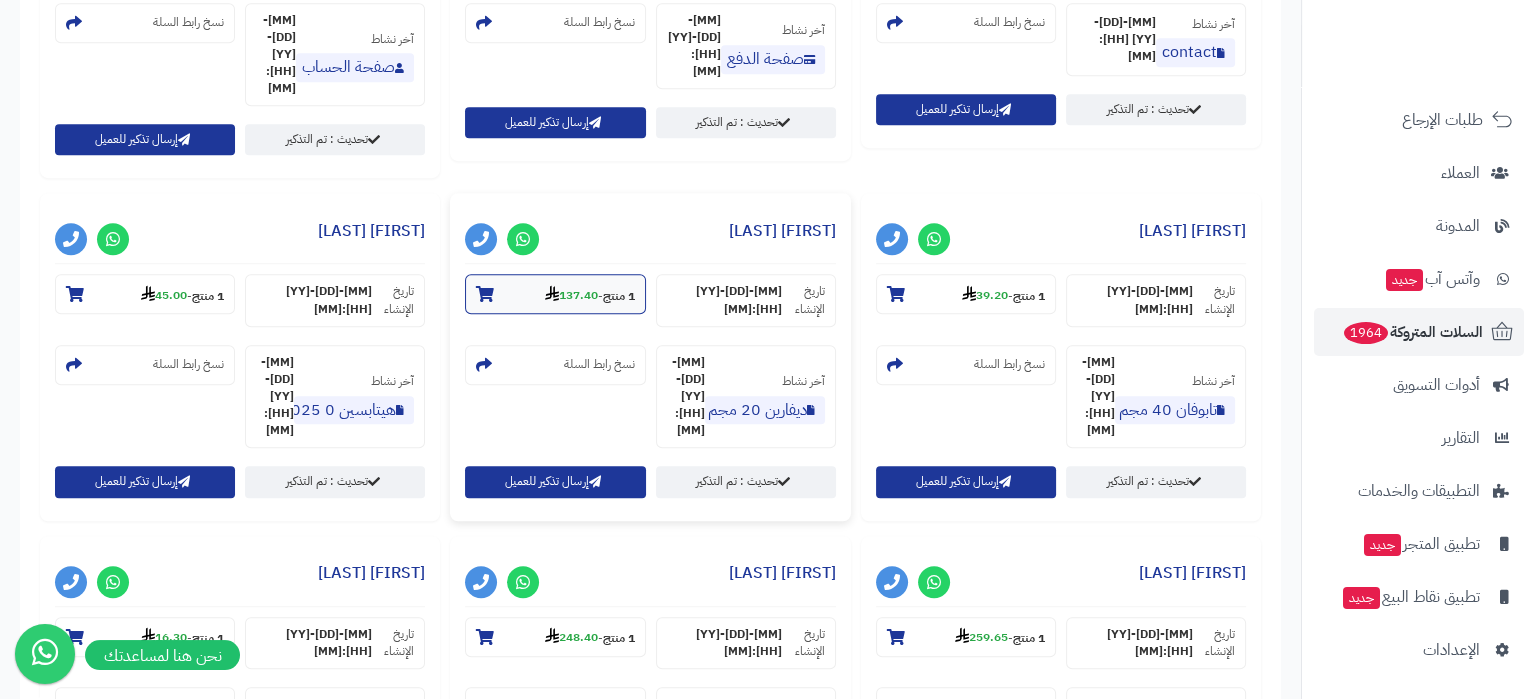 click 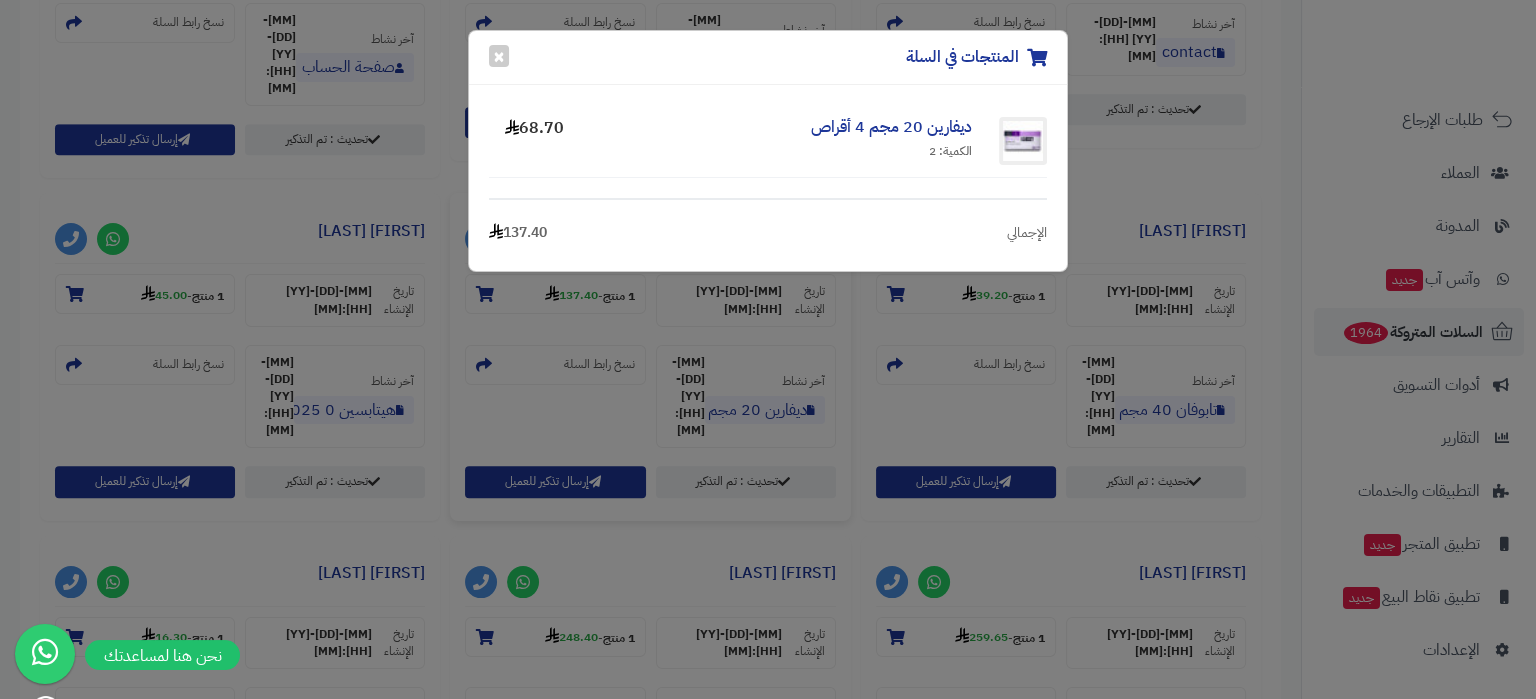 click on "المنتجات في السلة
×
ديفارين 20 مجم 4 أقراص
الكمية:
2
68.70  الإجمالي 137.40" at bounding box center [768, 349] 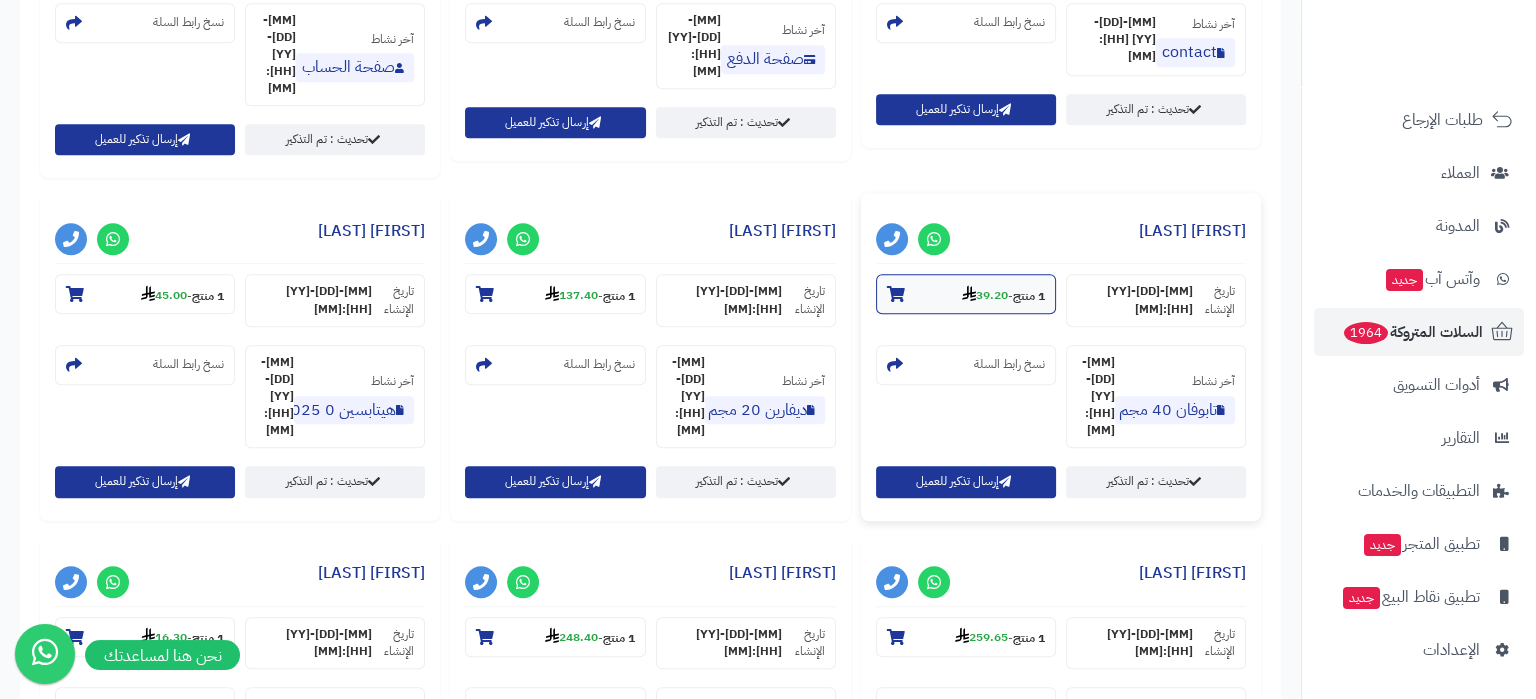 click on "39.20" at bounding box center (985, 295) 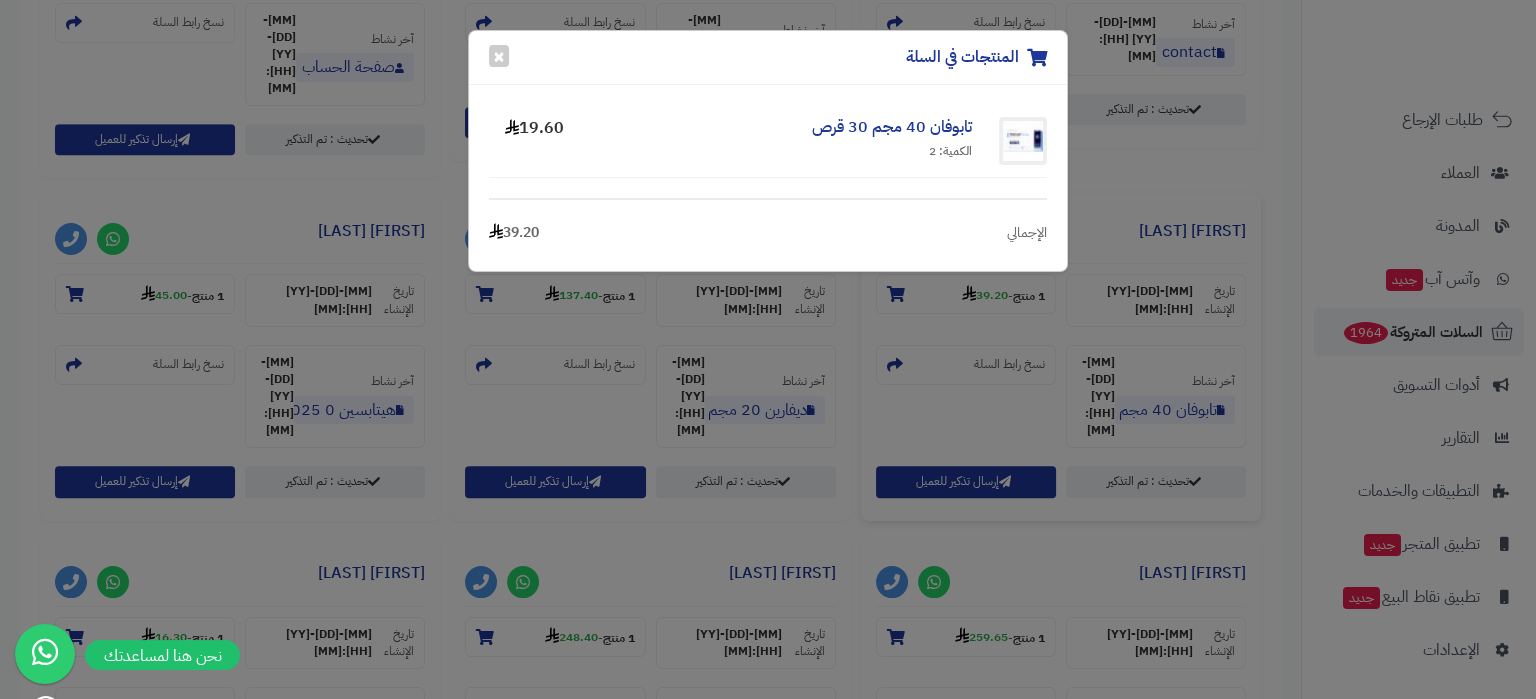 click on "المنتجات في السلة
×
تابوفان 40 مجم 30 قرص
الكمية:
2
19.60  الإجمالي 39.20" at bounding box center [768, 349] 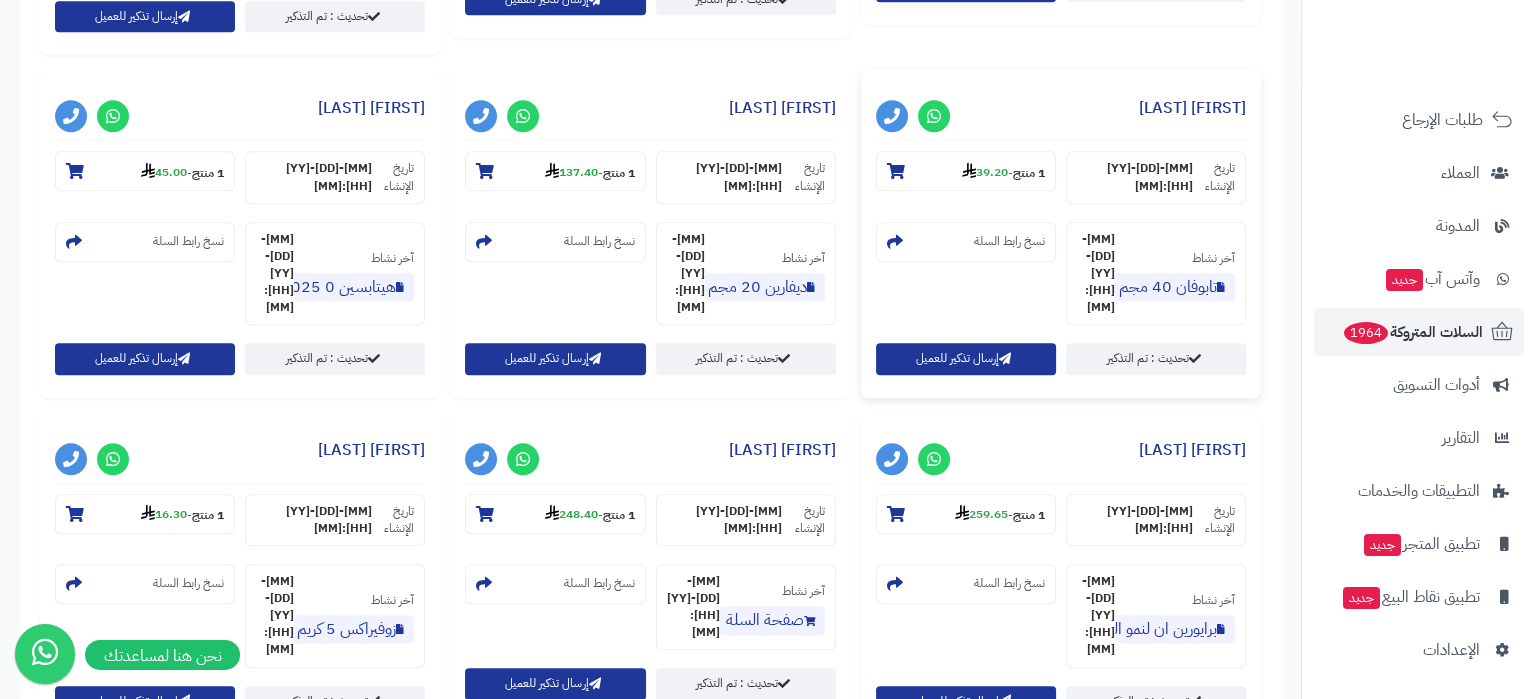 scroll, scrollTop: 1876, scrollLeft: 0, axis: vertical 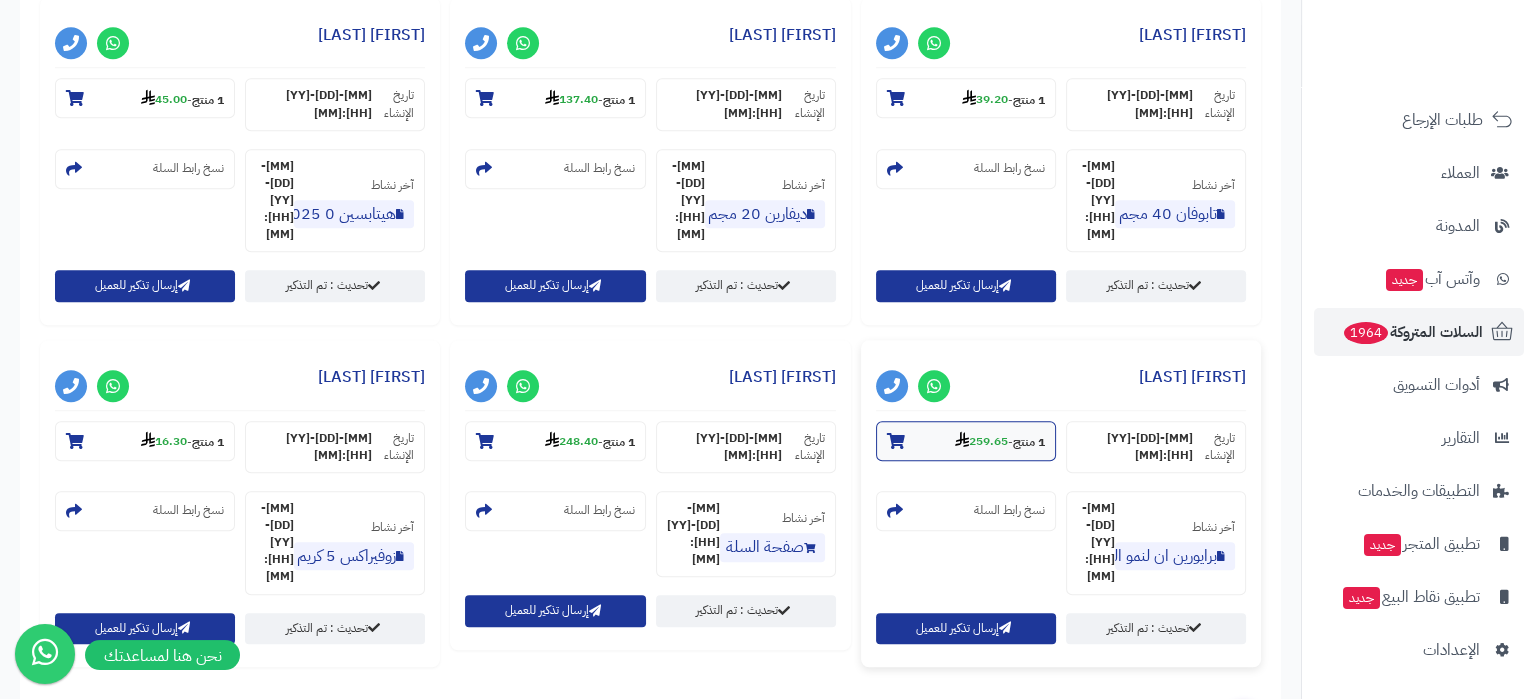 click on "259.65" at bounding box center [981, 441] 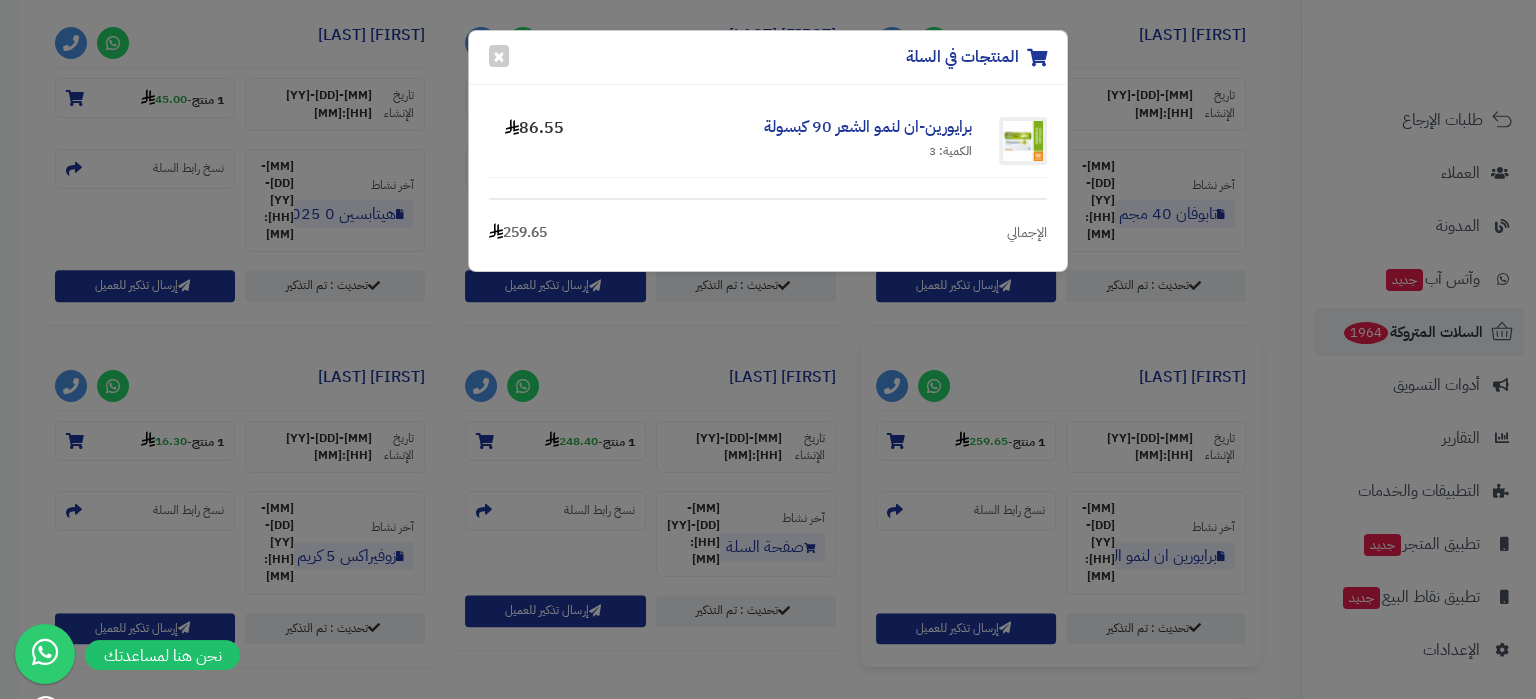 click on "المنتجات في السلة
×
برايورين-ان لنمو الشعر 90 كبسولة
الكمية:
3
86.55  الإجمالي 259.65" at bounding box center [768, 349] 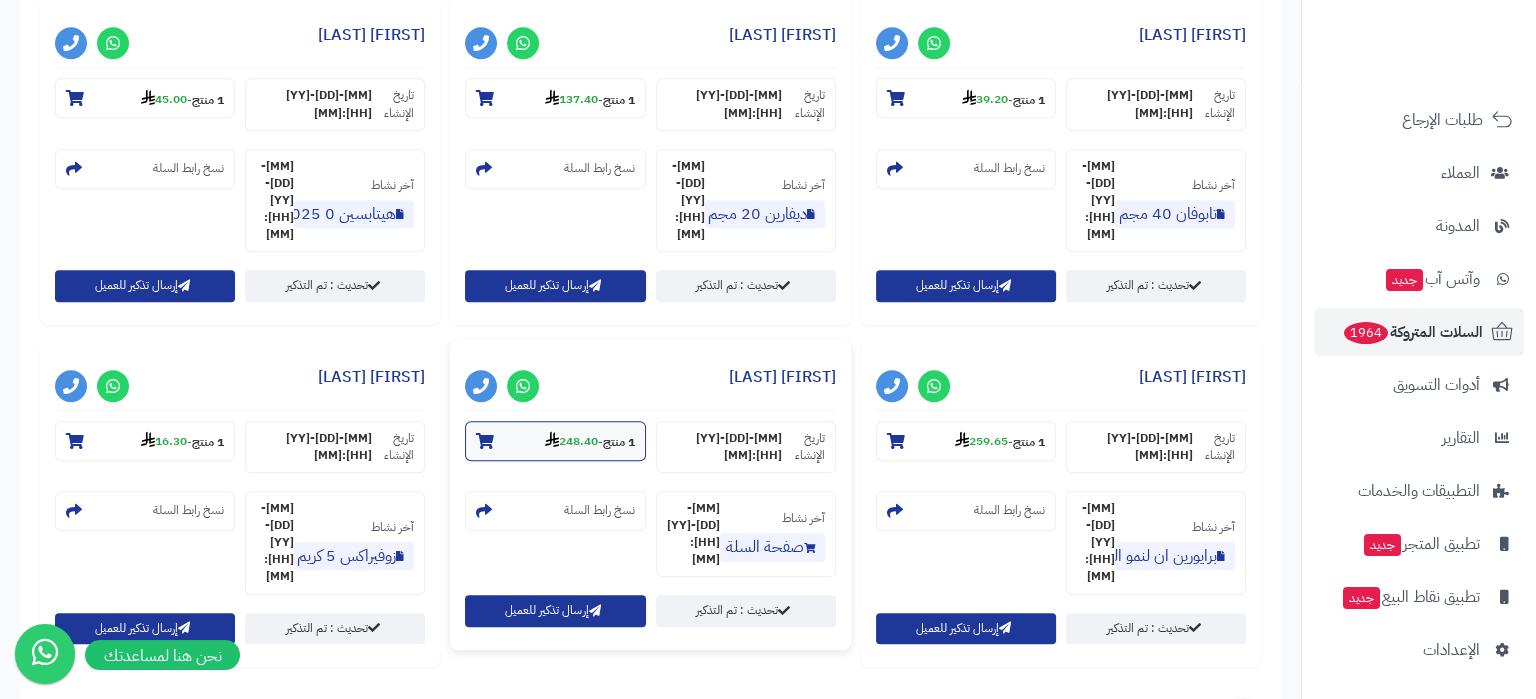 click on "248.40" at bounding box center (571, 441) 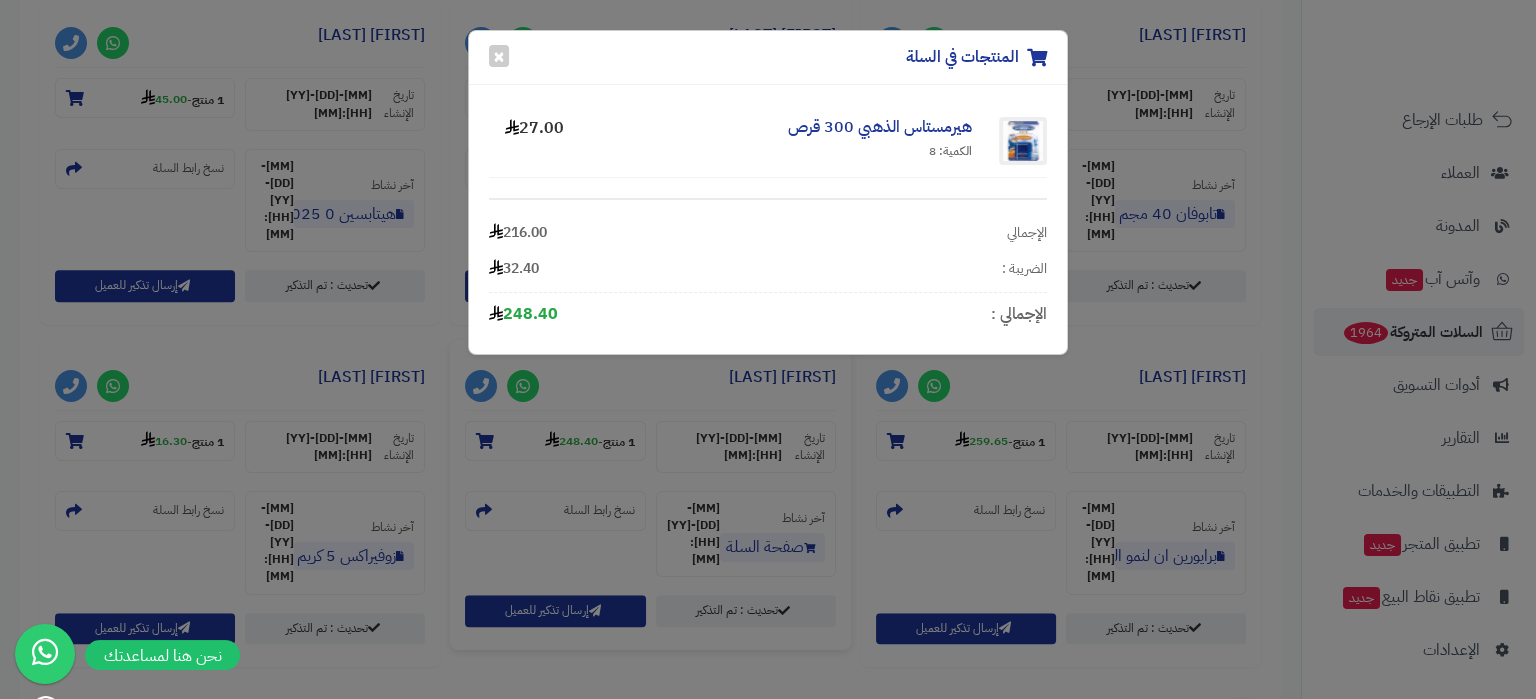 click on "المنتجات في السلة
×
هيرمستاس الذهبي 300 قرص
الكمية:
8
27.00  الإجمالي 216.00  الضريبة : 32.40  الإجمالي : 248.40" at bounding box center (768, 349) 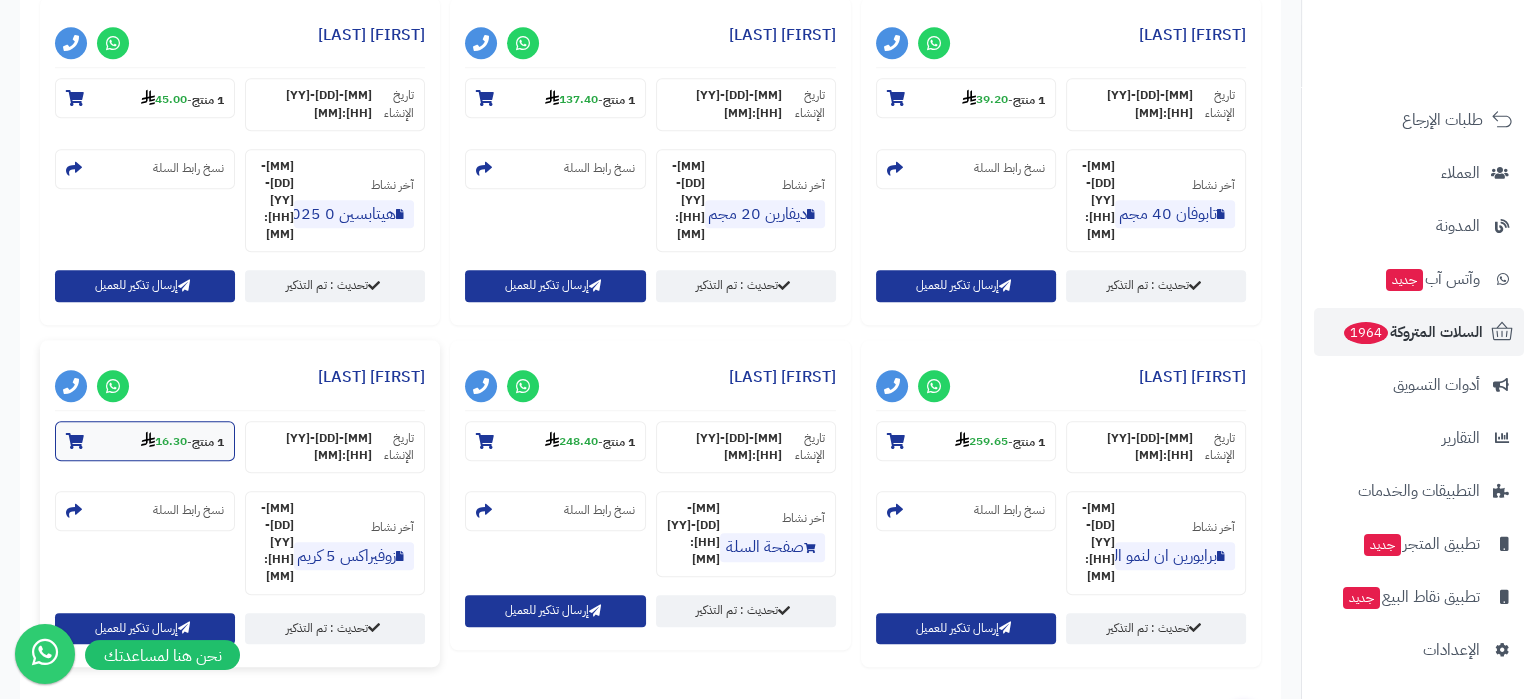 click on "16.30" at bounding box center (164, 441) 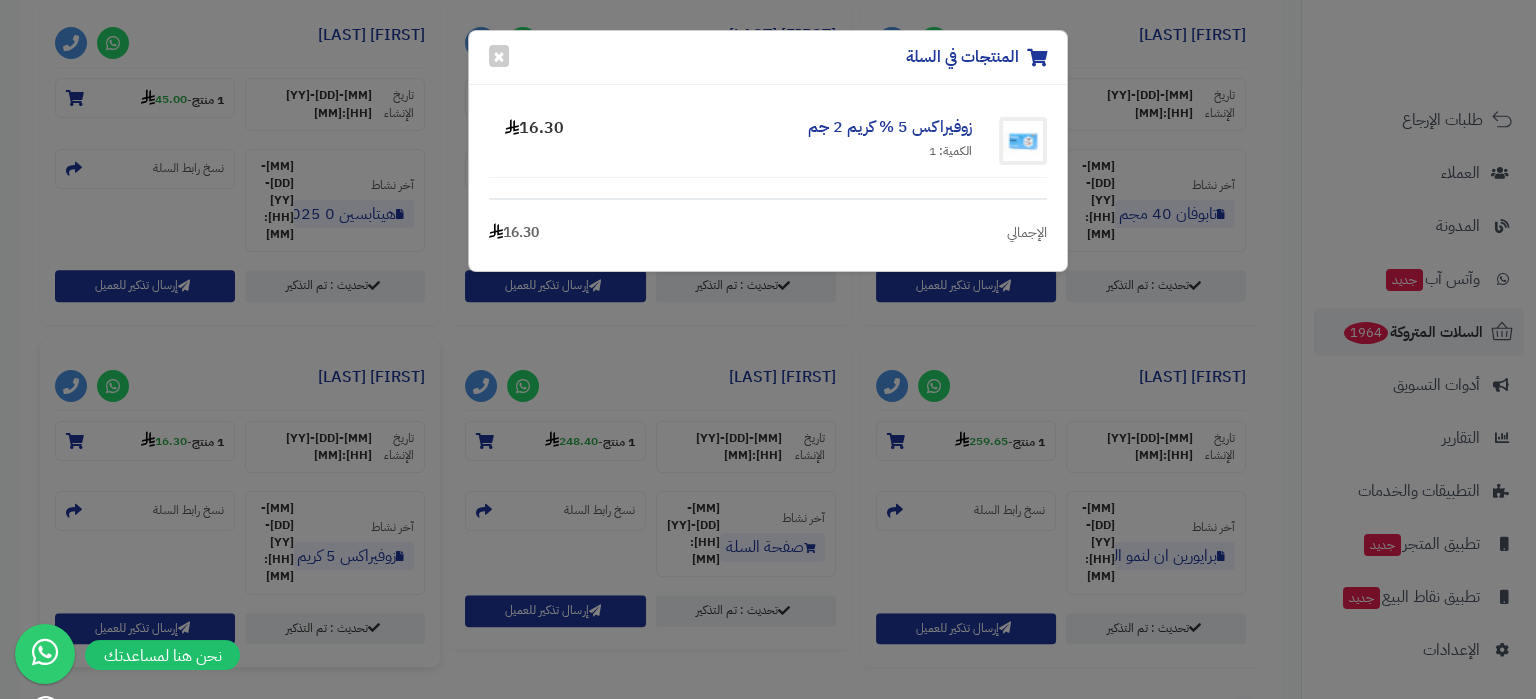 click on "المنتجات في السلة
×
زوفيراكس 5 % كريم 2 جم
الكمية:
1
16.30  الإجمالي 16.30" at bounding box center [768, 349] 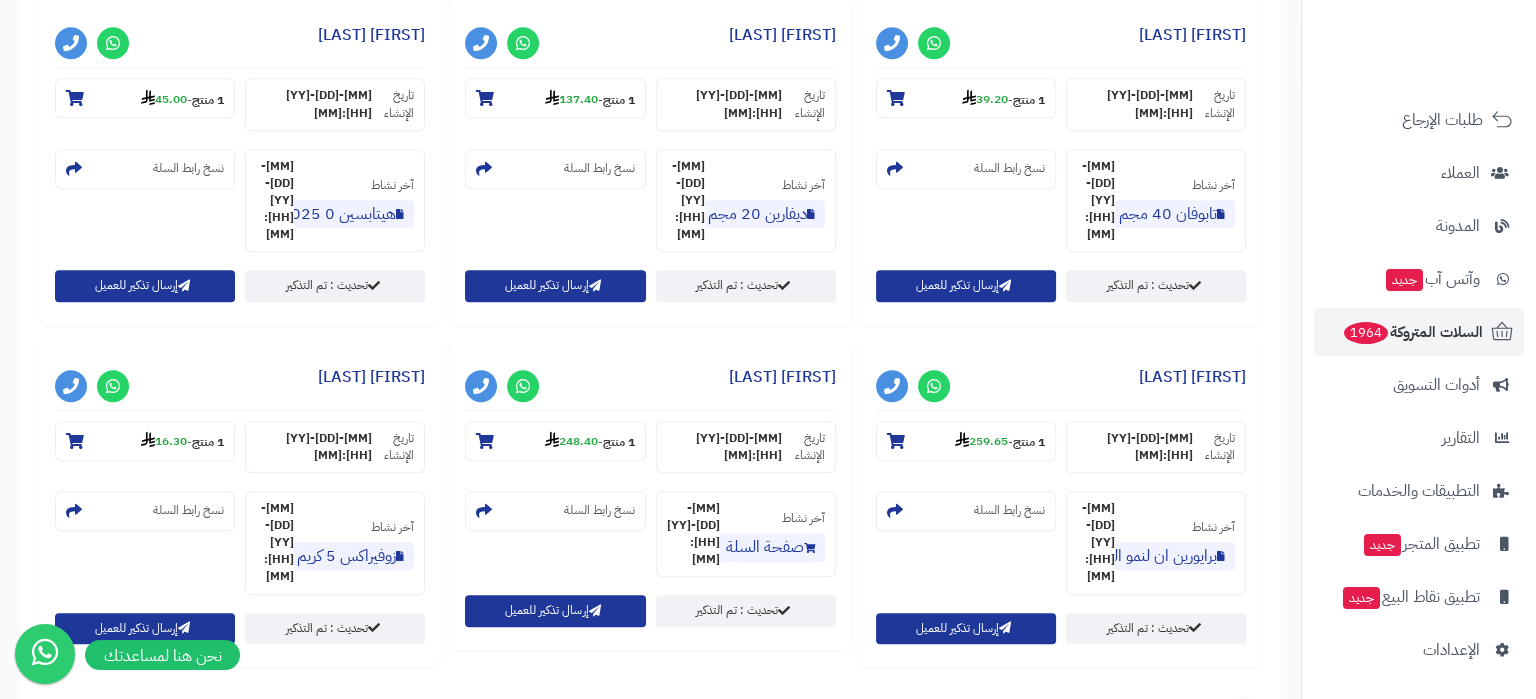 click on "2" at bounding box center (1210, 720) 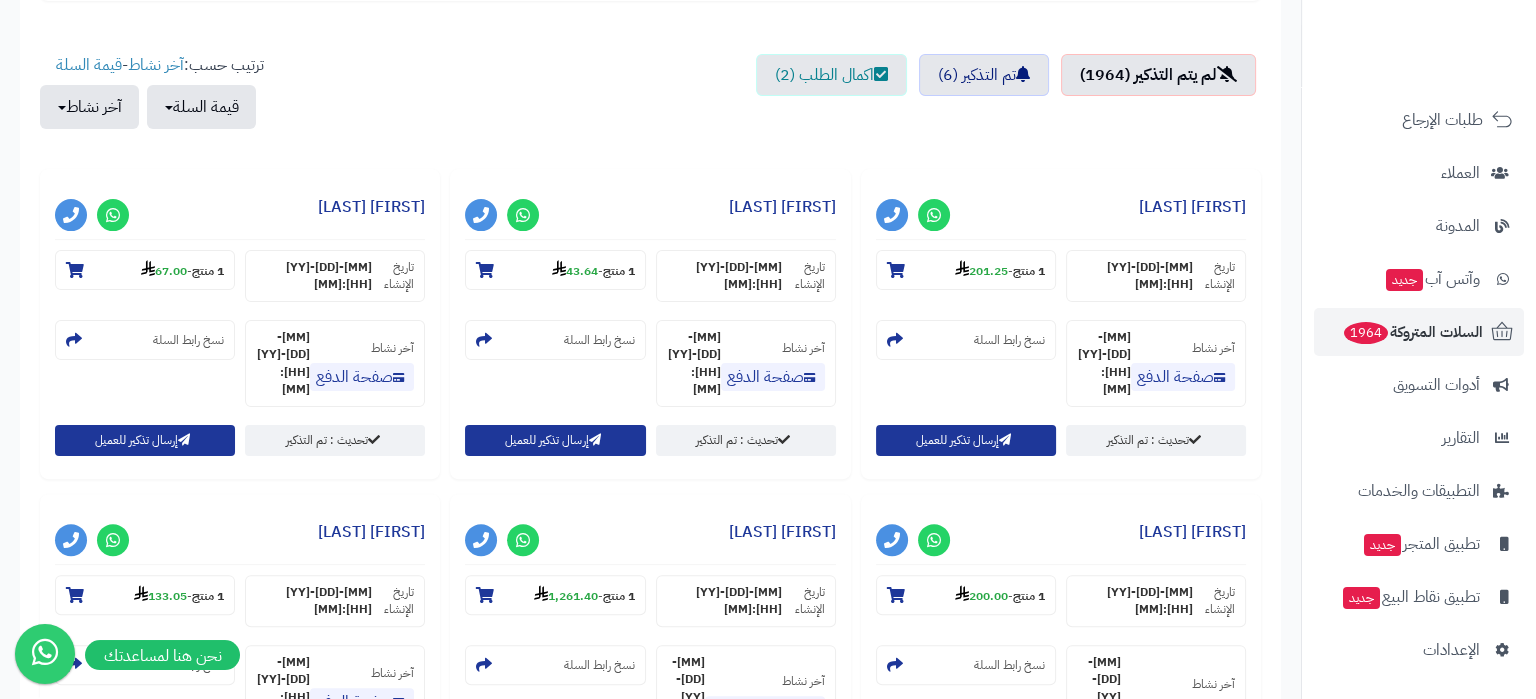 scroll, scrollTop: 840, scrollLeft: 0, axis: vertical 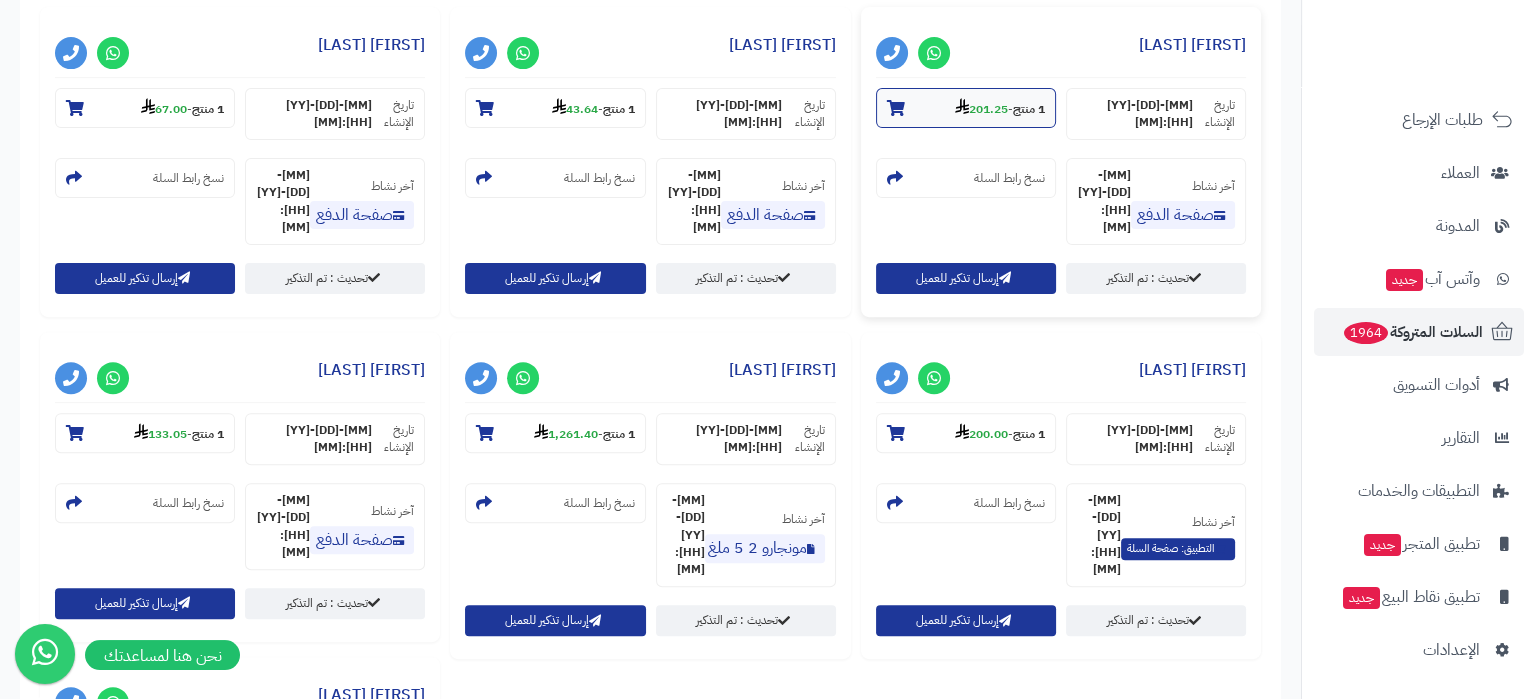 click on "201.25" at bounding box center (981, 109) 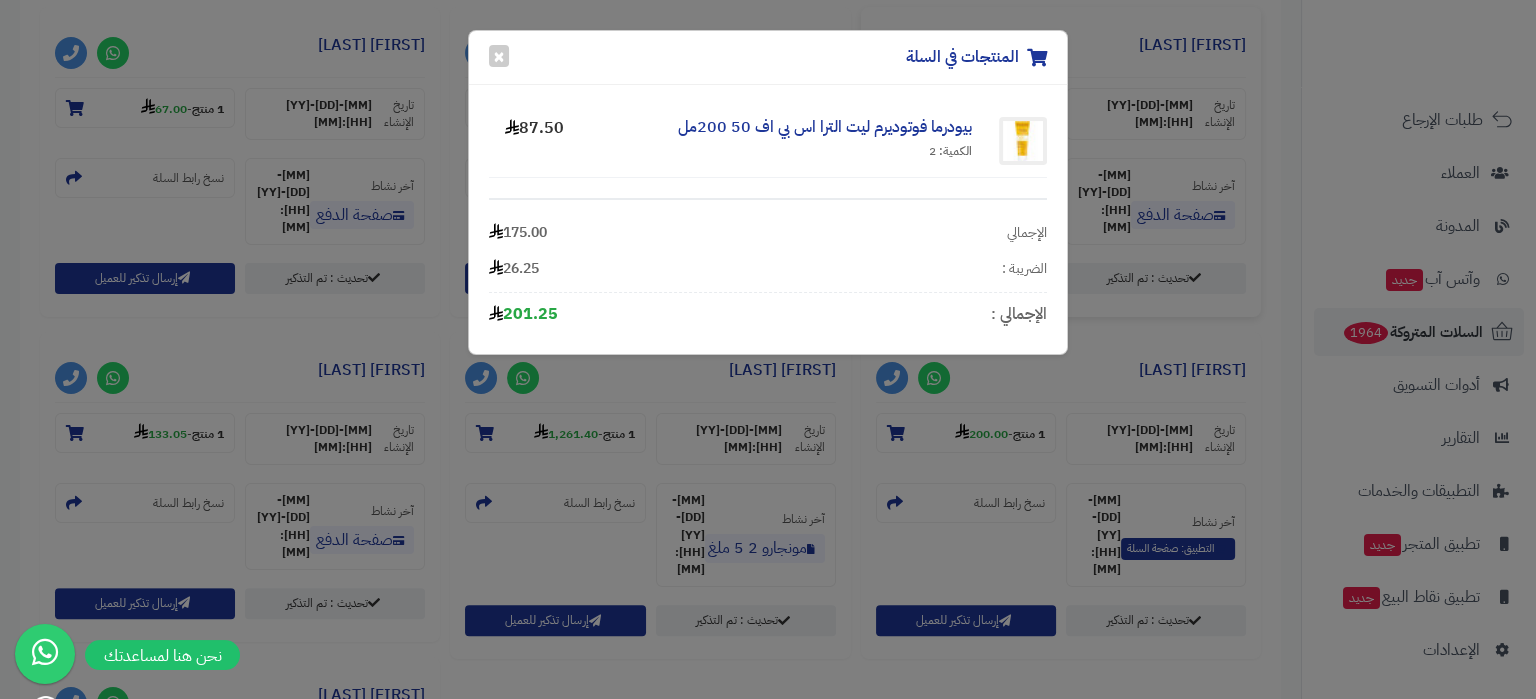 click on "المنتجات في السلة
×
بيودرما فوتوديرم ليت الترا اس بي اف 50 200مل
الكمية:
2
87.50  الإجمالي 175.00  الضريبة : 26.25  الإجمالي : 201.25" at bounding box center [768, 349] 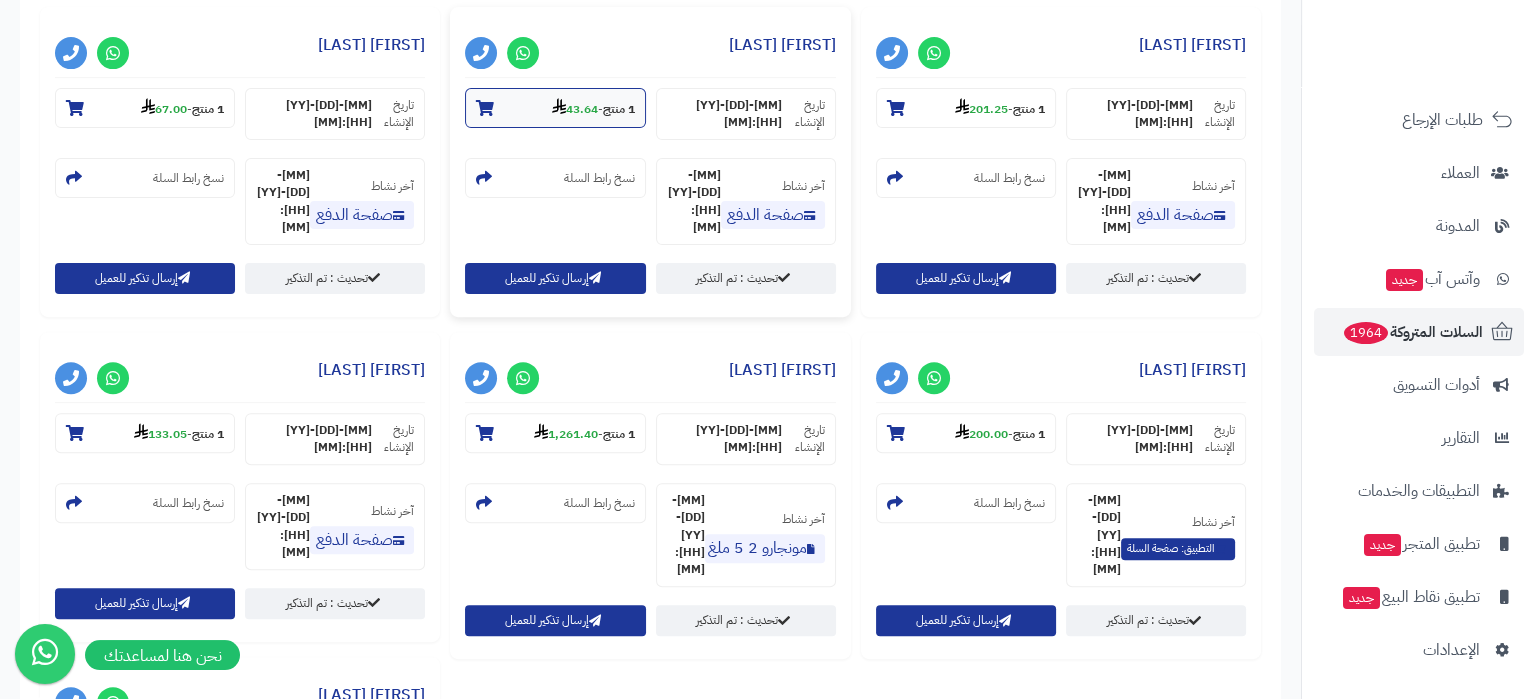 click on "43.64" at bounding box center (575, 109) 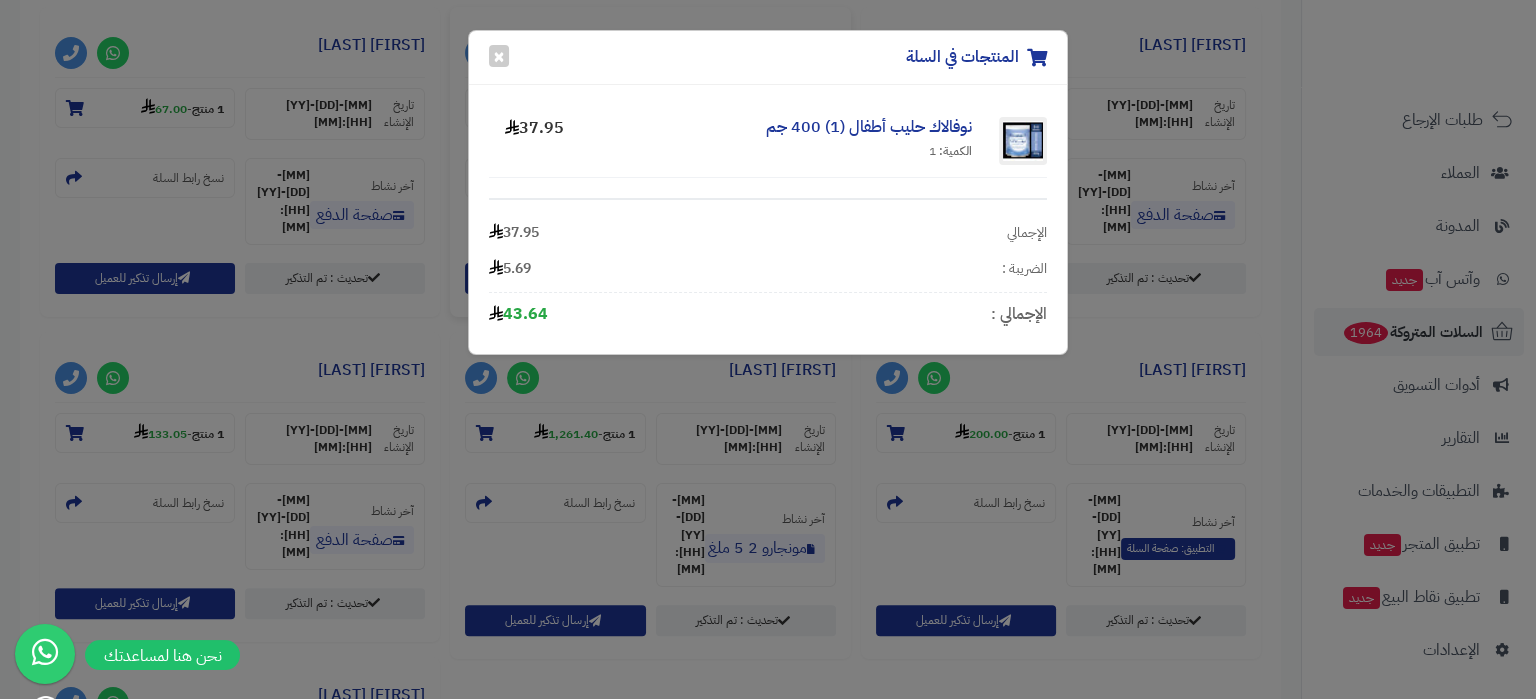 click on "المنتجات في السلة
×
نوفالاك حليب أطفال (1) 400 جم
الكمية:
1
37.95  الإجمالي 37.95  الضريبة : 5.69  الإجمالي : 43.64" at bounding box center [768, 349] 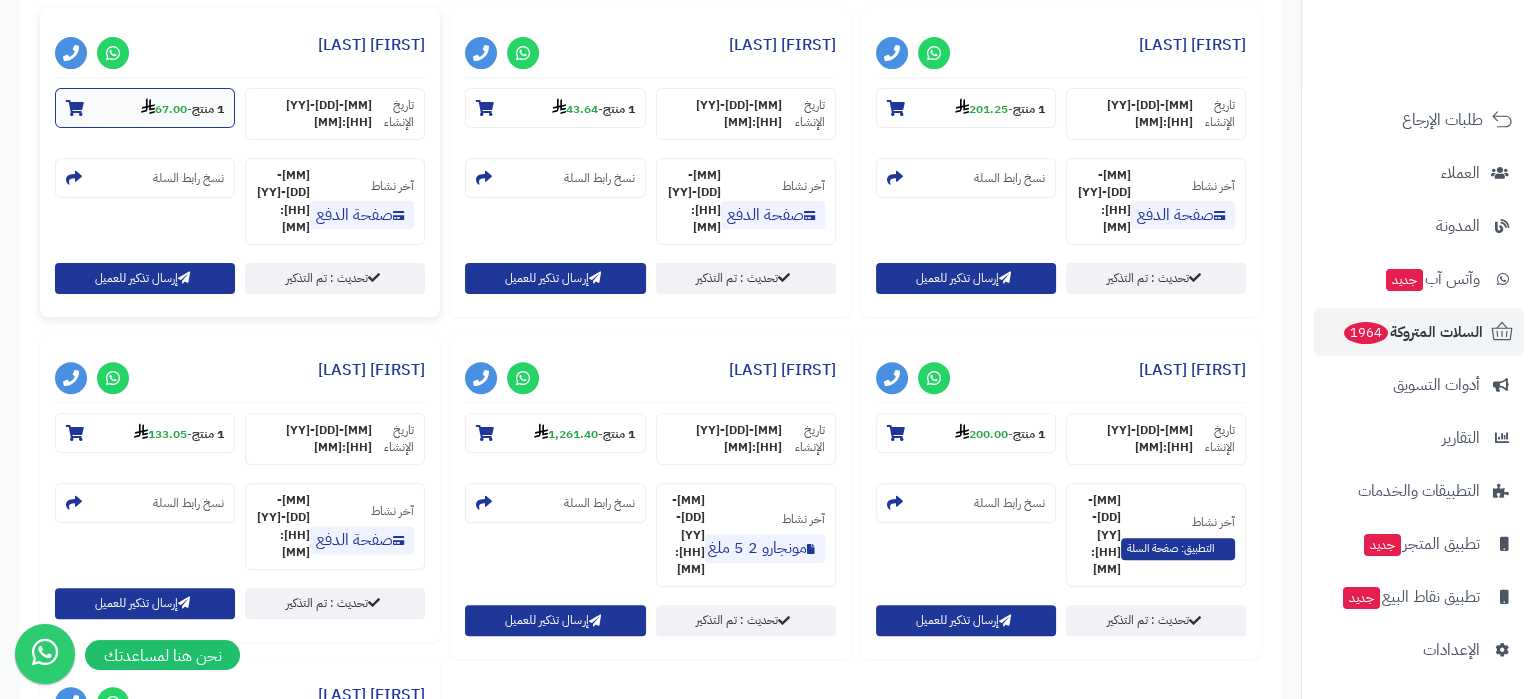 click on "67.00" at bounding box center (164, 109) 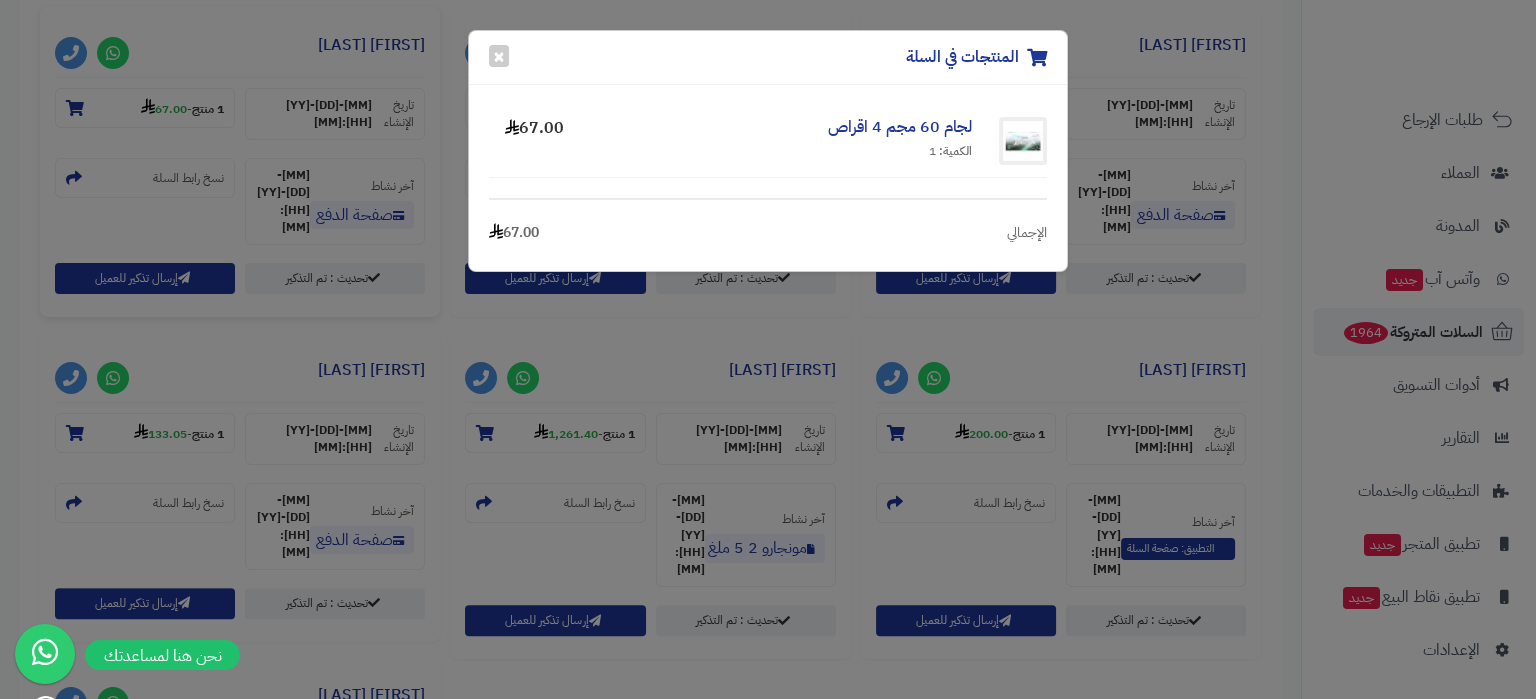 click on "المنتجات في السلة
×
لجام 60 مجم 4 اقراص
الكمية:
1
67.00  الإجمالي 67.00" at bounding box center [768, 349] 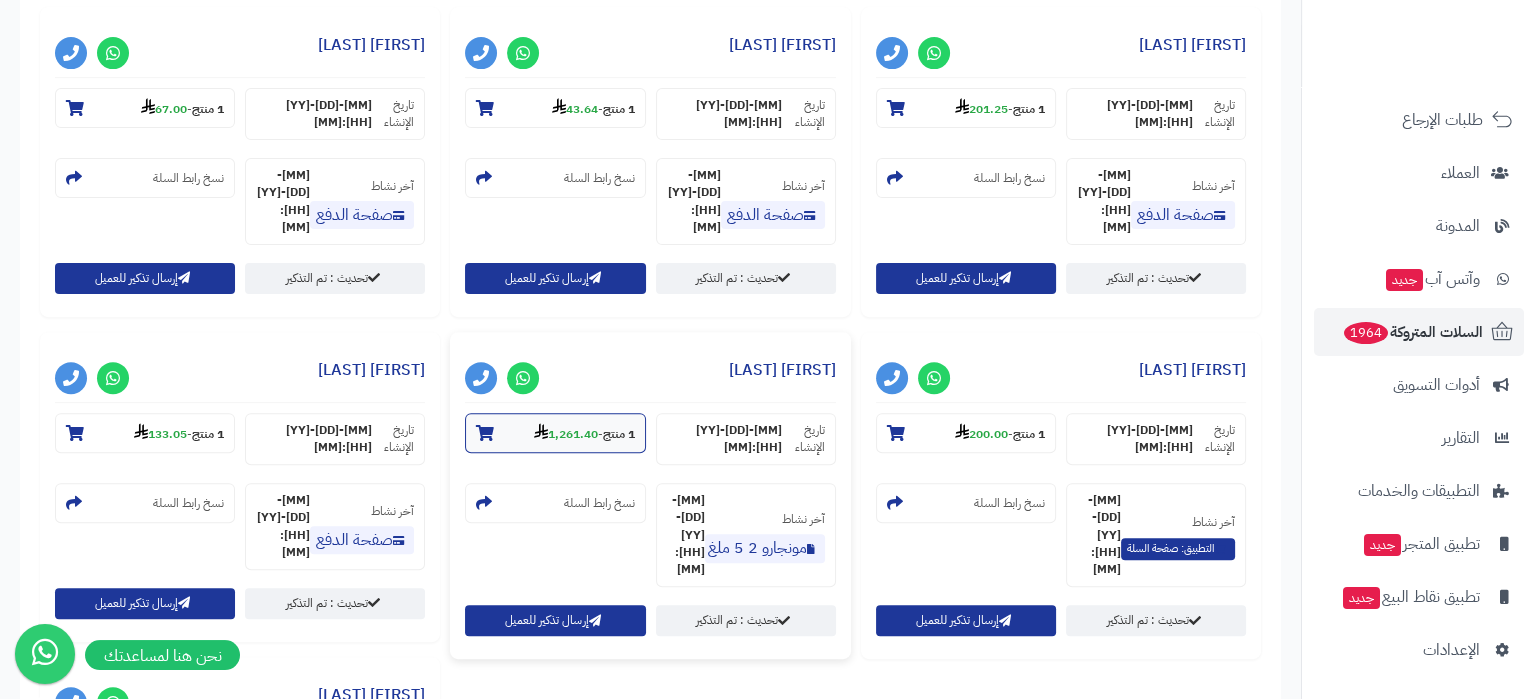 click on "1,261.40" at bounding box center (566, 434) 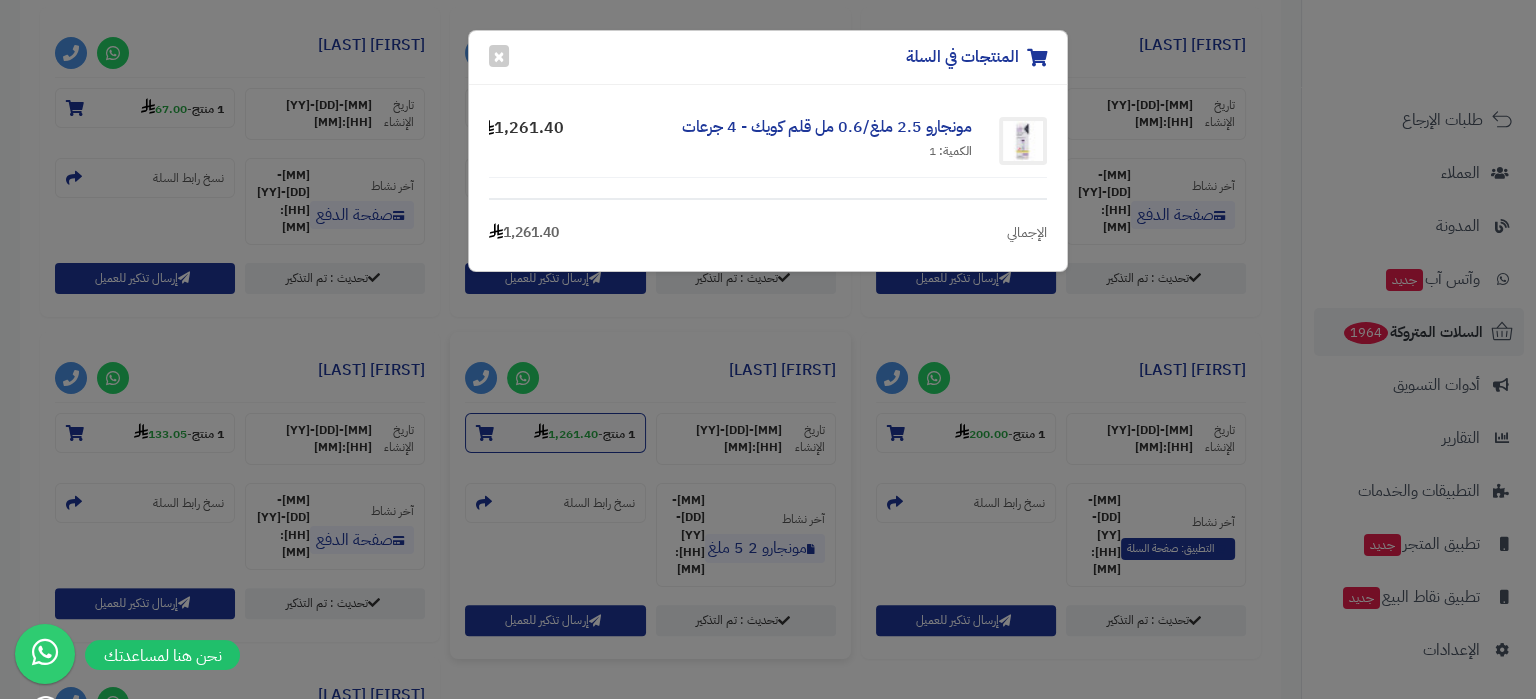 click on "المنتجات في السلة
×
مونجارو 2.5 ملغ/0.6 مل قلم كويك - 4 جرعات
الكمية:
1
1,261.40  الإجمالي 1,261.40" at bounding box center (768, 349) 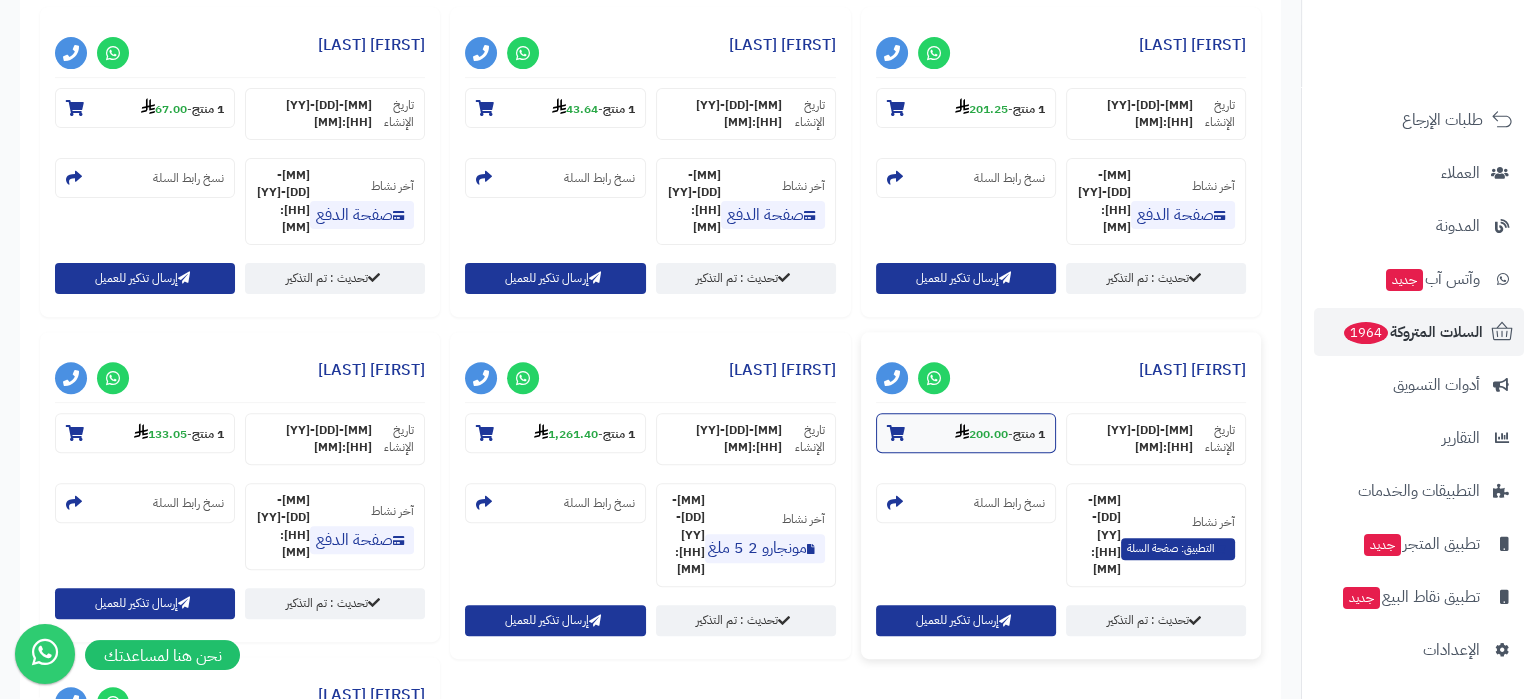 click on "200.00" at bounding box center (981, 434) 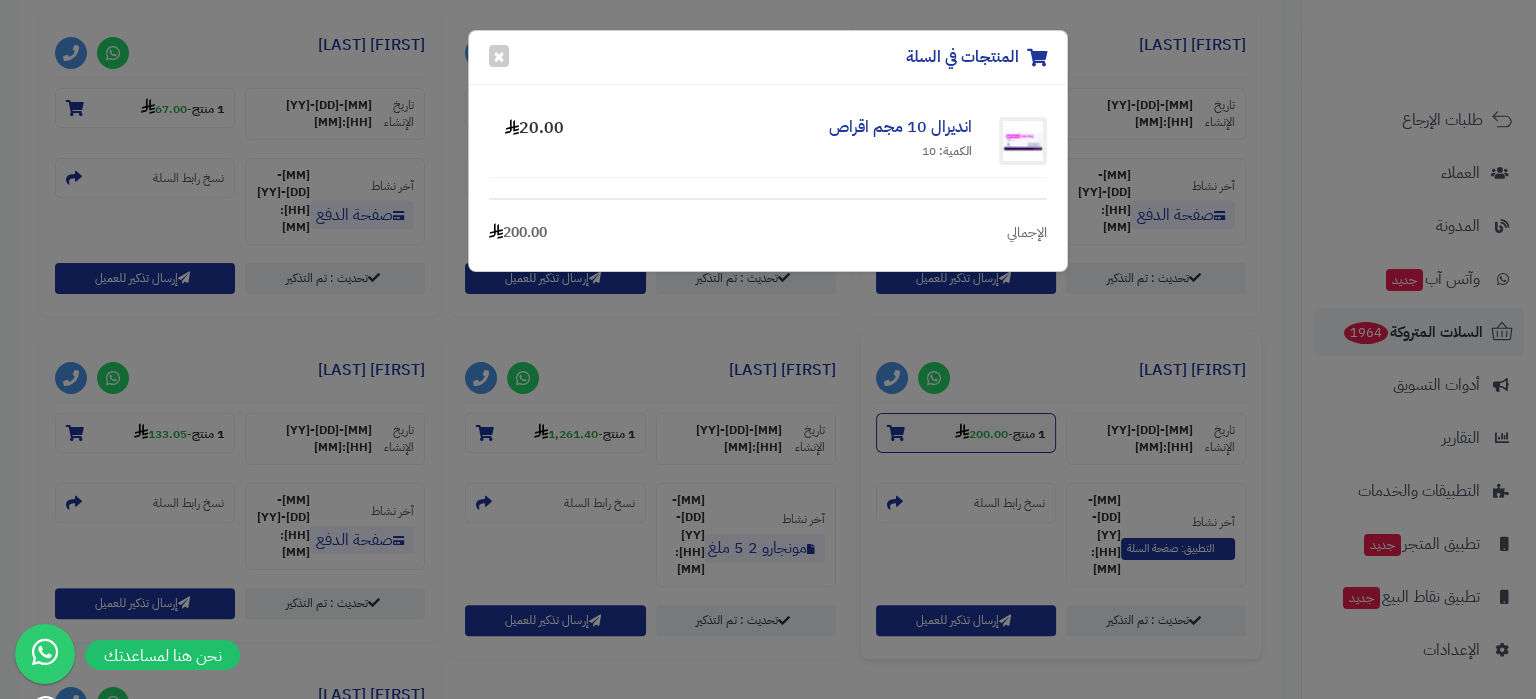 click on "المنتجات في السلة
×
انديرال 10 مجم اقراص
الكمية:
10
20.00  الإجمالي 200.00" at bounding box center [768, 349] 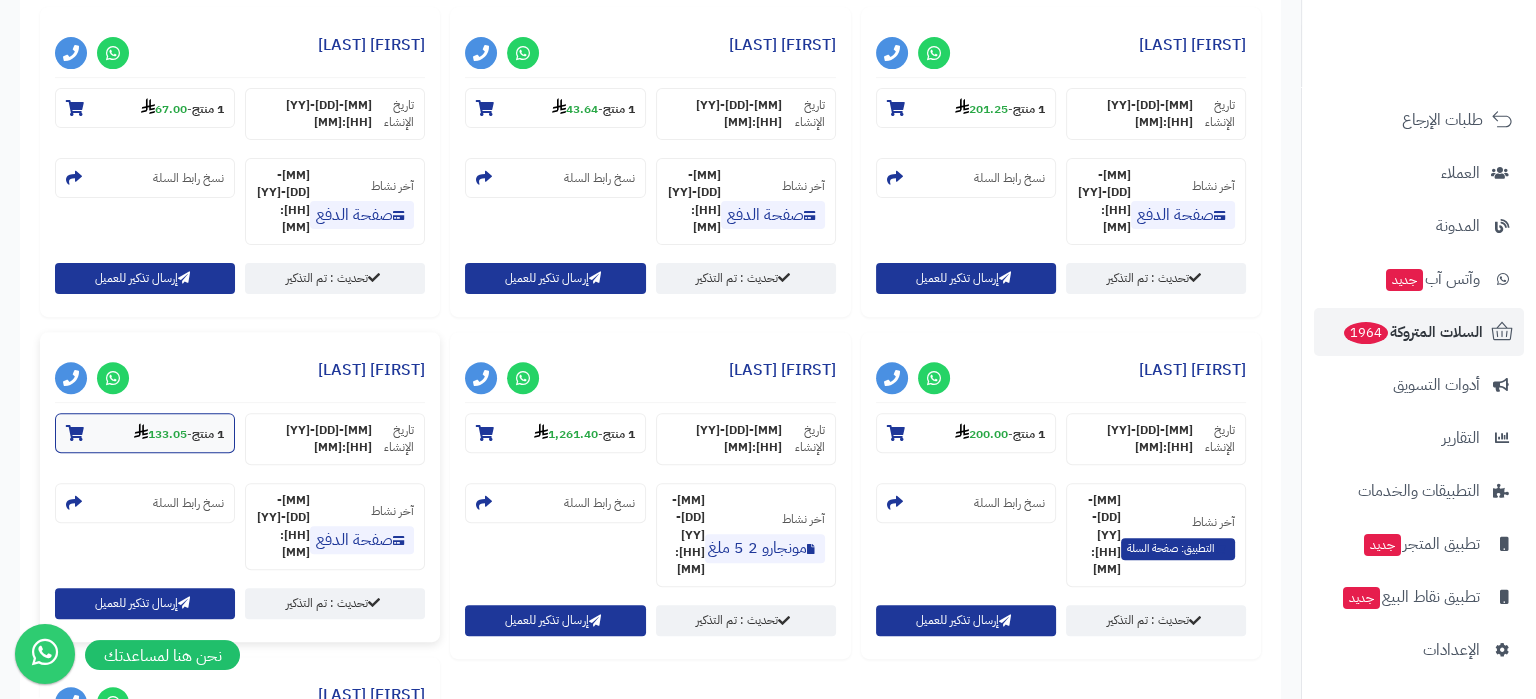 click on "133.05" at bounding box center [160, 434] 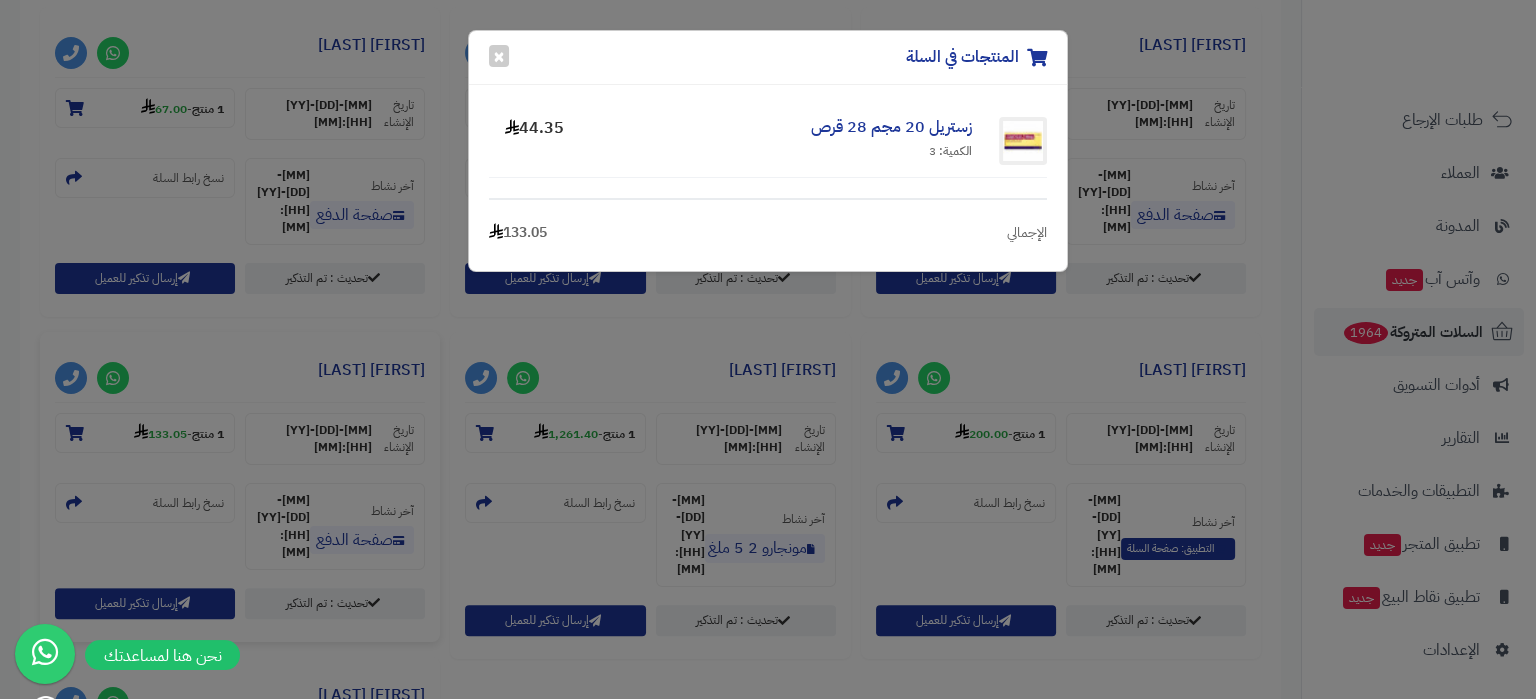 click on "المنتجات في السلة
×
زستريل 20 مجم 28 قرص
الكمية:
3
44.35  الإجمالي 133.05" at bounding box center (768, 349) 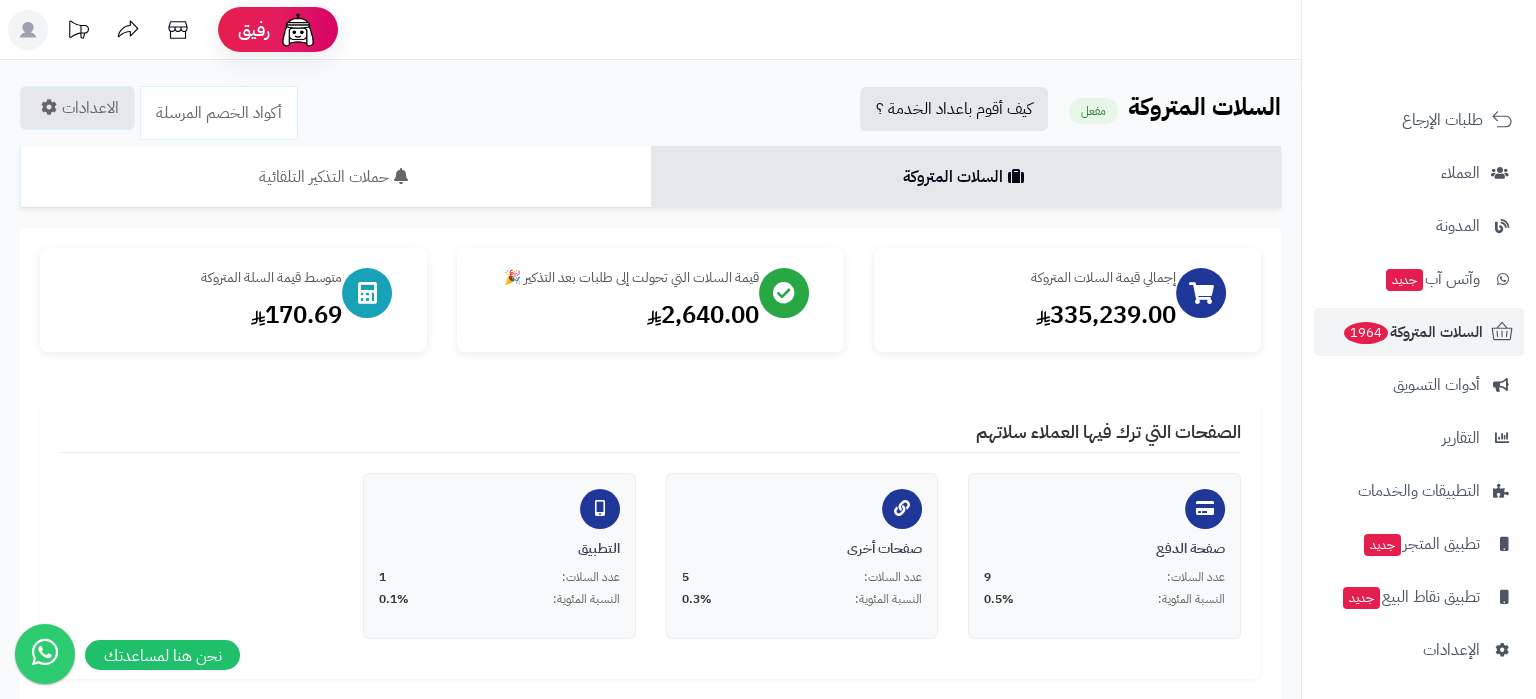 scroll, scrollTop: 0, scrollLeft: 0, axis: both 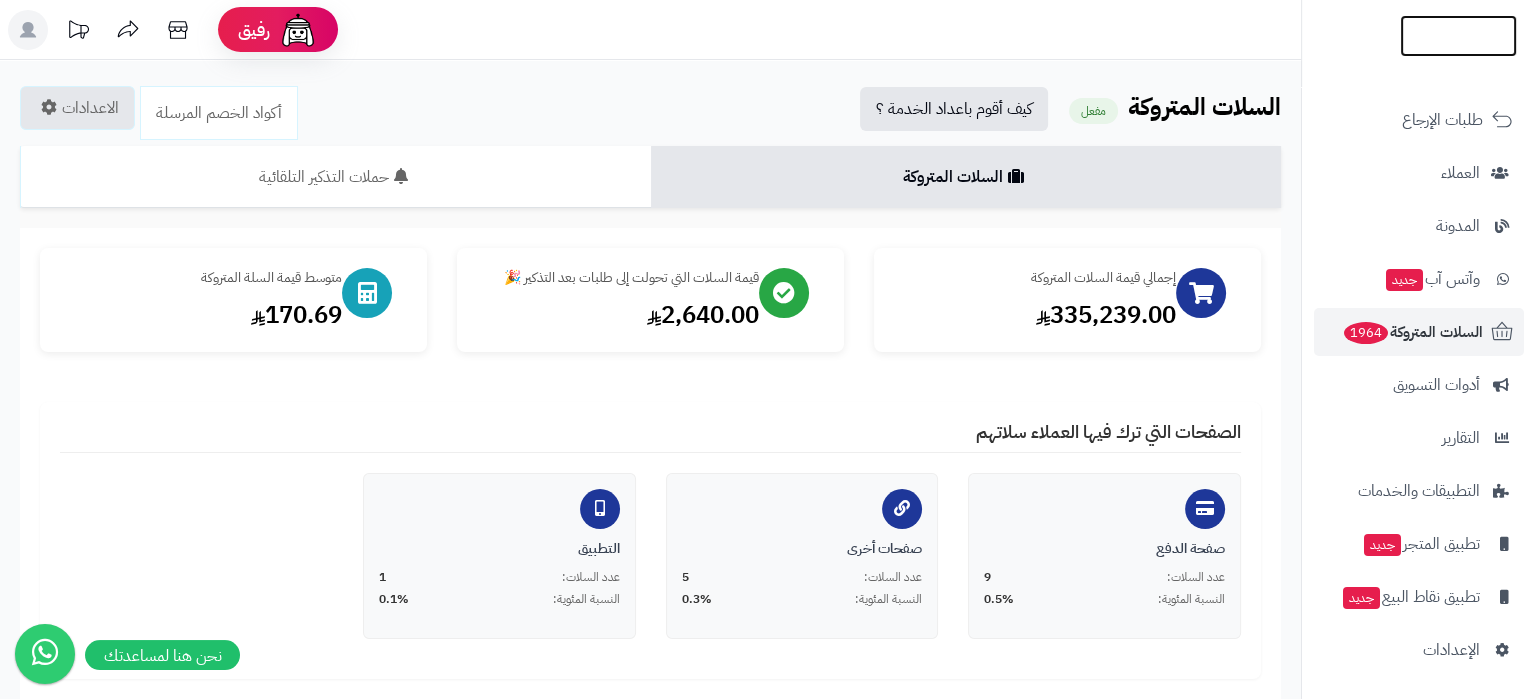click at bounding box center [1458, 77] 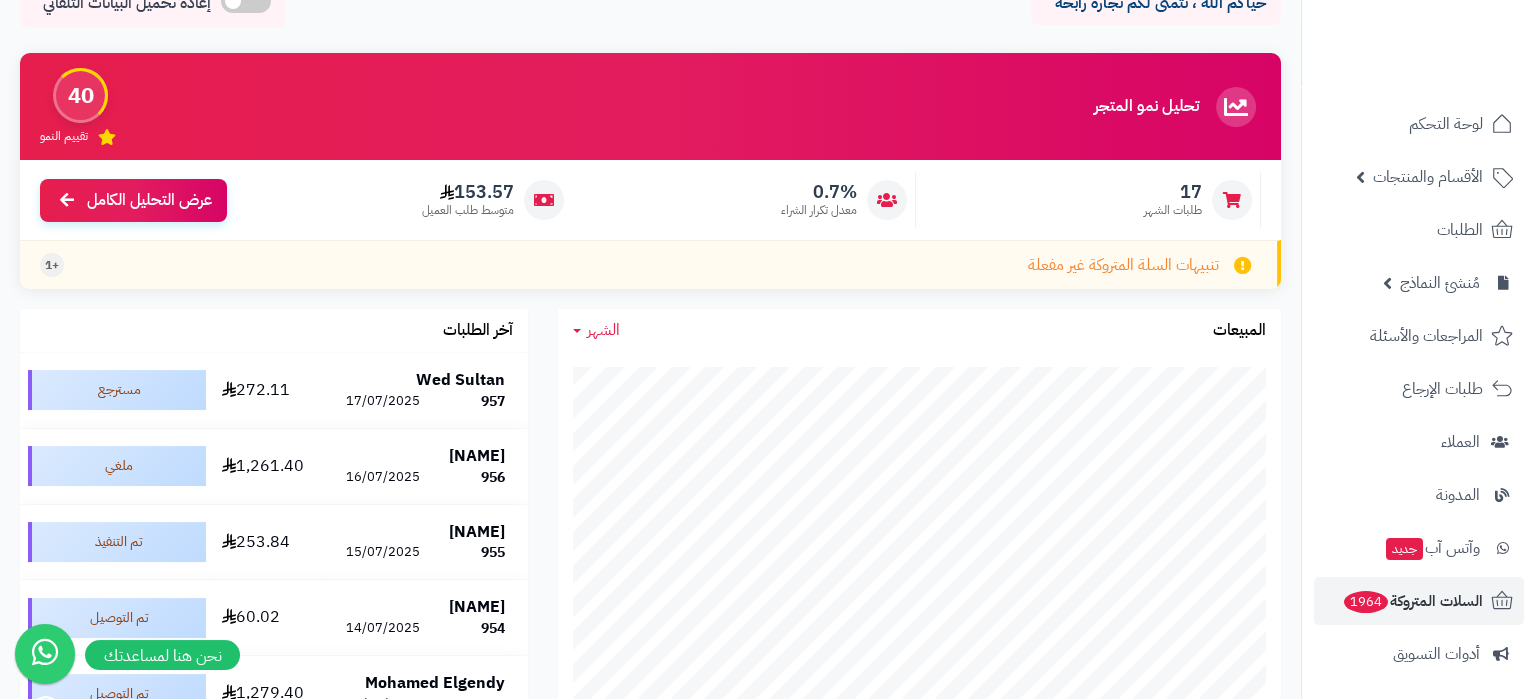 scroll, scrollTop: 210, scrollLeft: 0, axis: vertical 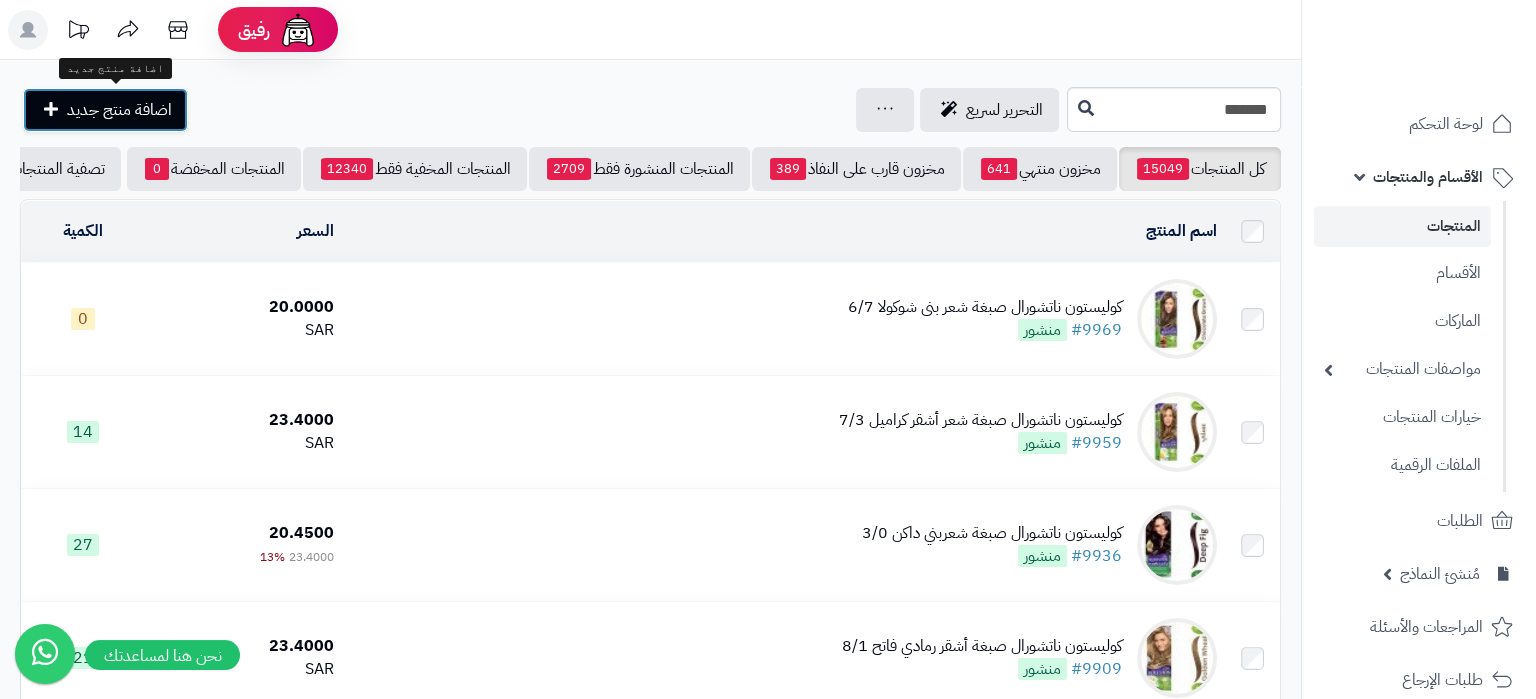 click on "اضافة منتج جديد" at bounding box center [119, 110] 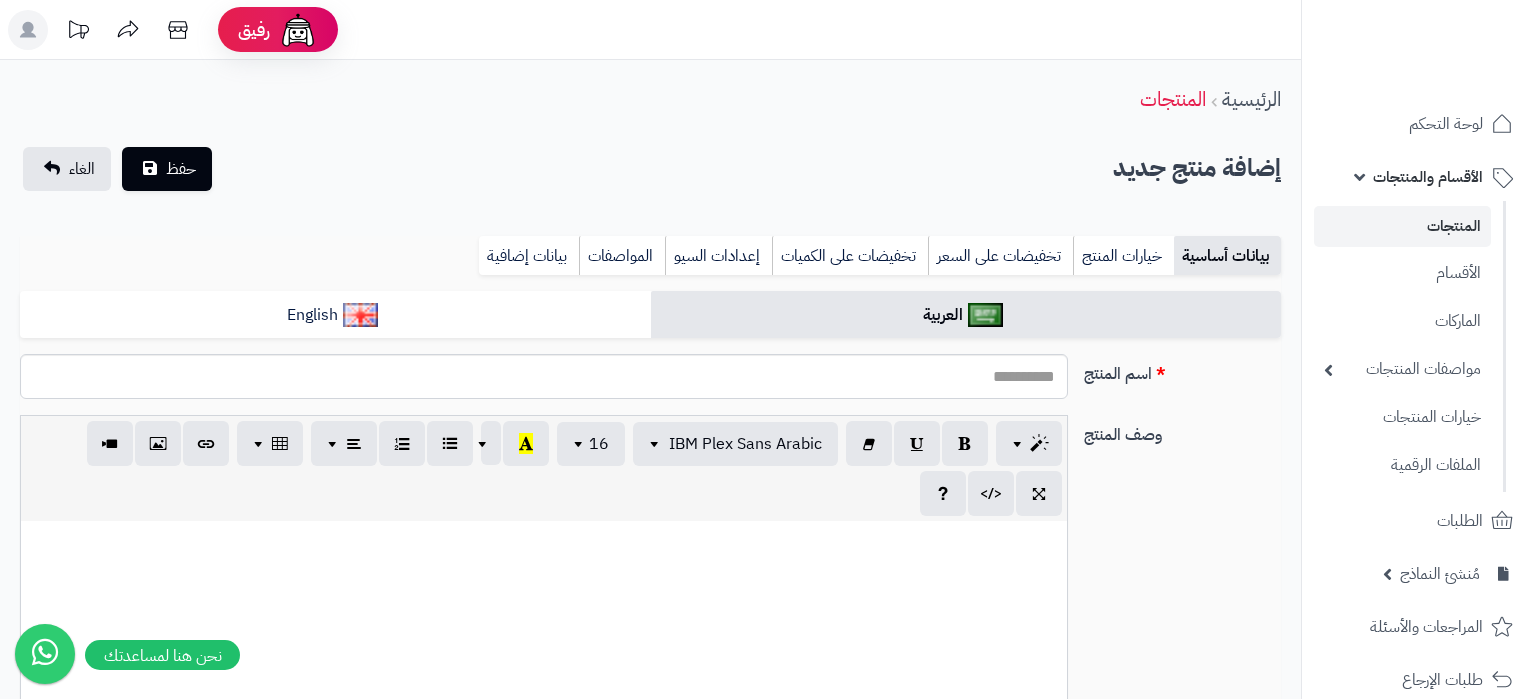 select 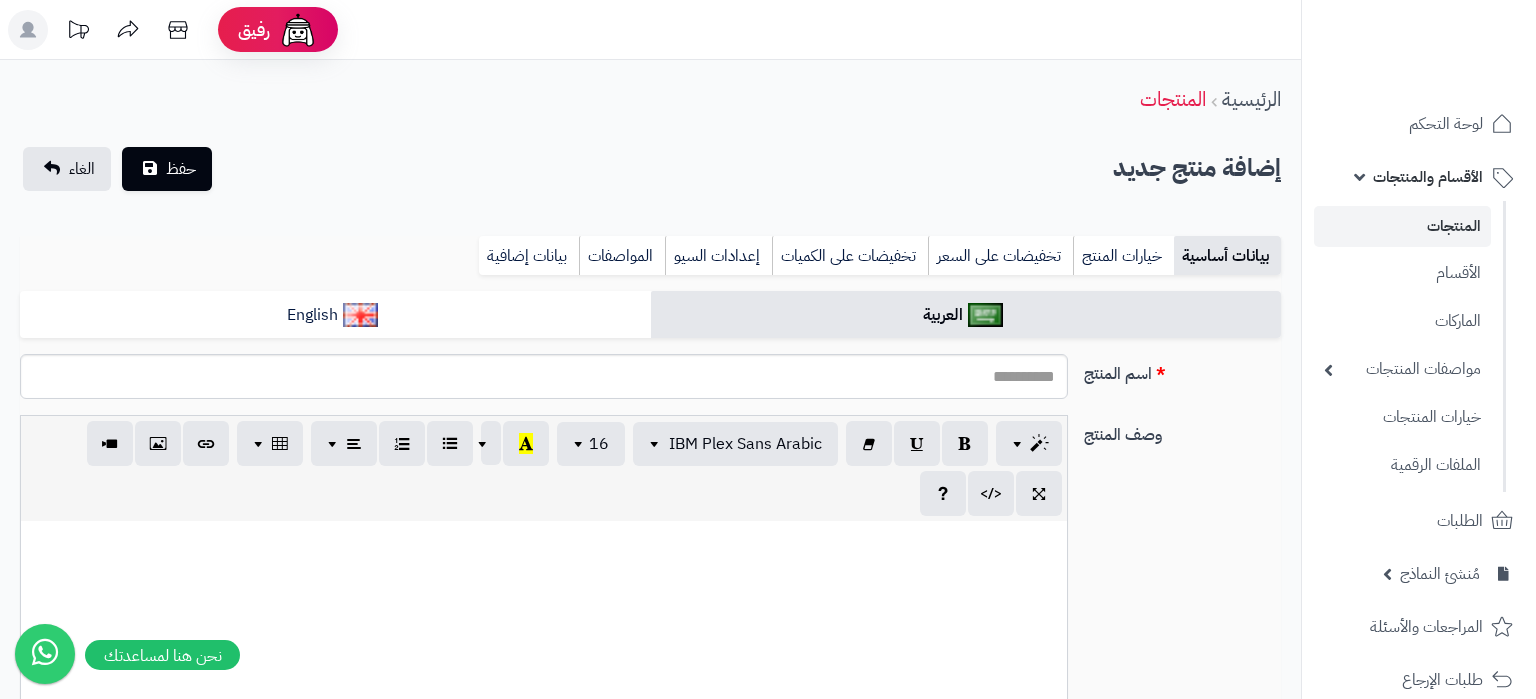 scroll, scrollTop: 0, scrollLeft: 0, axis: both 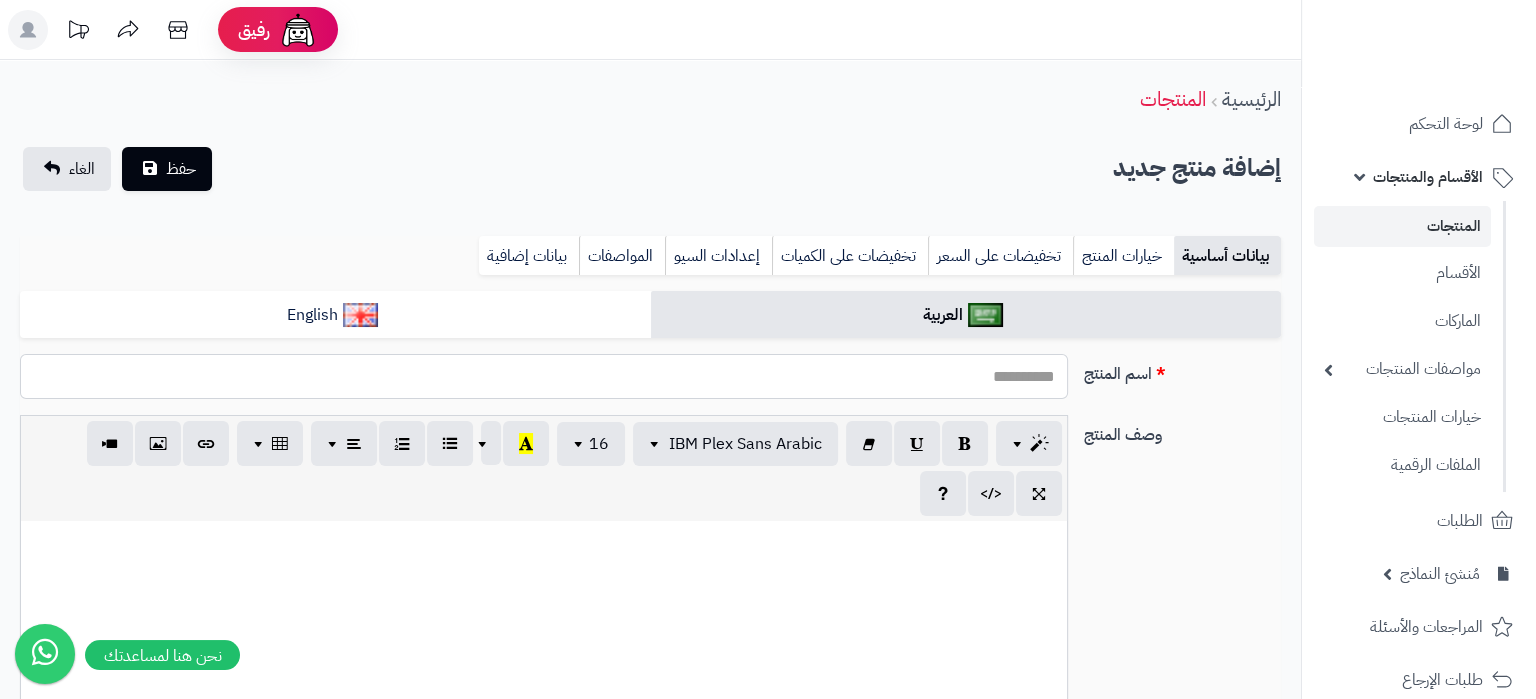 click on "اسم المنتج" at bounding box center [544, 376] 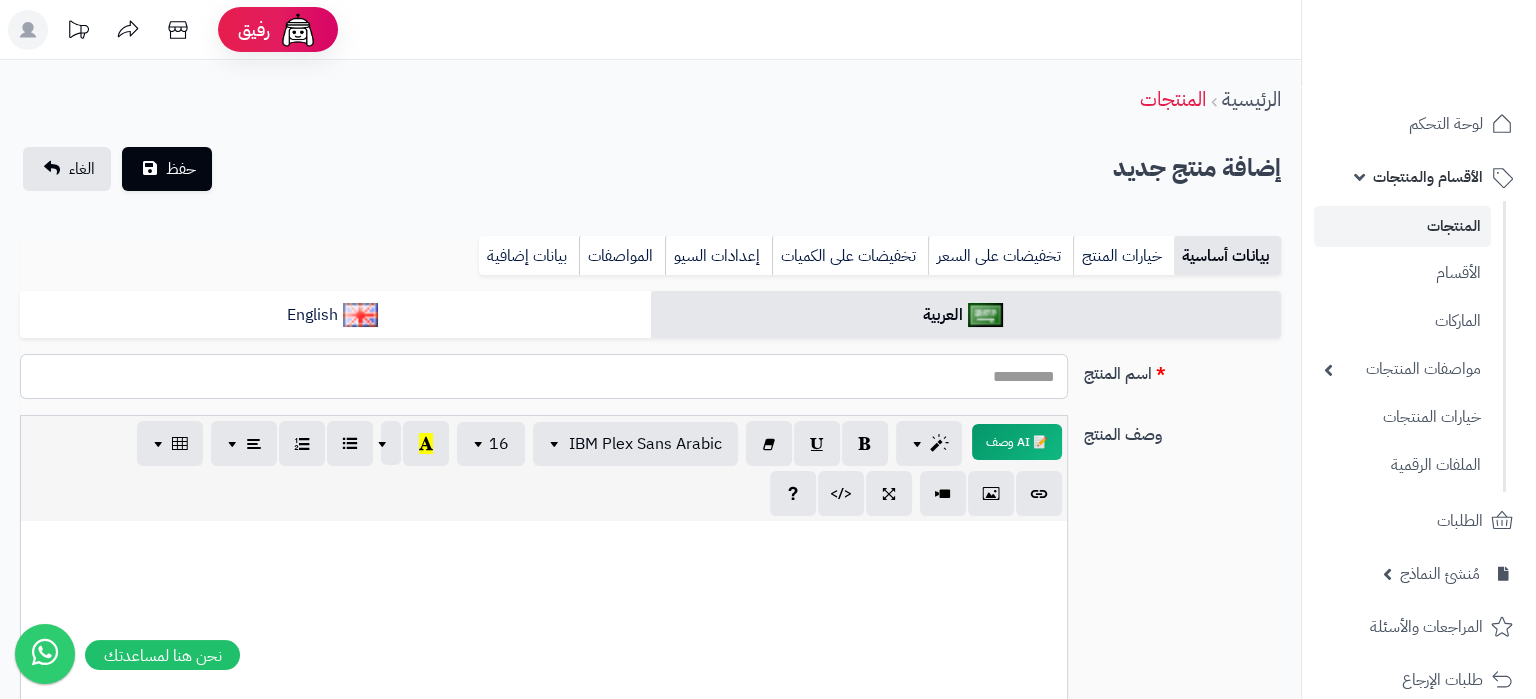paste on "**********" 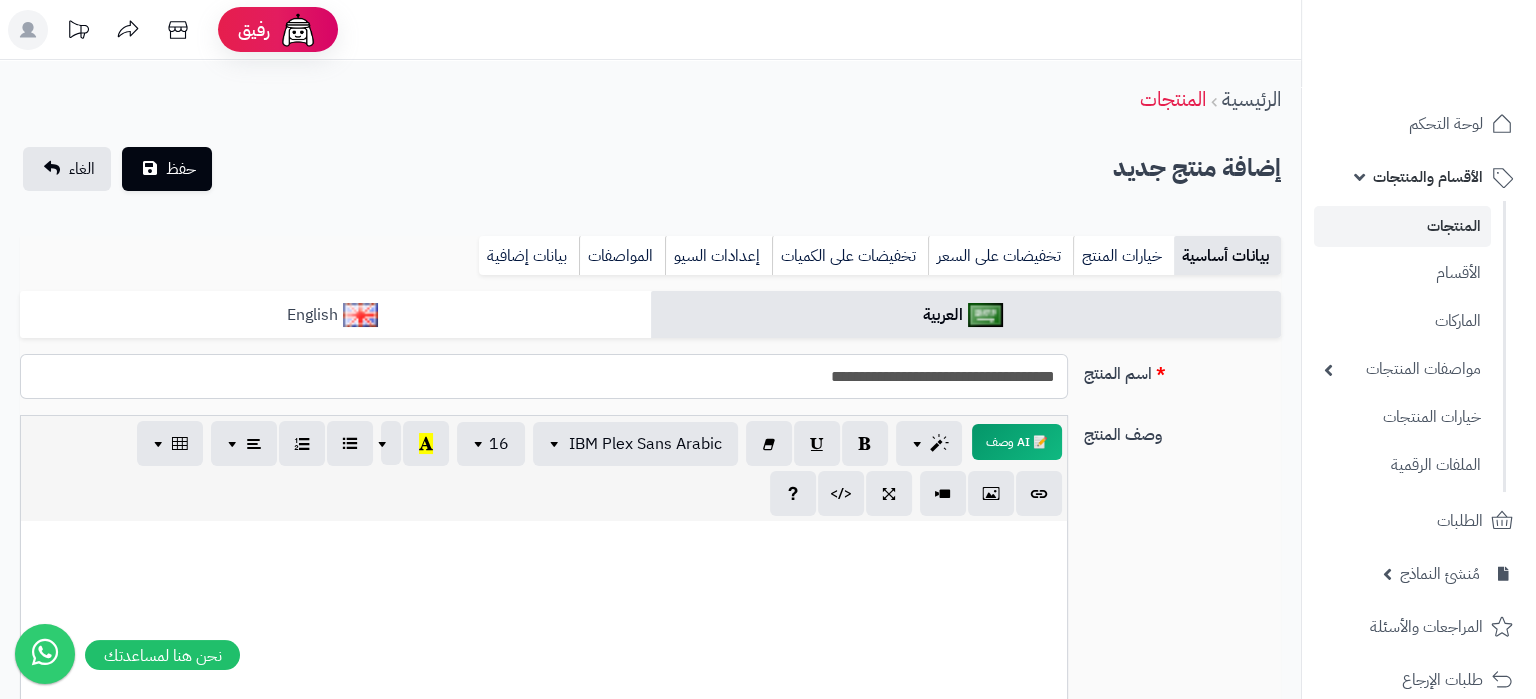 type on "**********" 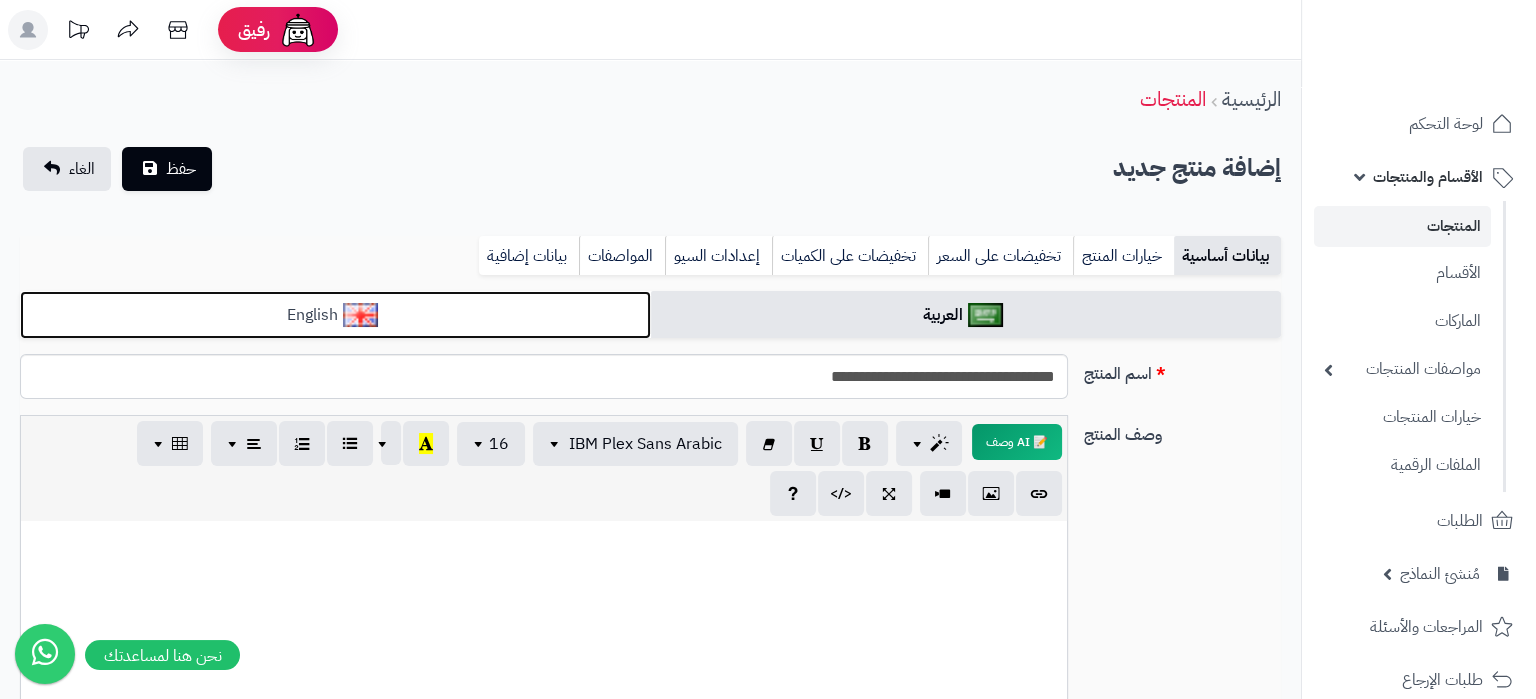 click on "English" at bounding box center [335, 315] 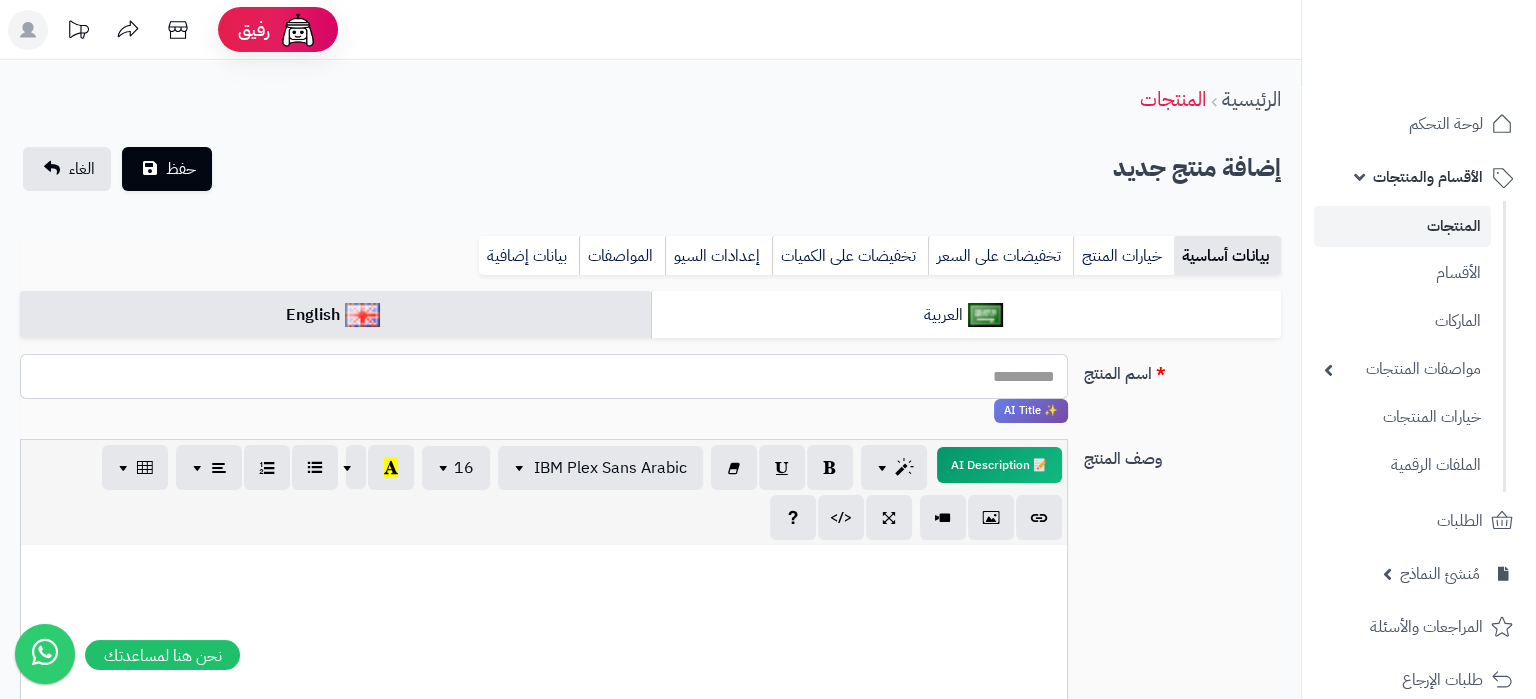 click on "اسم المنتج" at bounding box center [544, 376] 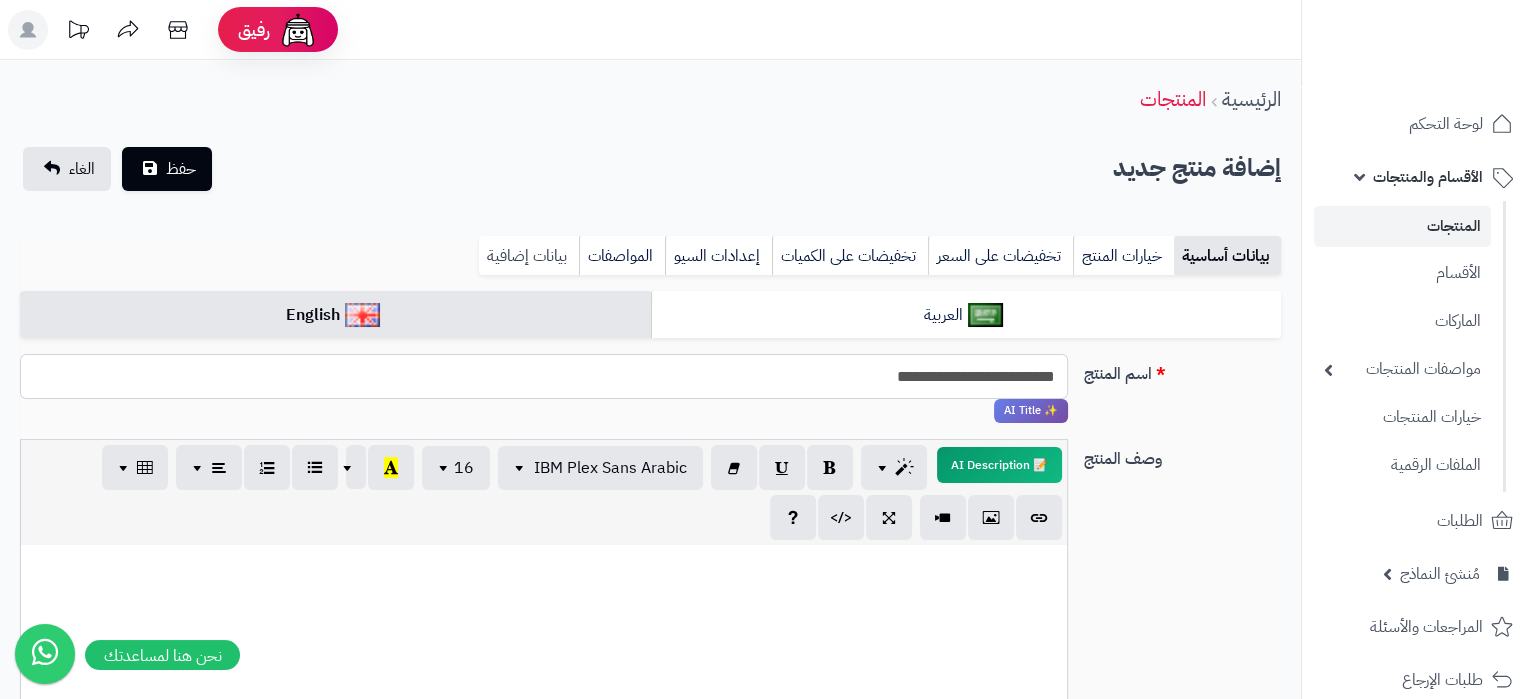 type on "**********" 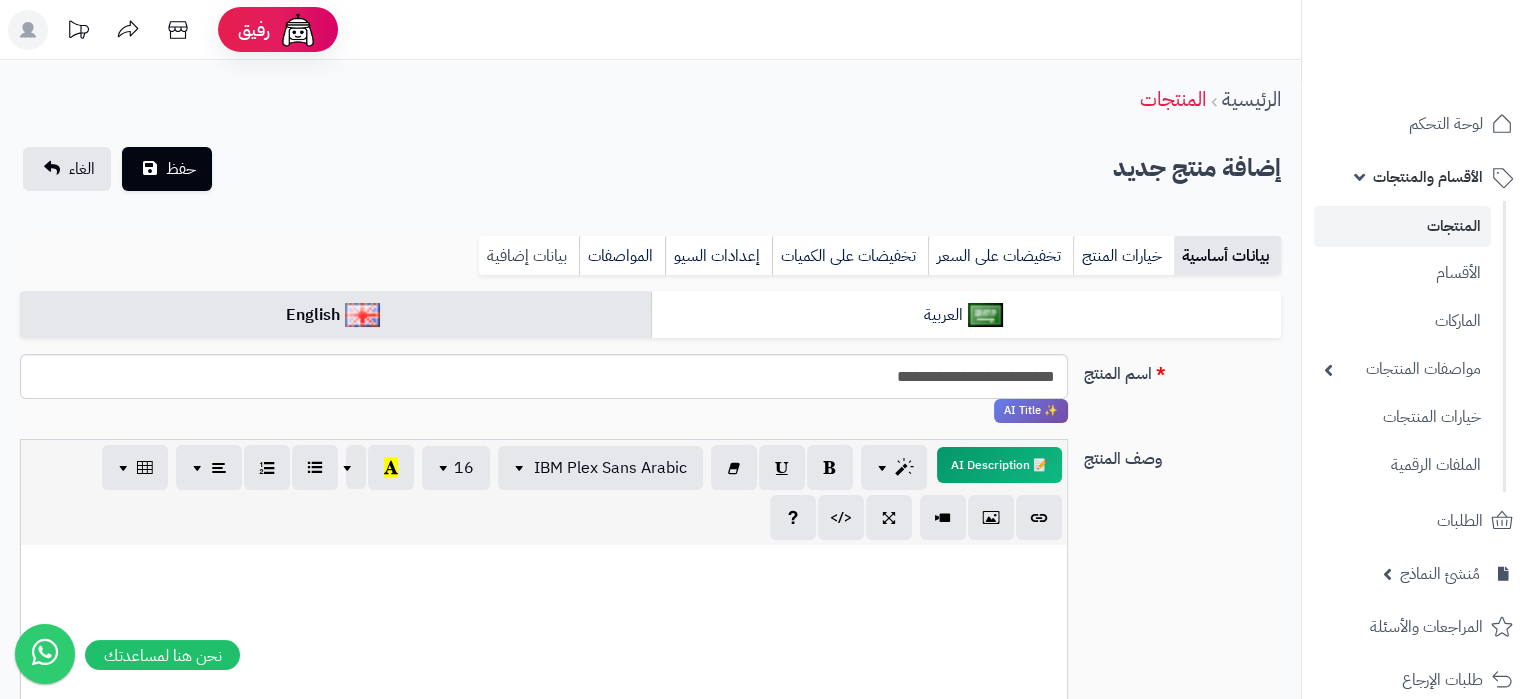 click on "بيانات إضافية" at bounding box center [529, 256] 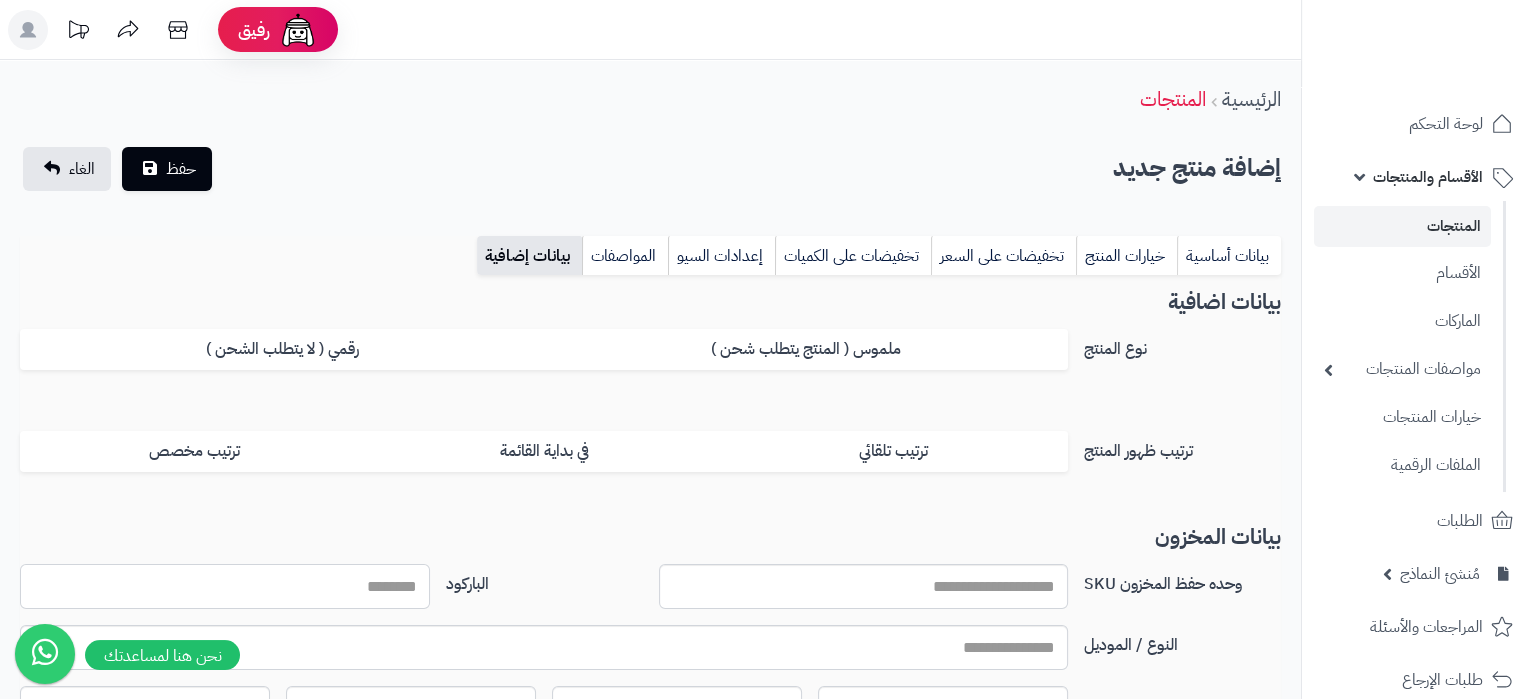 click on "الباركود" at bounding box center [225, 586] 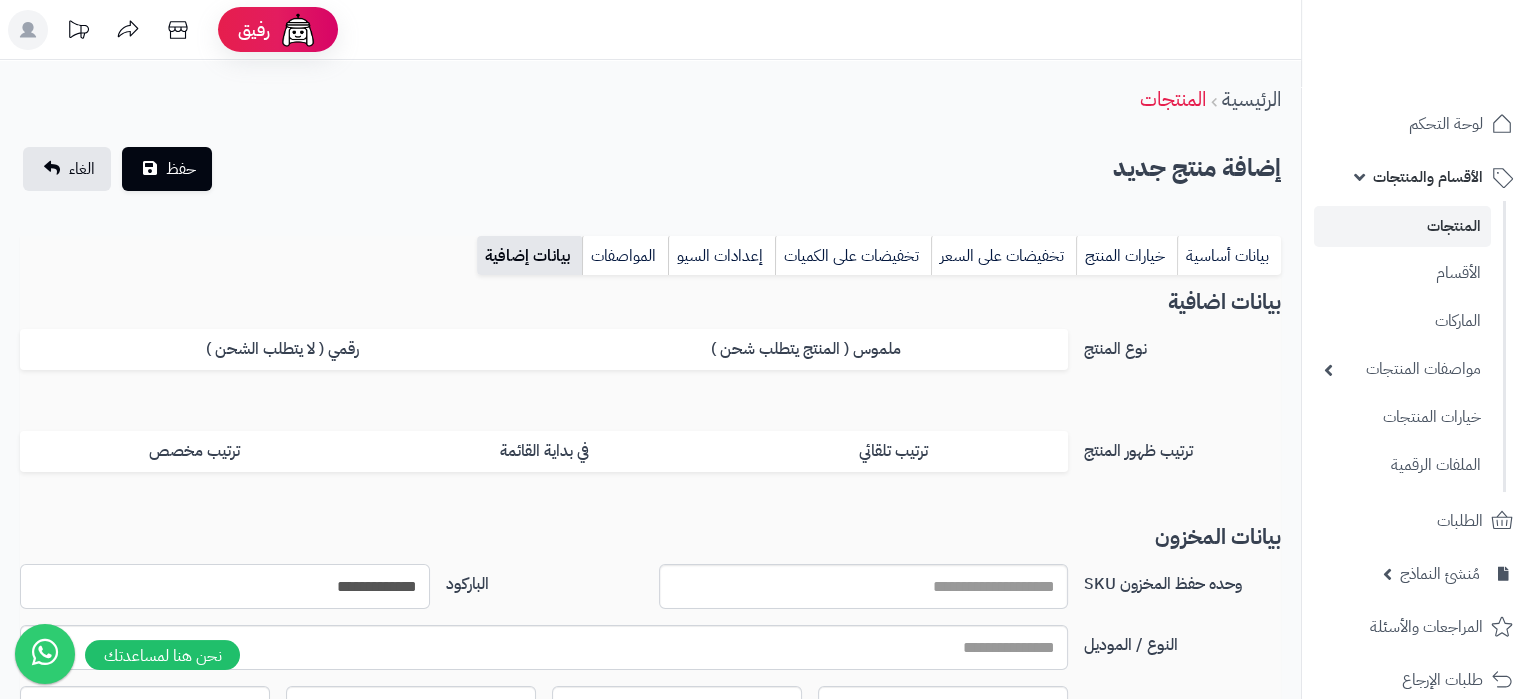 type on "**********" 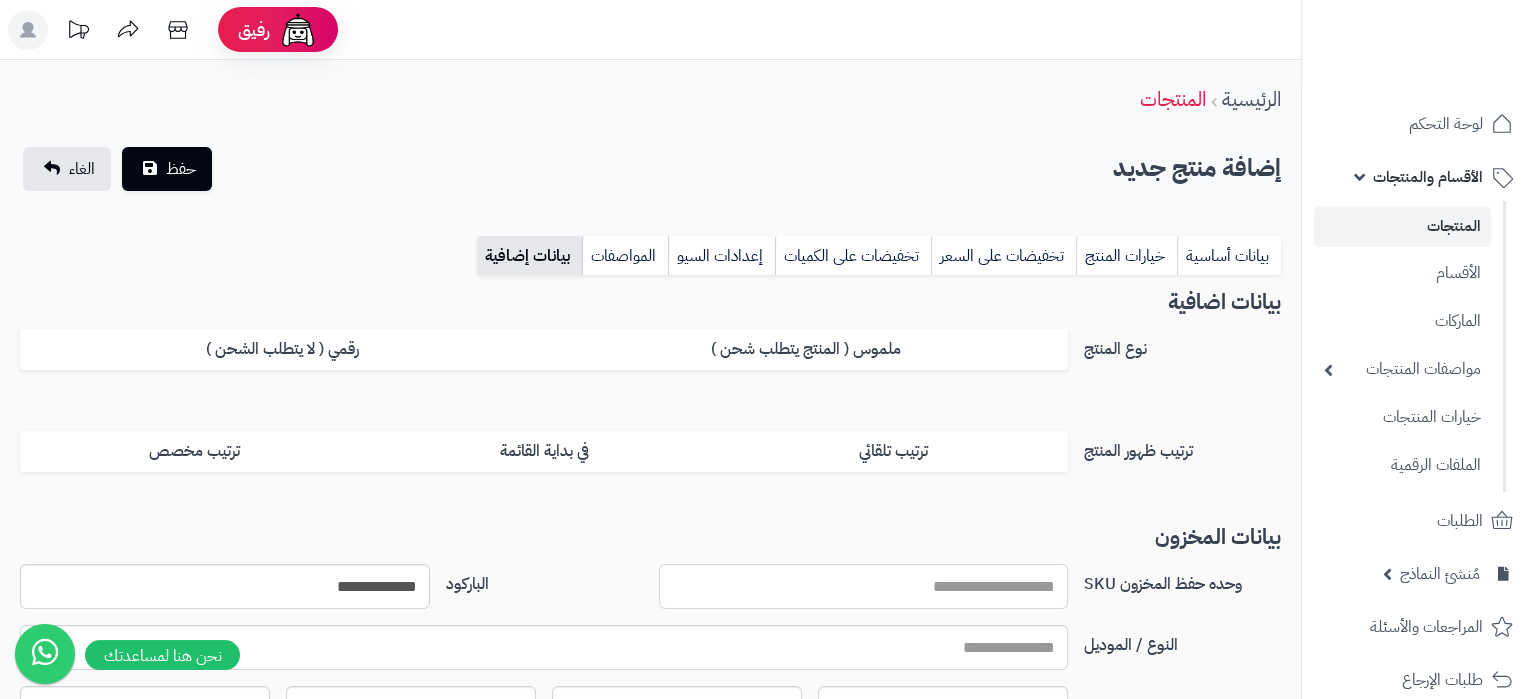 click on "وحده حفظ المخزون SKU" at bounding box center (864, 586) 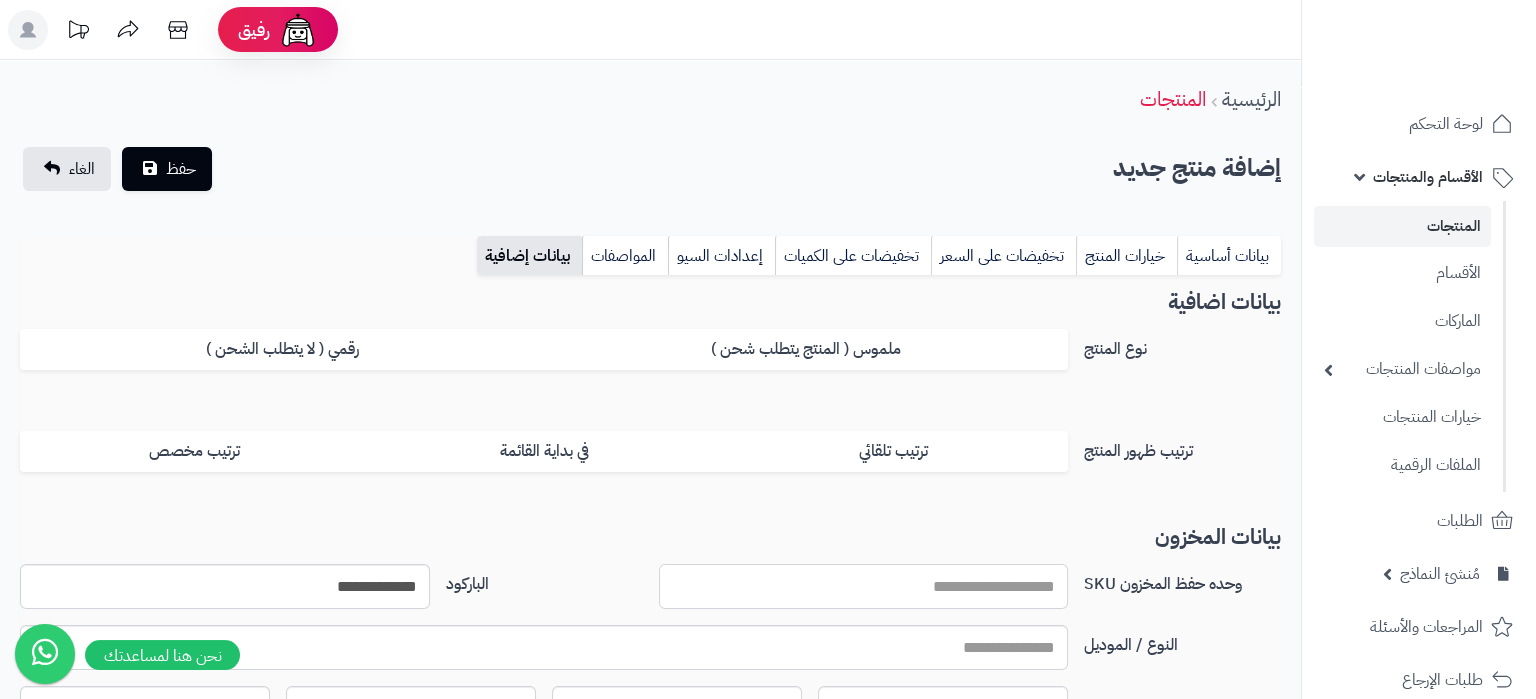 paste on "**********" 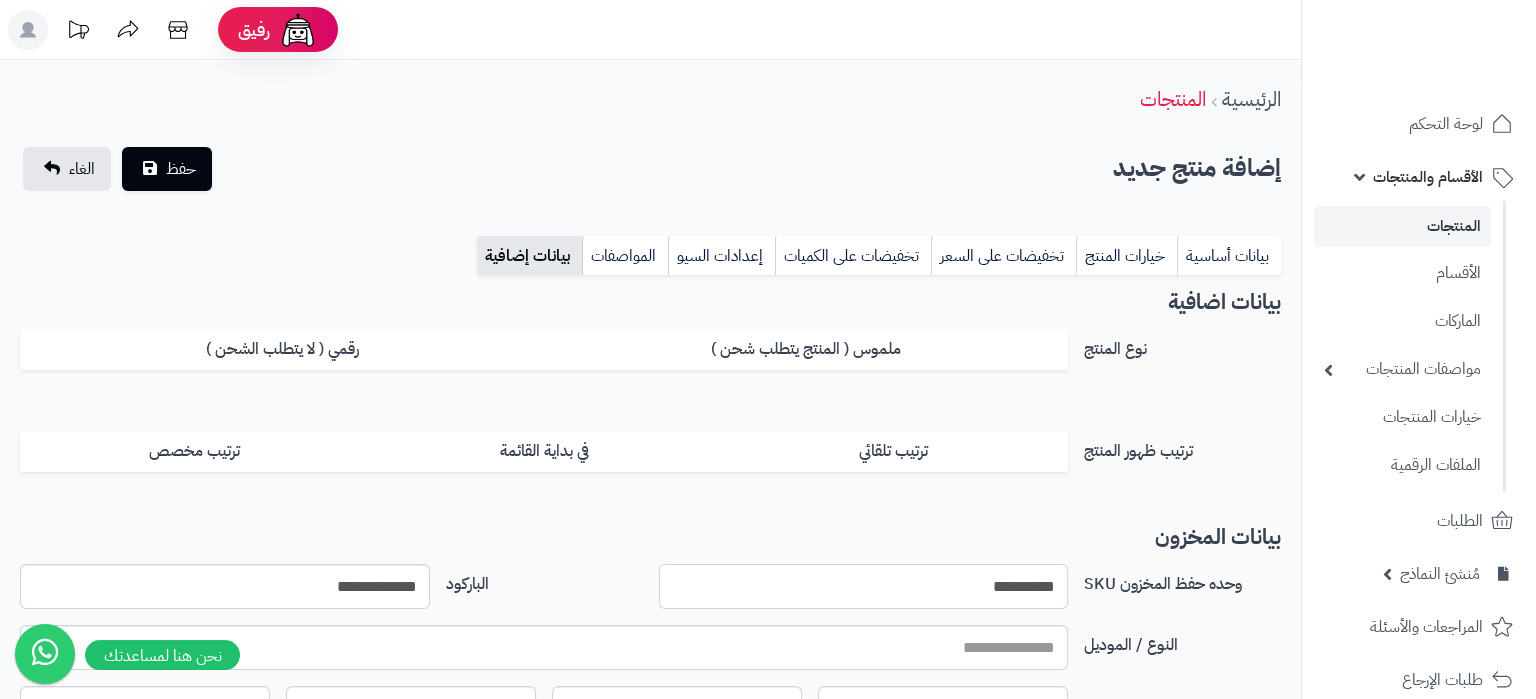 type on "**********" 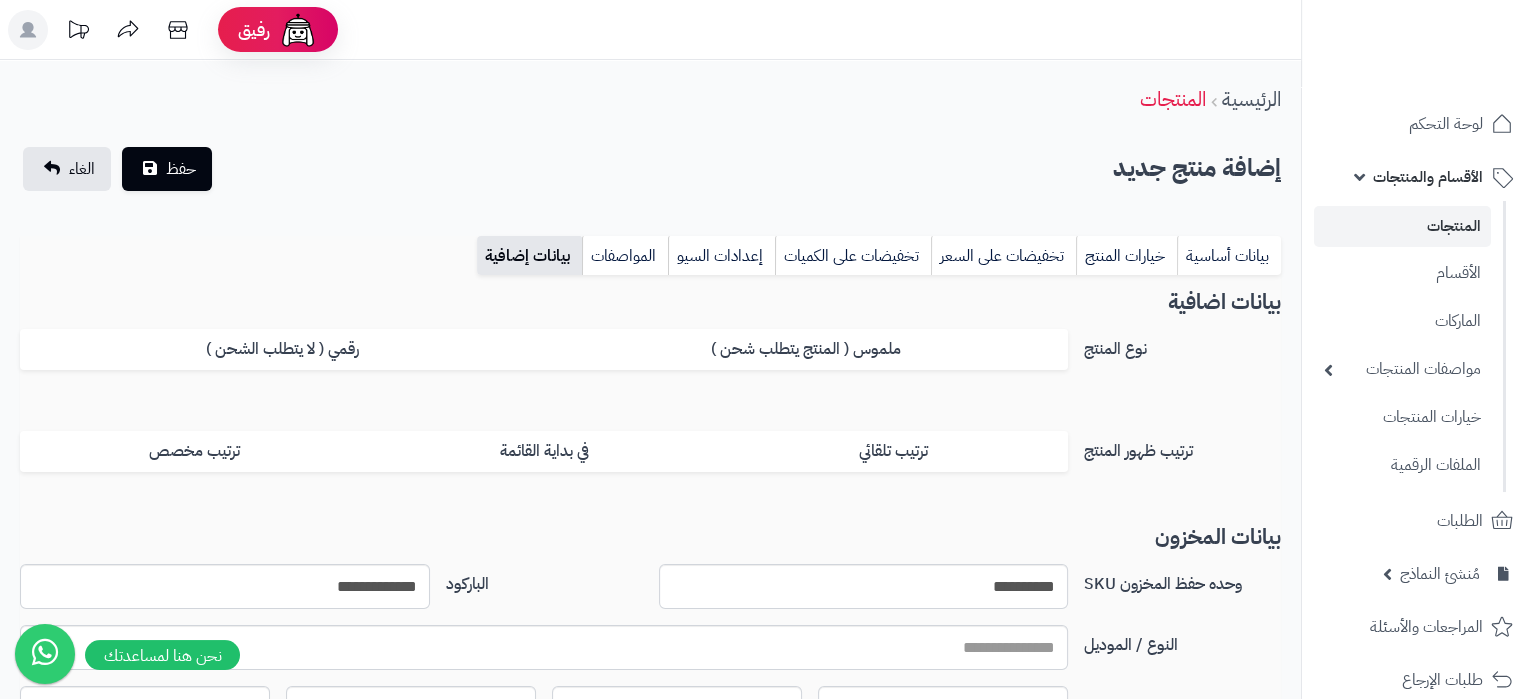 click on "بيانات أساسية خيارات المنتج تخفيضات على السعر تخفيضات على الكميات إعدادات السيو المواصفات نقاط المكافآت بيانات إضافية" at bounding box center (650, 263) 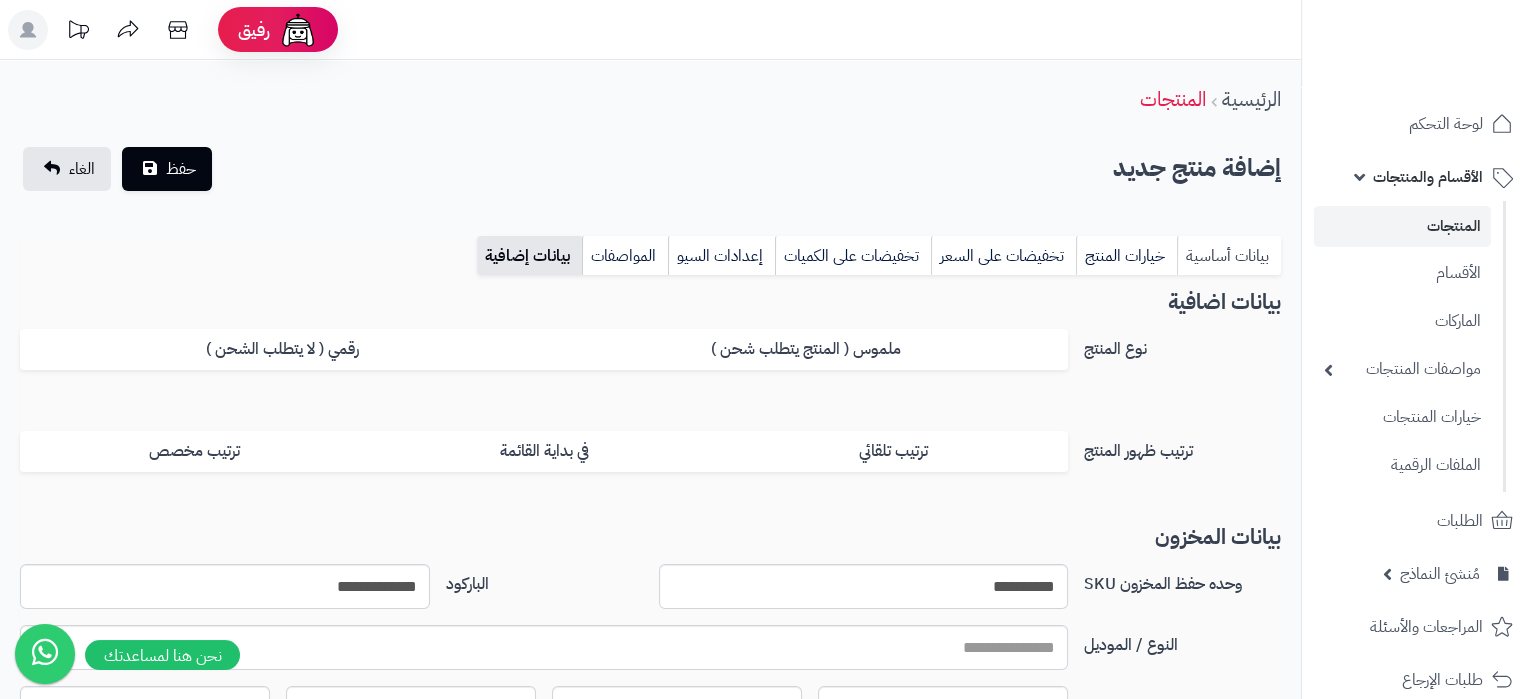 click on "بيانات أساسية" at bounding box center [1229, 256] 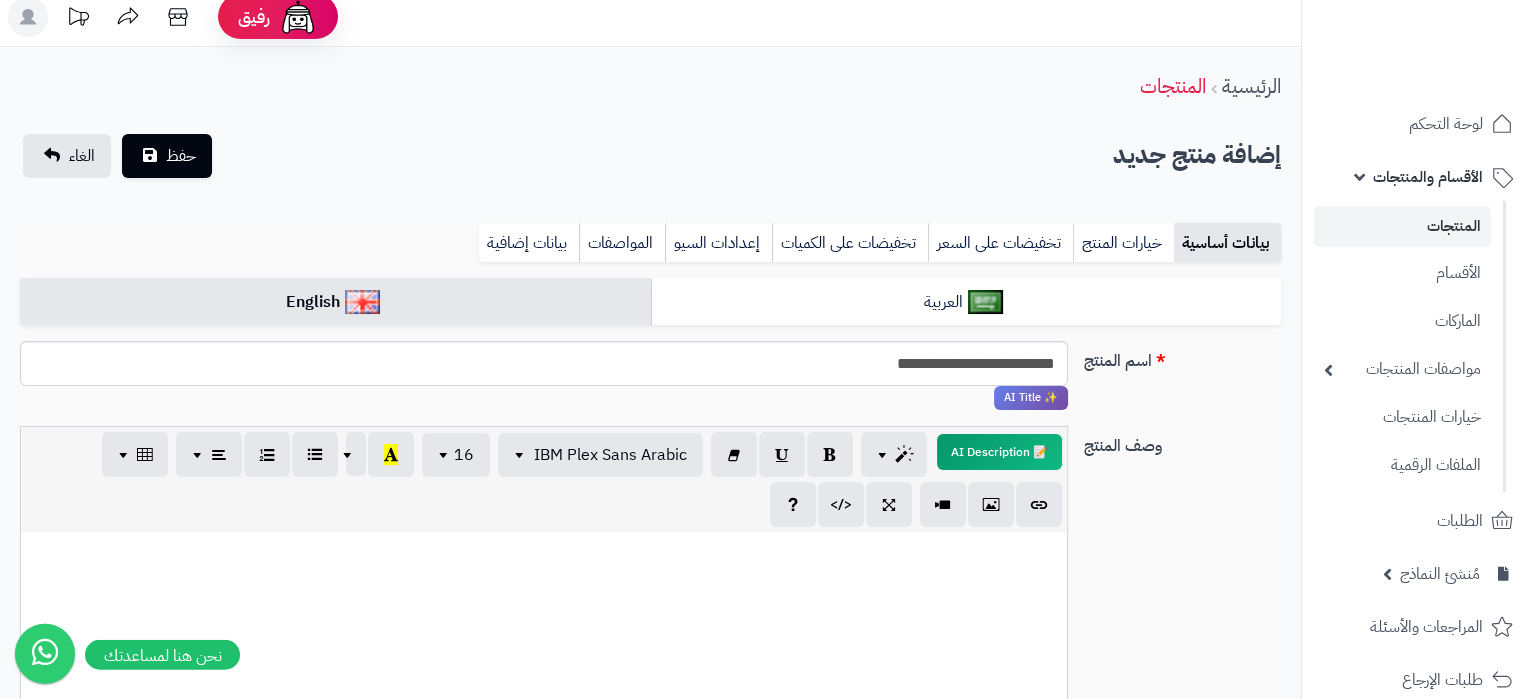 scroll, scrollTop: 0, scrollLeft: 0, axis: both 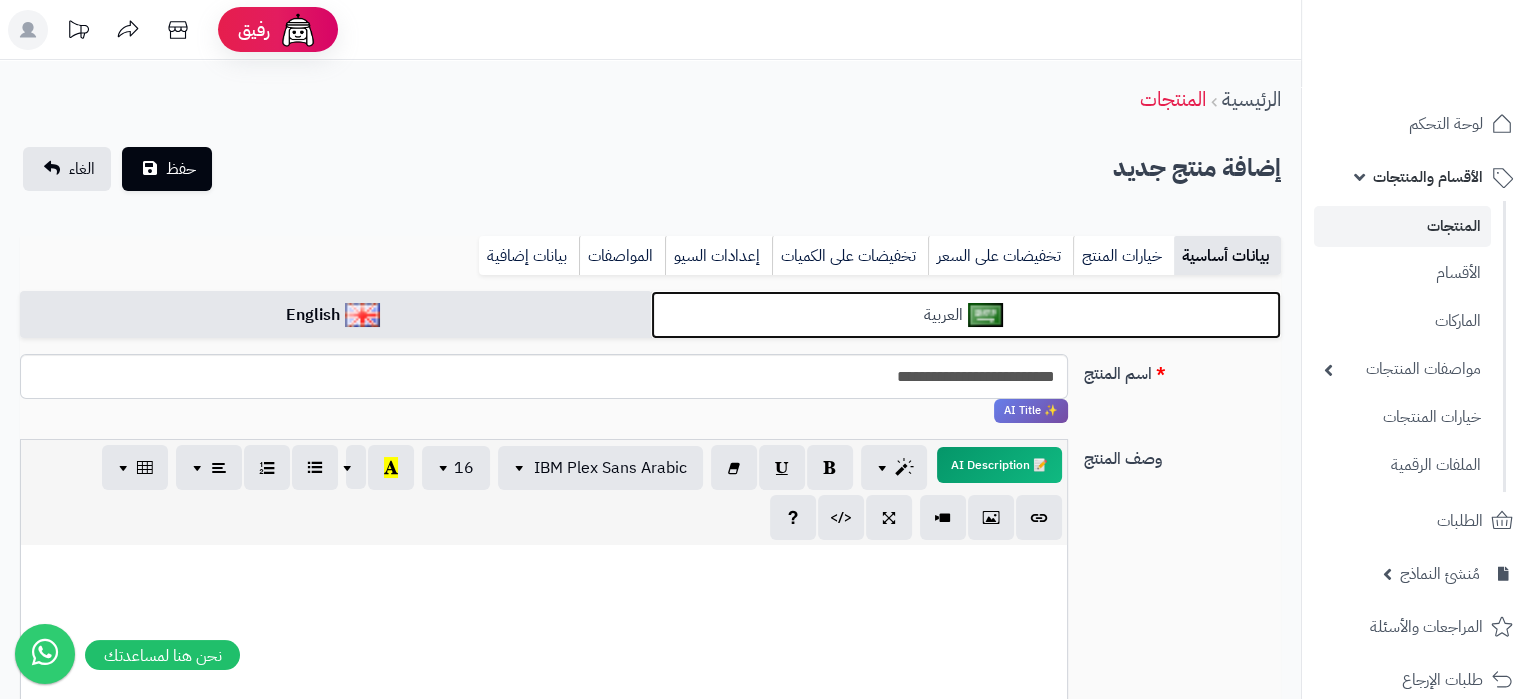 click on "العربية" at bounding box center (966, 315) 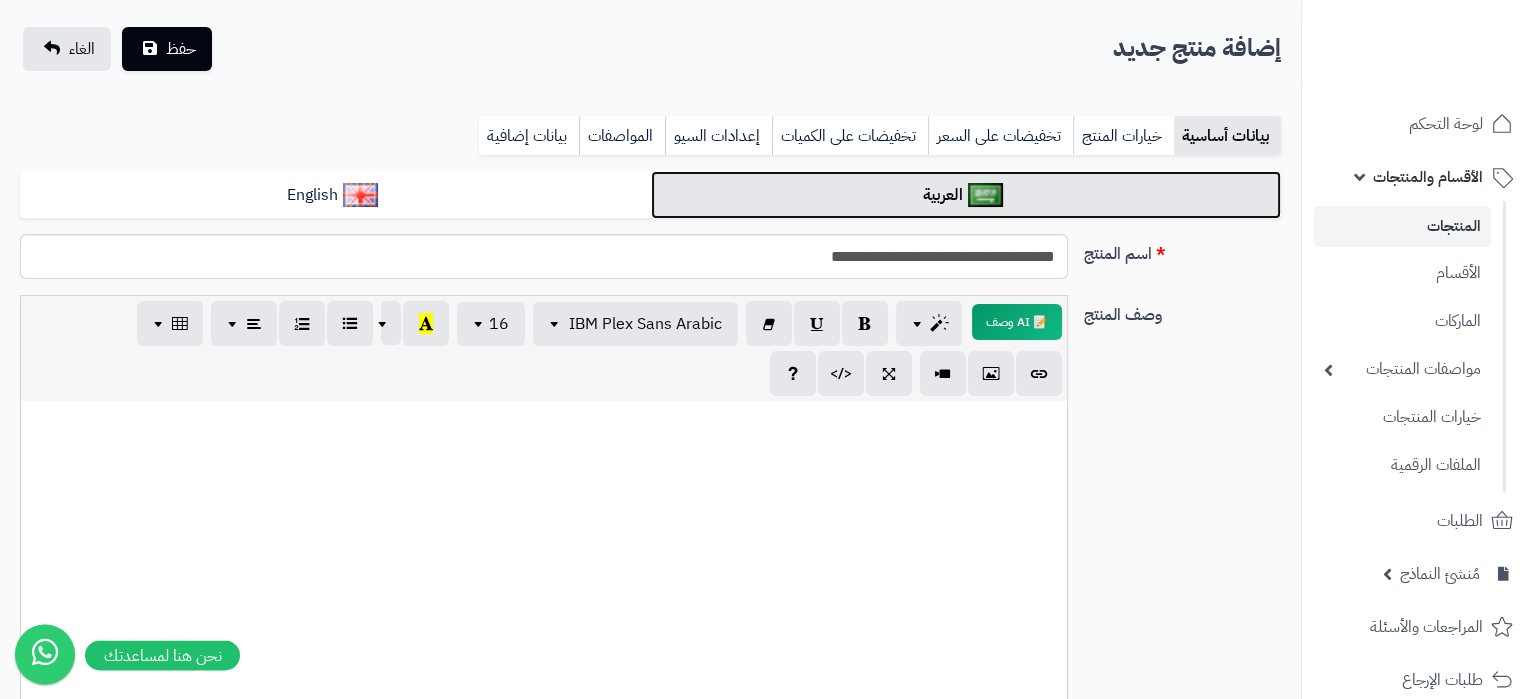 scroll, scrollTop: 210, scrollLeft: 0, axis: vertical 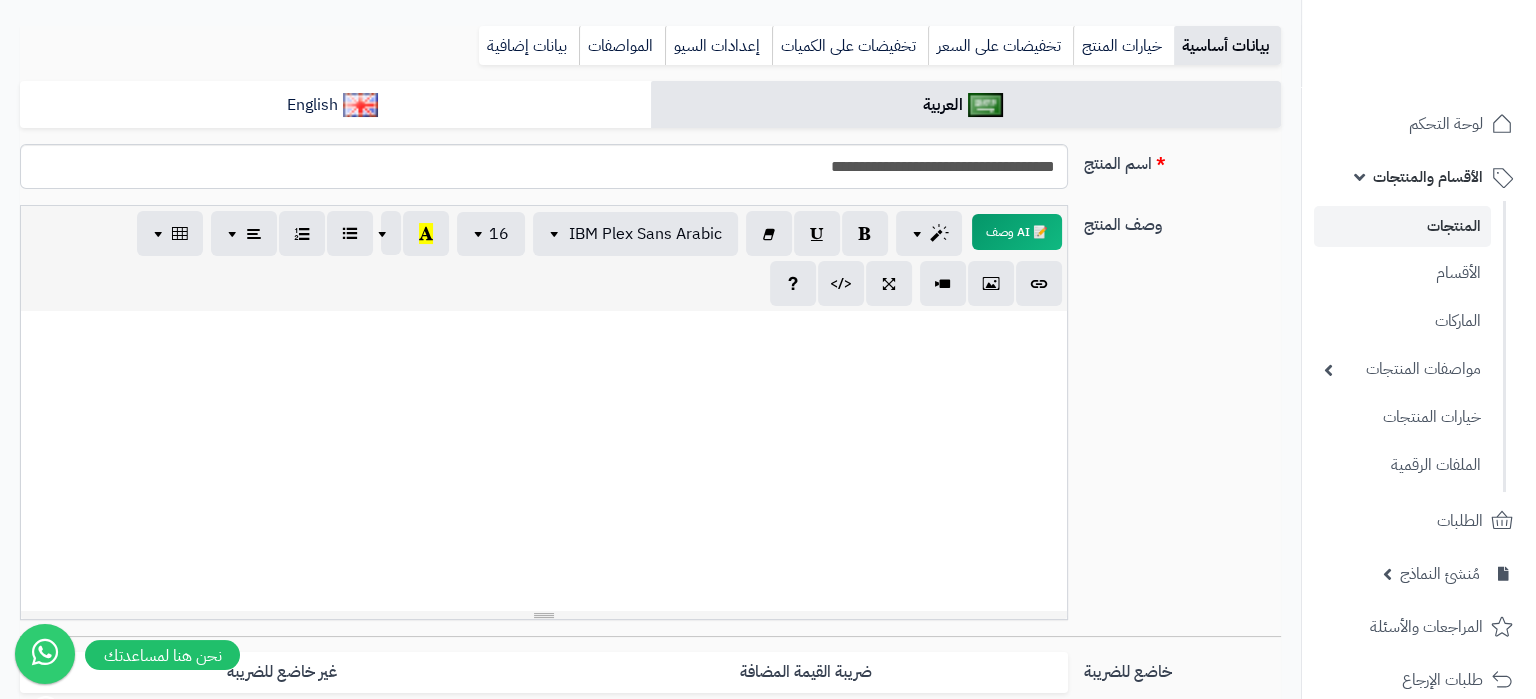 click at bounding box center (544, 461) 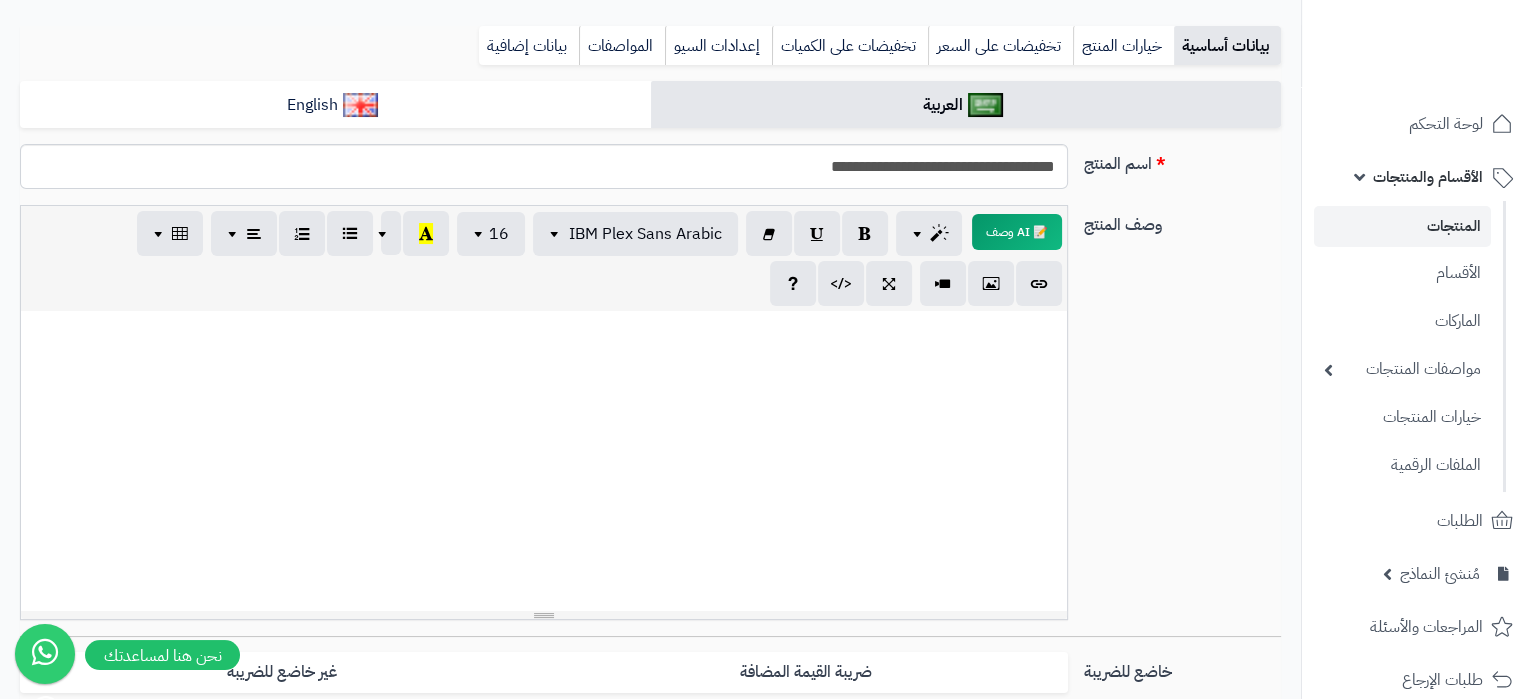paste 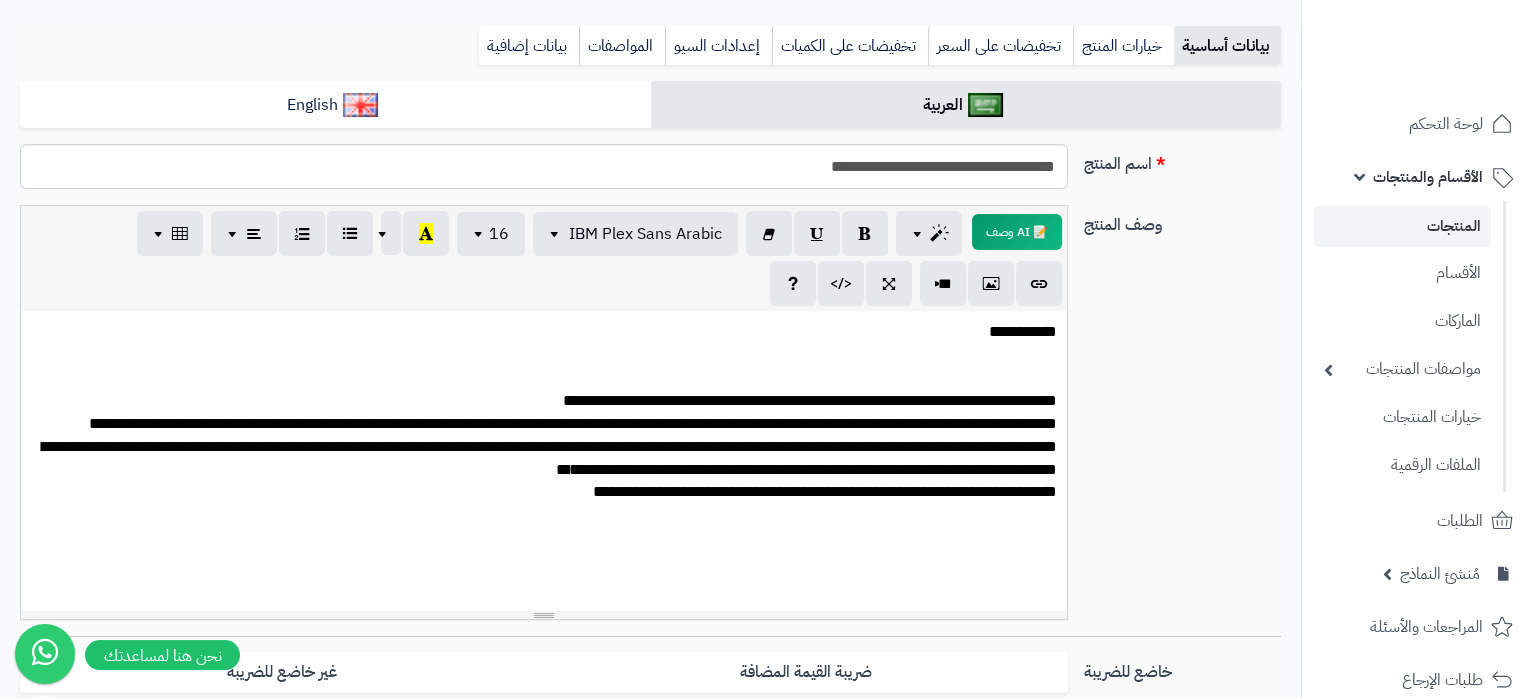 click at bounding box center [544, 555] 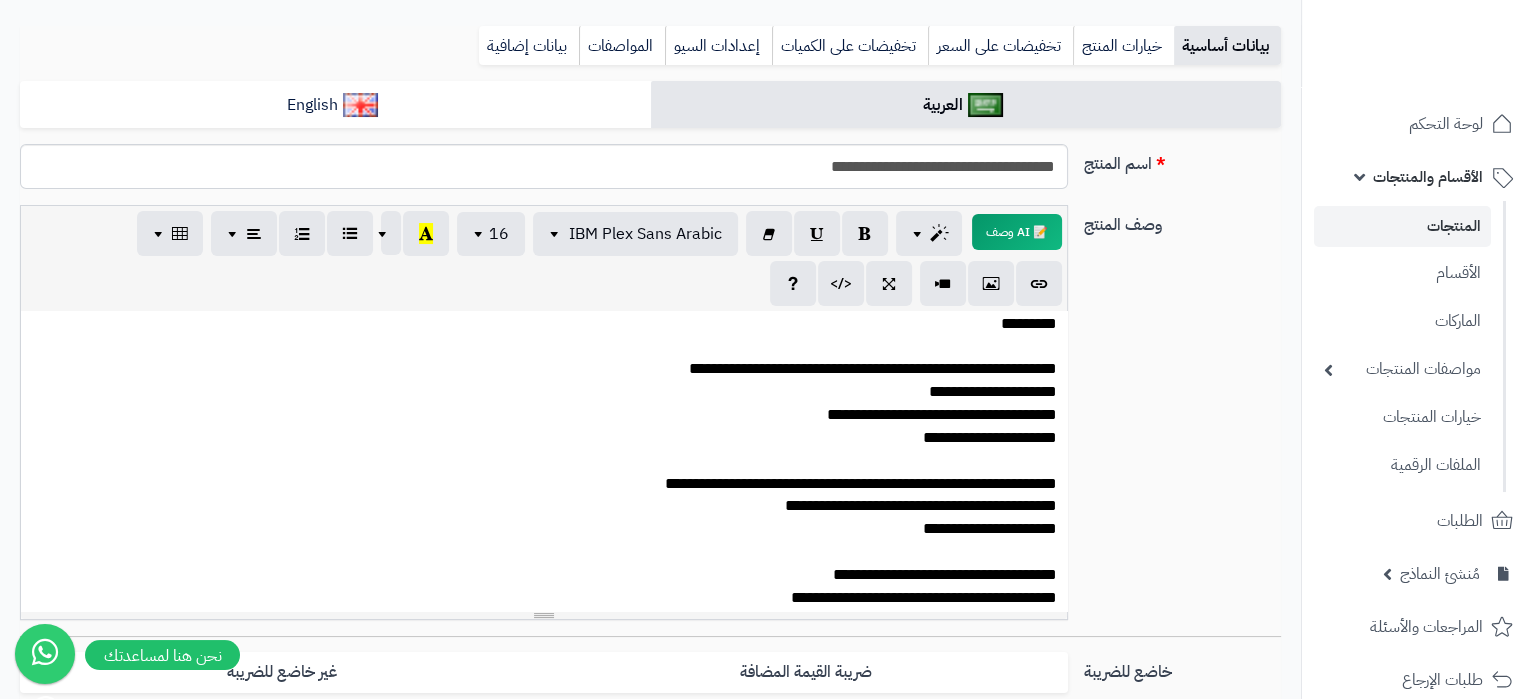 scroll, scrollTop: 929, scrollLeft: 0, axis: vertical 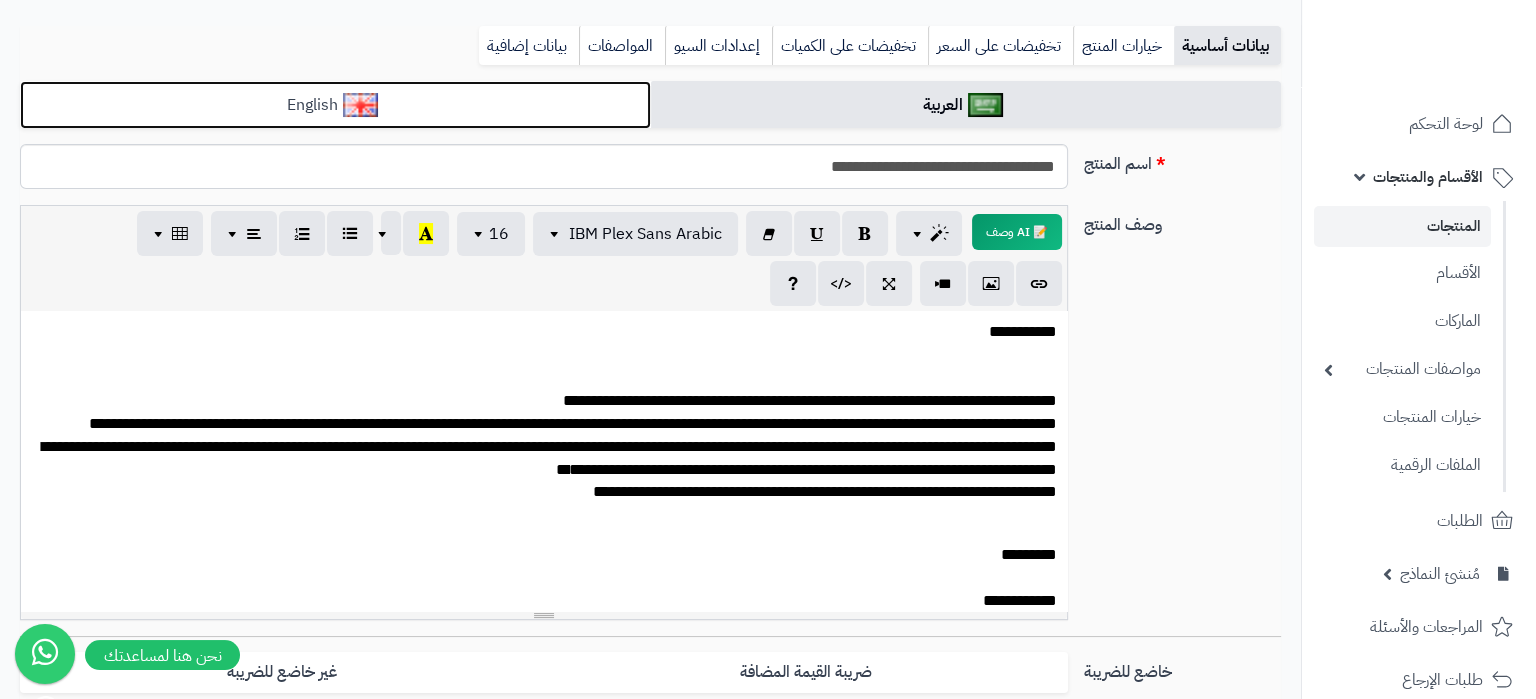 click on "English" at bounding box center [335, 105] 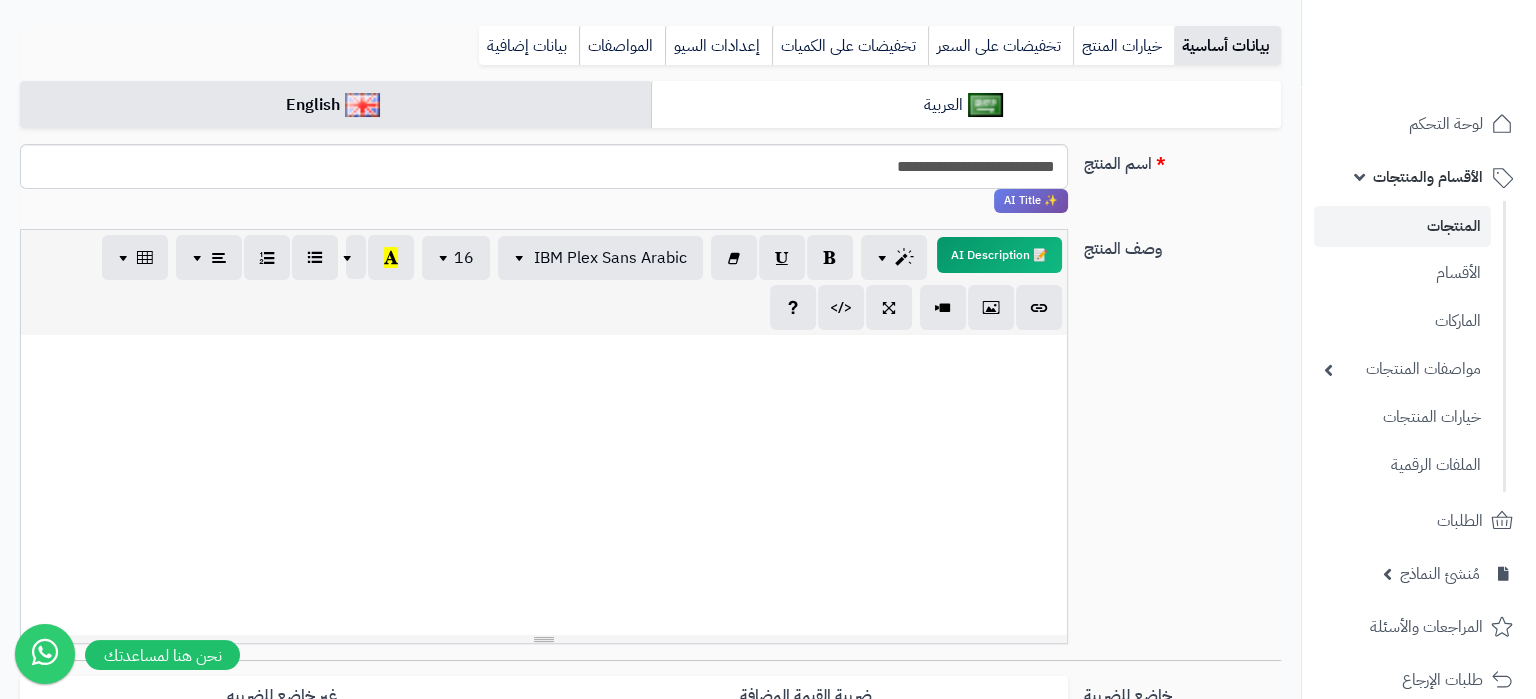 click at bounding box center (544, 485) 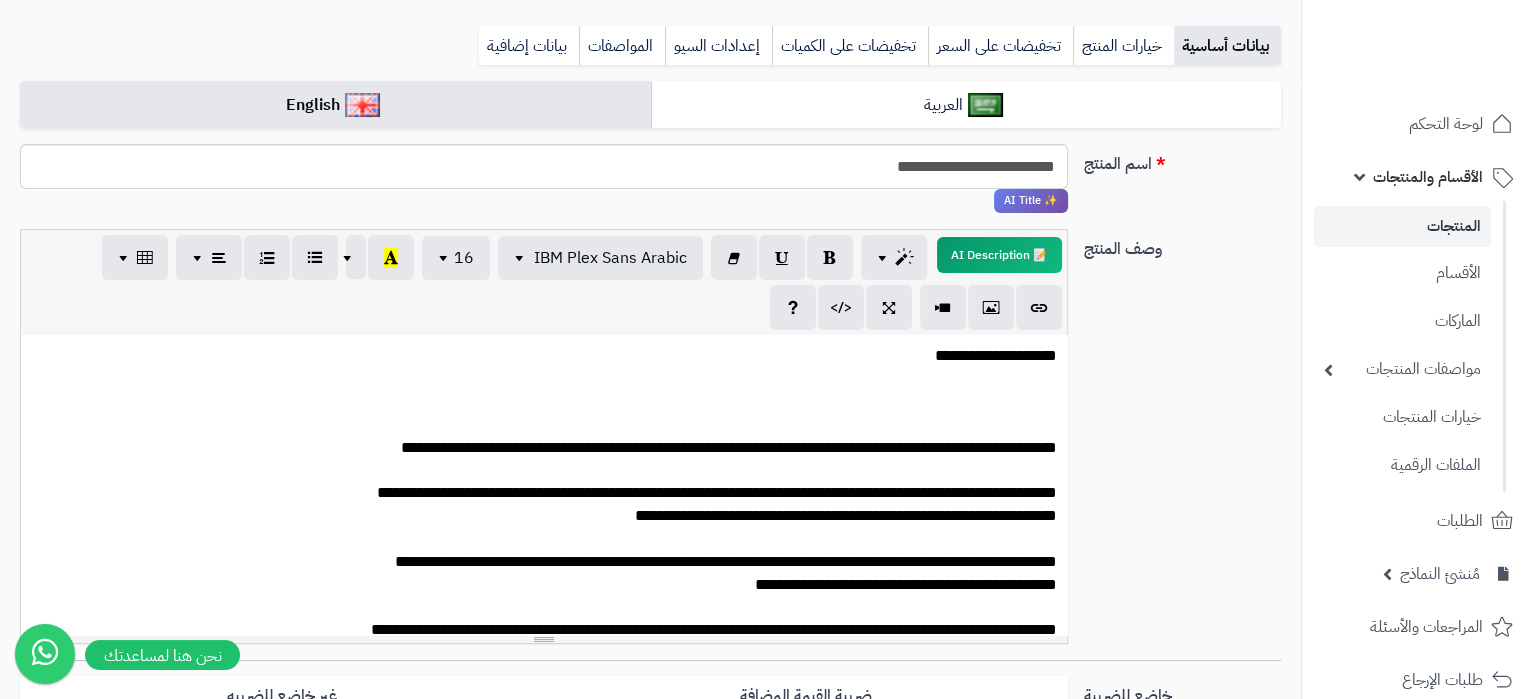 scroll, scrollTop: 0, scrollLeft: 0, axis: both 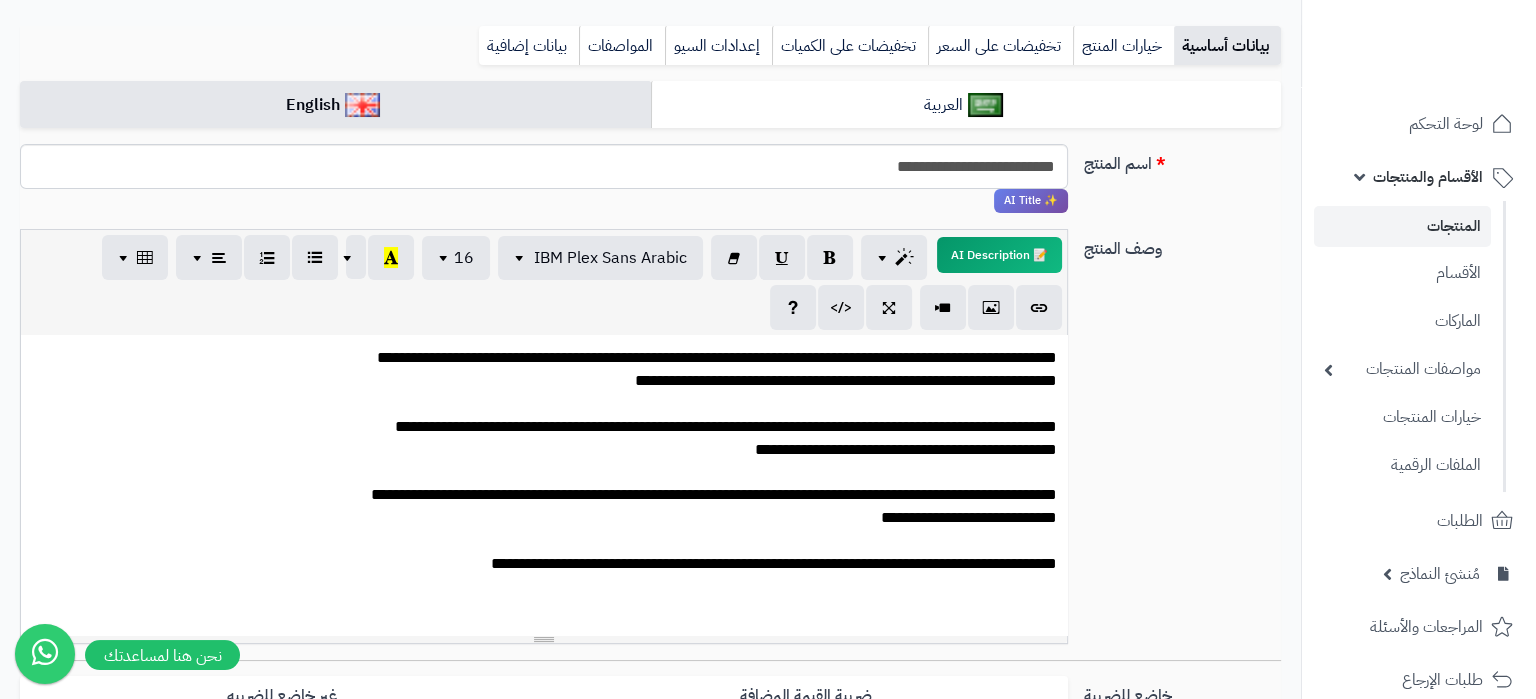 paste 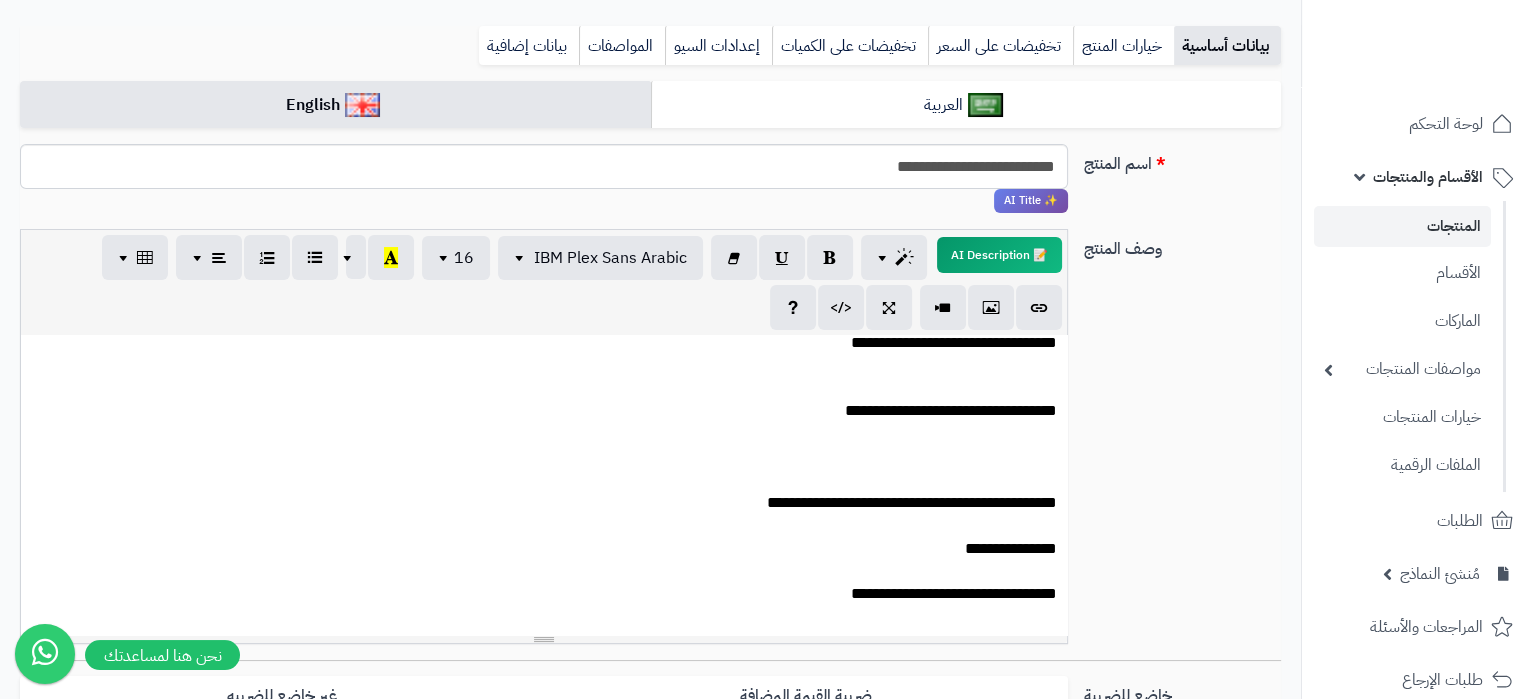 scroll, scrollTop: 2291, scrollLeft: 0, axis: vertical 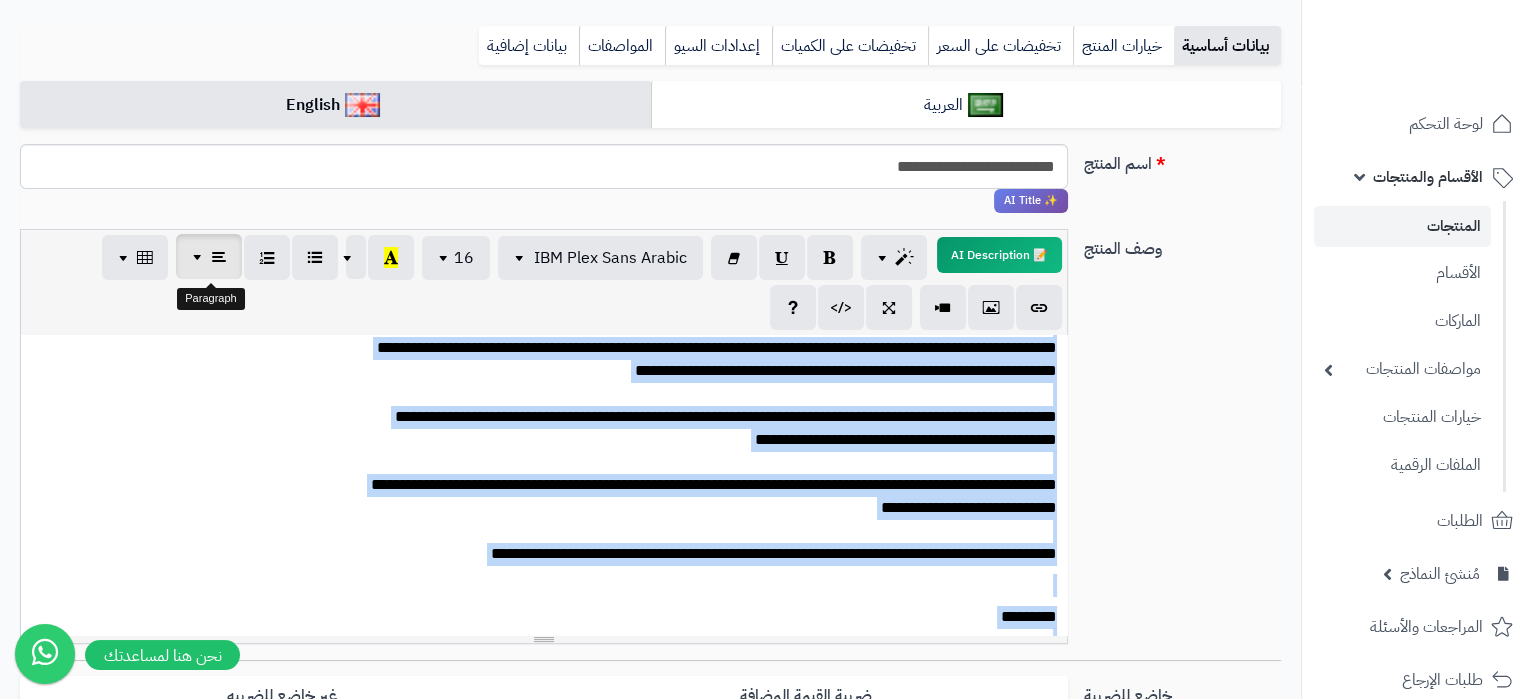 click at bounding box center (209, 256) 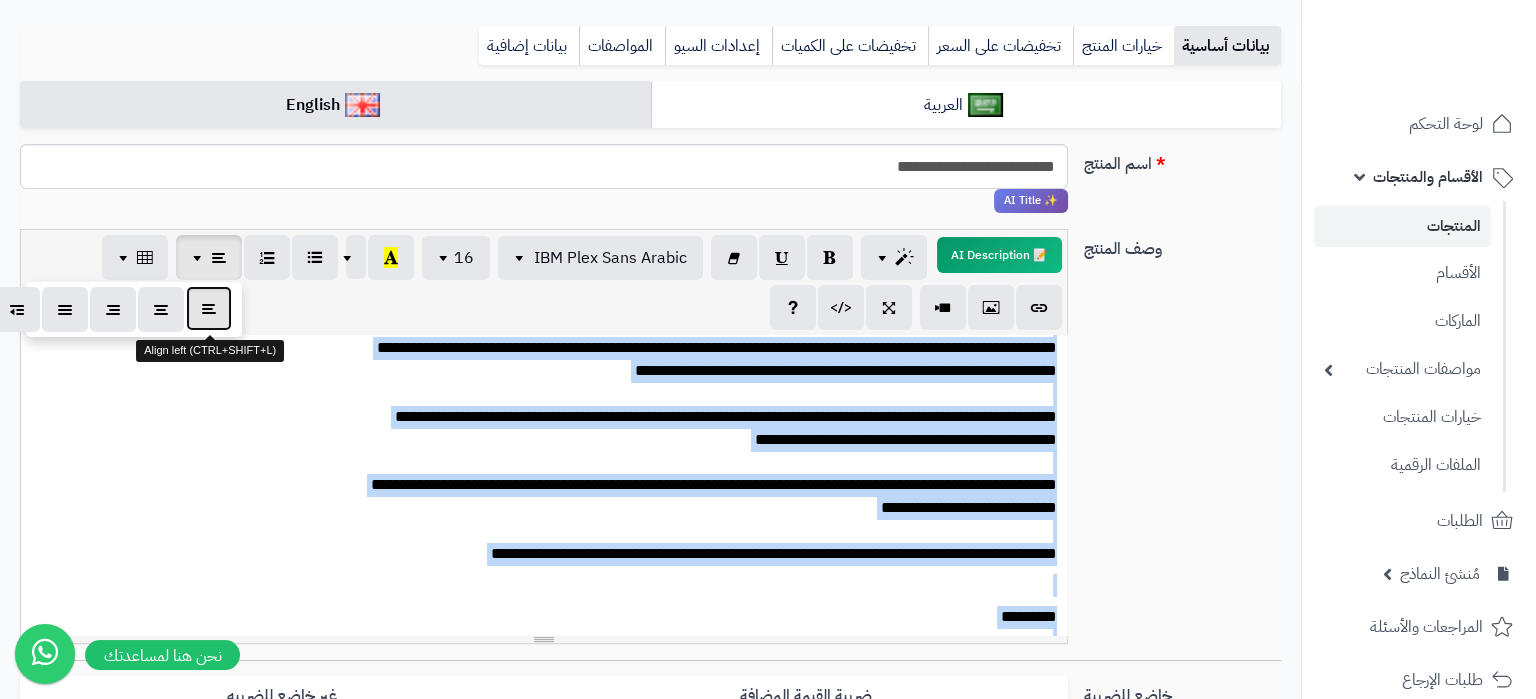 click at bounding box center (209, 308) 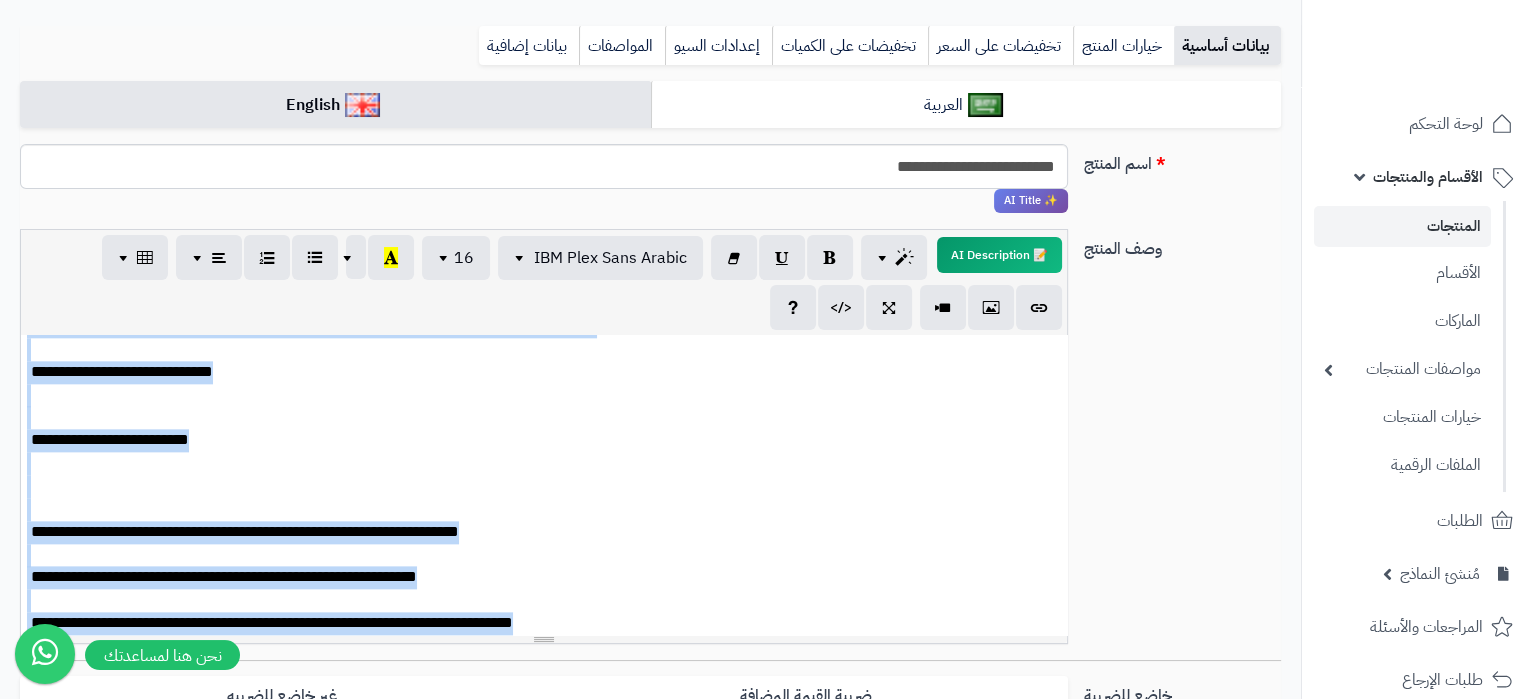 click on "**********" at bounding box center [544, 178] 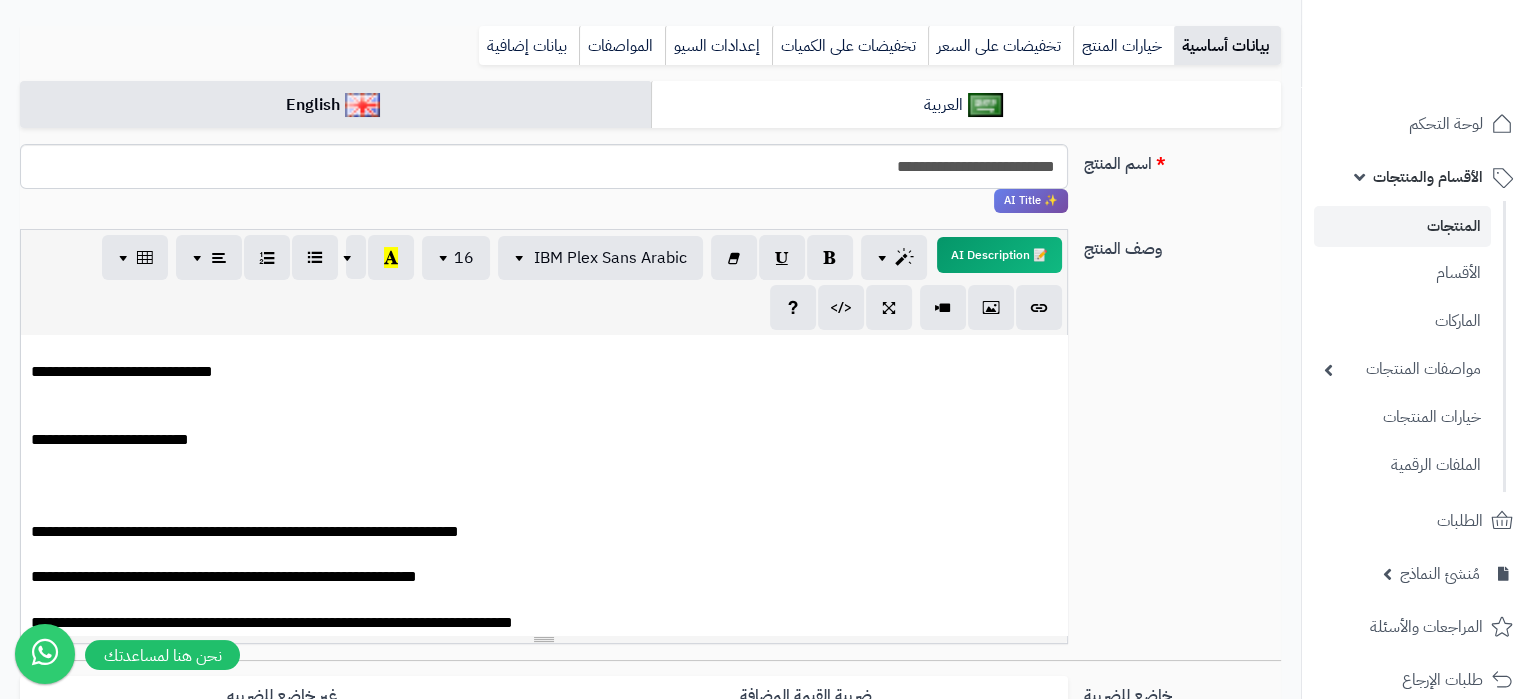 scroll, scrollTop: 3182, scrollLeft: 0, axis: vertical 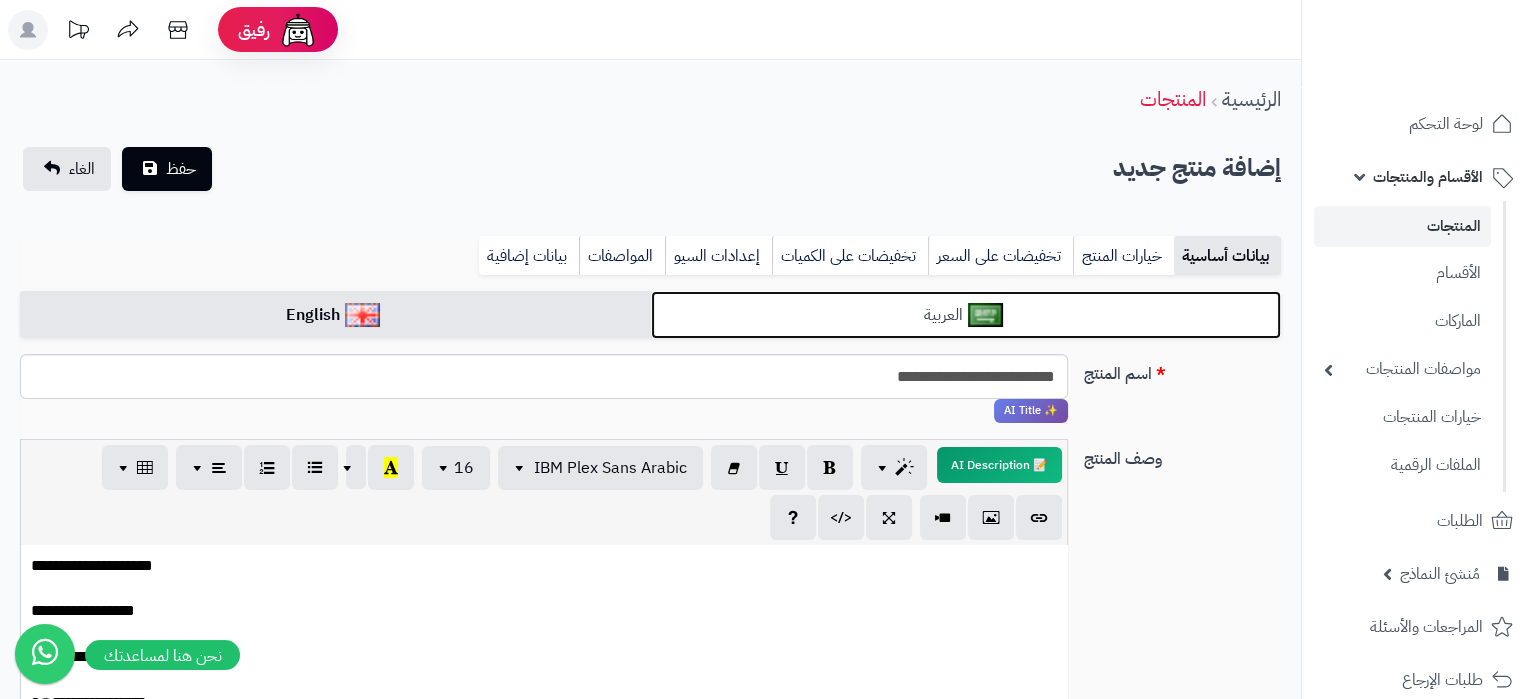 click on "العربية" at bounding box center (966, 315) 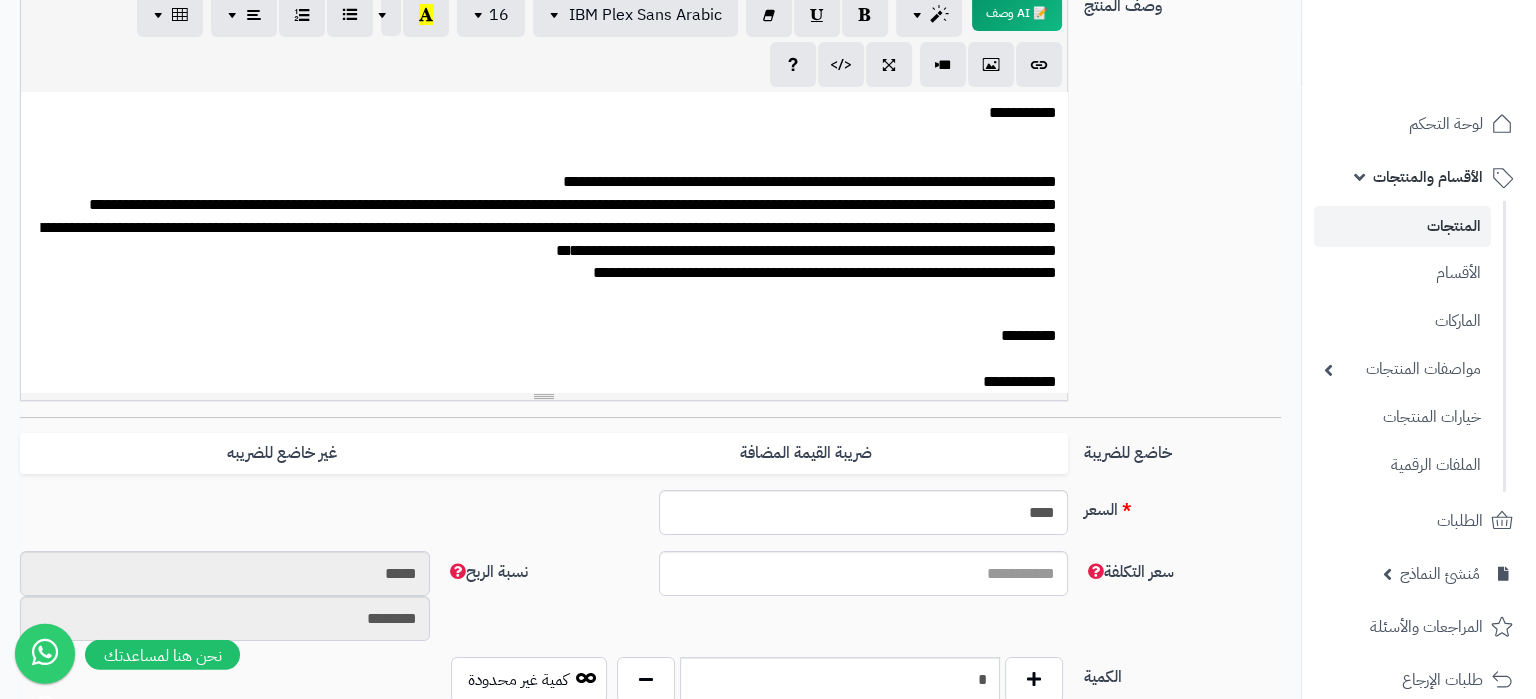scroll, scrollTop: 315, scrollLeft: 0, axis: vertical 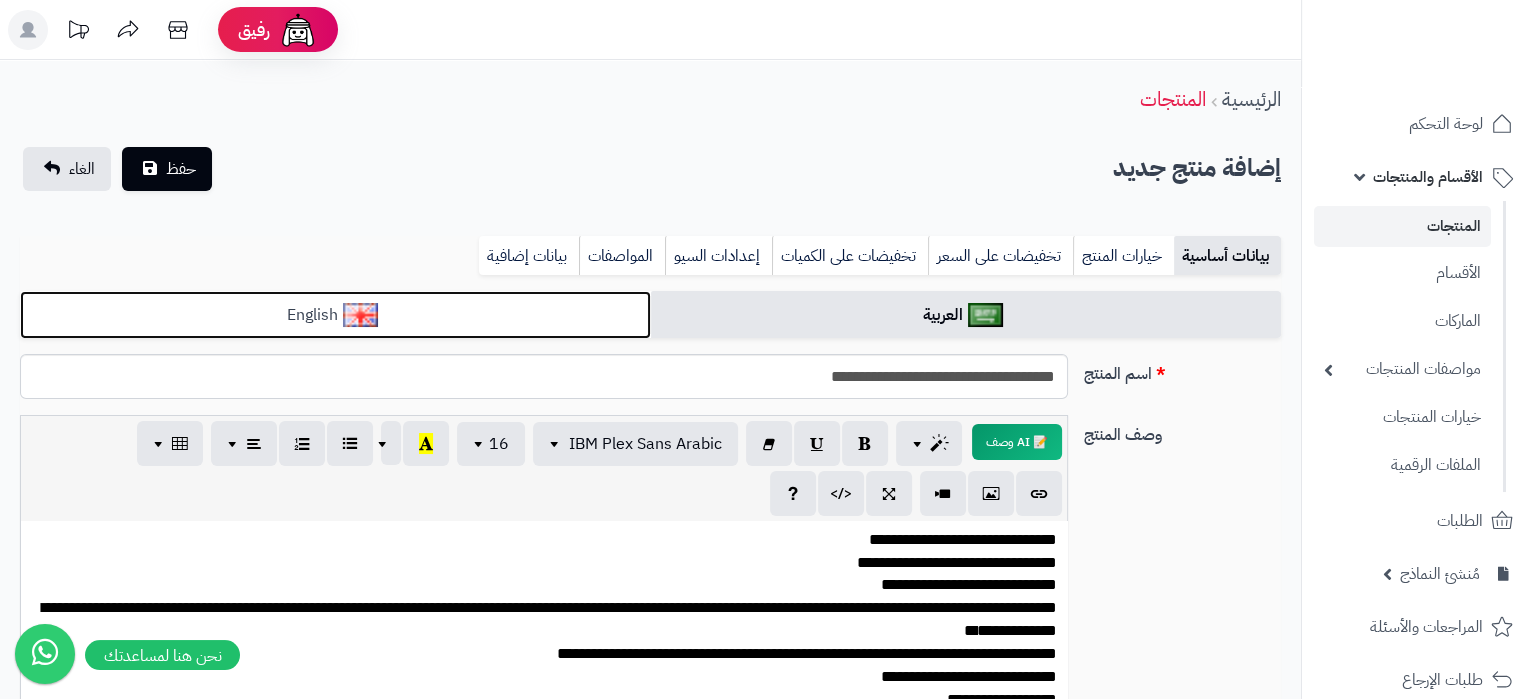 click on "English" at bounding box center [335, 315] 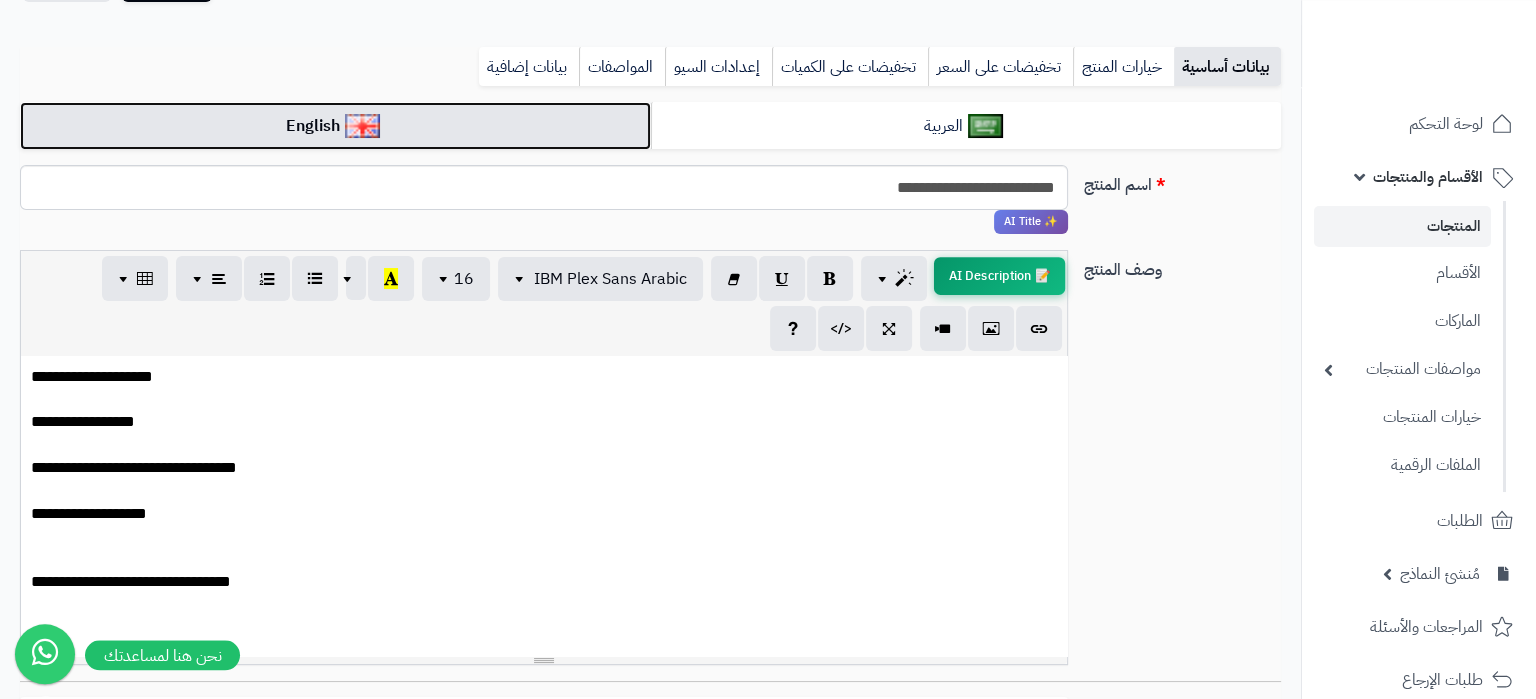 scroll, scrollTop: 420, scrollLeft: 0, axis: vertical 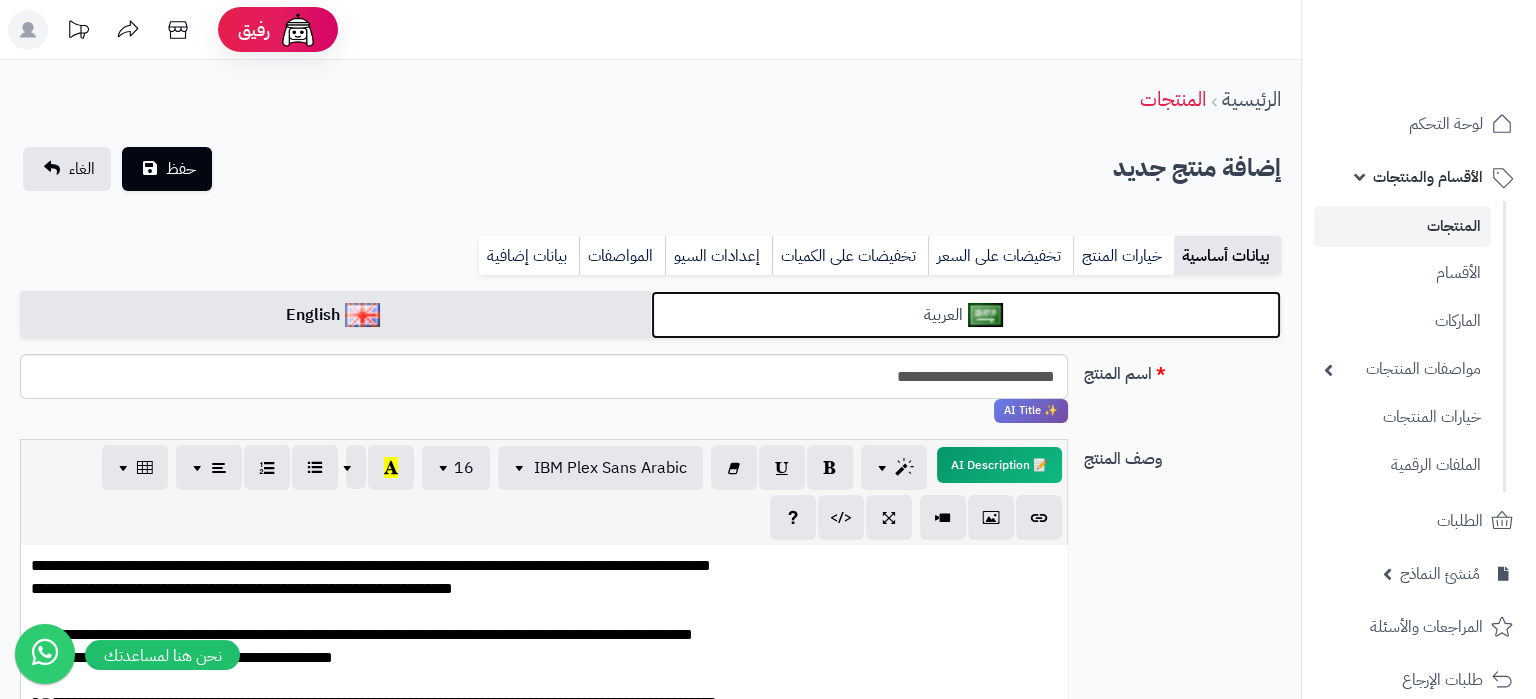 click on "العربية" at bounding box center (966, 315) 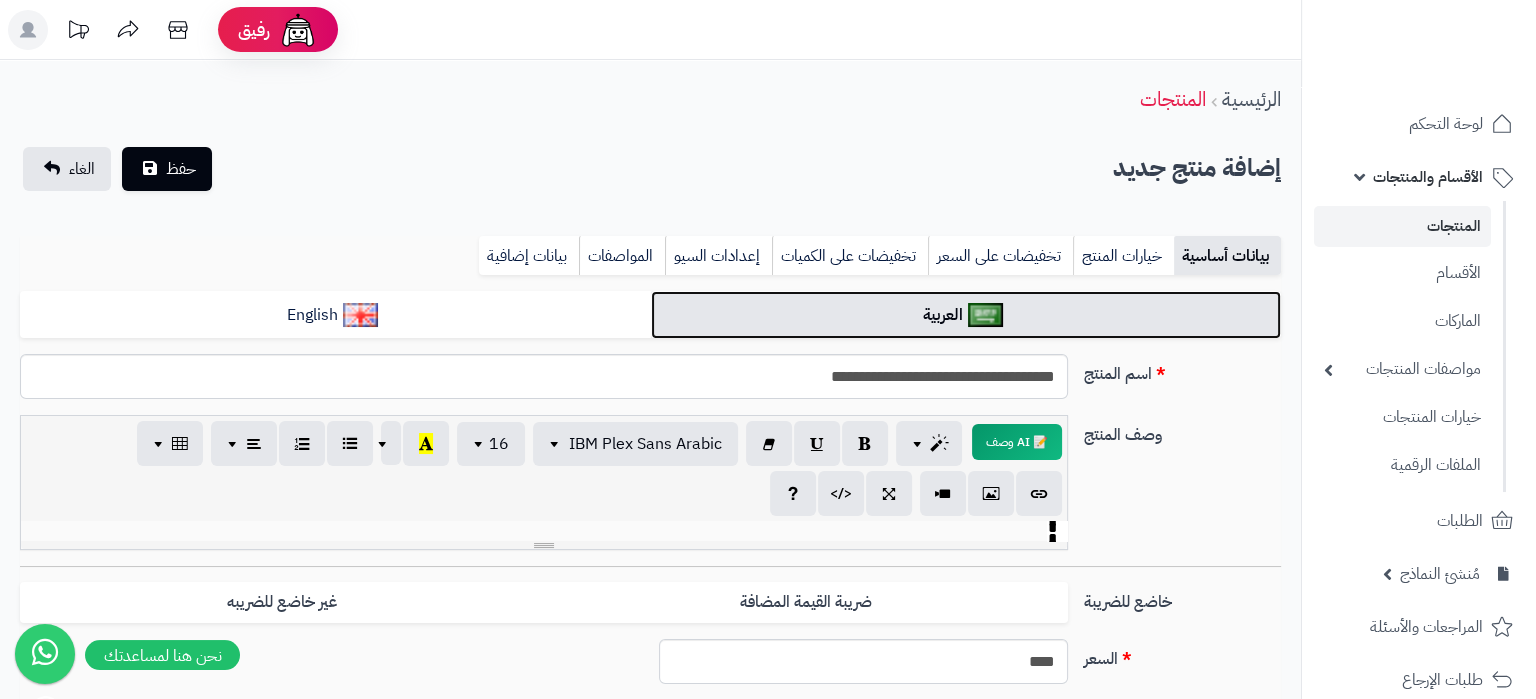 scroll, scrollTop: 1362, scrollLeft: 0, axis: vertical 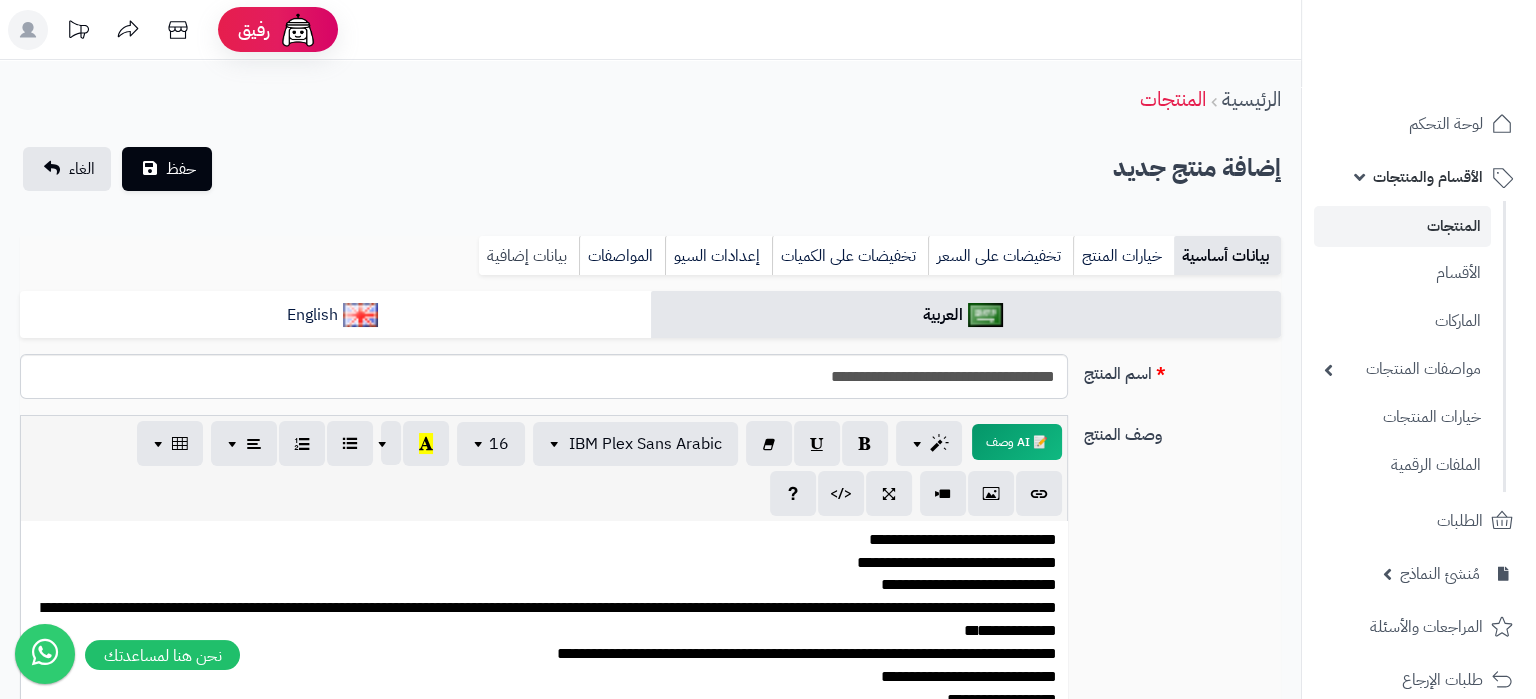 click on "بيانات إضافية" at bounding box center [529, 256] 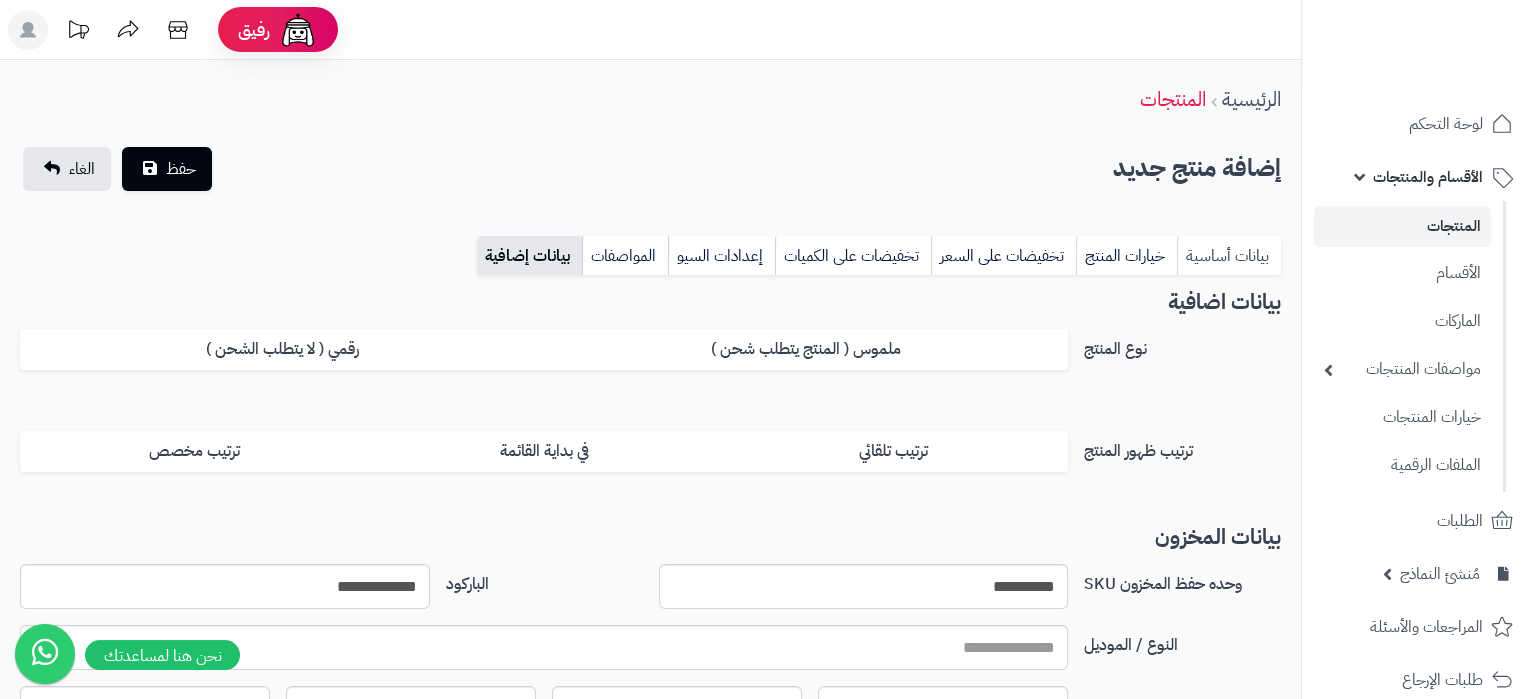 click on "بيانات أساسية" at bounding box center (1229, 256) 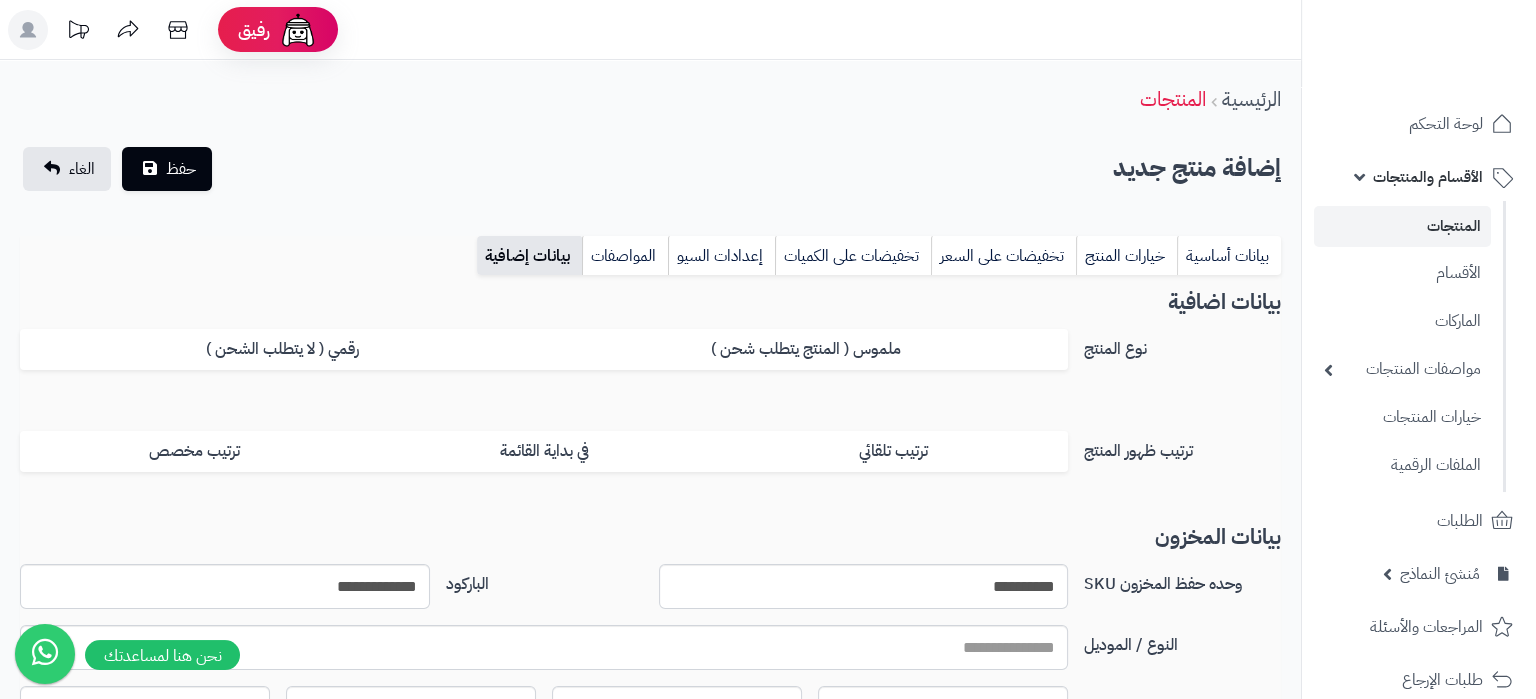 scroll, scrollTop: 1362, scrollLeft: 0, axis: vertical 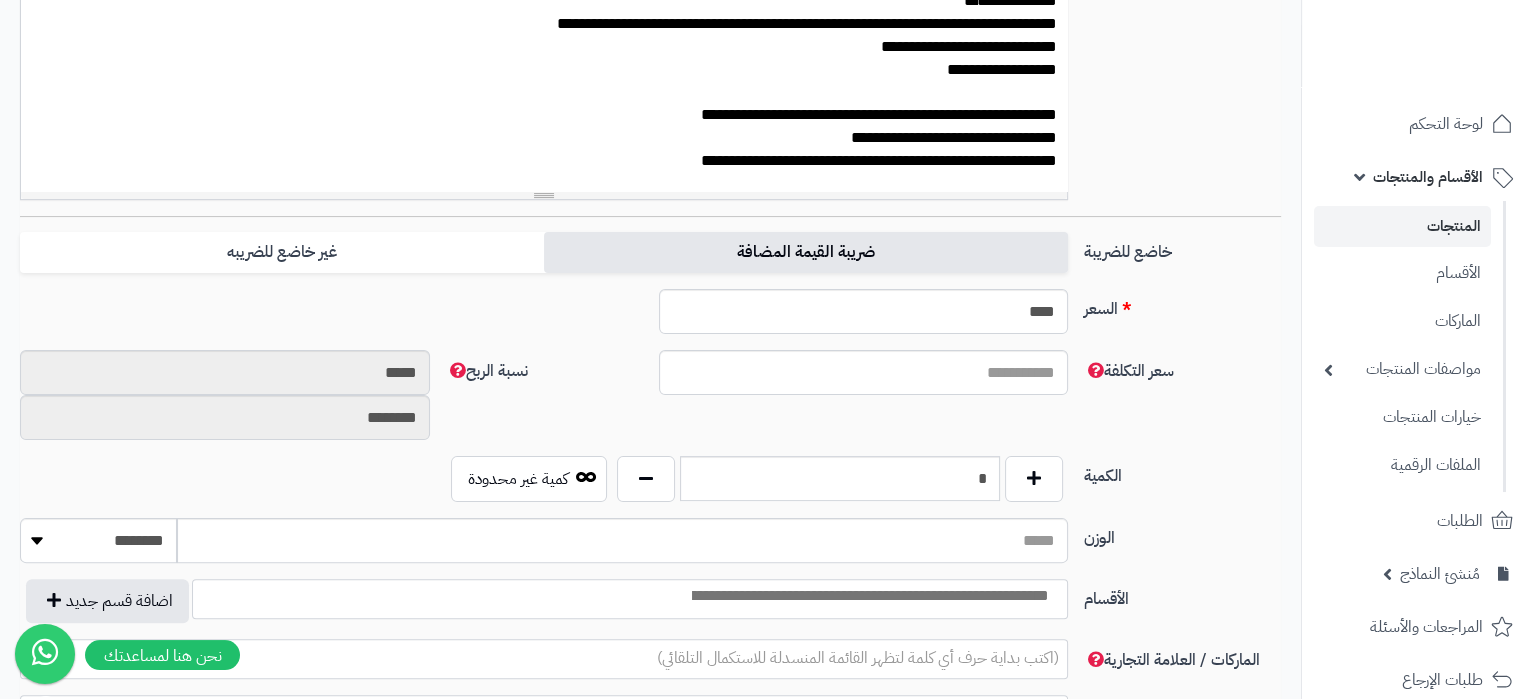 click on "ضريبة القيمة المضافة" at bounding box center (806, 252) 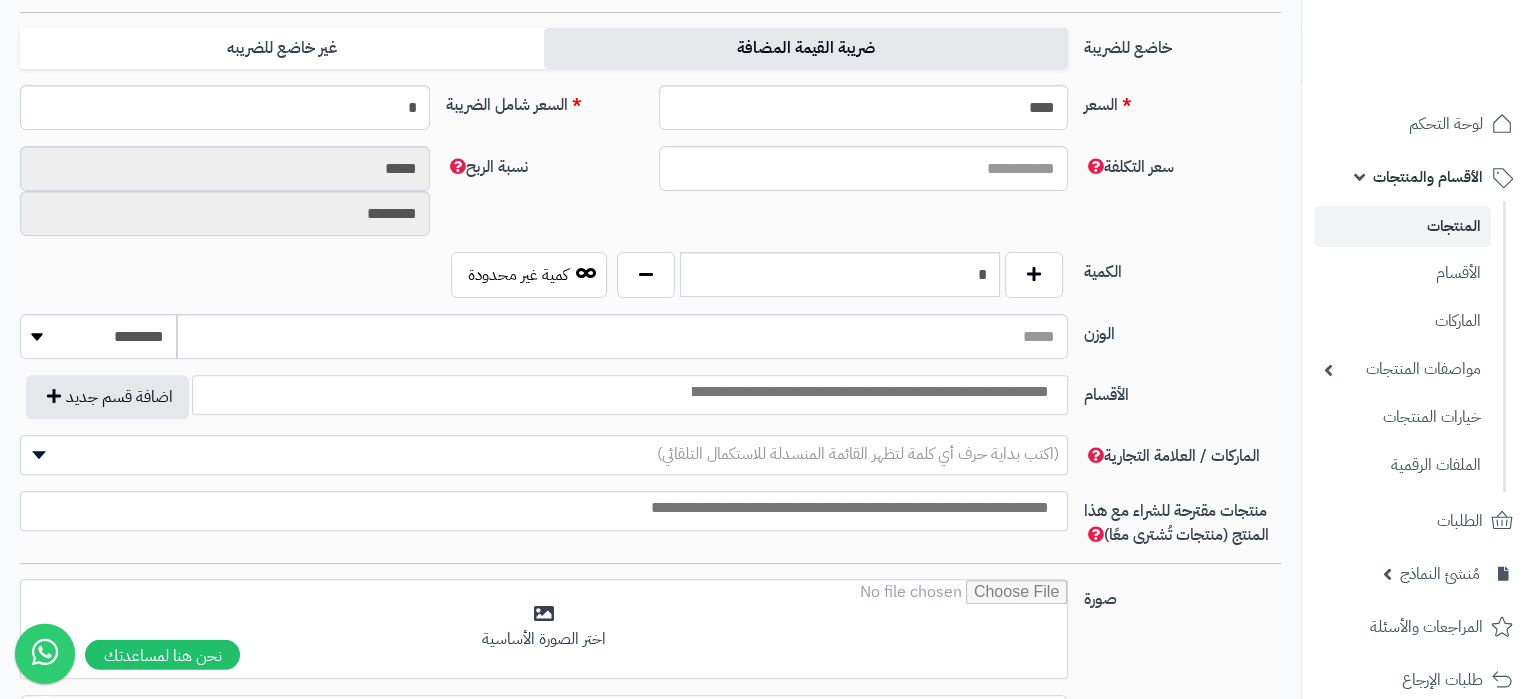 scroll, scrollTop: 840, scrollLeft: 0, axis: vertical 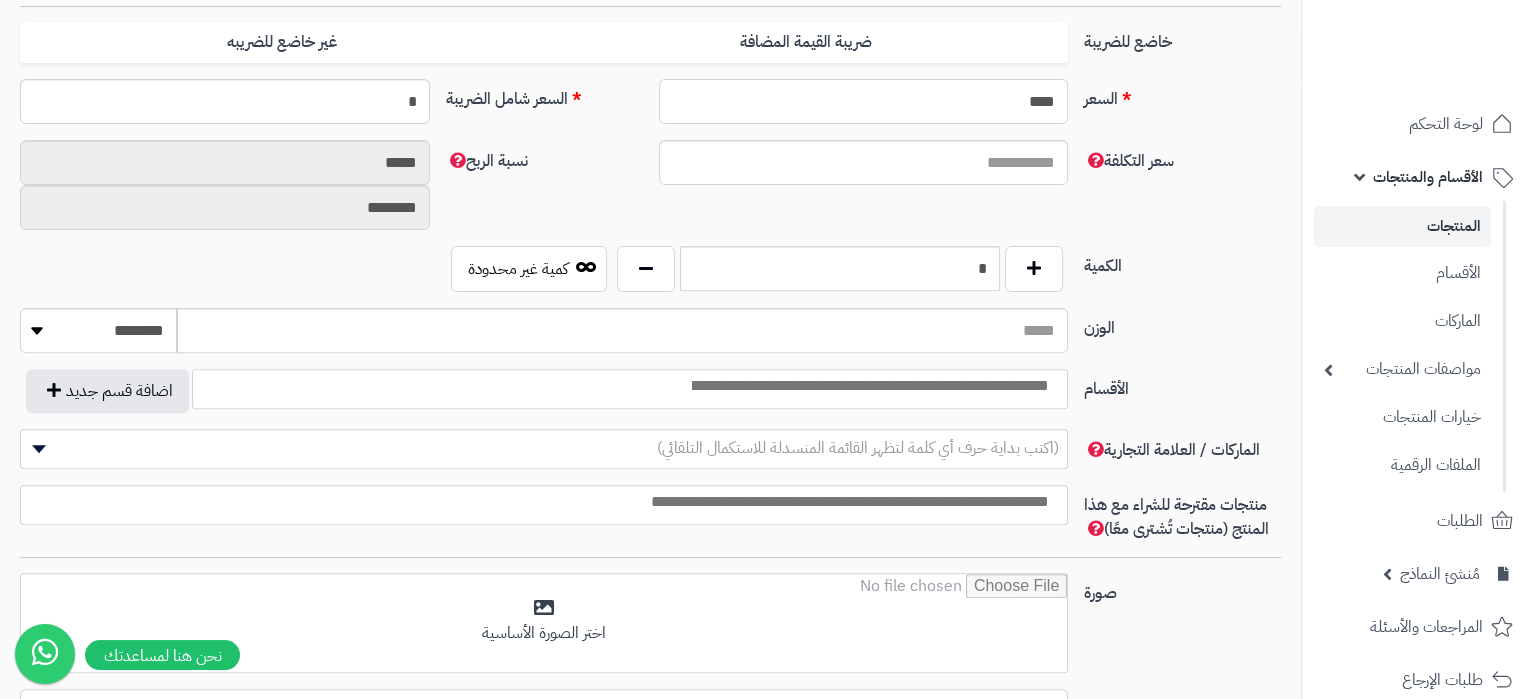 click on "****" at bounding box center (864, 101) 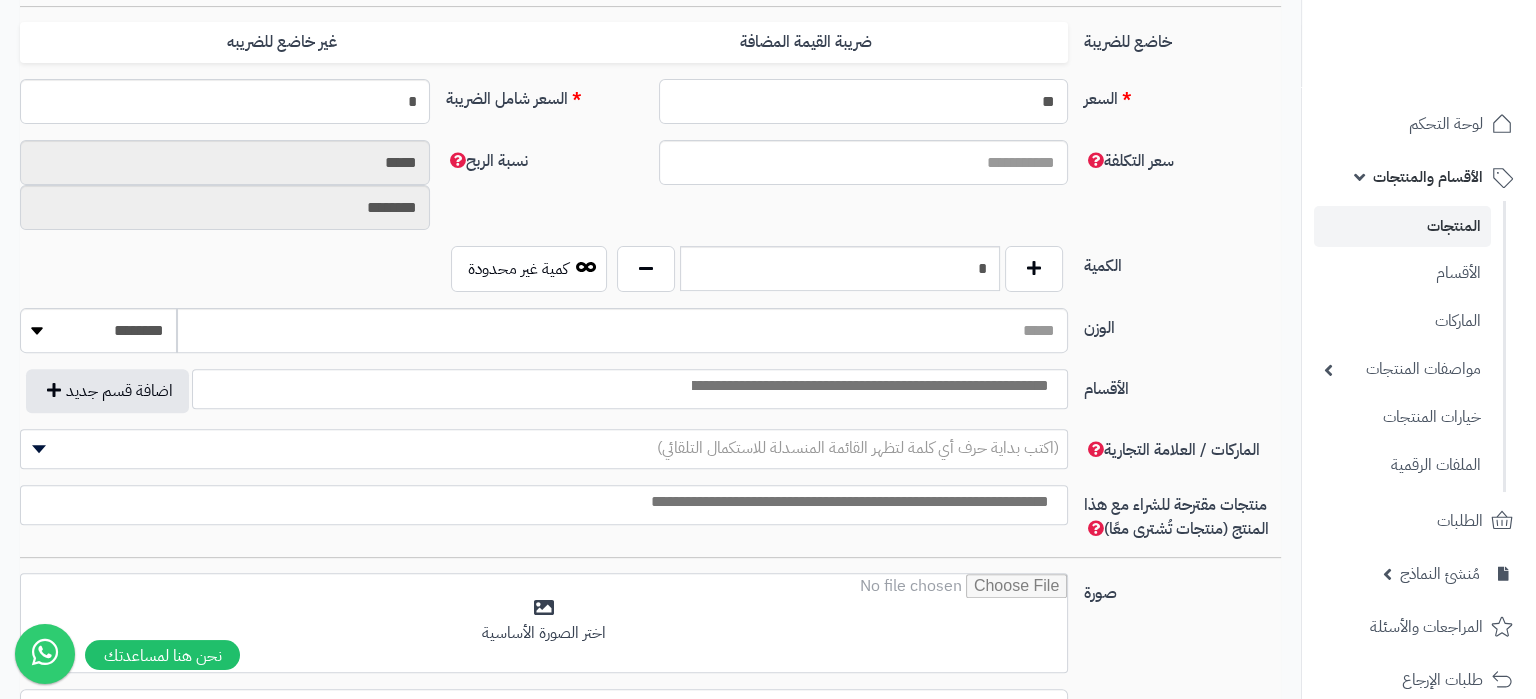 type on "**" 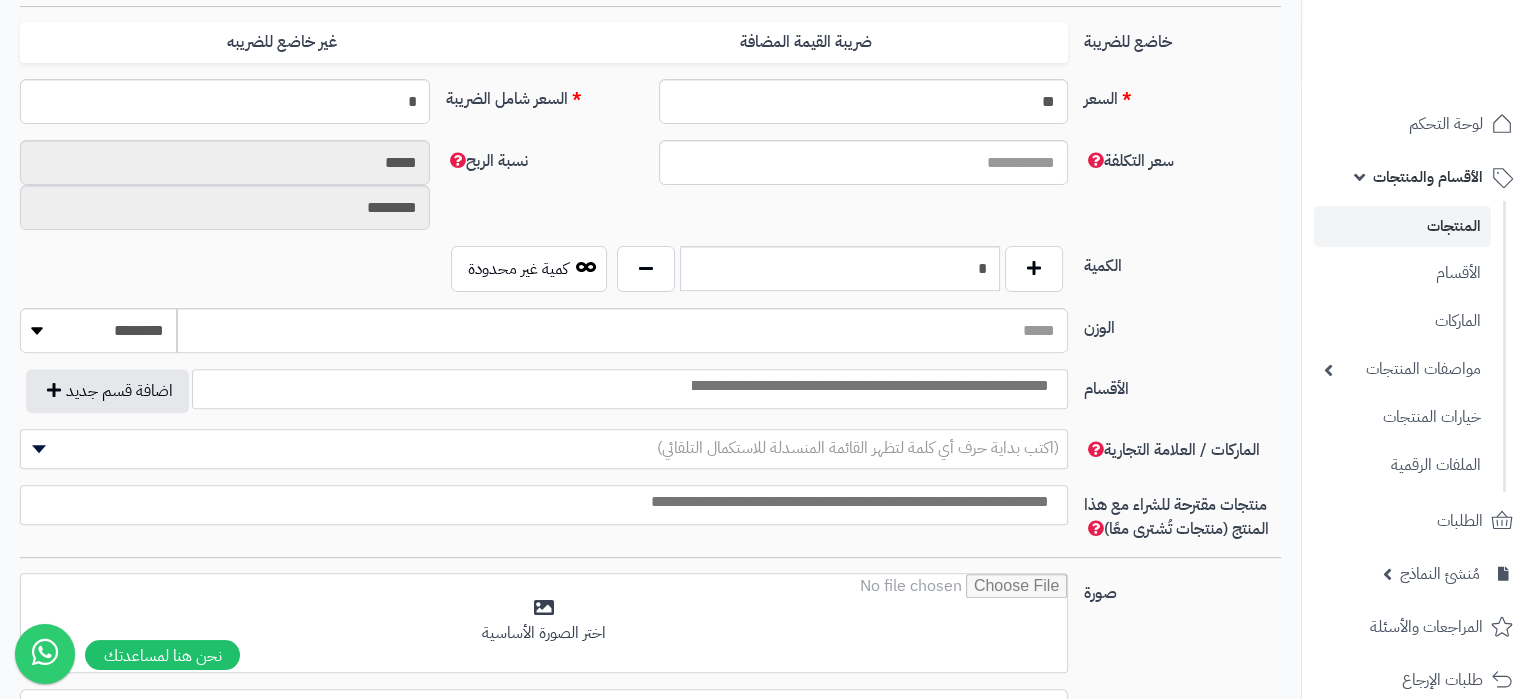 click on "السعر
**
اختار الضريبة اولا لحساب السعر
السعر شامل الضريبة
*" at bounding box center (650, 109) 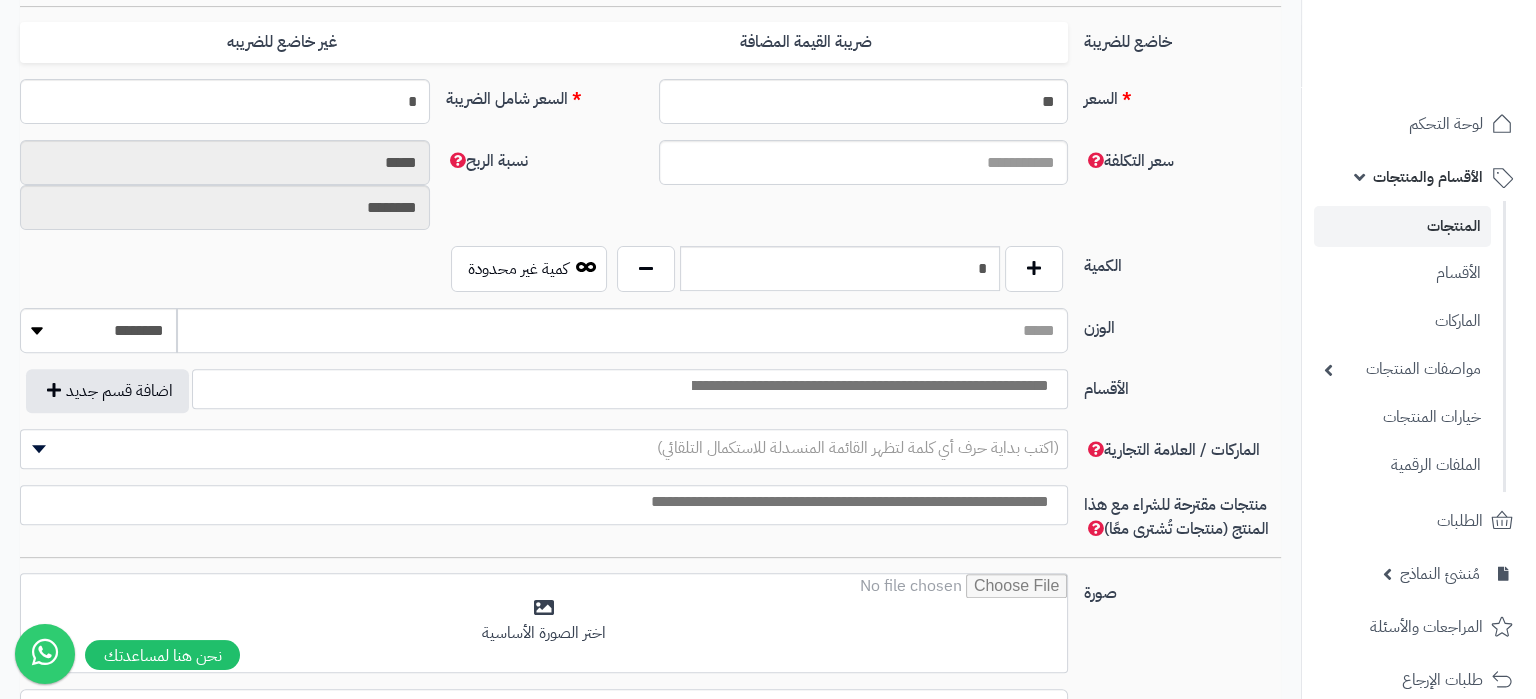 type on "*****" 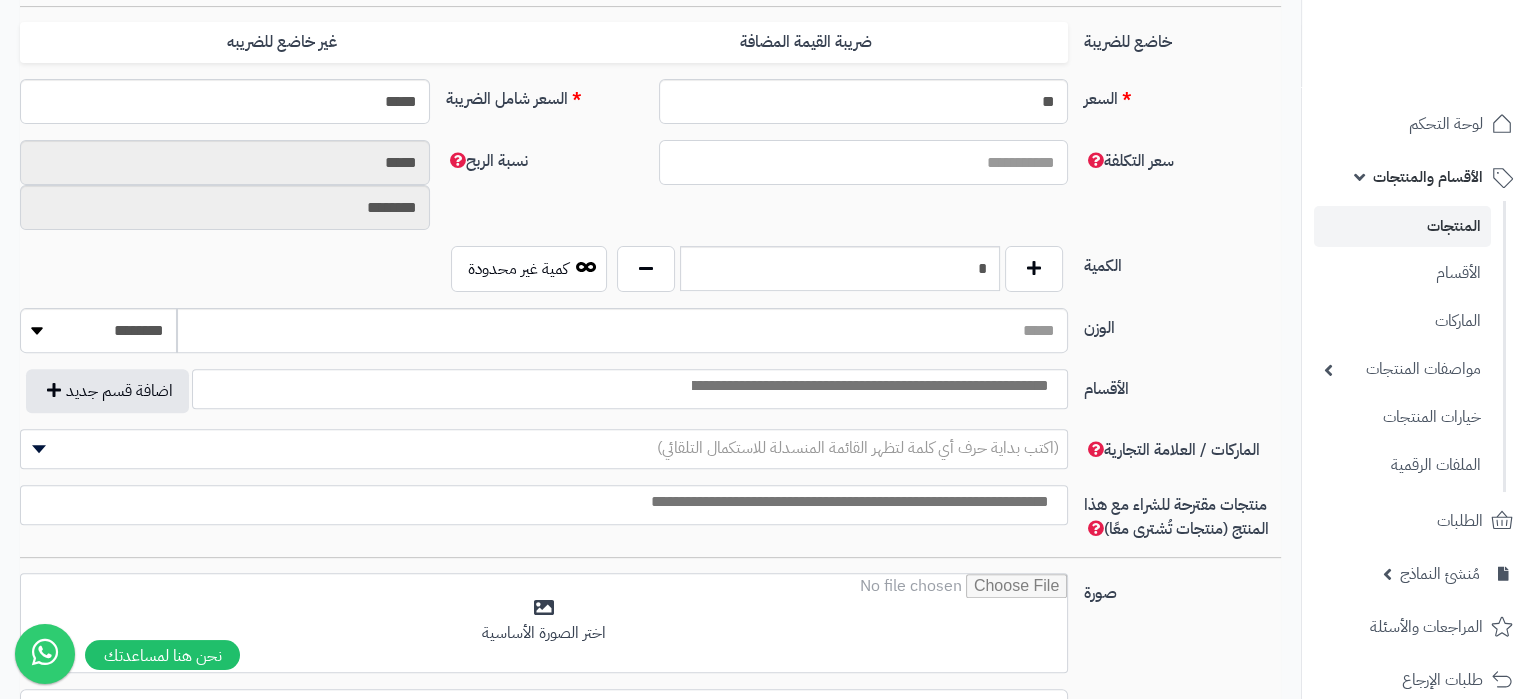 click on "سعر التكلفة" at bounding box center [864, 162] 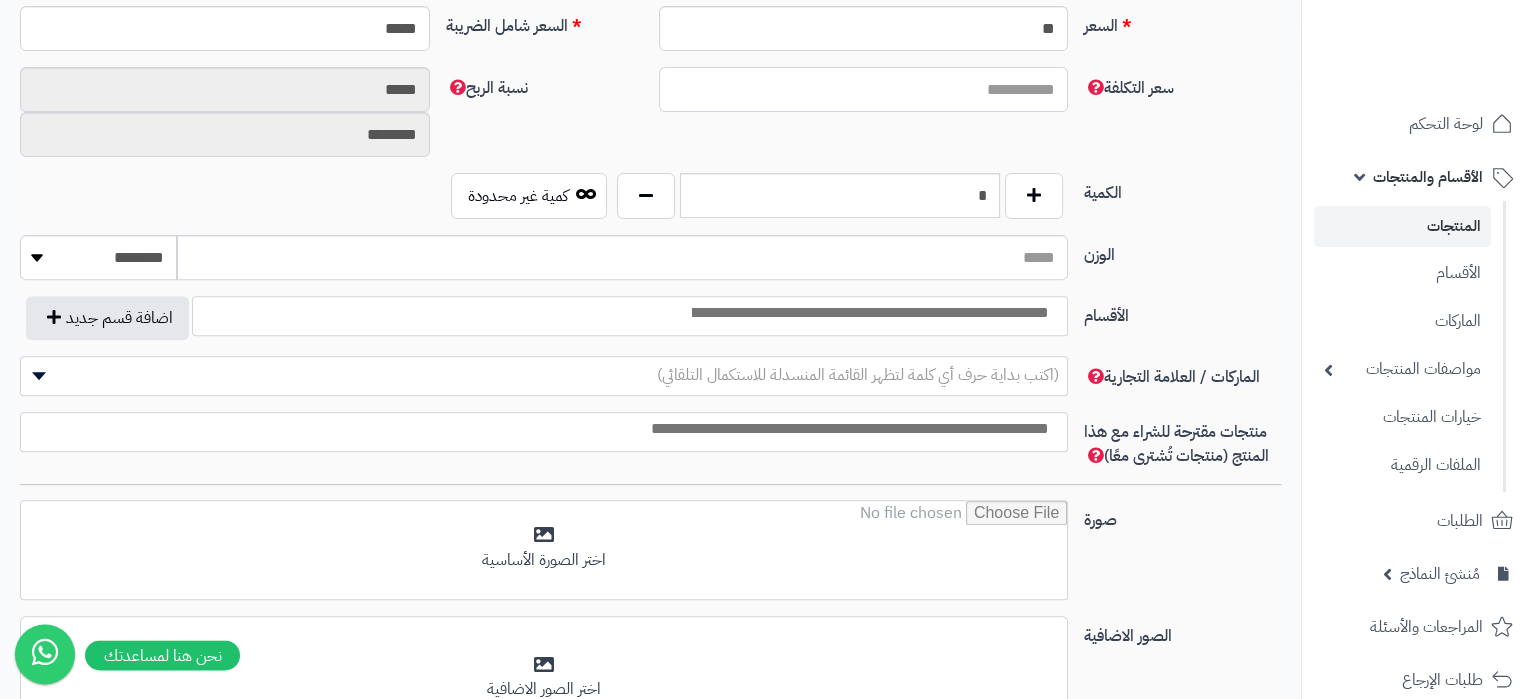 scroll, scrollTop: 945, scrollLeft: 0, axis: vertical 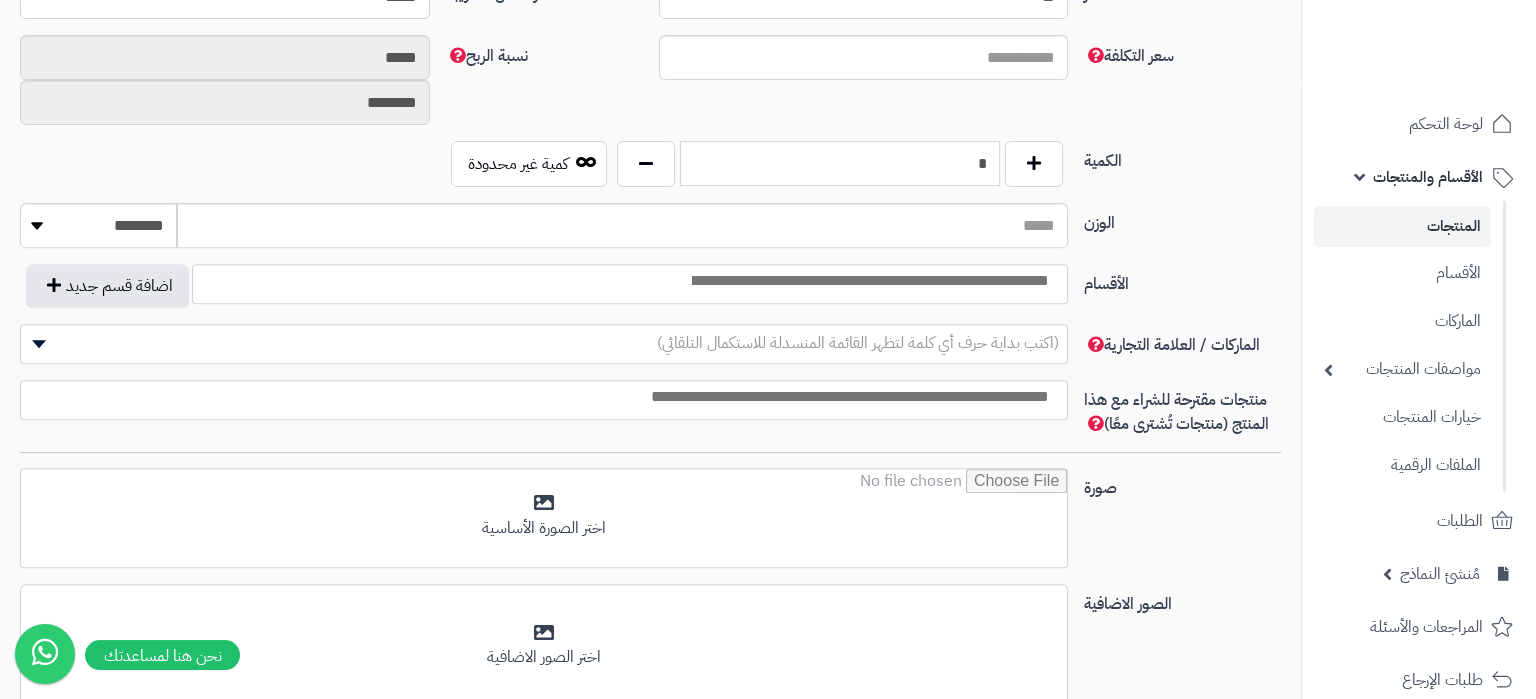 drag, startPoint x: 974, startPoint y: 169, endPoint x: 1003, endPoint y: 162, distance: 29.832869 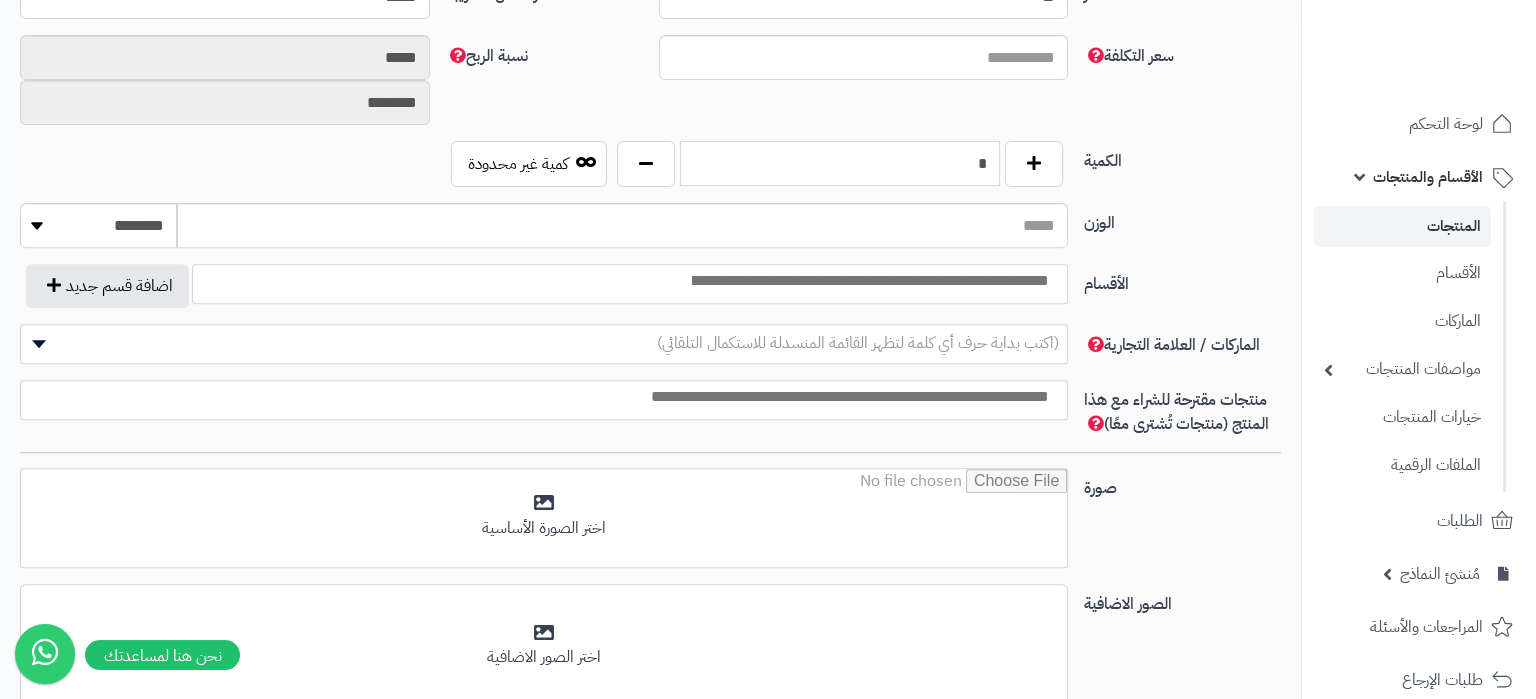 type on "*" 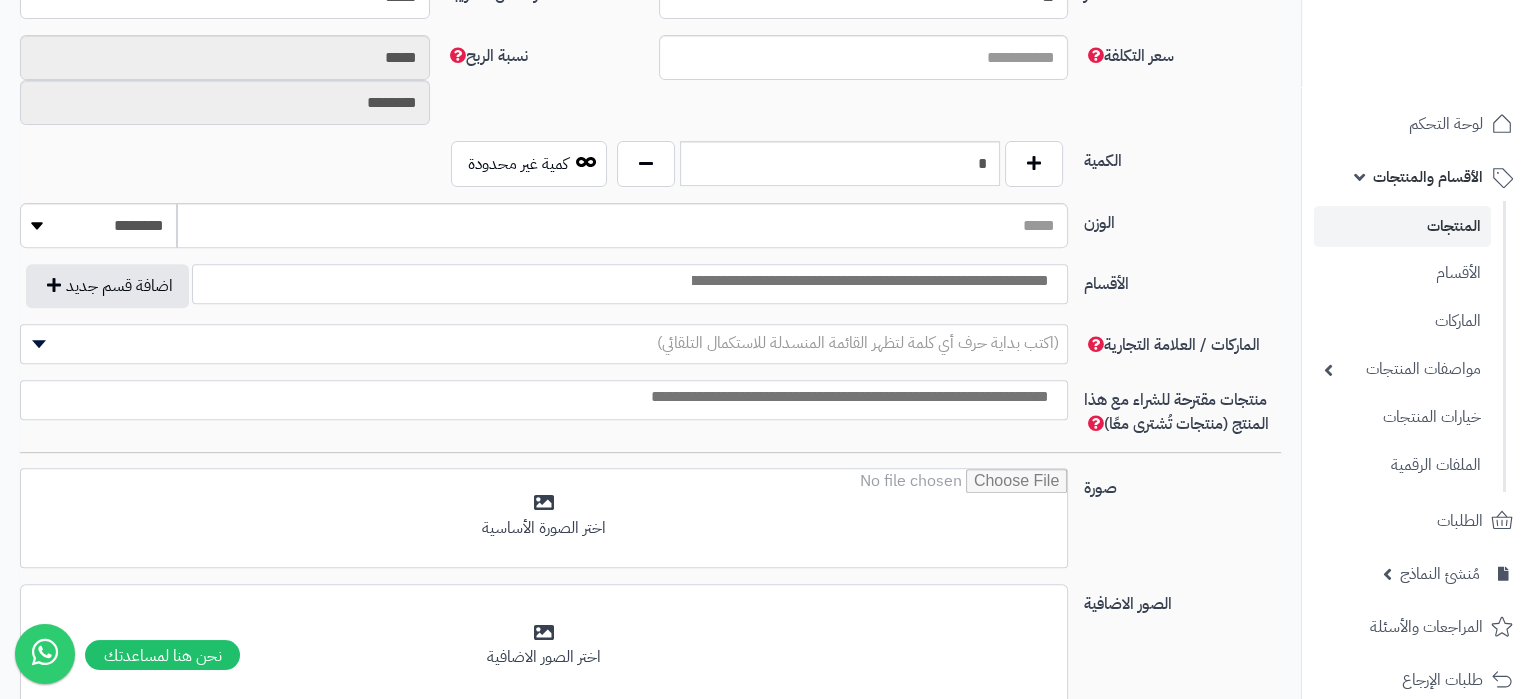 click on "الكمية
*
كمية غير محدودة" at bounding box center [650, 172] 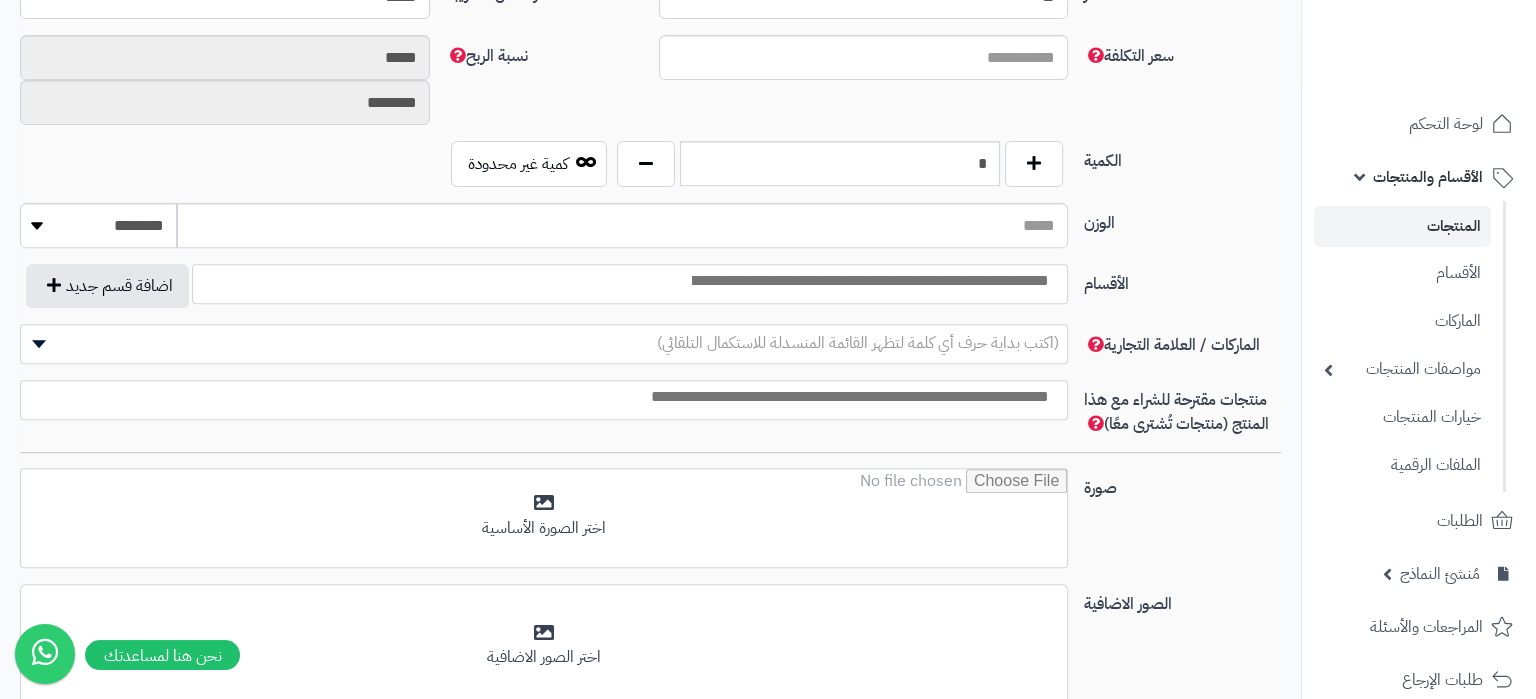 click at bounding box center [869, 281] 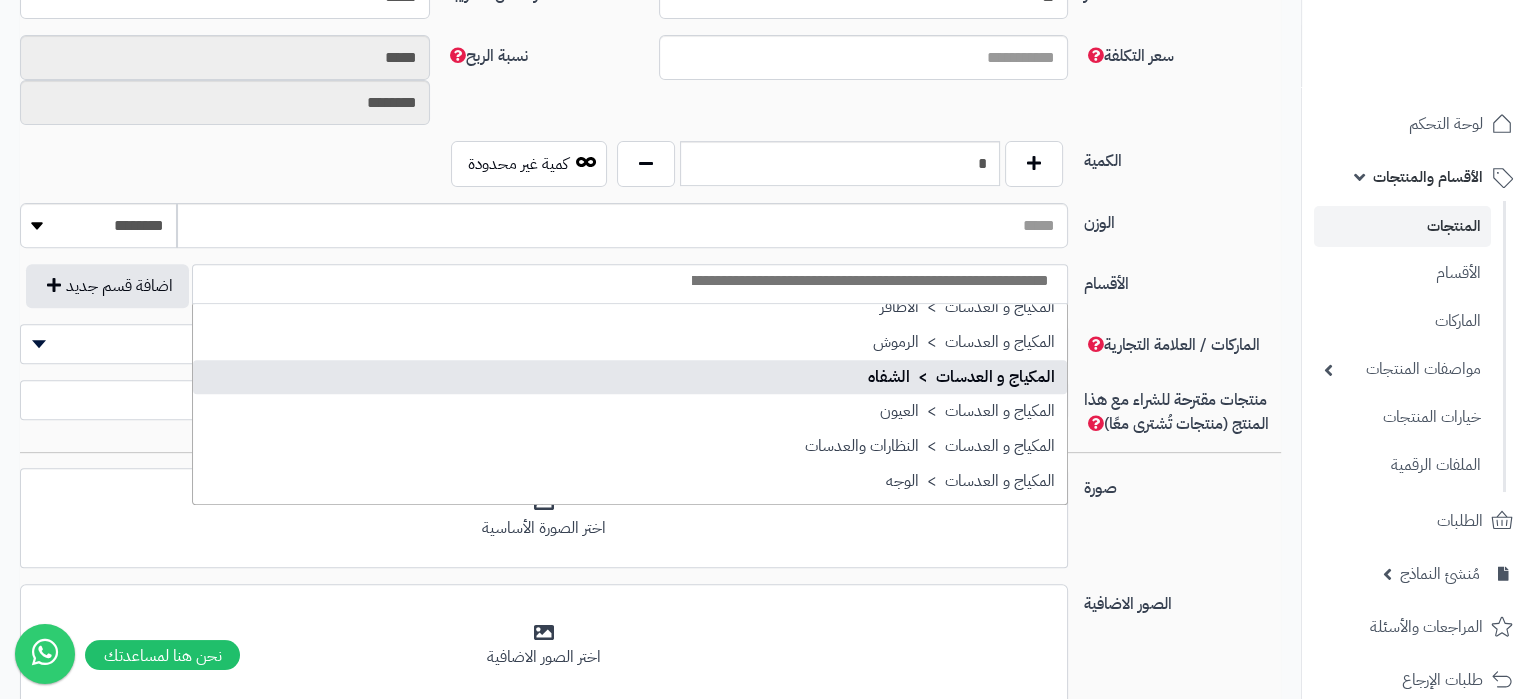 scroll, scrollTop: 2610, scrollLeft: 0, axis: vertical 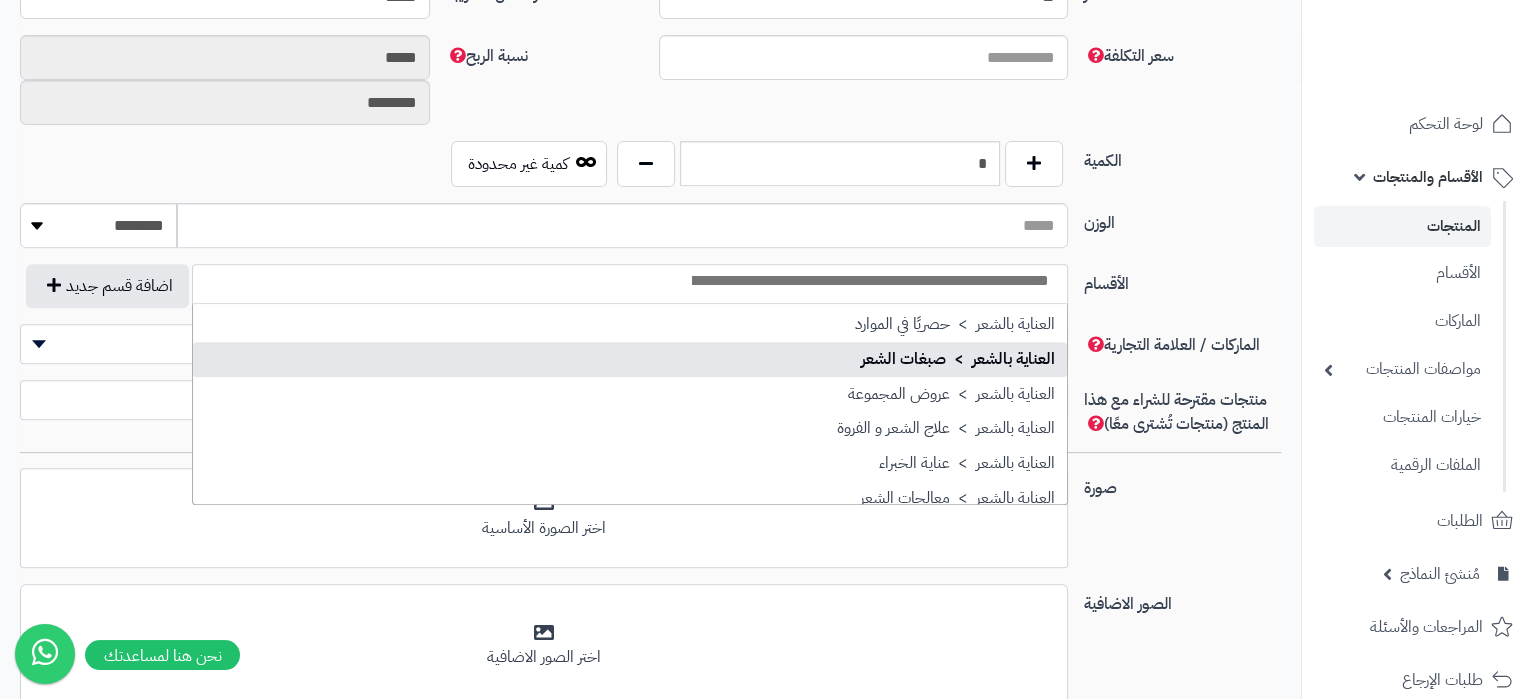select on "***" 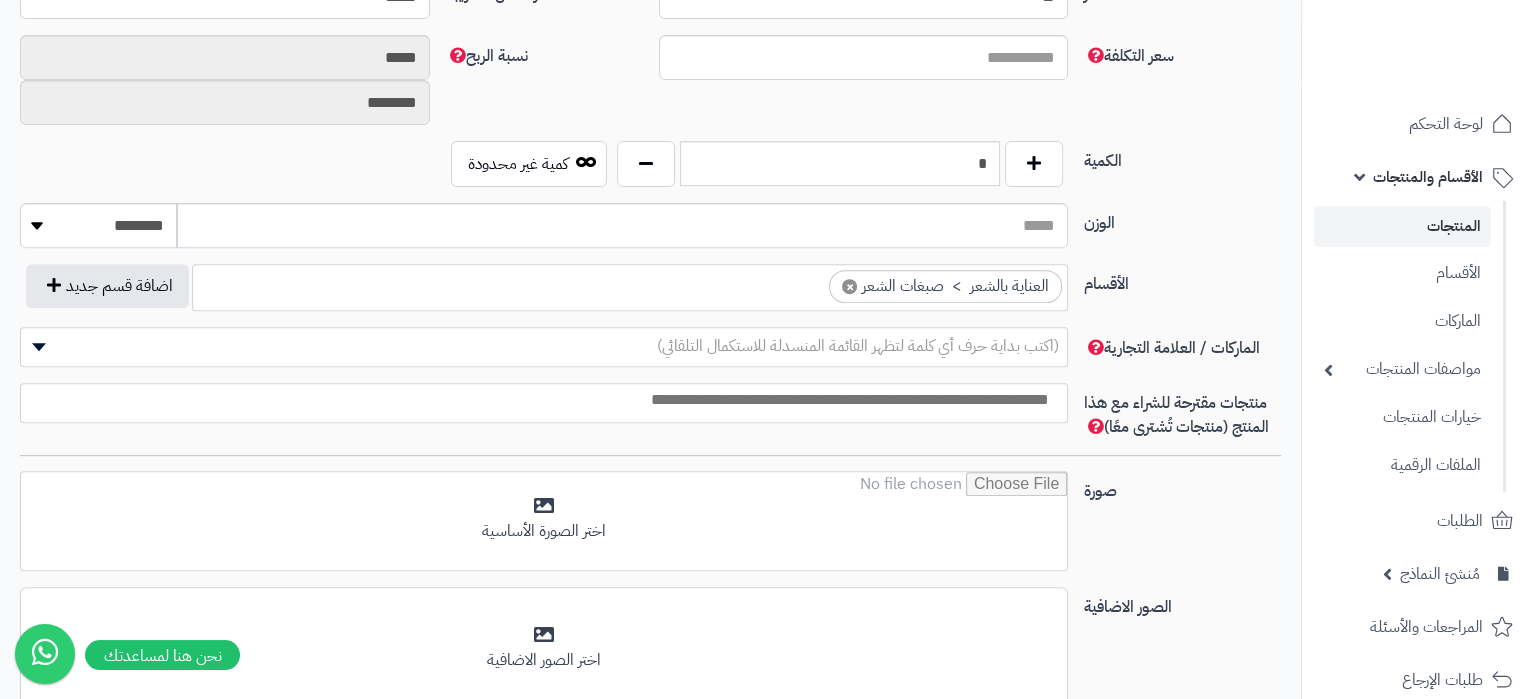 click on "(اكتب بداية حرف أي كلمة لتظهر القائمة المنسدلة للاستكمال التلقائي)" at bounding box center (858, 346) 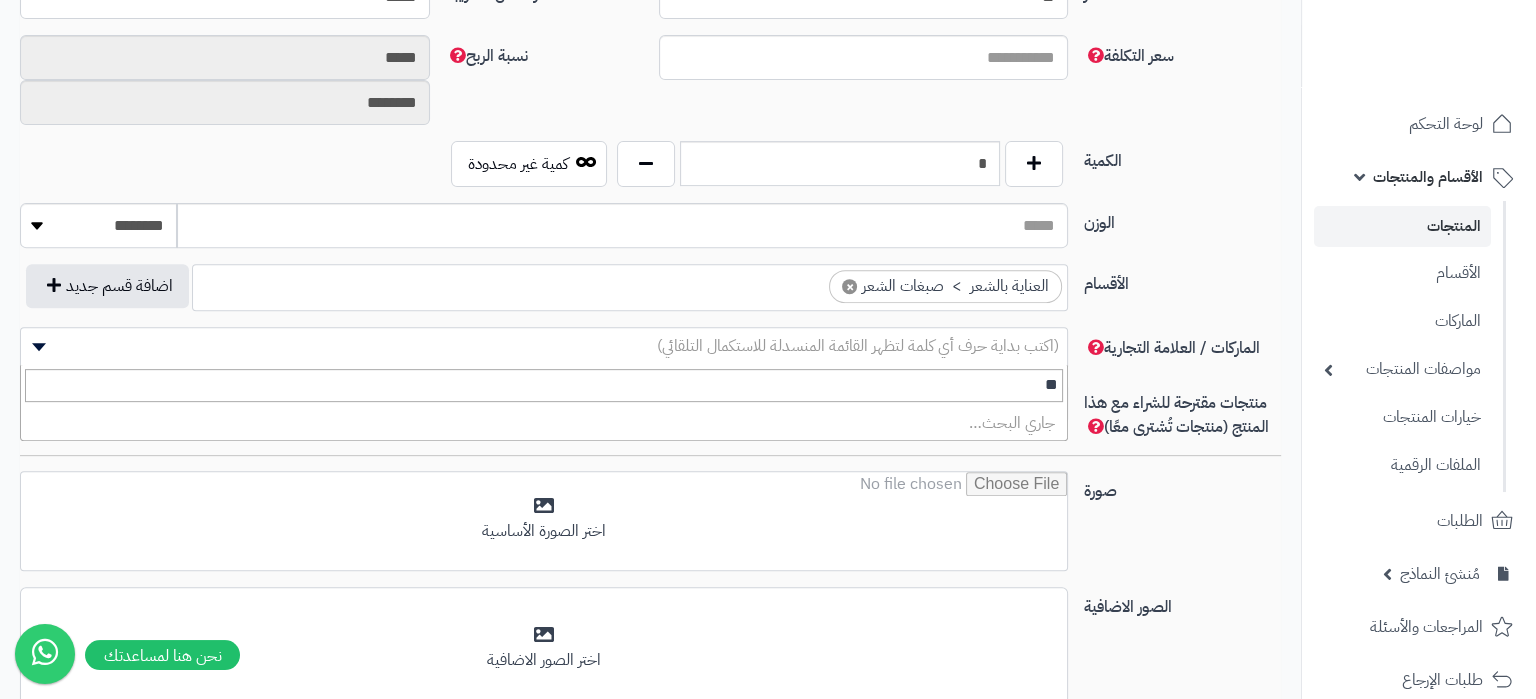 type on "*" 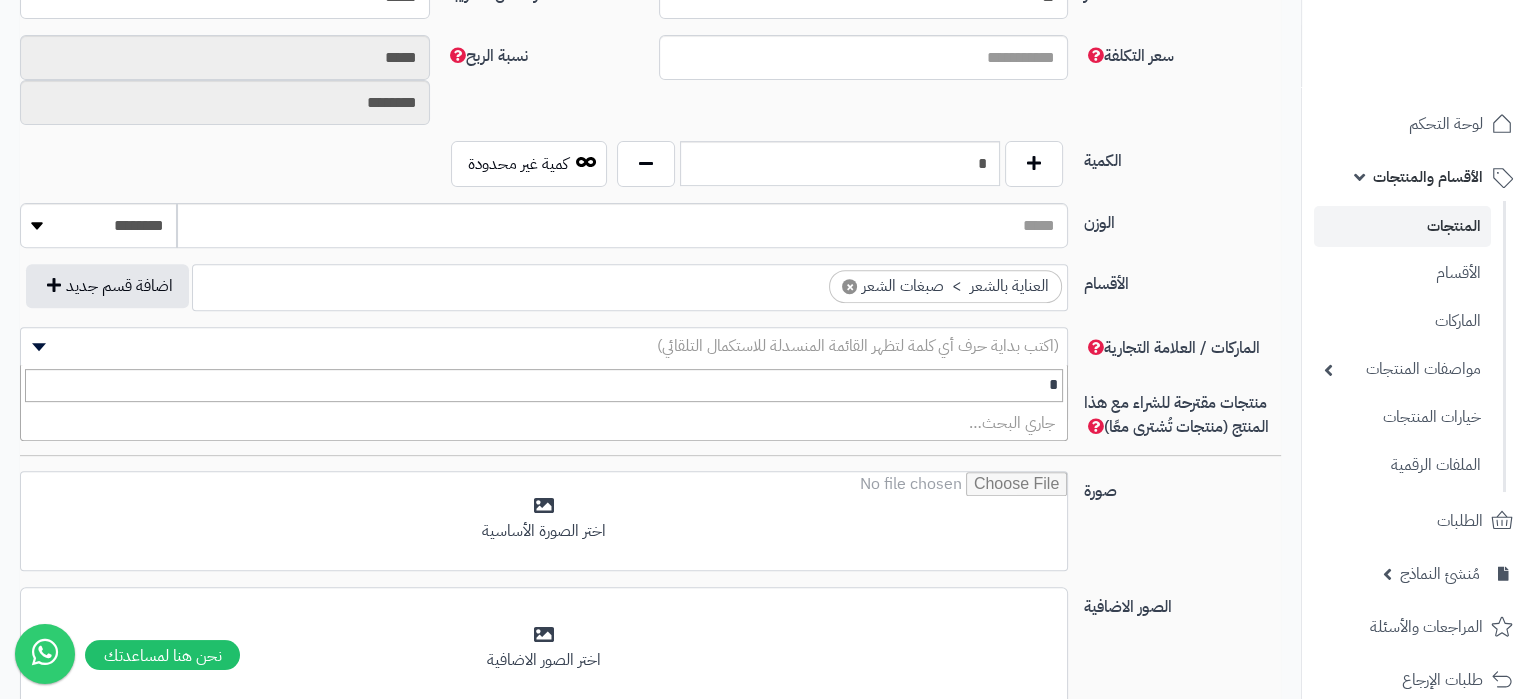 type 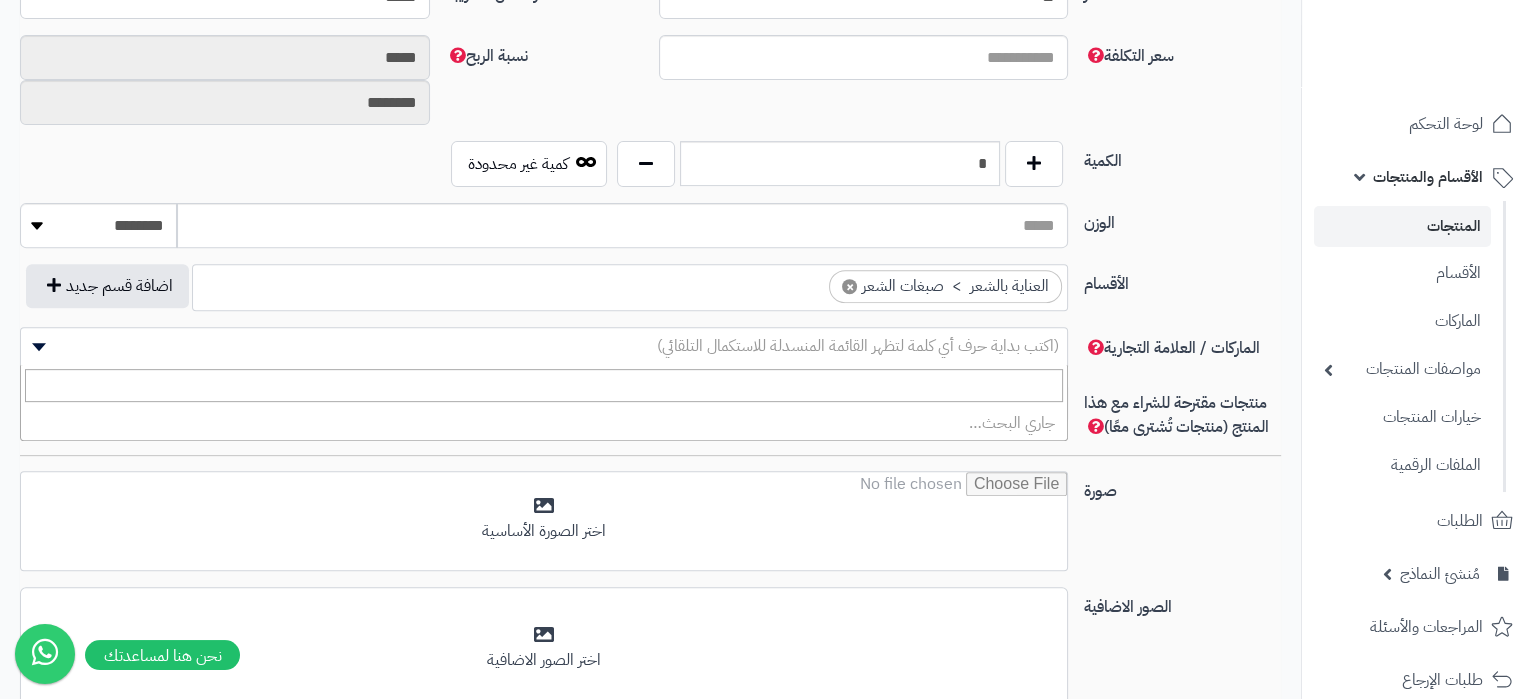 click on "الأقسام" at bounding box center (1182, 280) 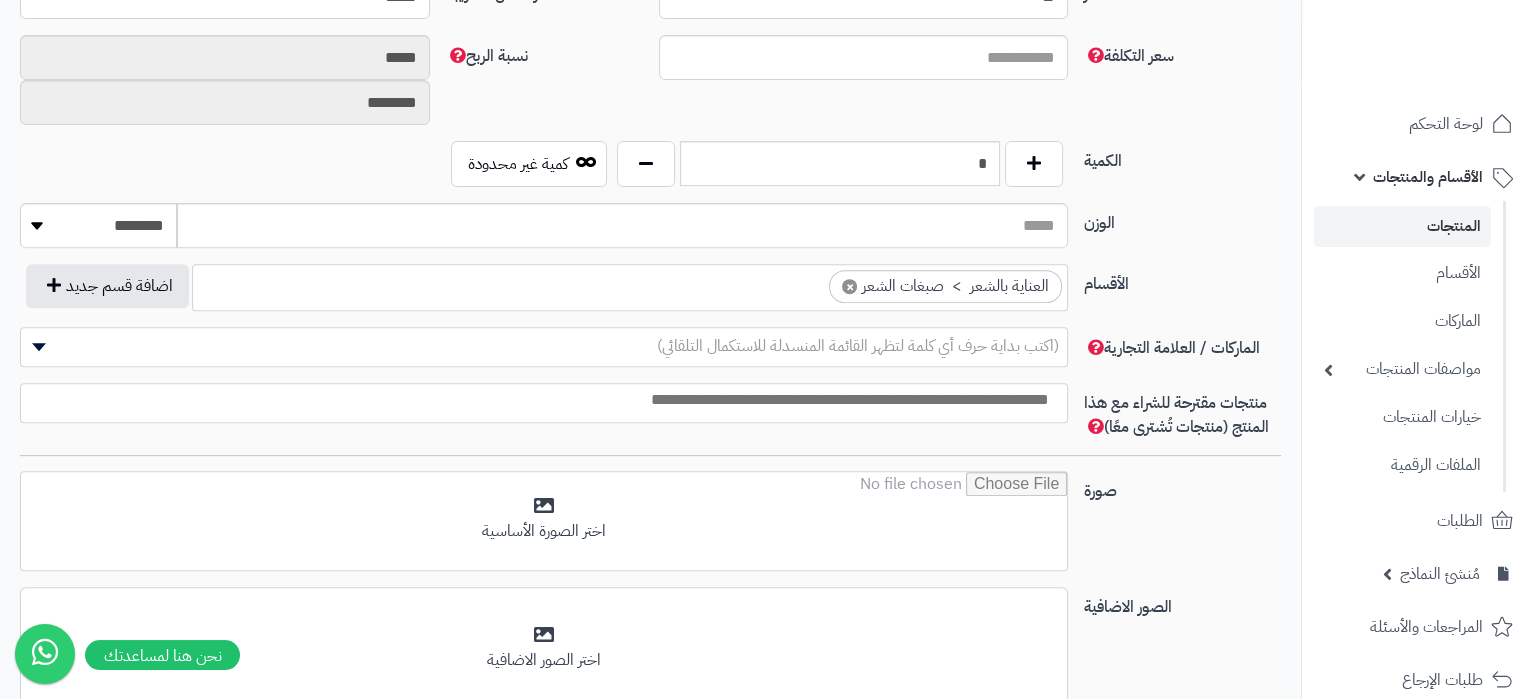 click on "(اكتب بداية حرف أي كلمة لتظهر القائمة المنسدلة للاستكمال التلقائي)" at bounding box center (858, 346) 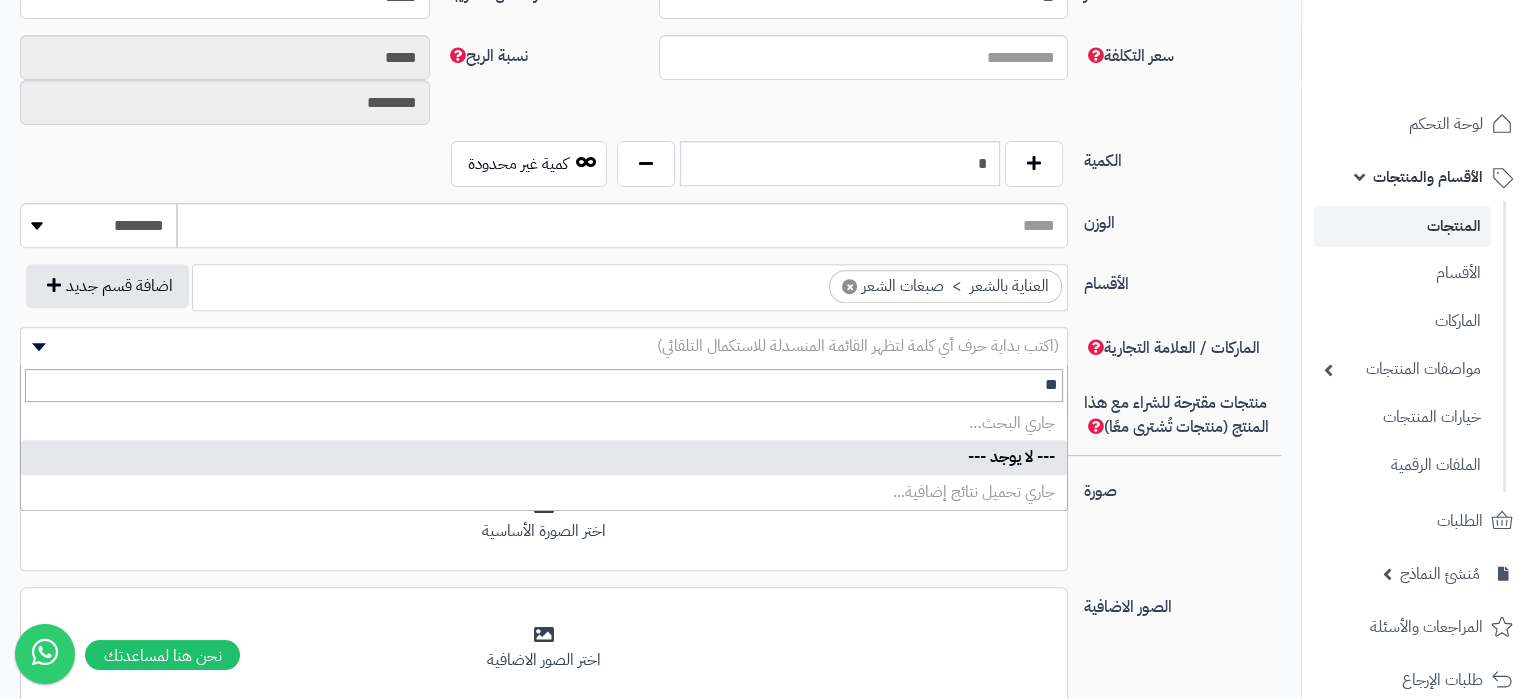type on "*" 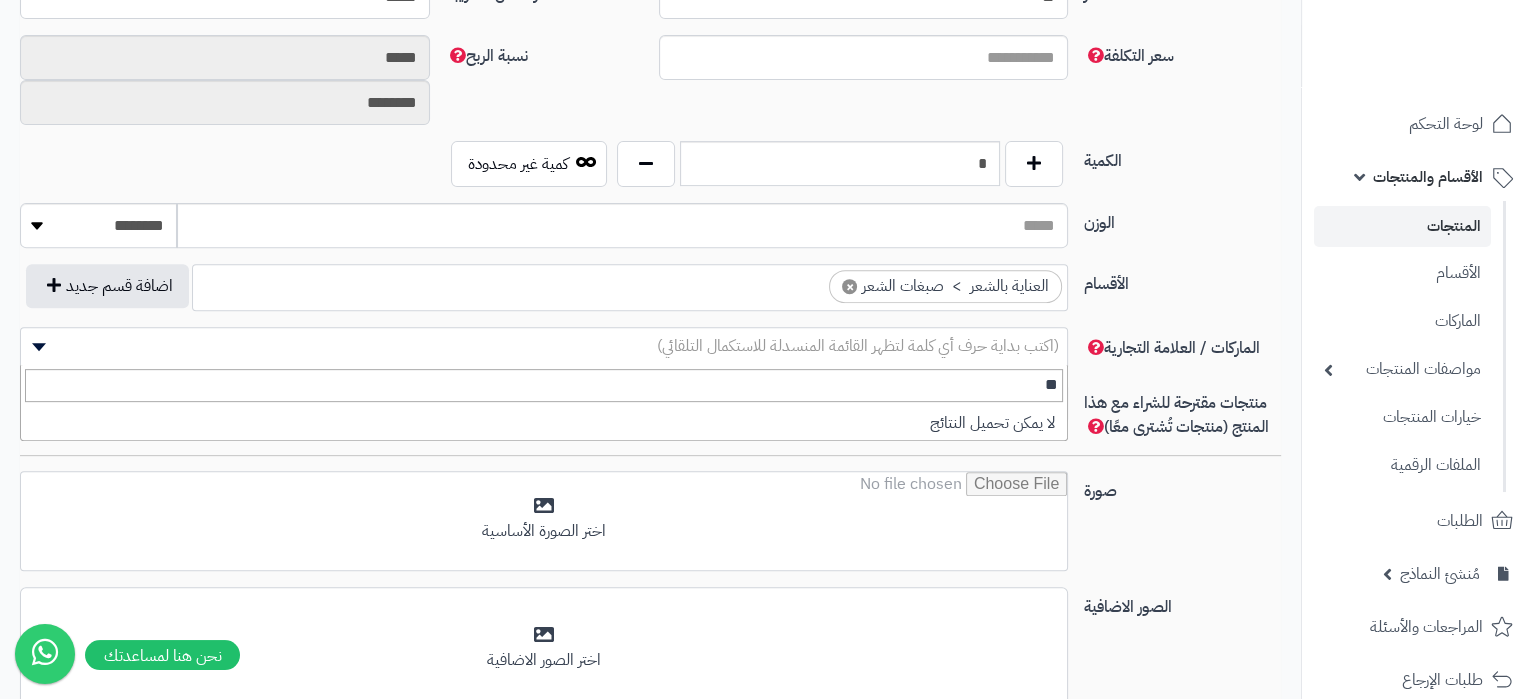 type on "*" 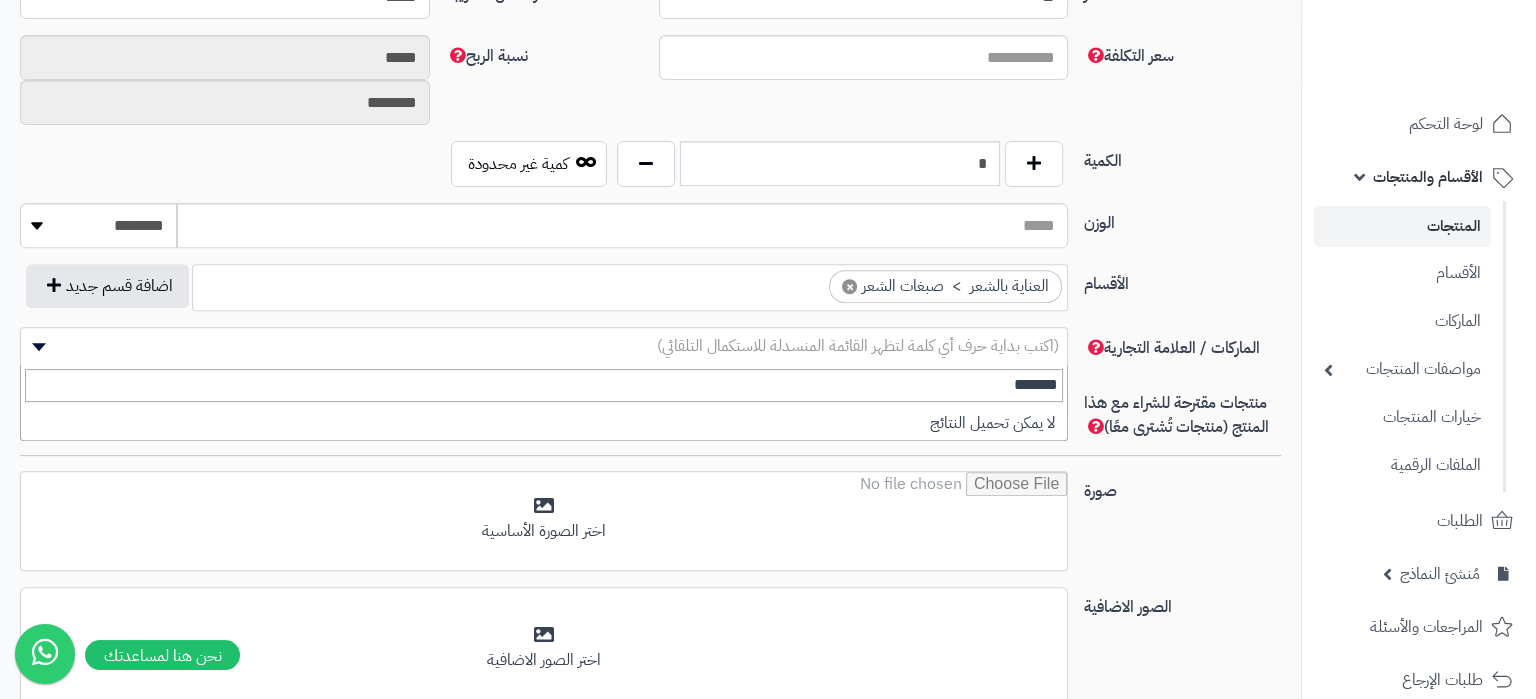 type on "********" 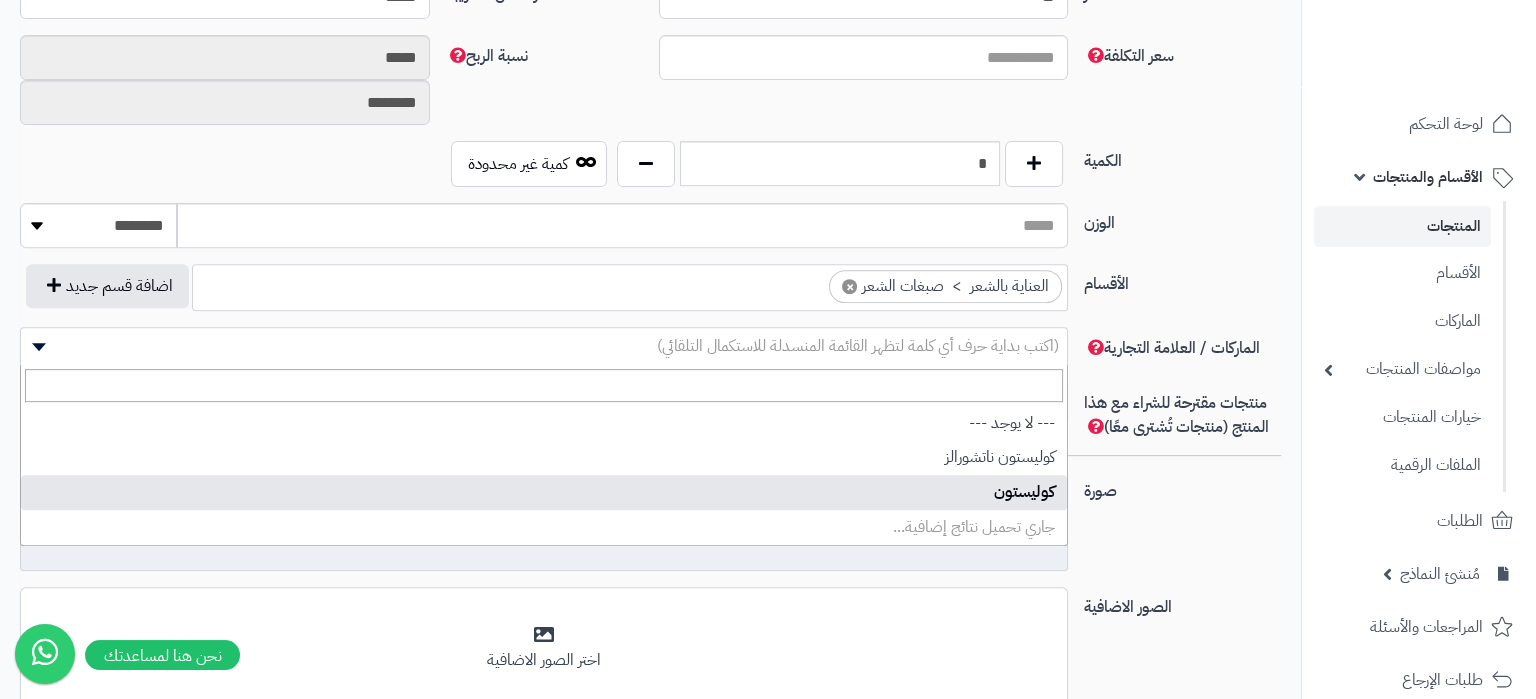 select on "****" 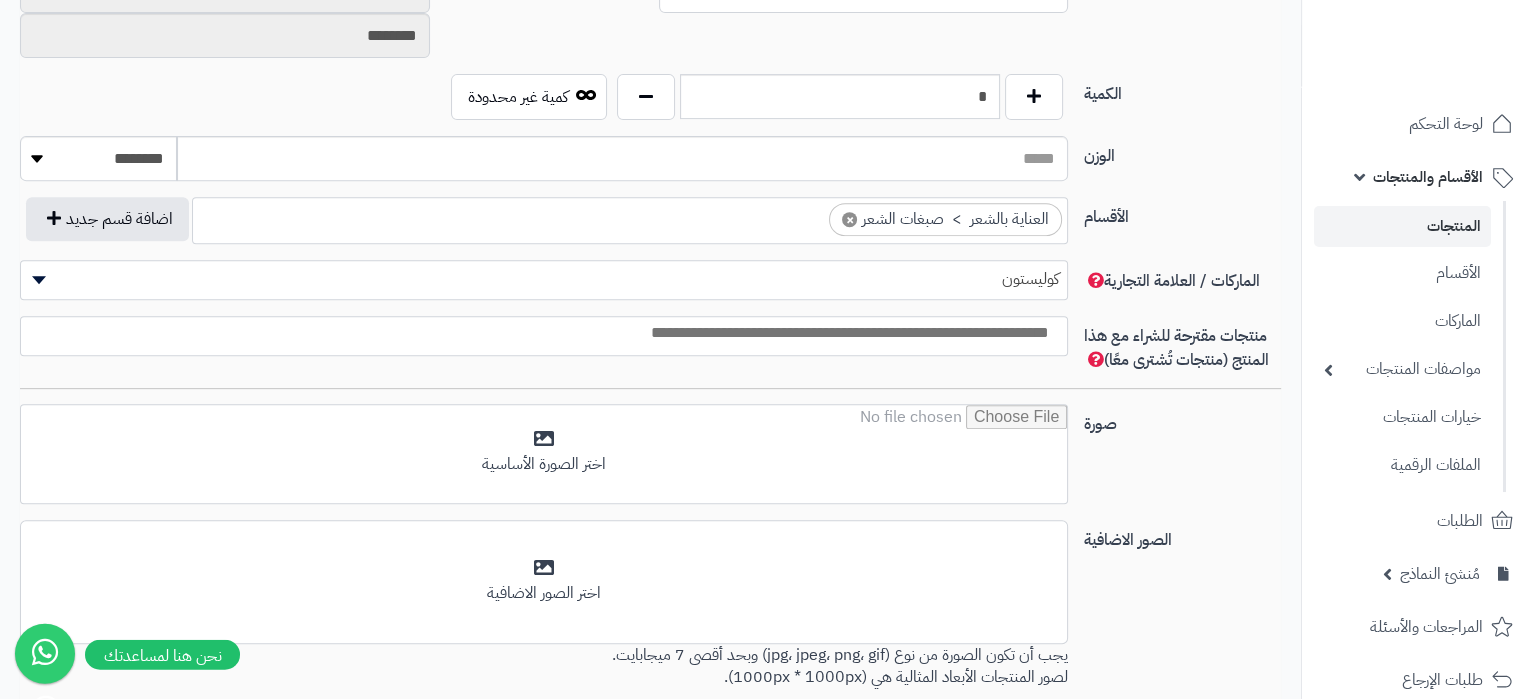 scroll, scrollTop: 1050, scrollLeft: 0, axis: vertical 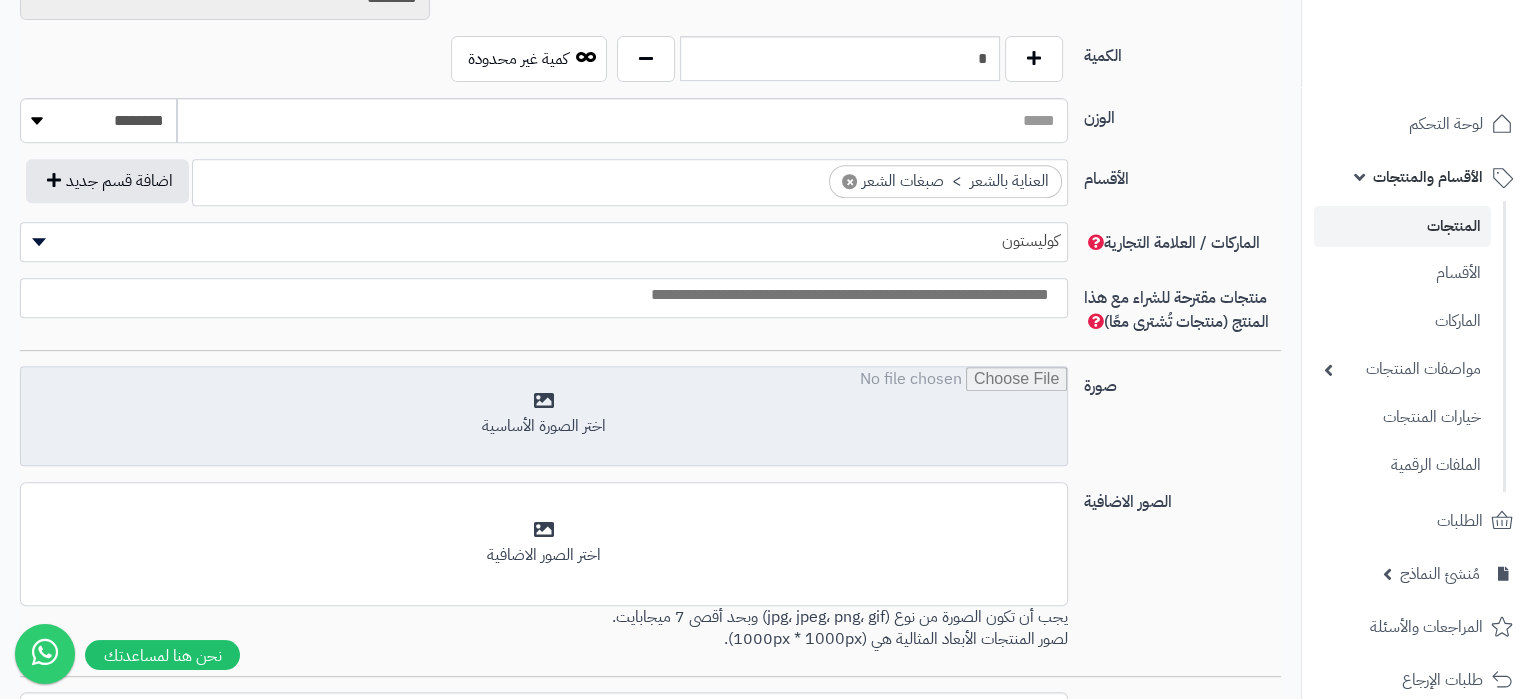 click at bounding box center (544, 417) 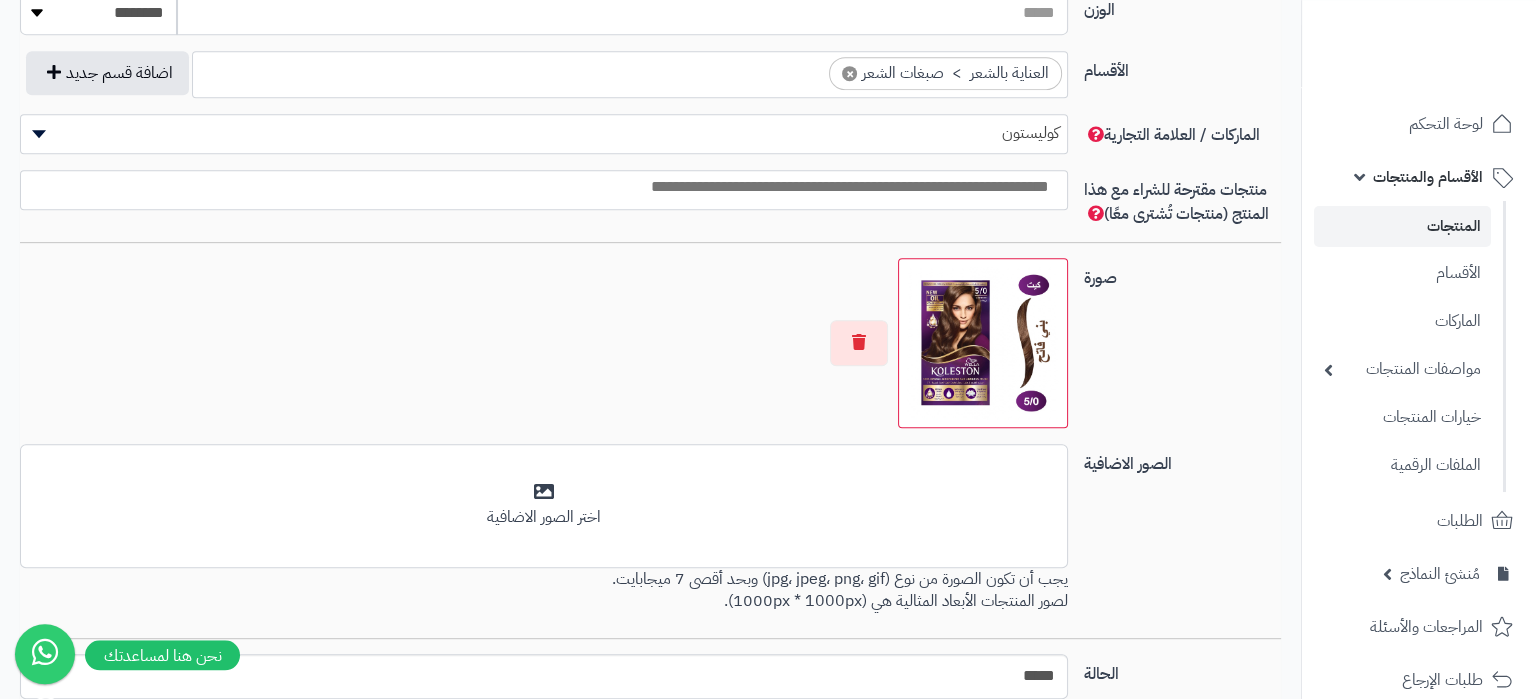 scroll, scrollTop: 1260, scrollLeft: 0, axis: vertical 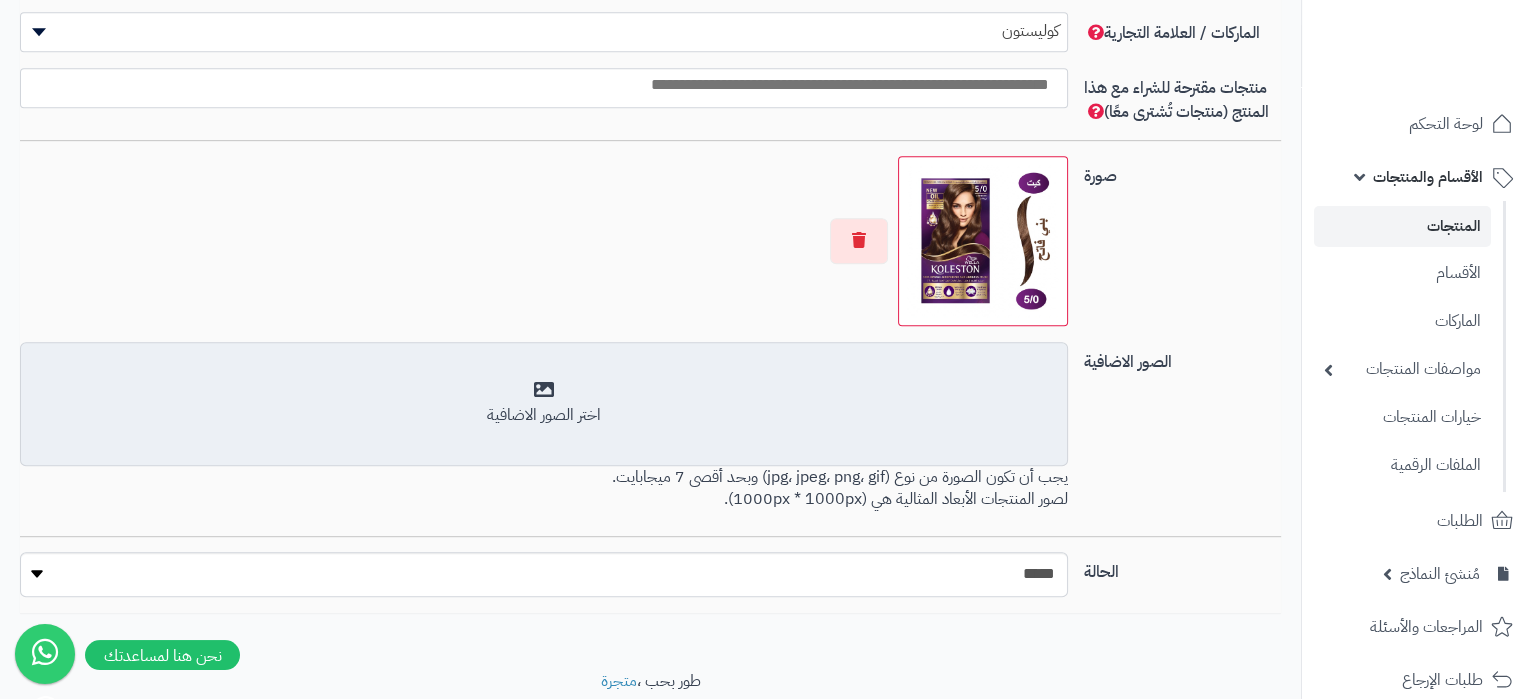 click on "اختر الصور الاضافية" at bounding box center (544, 415) 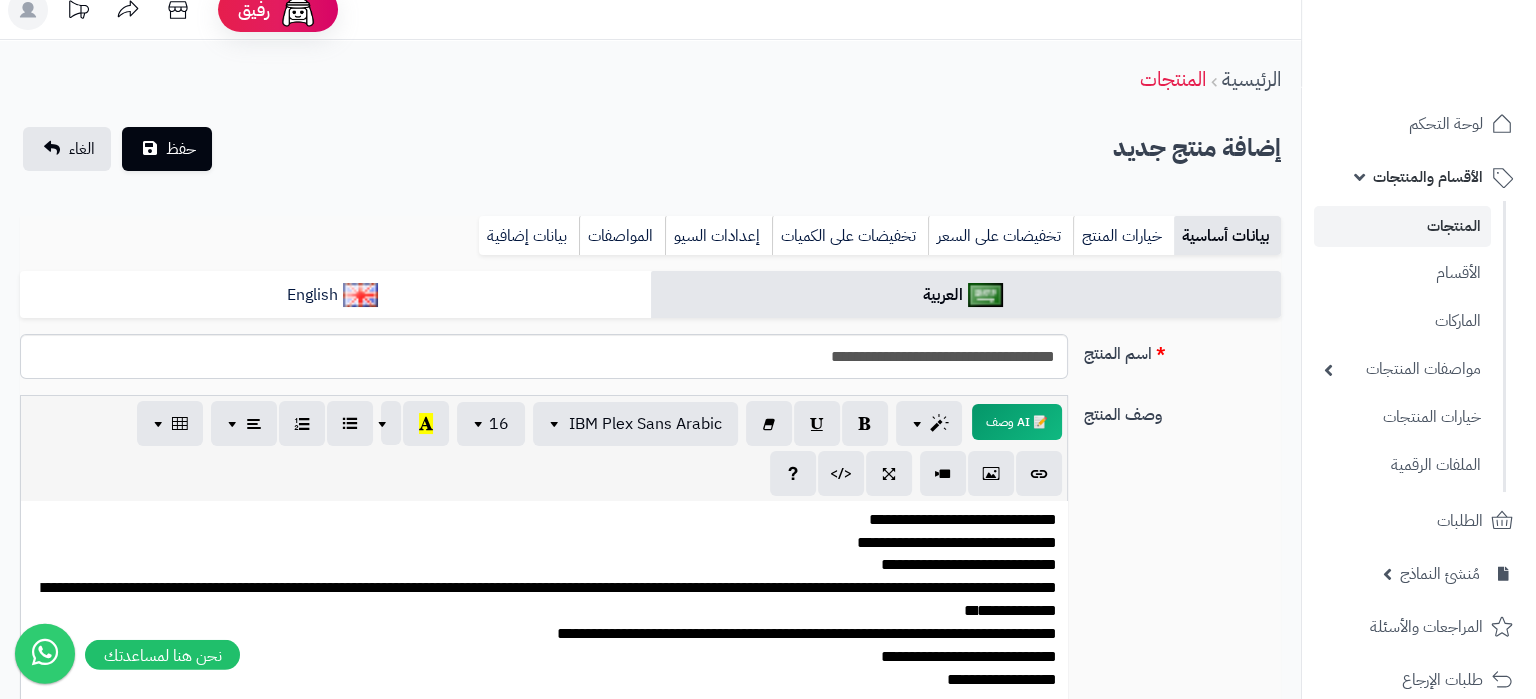 scroll, scrollTop: 0, scrollLeft: 0, axis: both 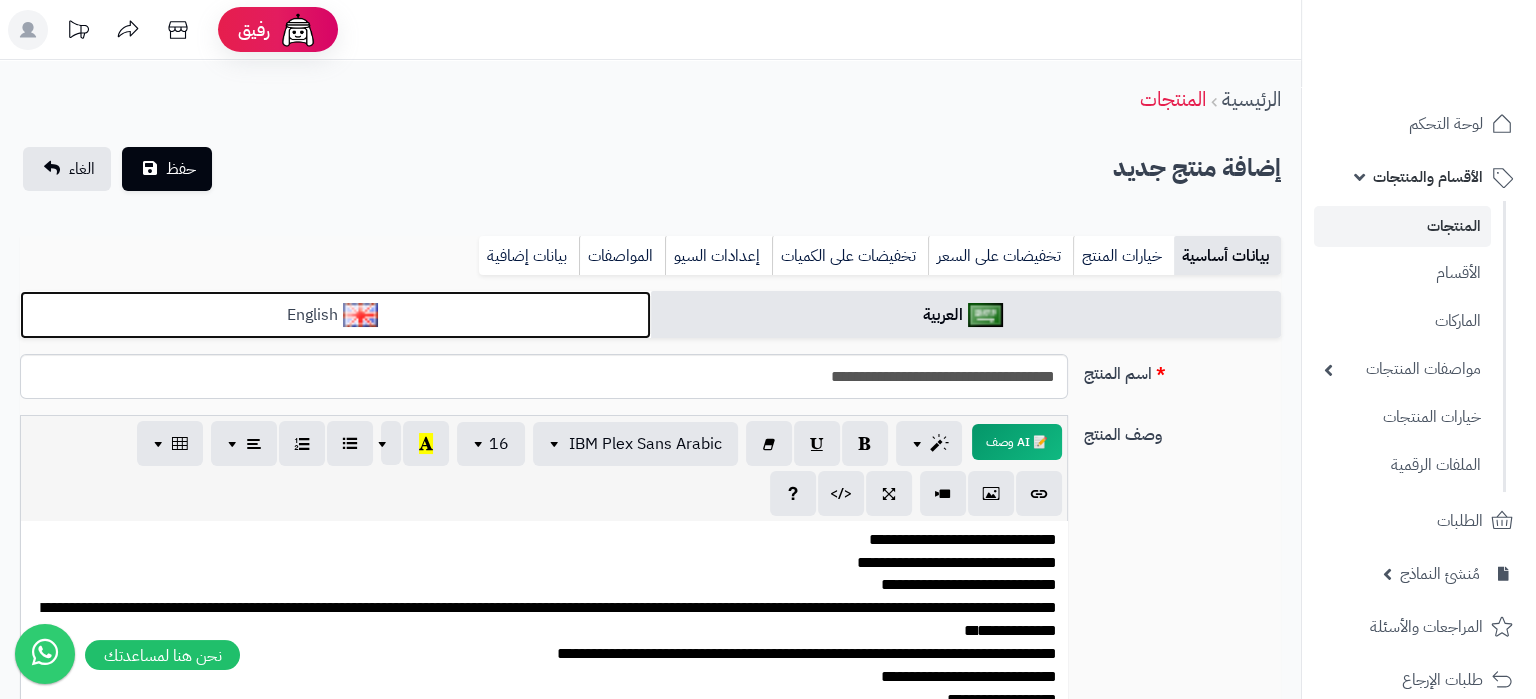 click on "English" at bounding box center [335, 315] 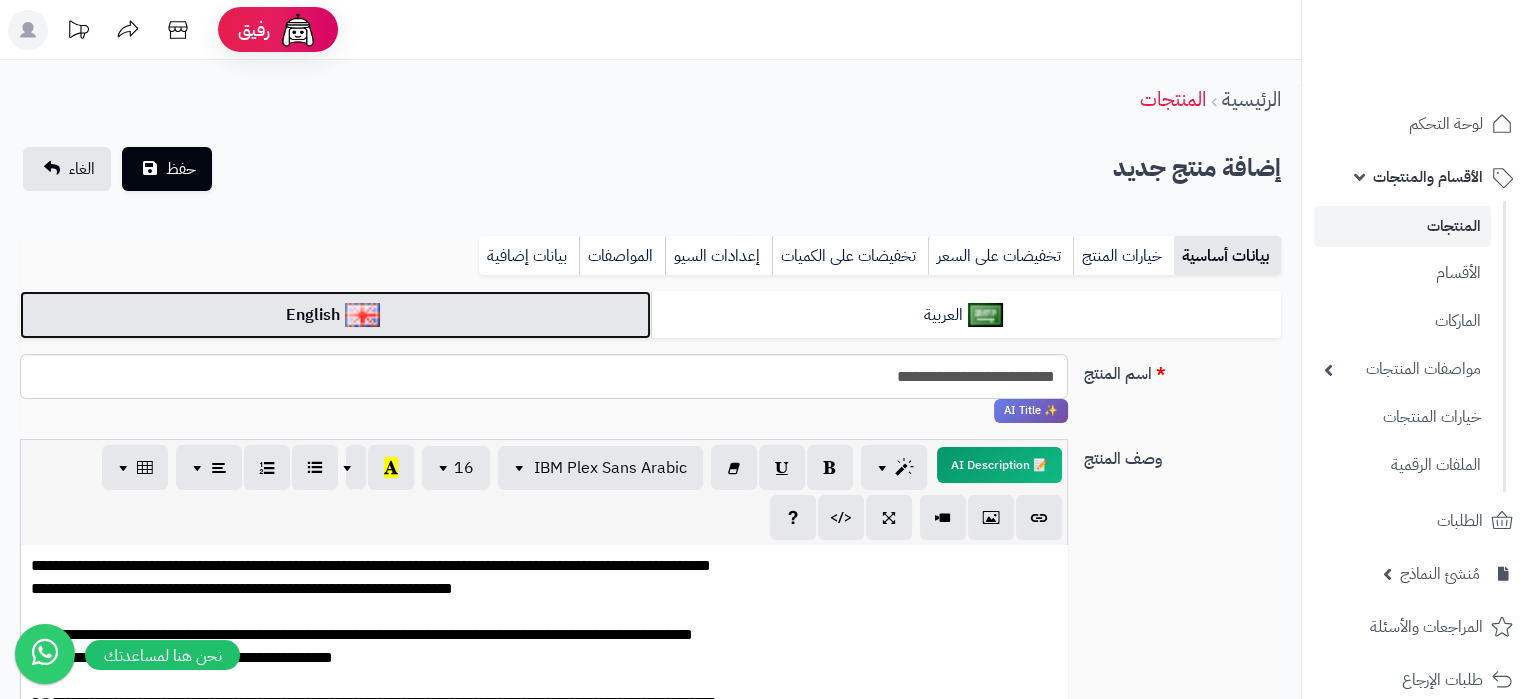 scroll, scrollTop: 137, scrollLeft: 0, axis: vertical 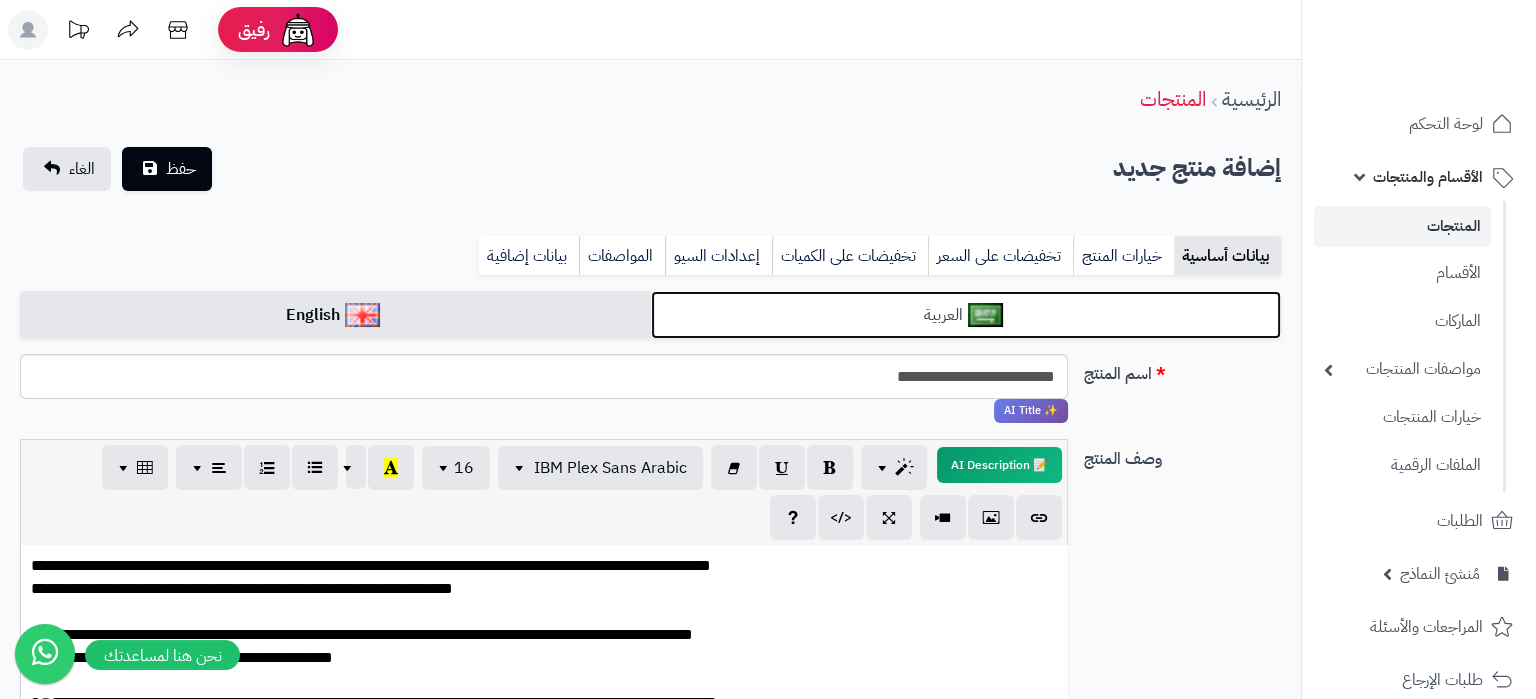 click on "العربية" at bounding box center [966, 315] 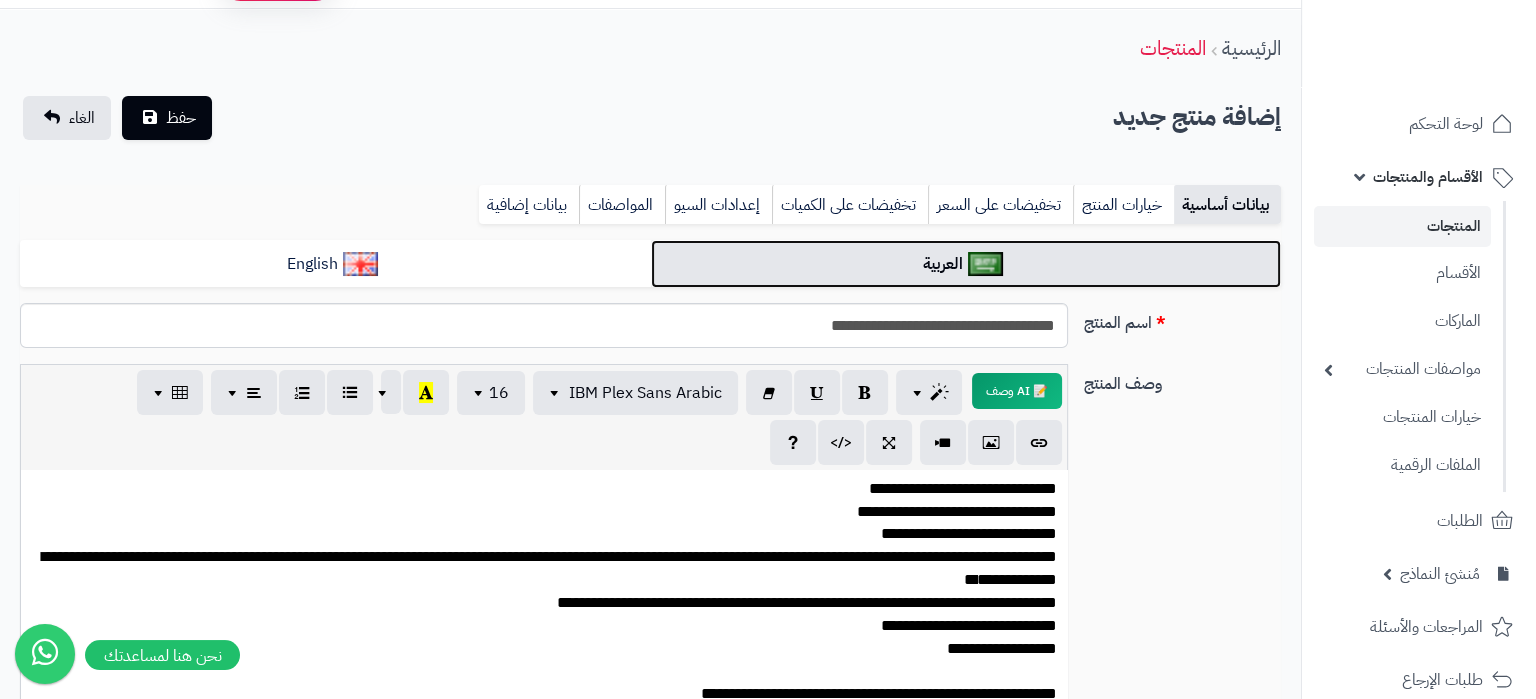scroll, scrollTop: 0, scrollLeft: 0, axis: both 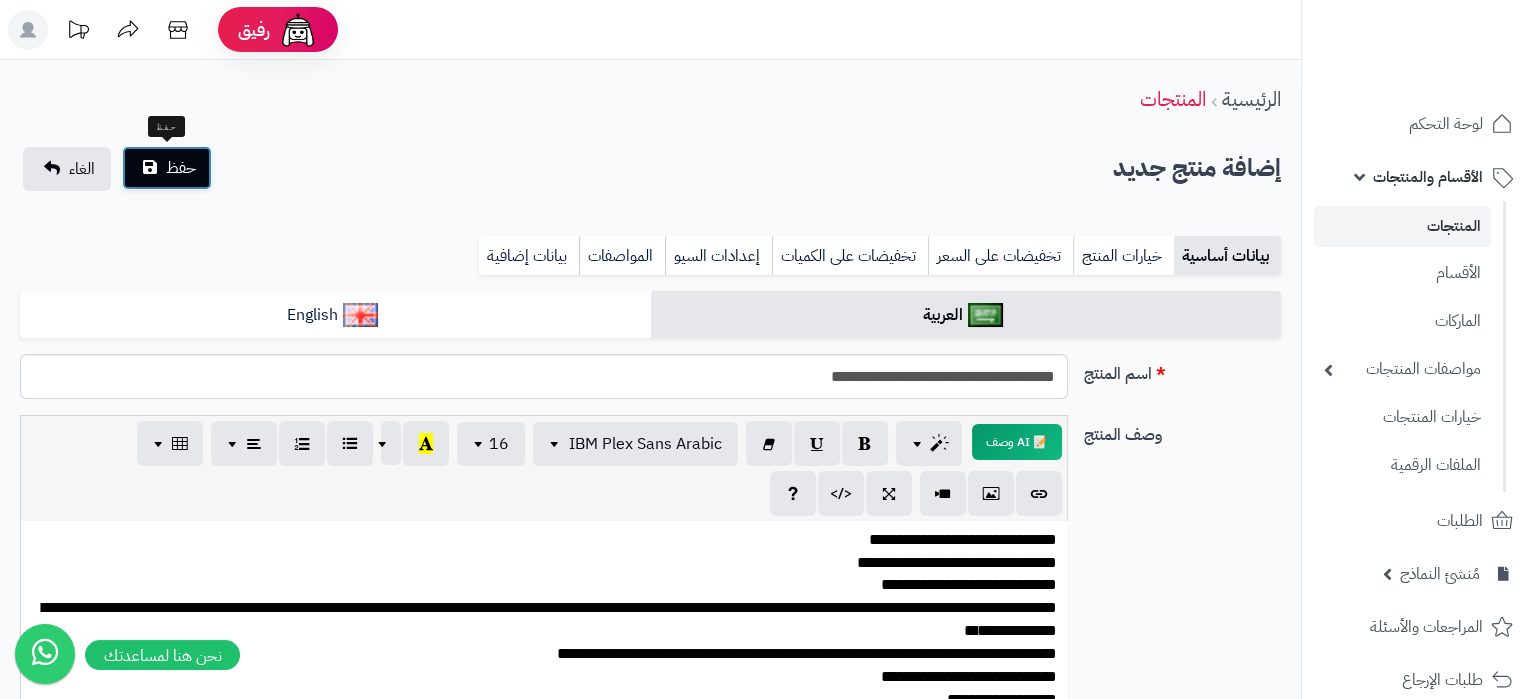 click on "حفظ" at bounding box center [167, 168] 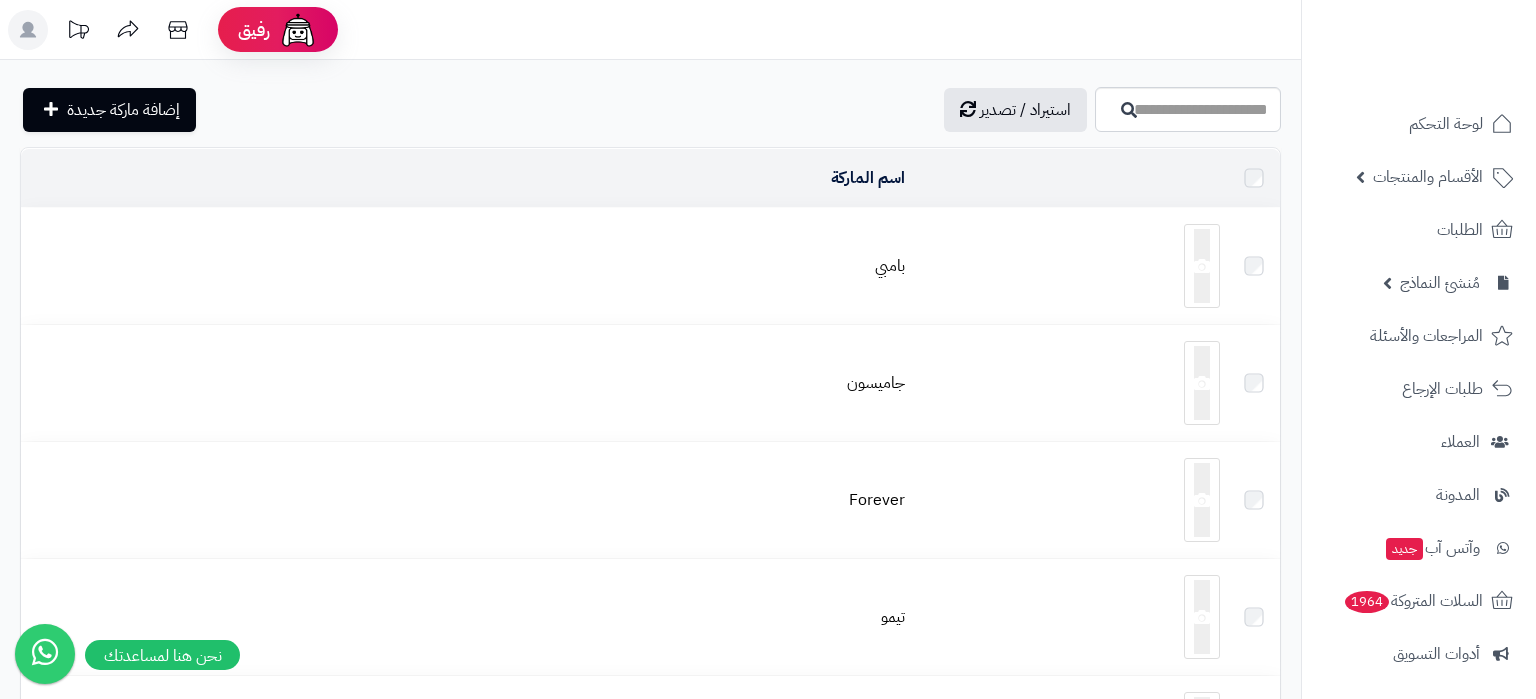 scroll, scrollTop: 0, scrollLeft: 0, axis: both 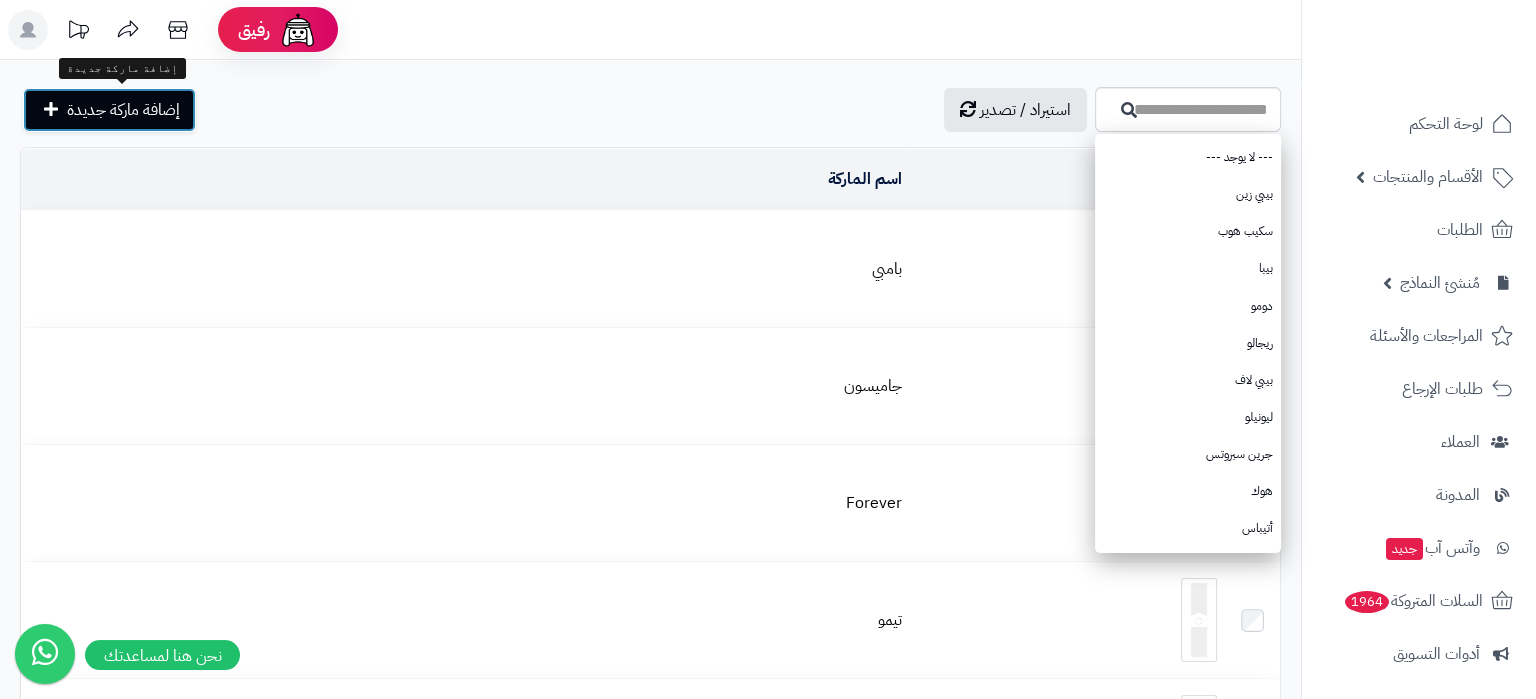 click on "إضافة ماركة جديدة" at bounding box center (109, 110) 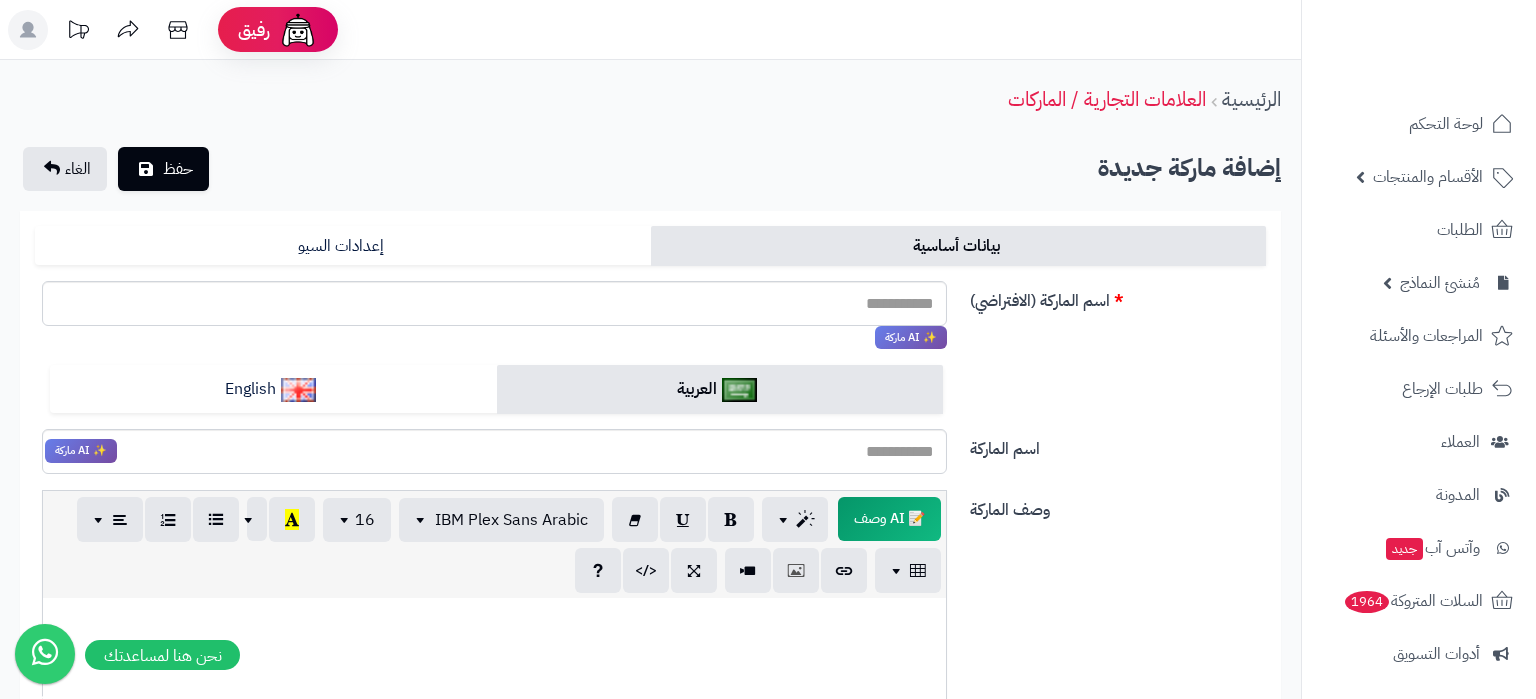 scroll, scrollTop: 0, scrollLeft: 0, axis: both 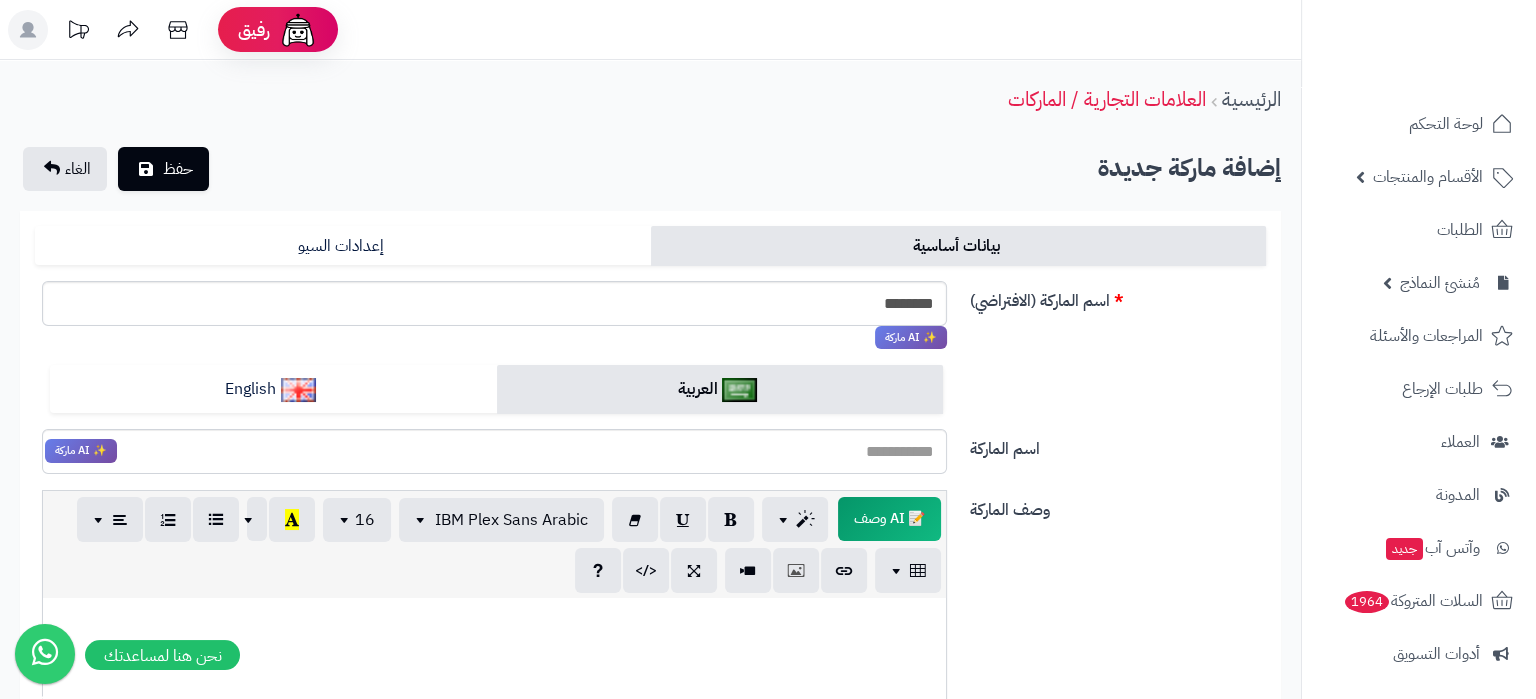 click on "********" at bounding box center [494, 303] 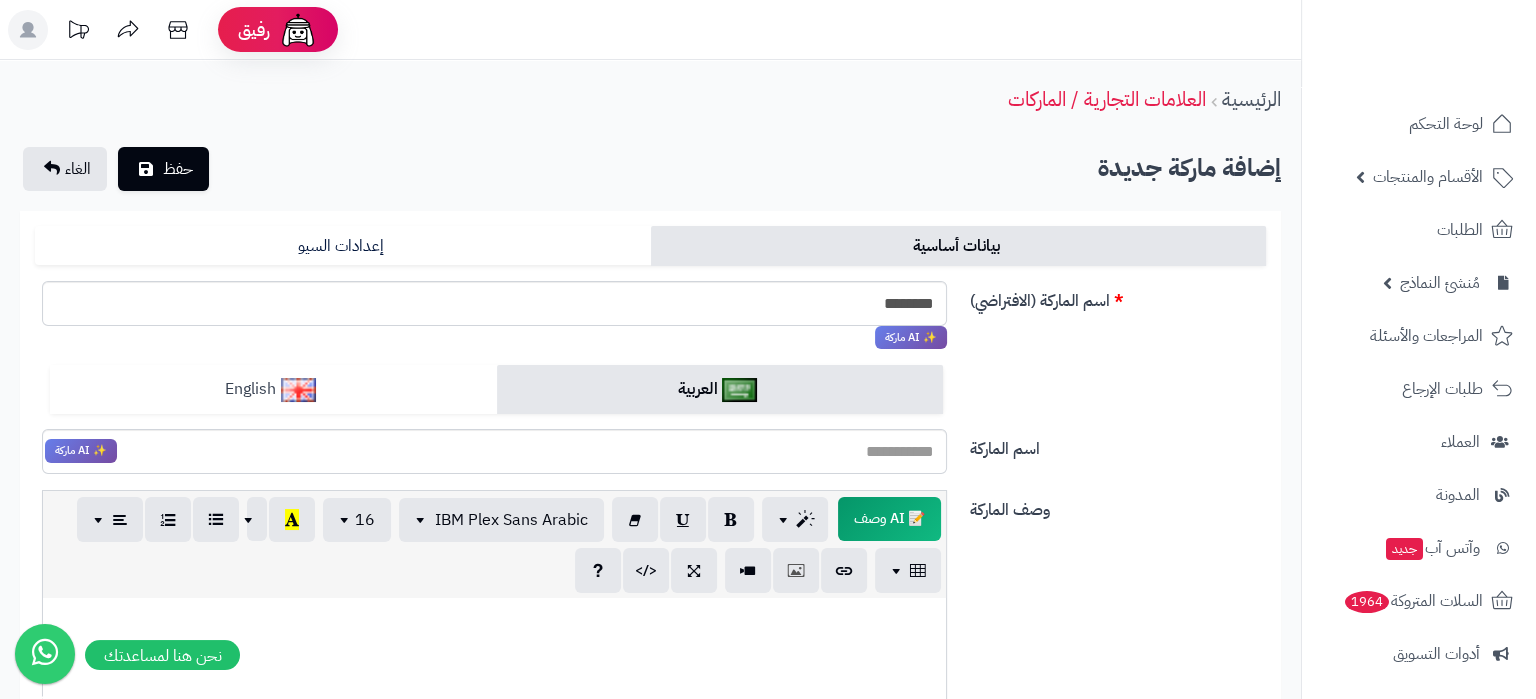 type on "********" 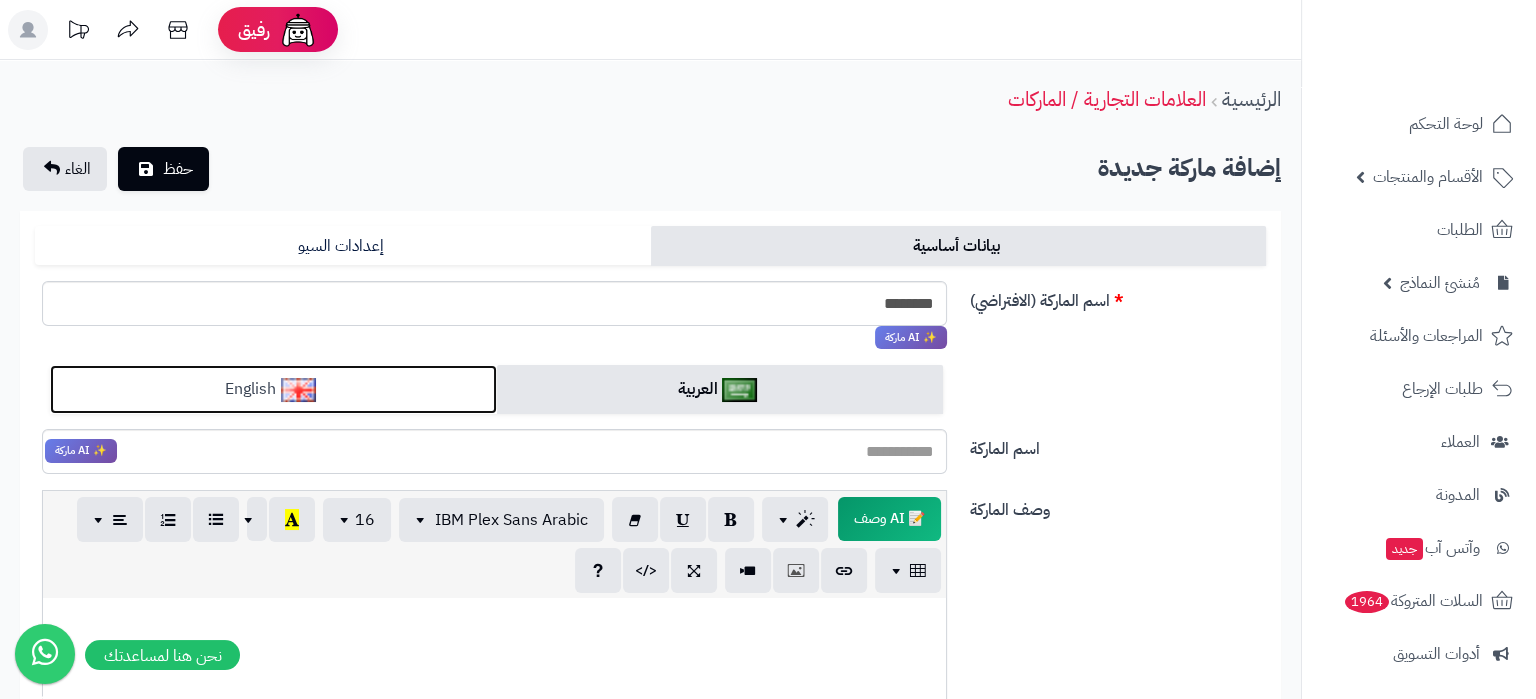 click on "English" at bounding box center (273, 389) 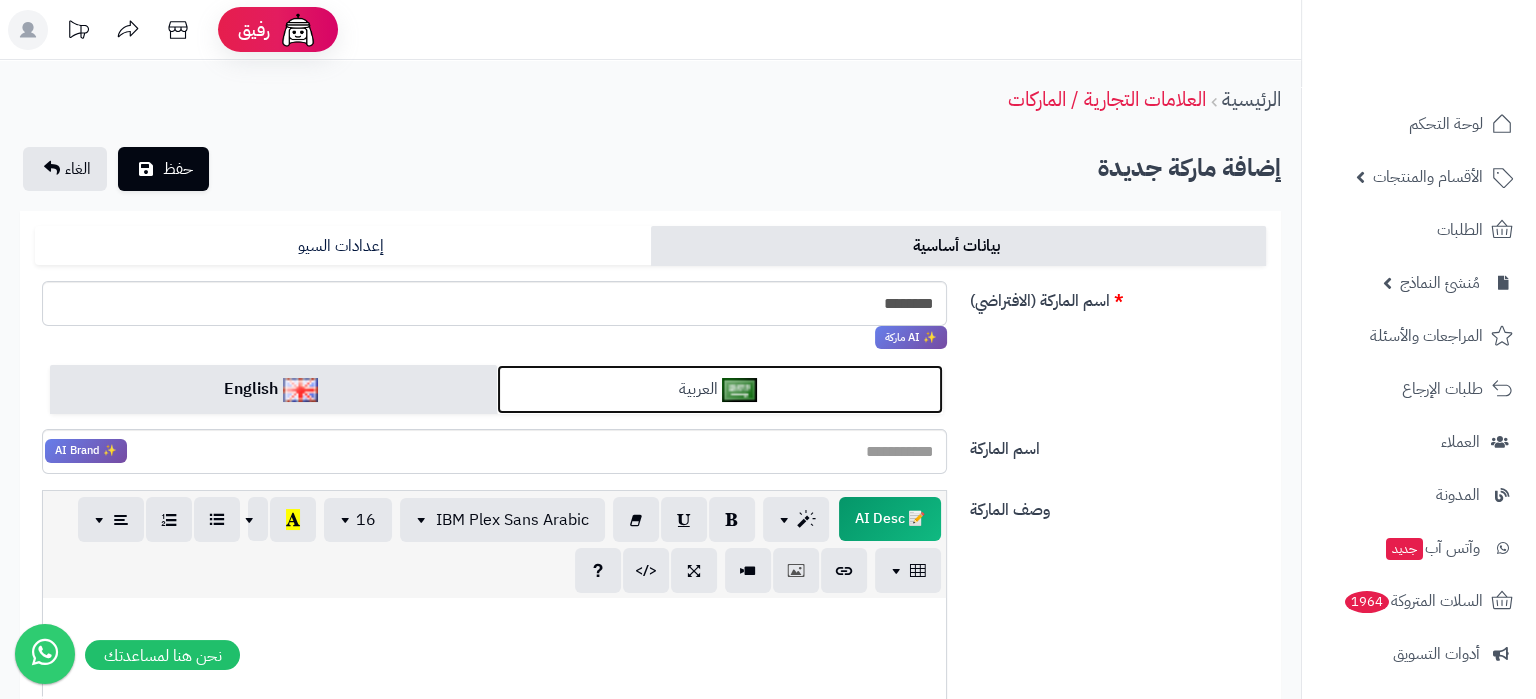 click on "العربية" at bounding box center [720, 389] 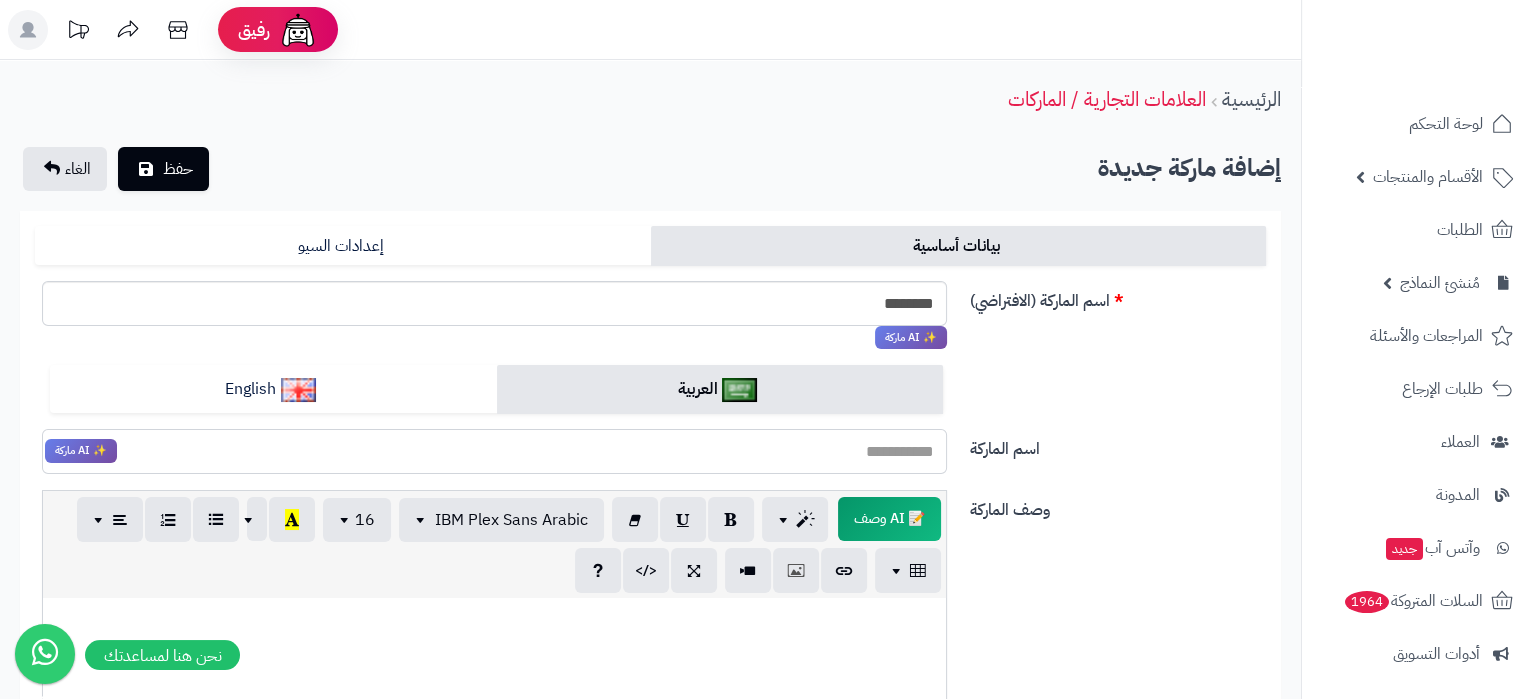 click on "اسم الماركة" at bounding box center (494, 451) 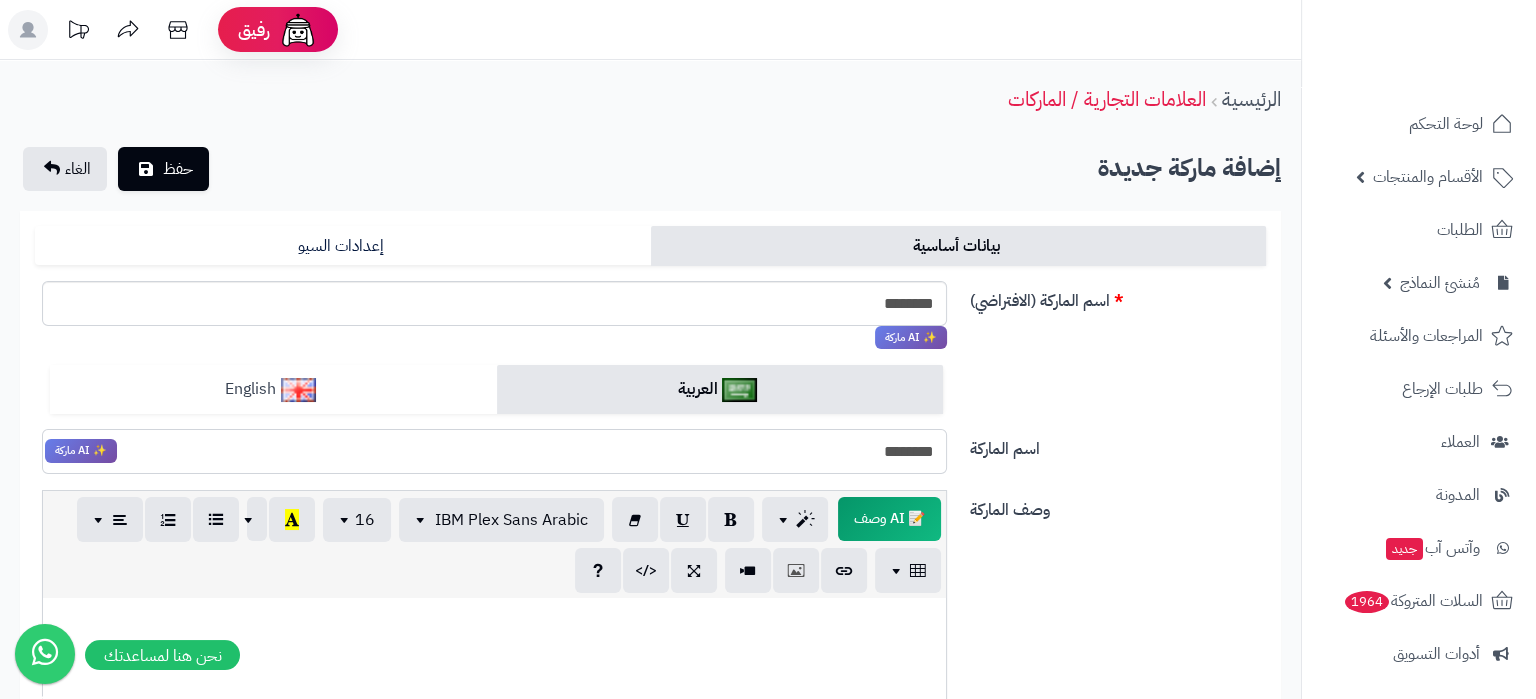 type on "********" 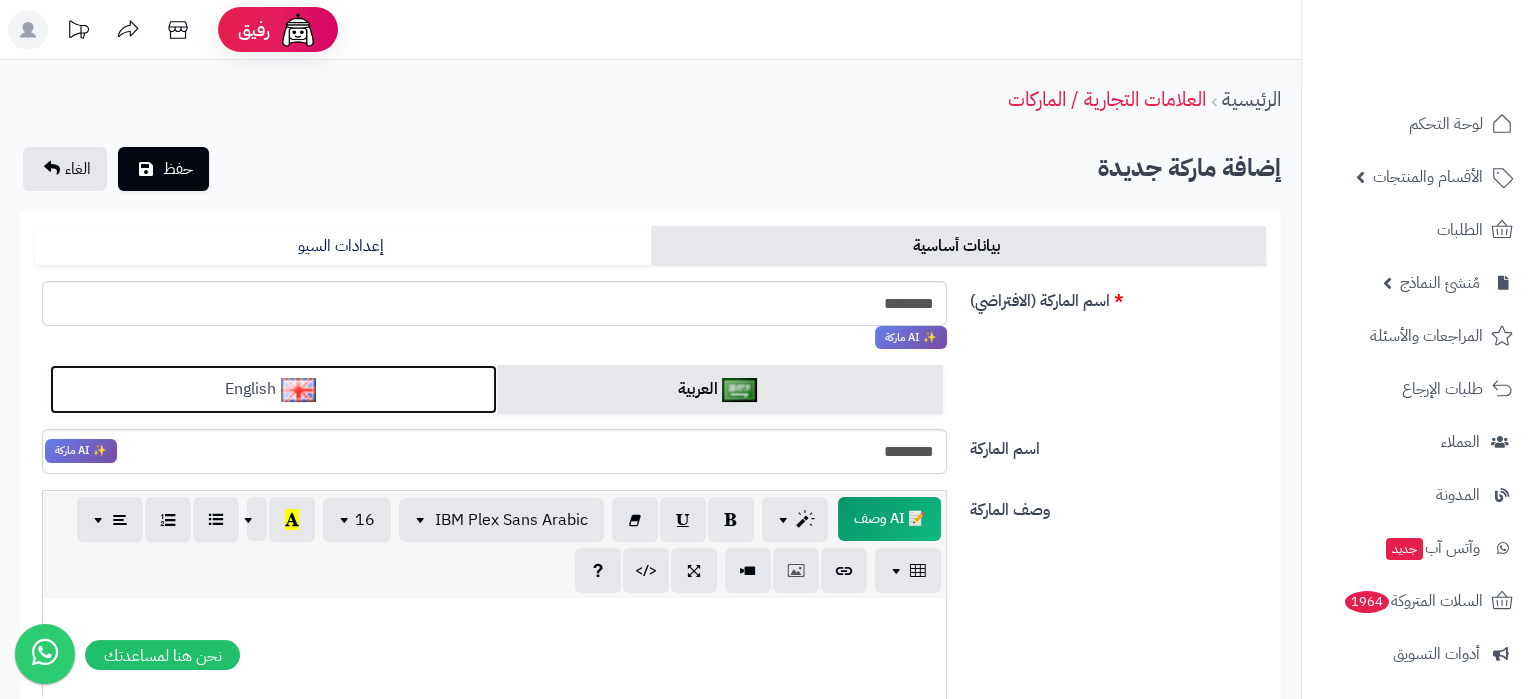 click on "English" at bounding box center (273, 389) 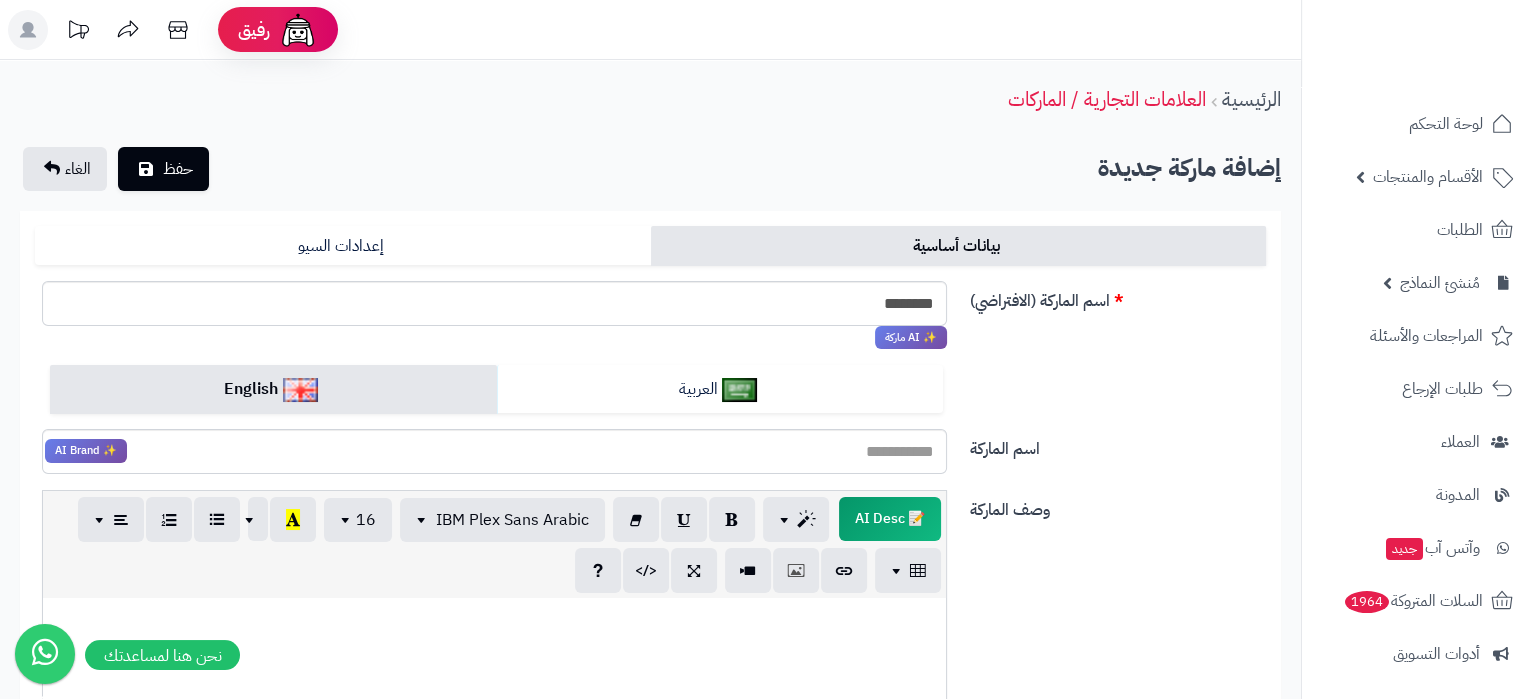 click on "العربية  English" at bounding box center [496, 397] 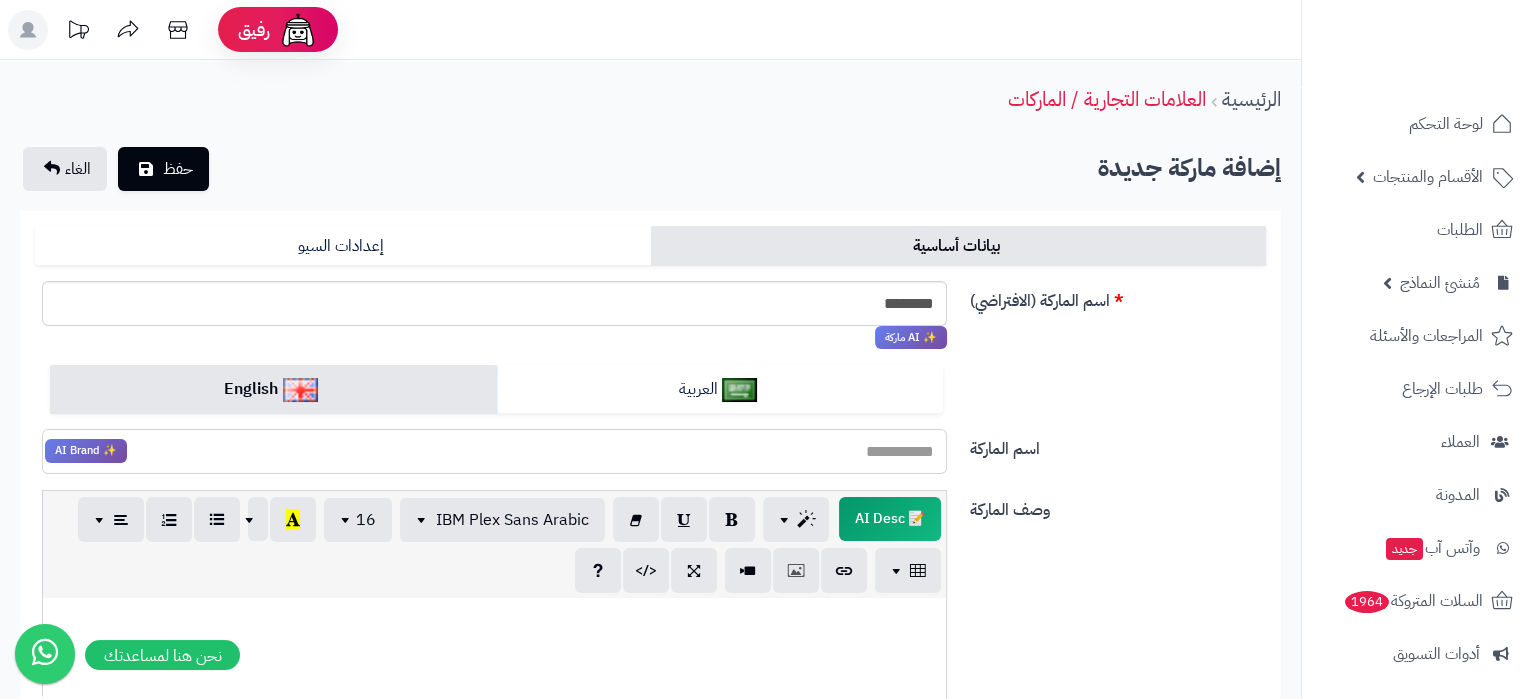 click on "اسم الماركة" at bounding box center (494, 451) 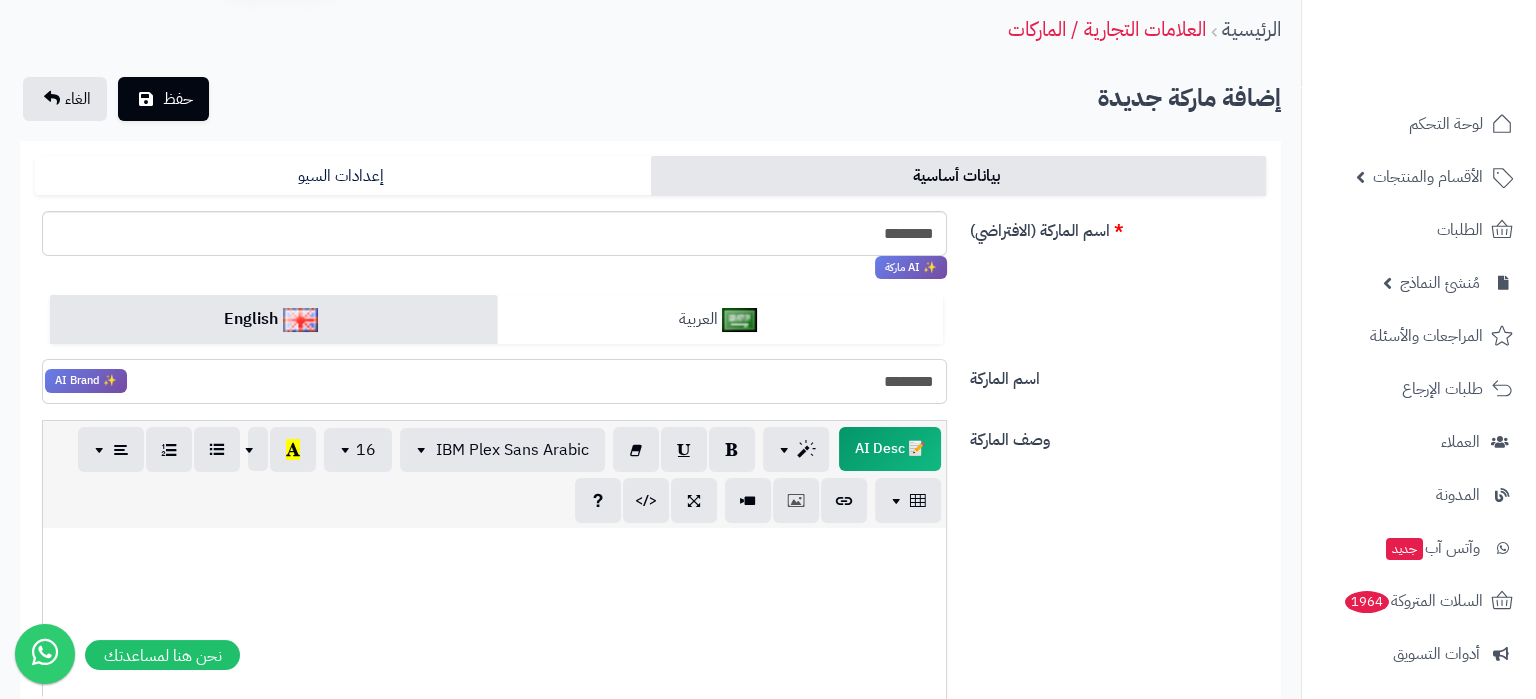scroll, scrollTop: 0, scrollLeft: 0, axis: both 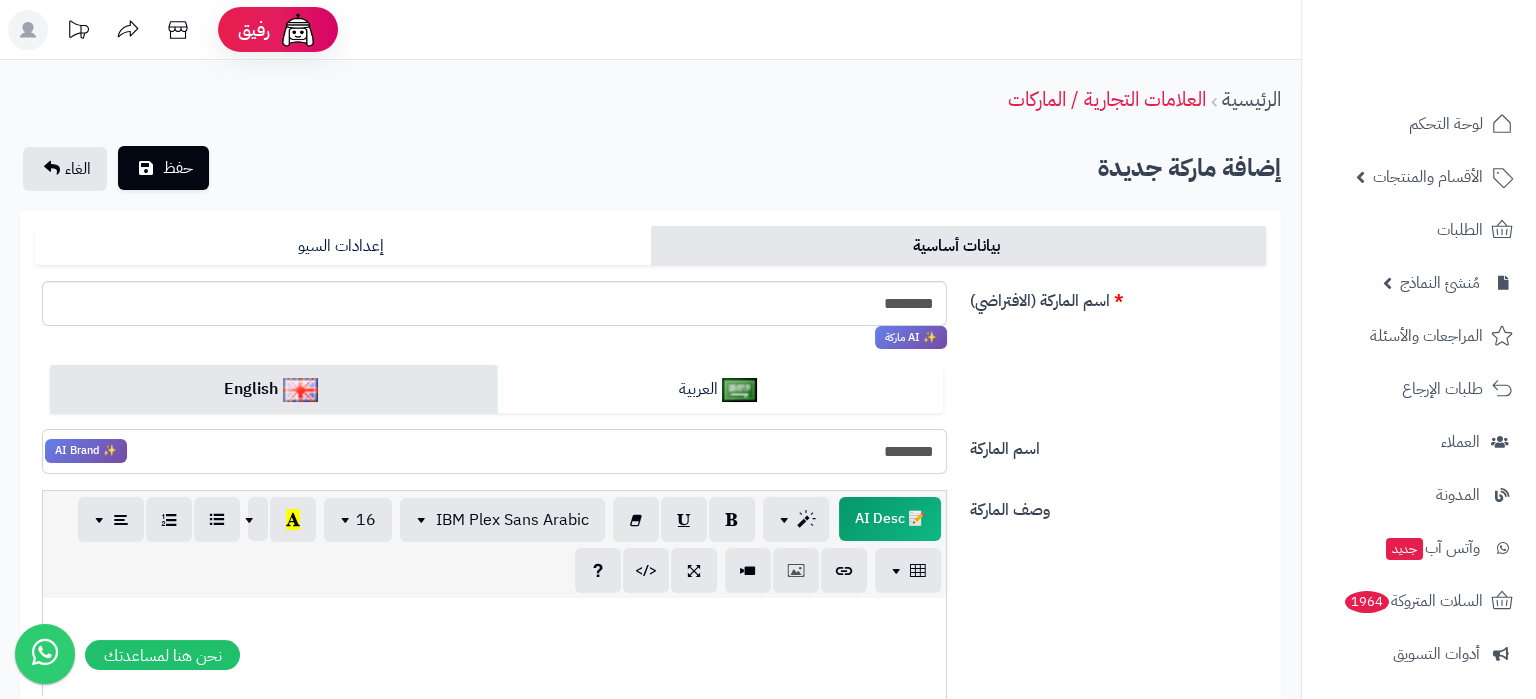 type on "********" 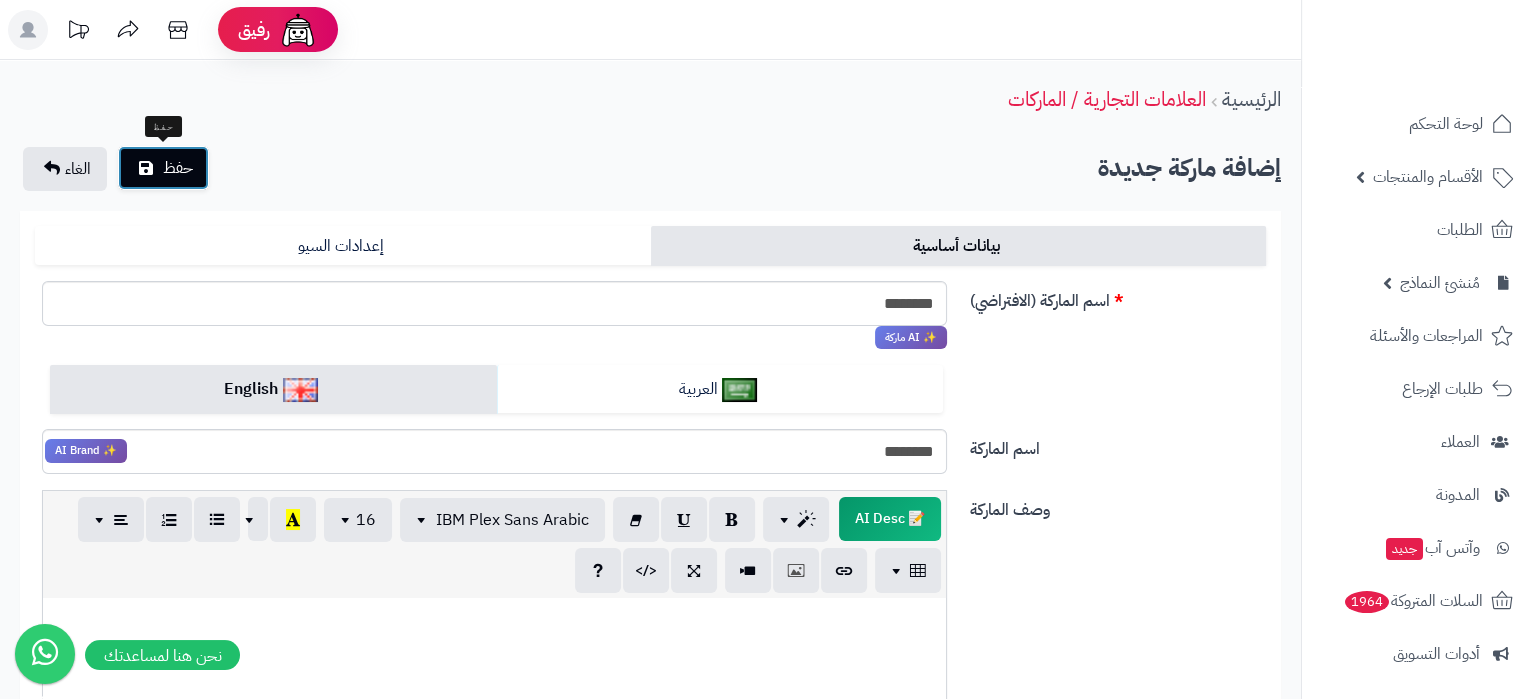 click on "حفظ" at bounding box center [178, 168] 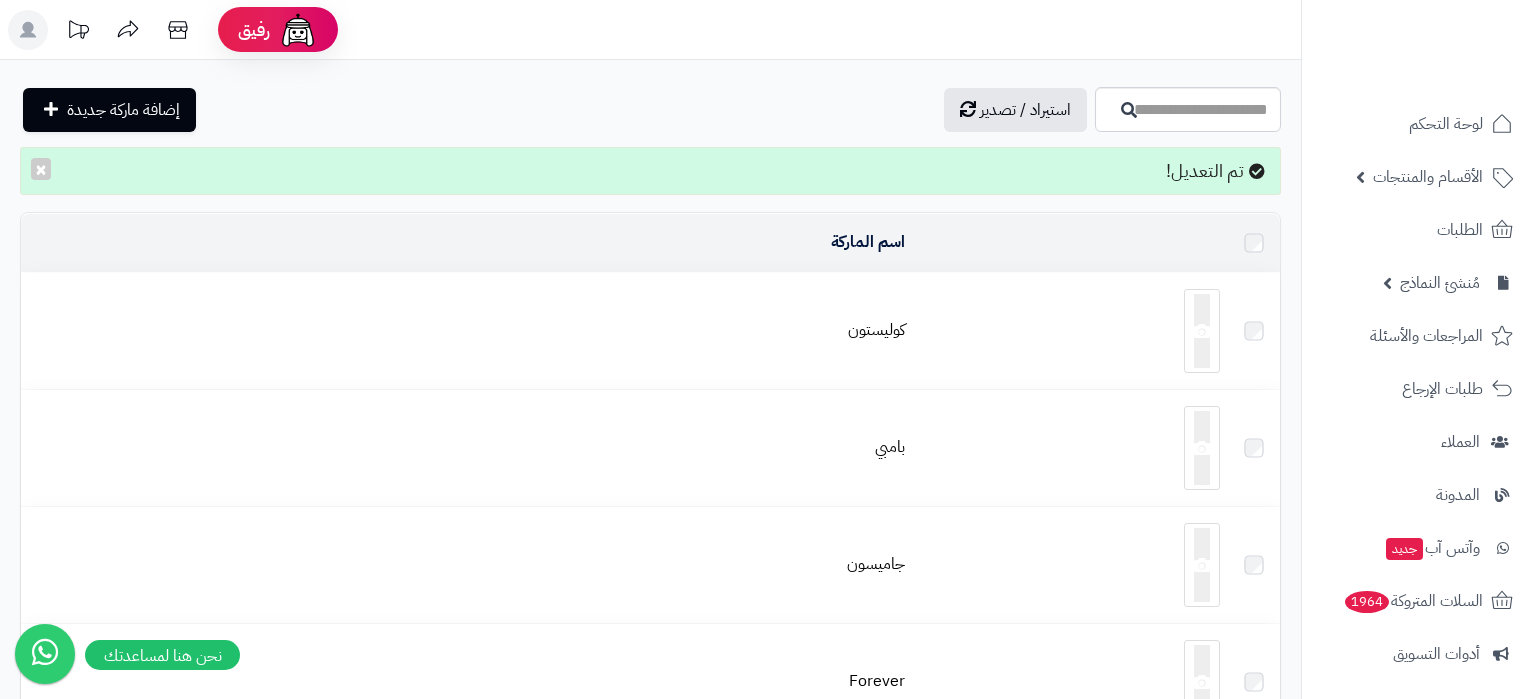 scroll, scrollTop: 0, scrollLeft: 0, axis: both 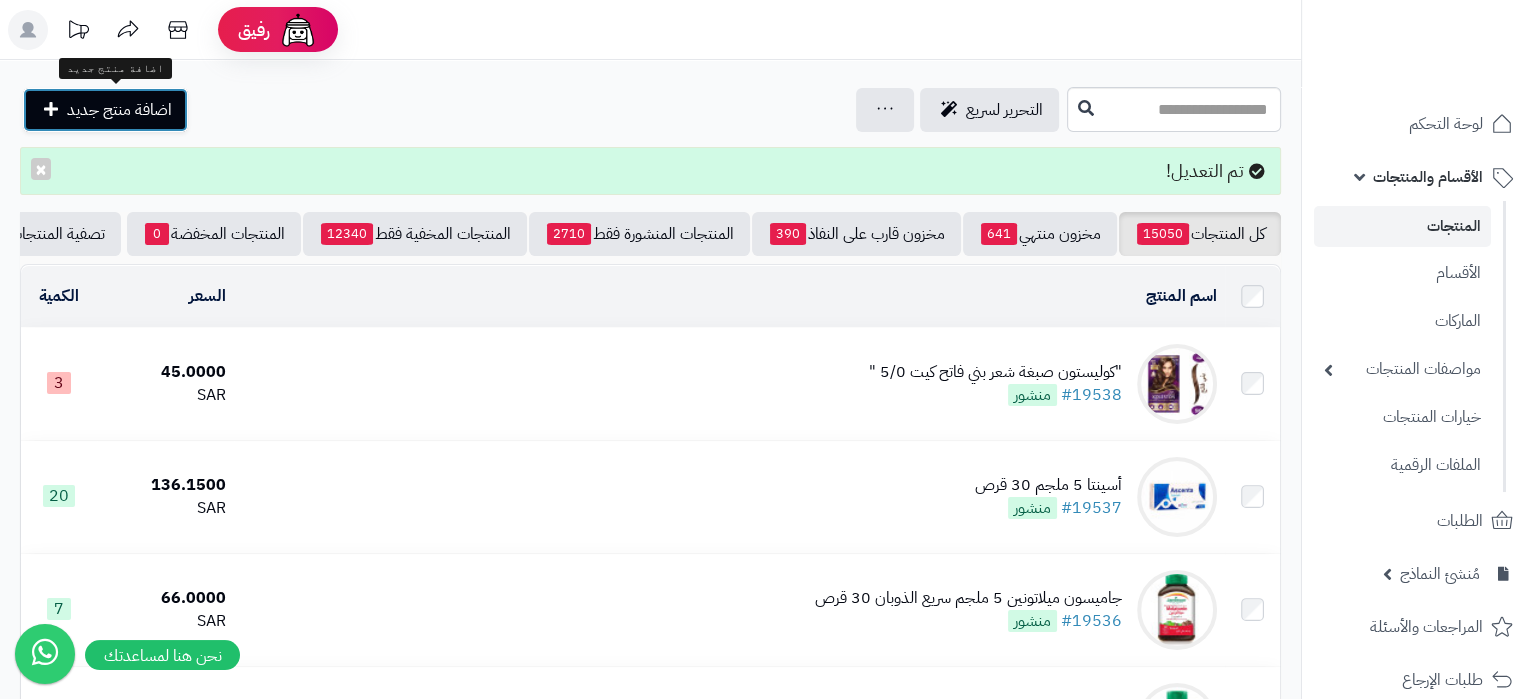click on "اضافة منتج جديد" at bounding box center [119, 110] 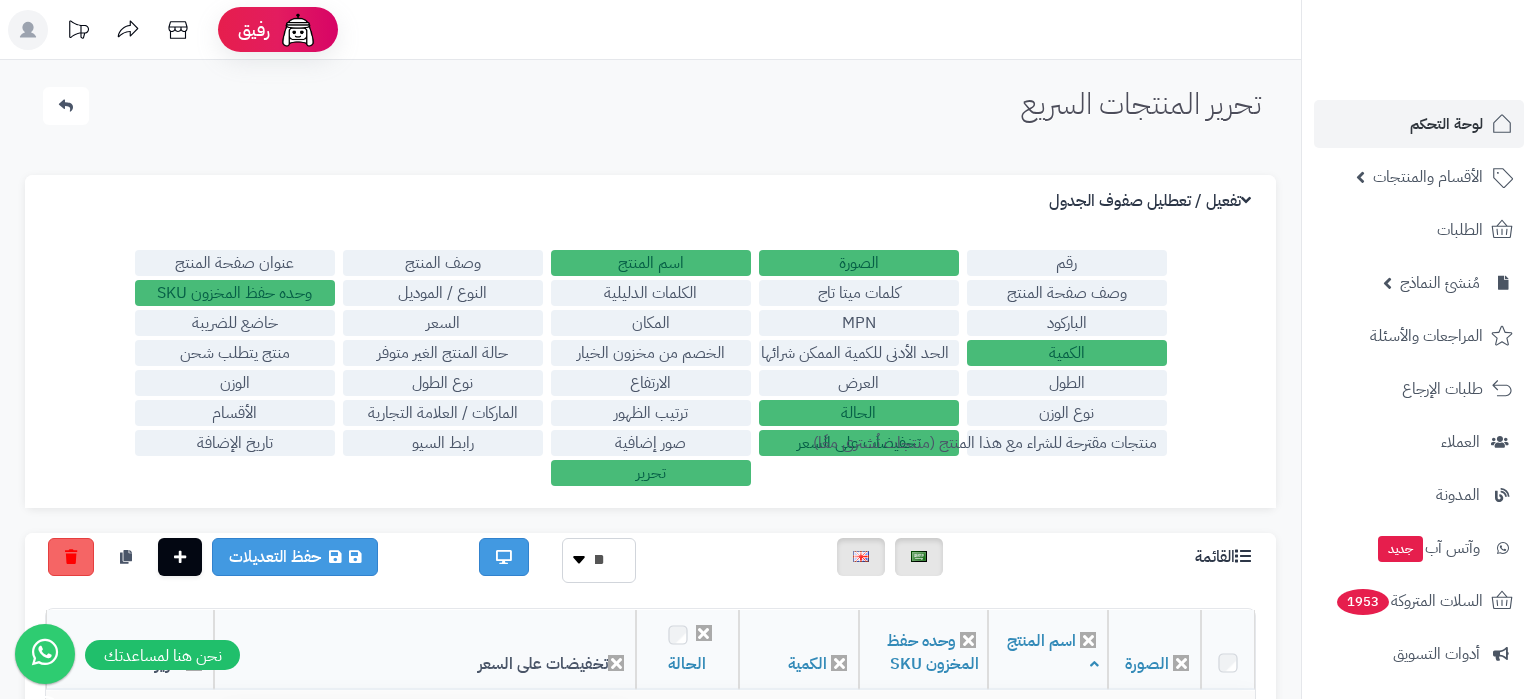 scroll, scrollTop: 0, scrollLeft: 0, axis: both 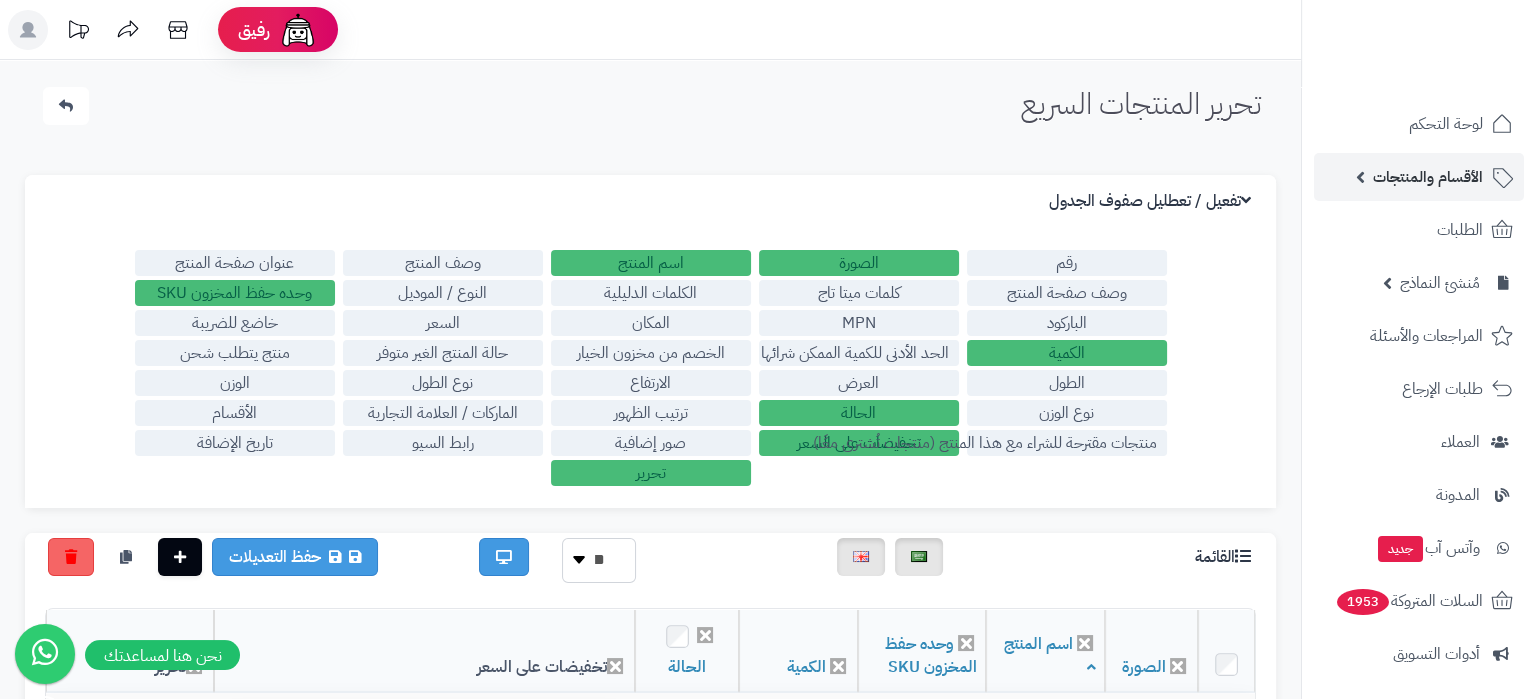 click on "الأقسام والمنتجات" at bounding box center (1419, 177) 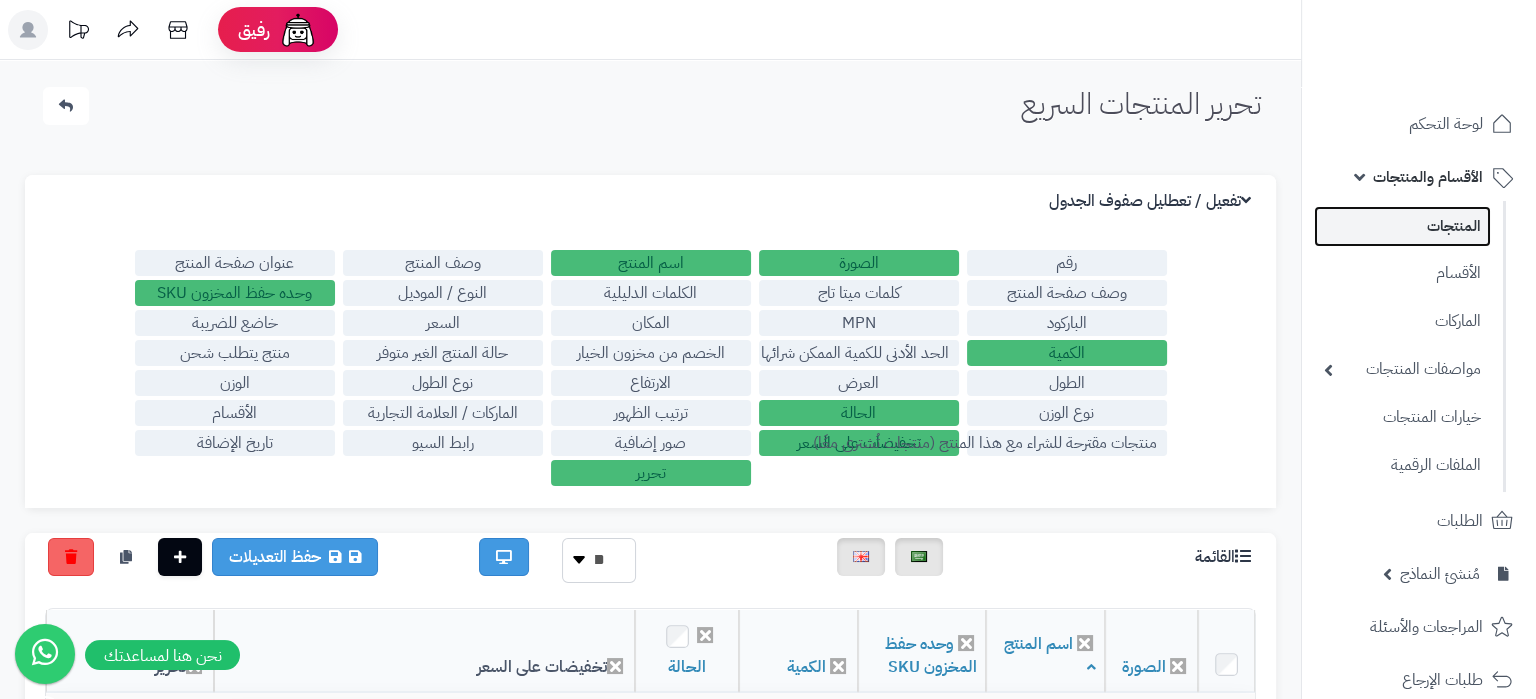 click on "المنتجات" at bounding box center [1402, 226] 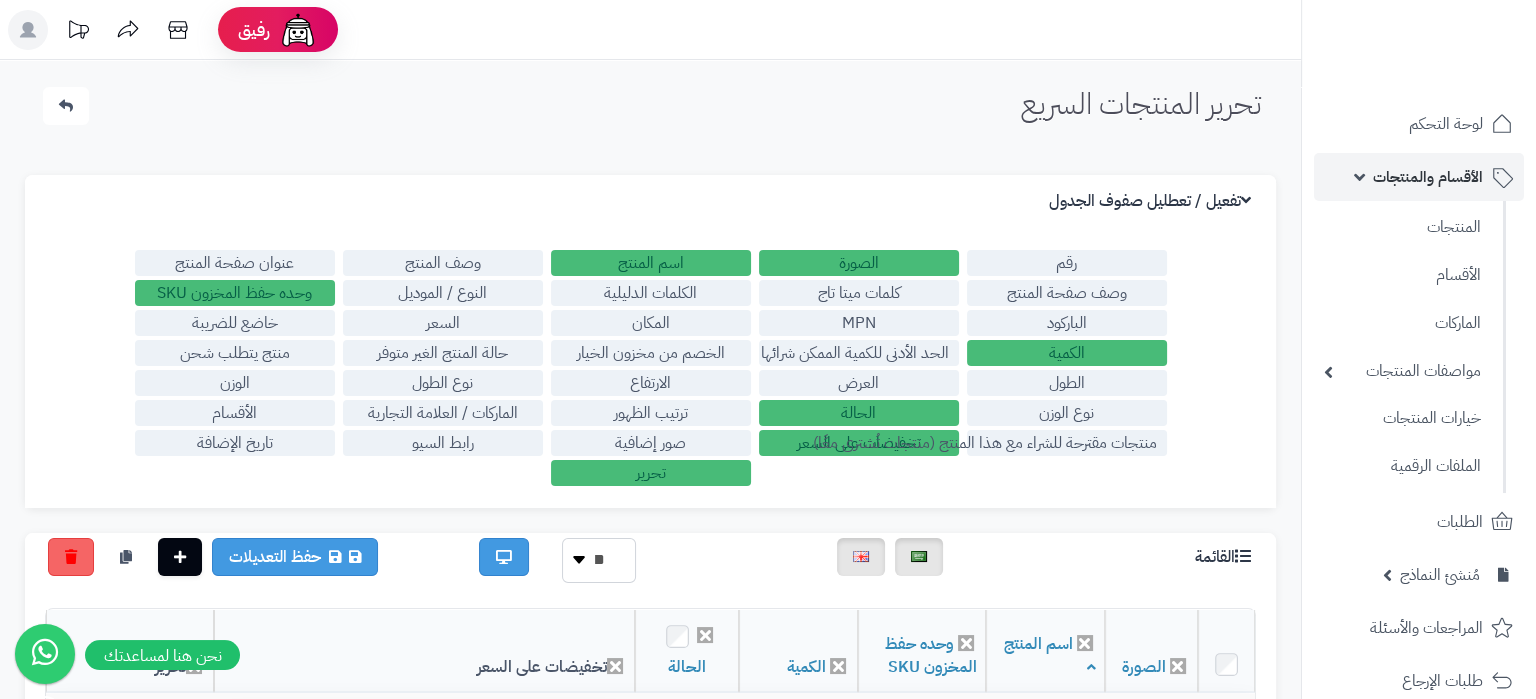 click on "الأقسام والمنتجات" at bounding box center (1419, 177) 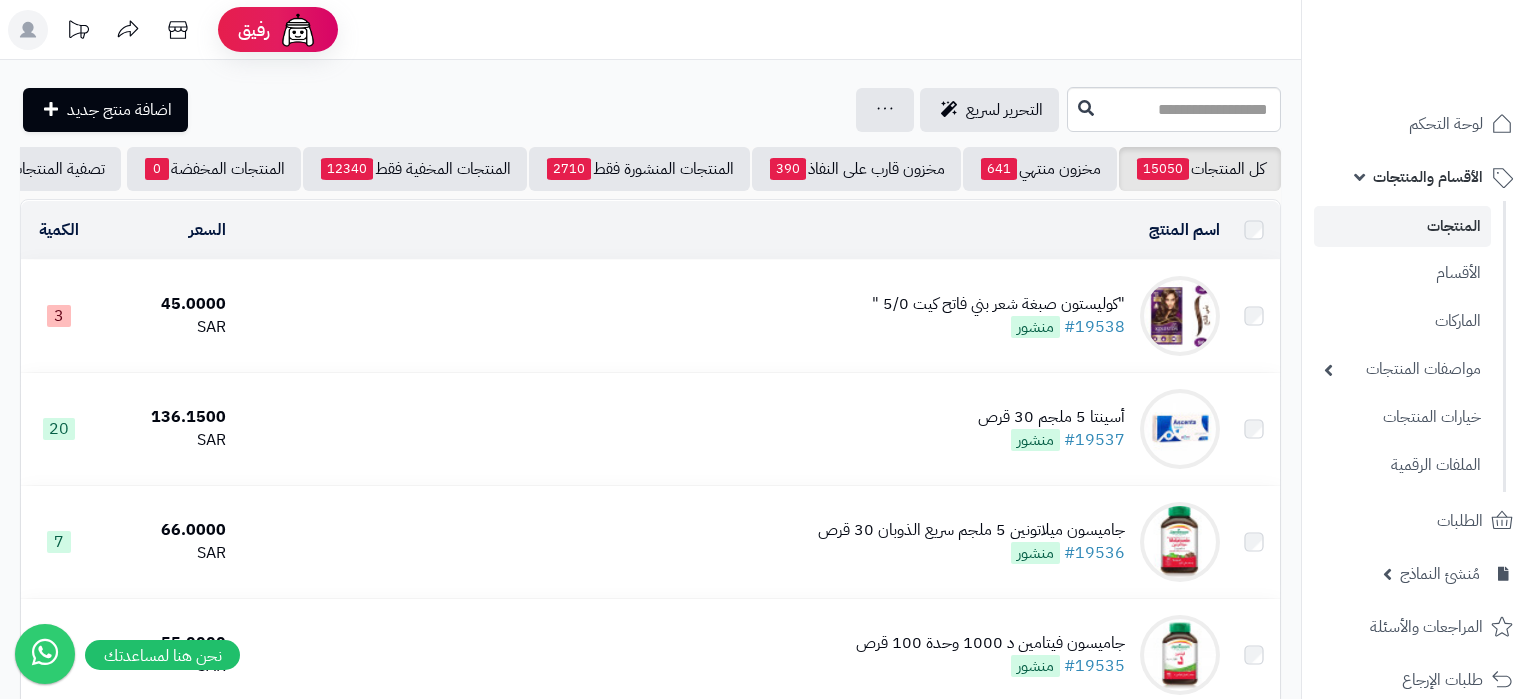 scroll, scrollTop: 0, scrollLeft: 0, axis: both 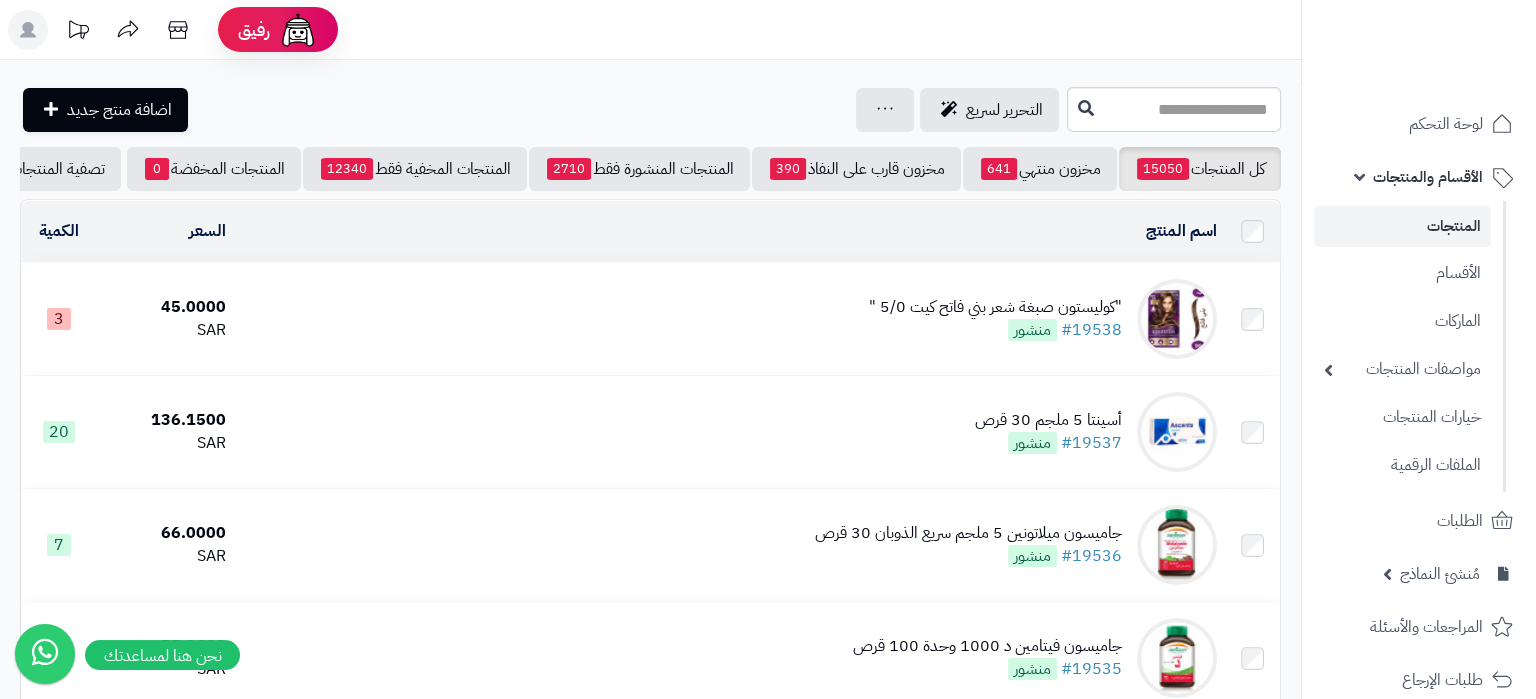 click on ""كوليستون صبغة شعر بني فاتح كيت 5/0 "
#19538
منشور" at bounding box center (729, 319) 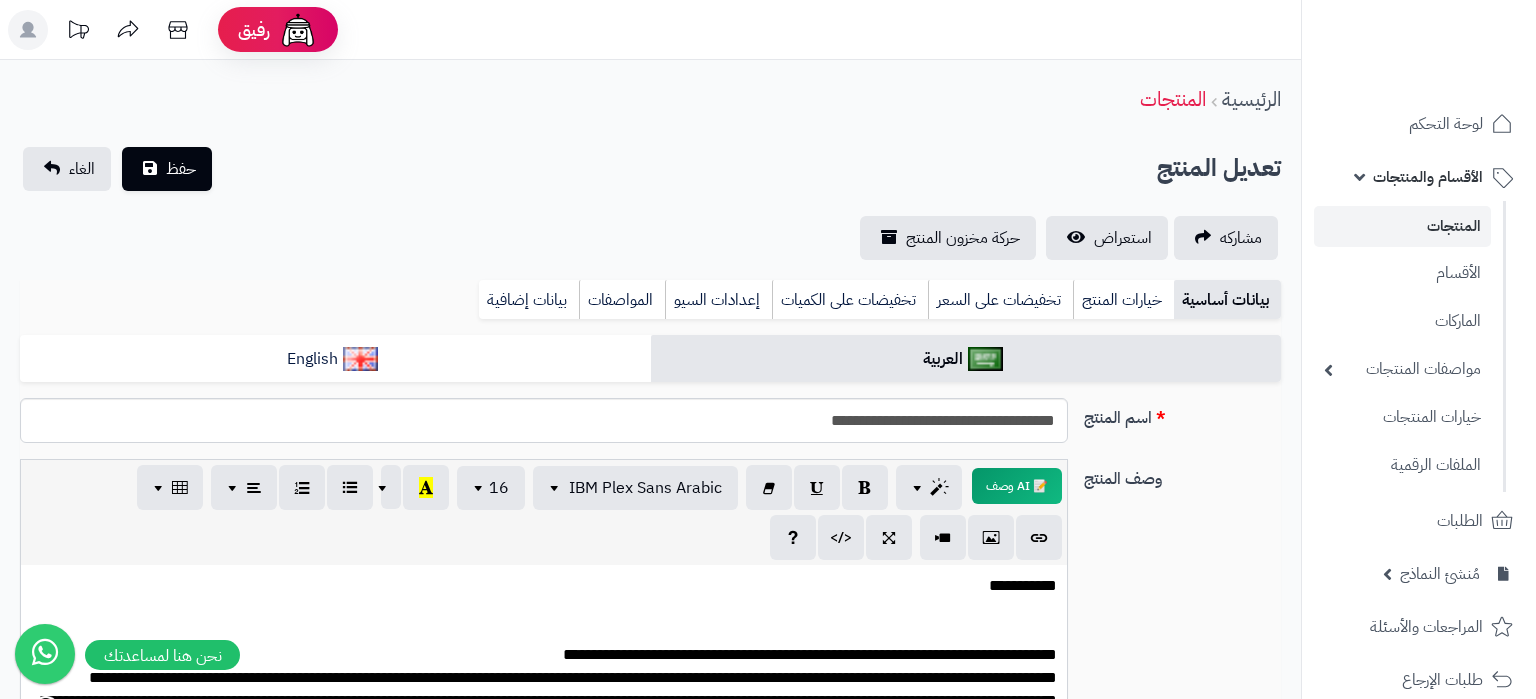 scroll, scrollTop: 0, scrollLeft: 0, axis: both 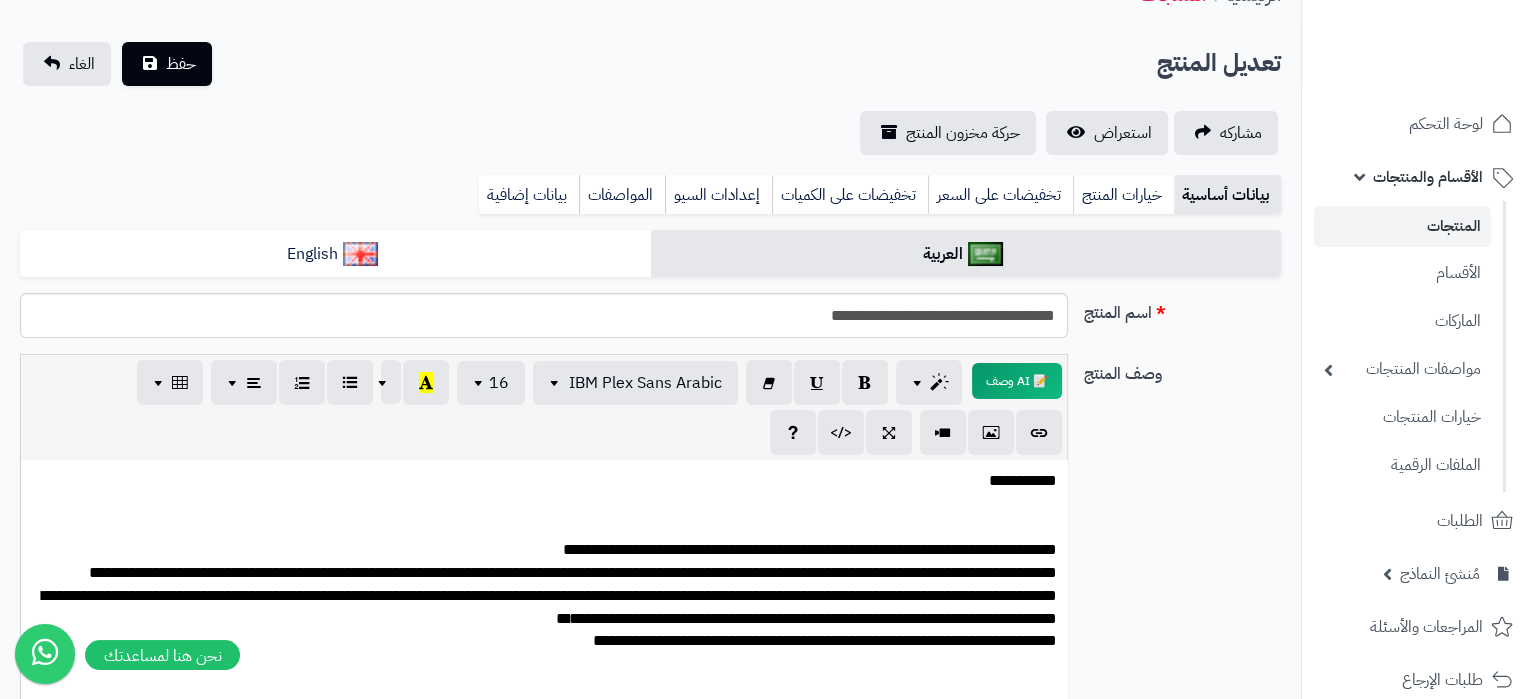 click on "**********" at bounding box center (544, 561) 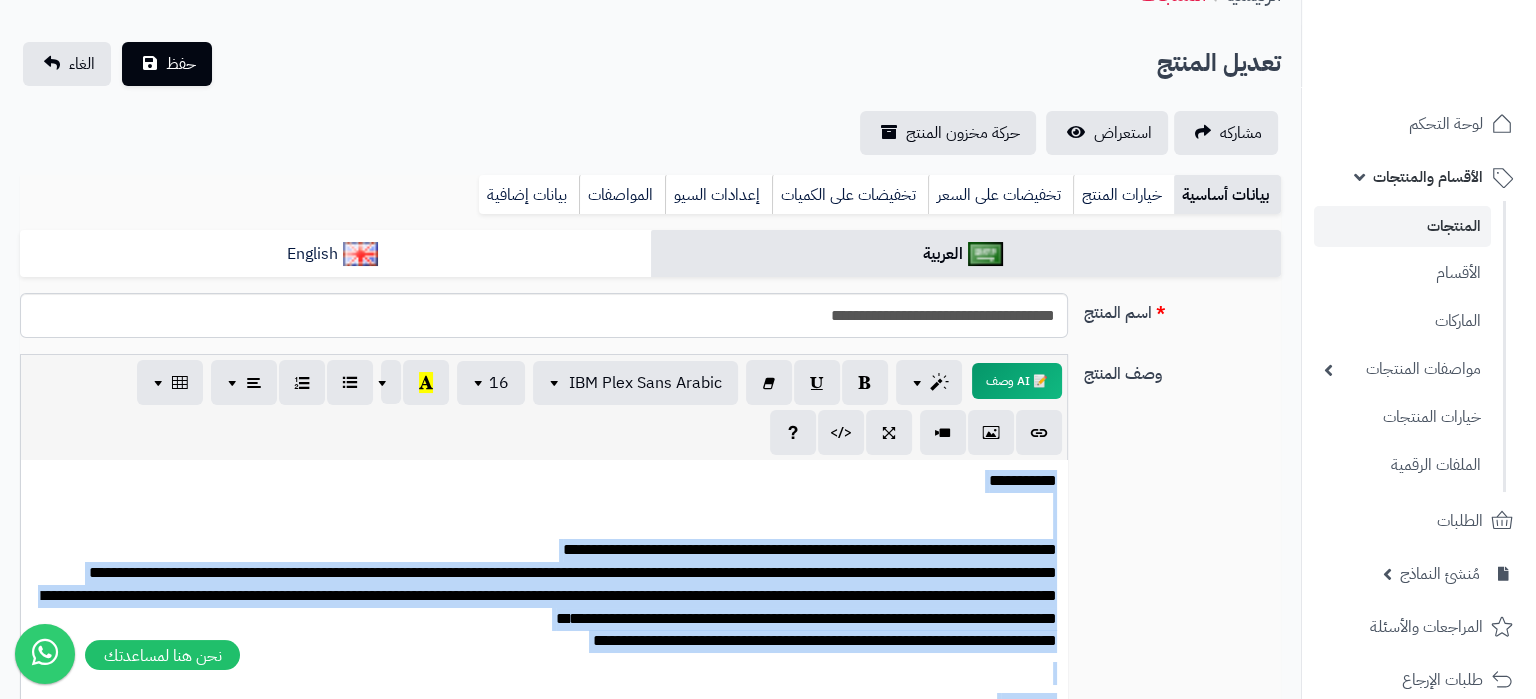 copy on "**********" 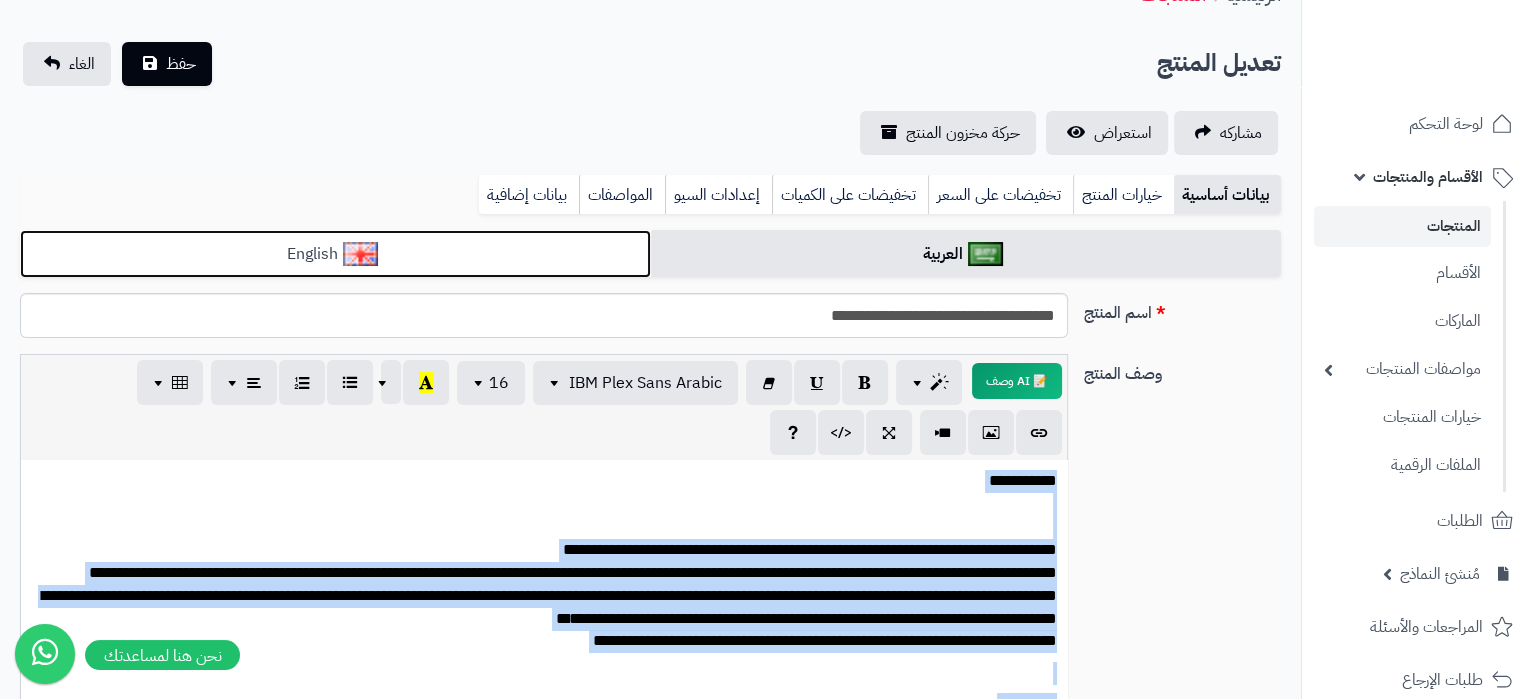 click on "English" at bounding box center (335, 254) 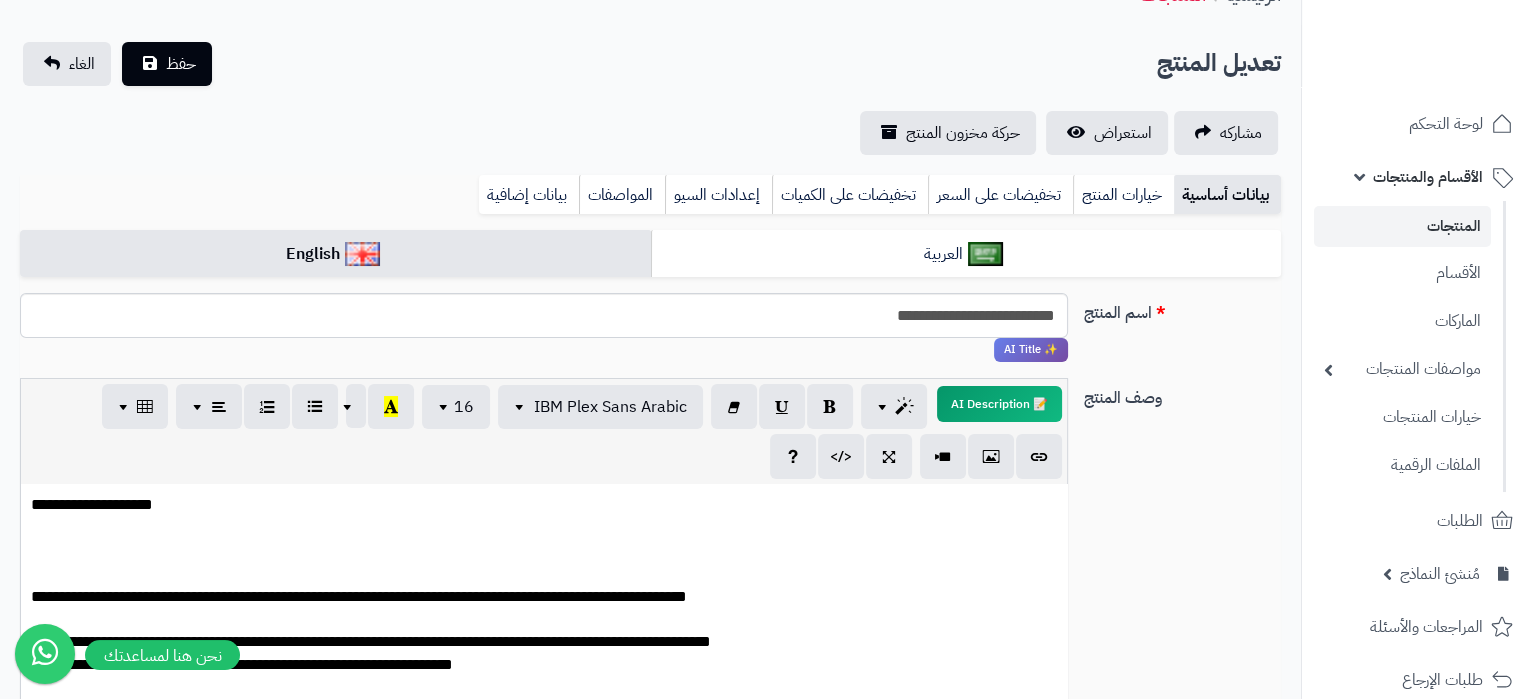 click on "**********" at bounding box center (544, 677) 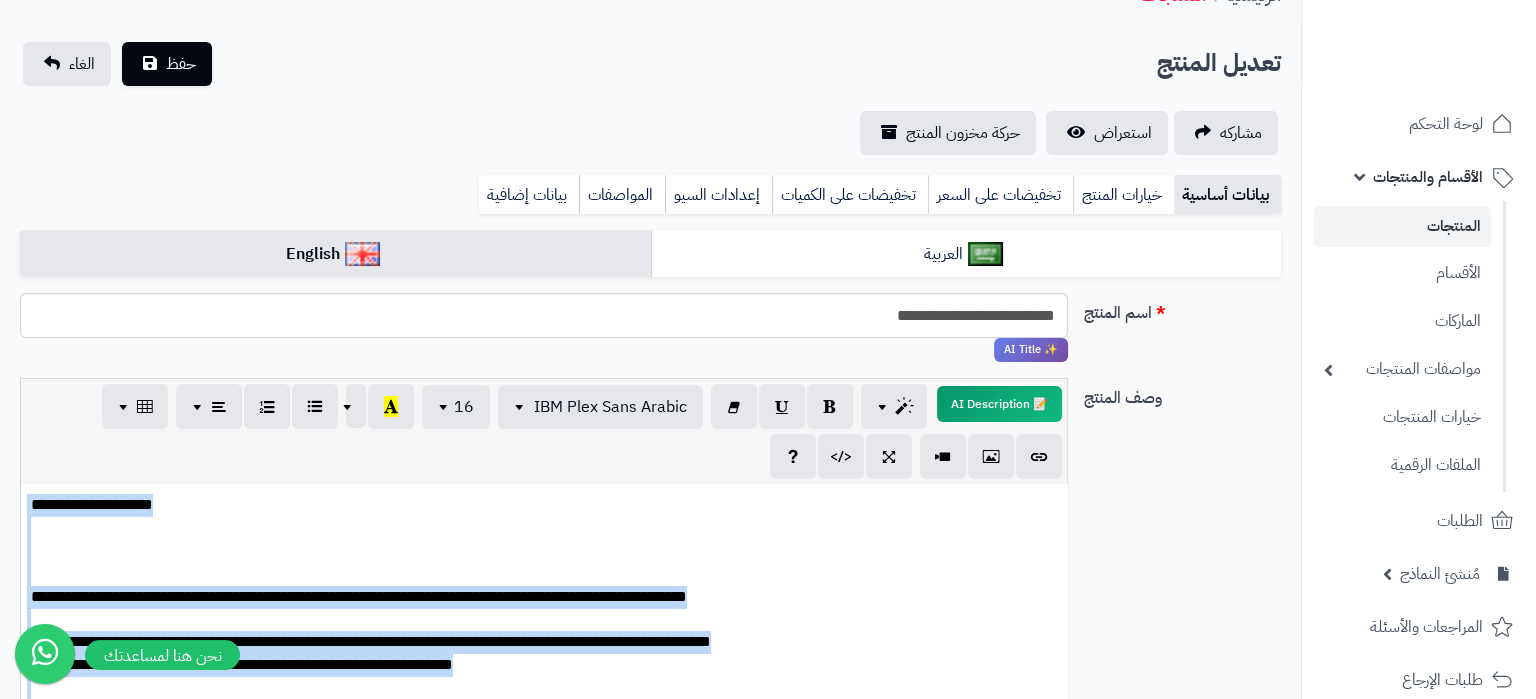 copy on "**********" 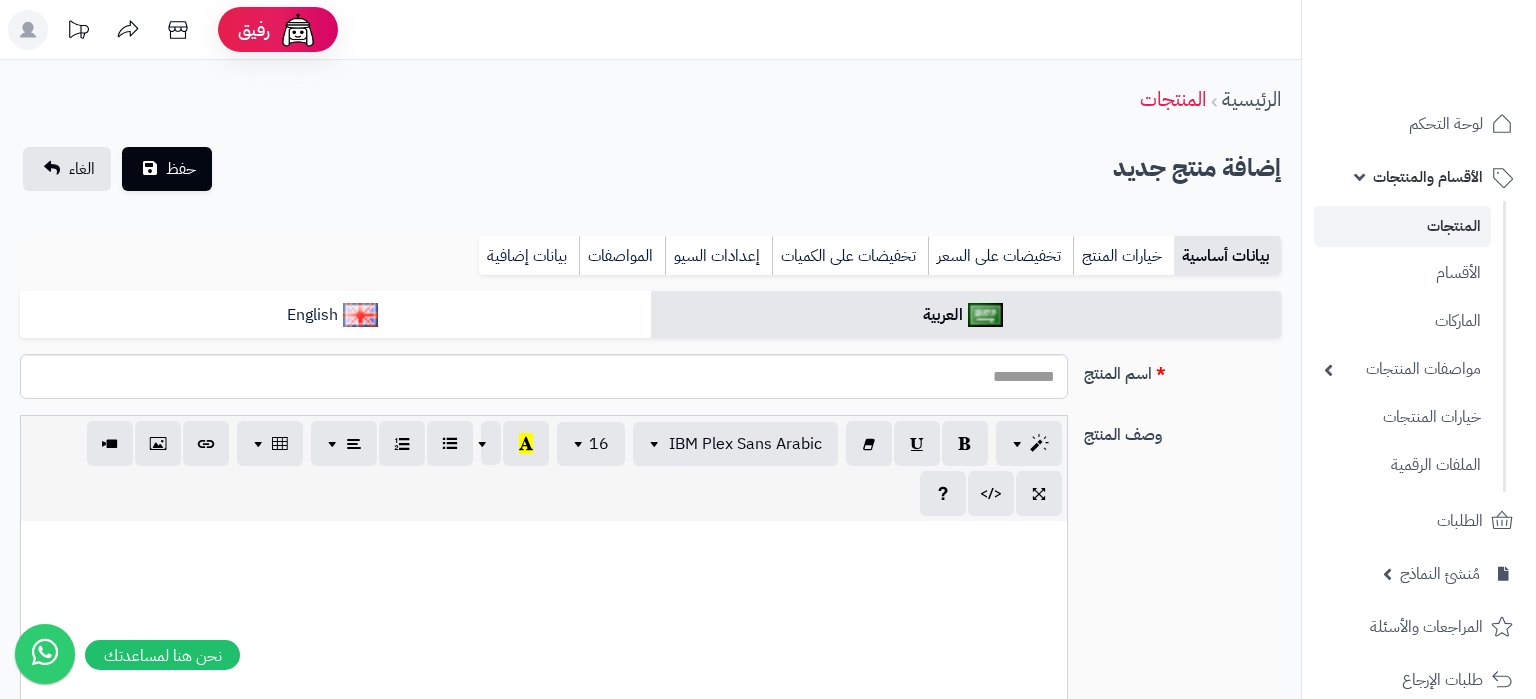 select 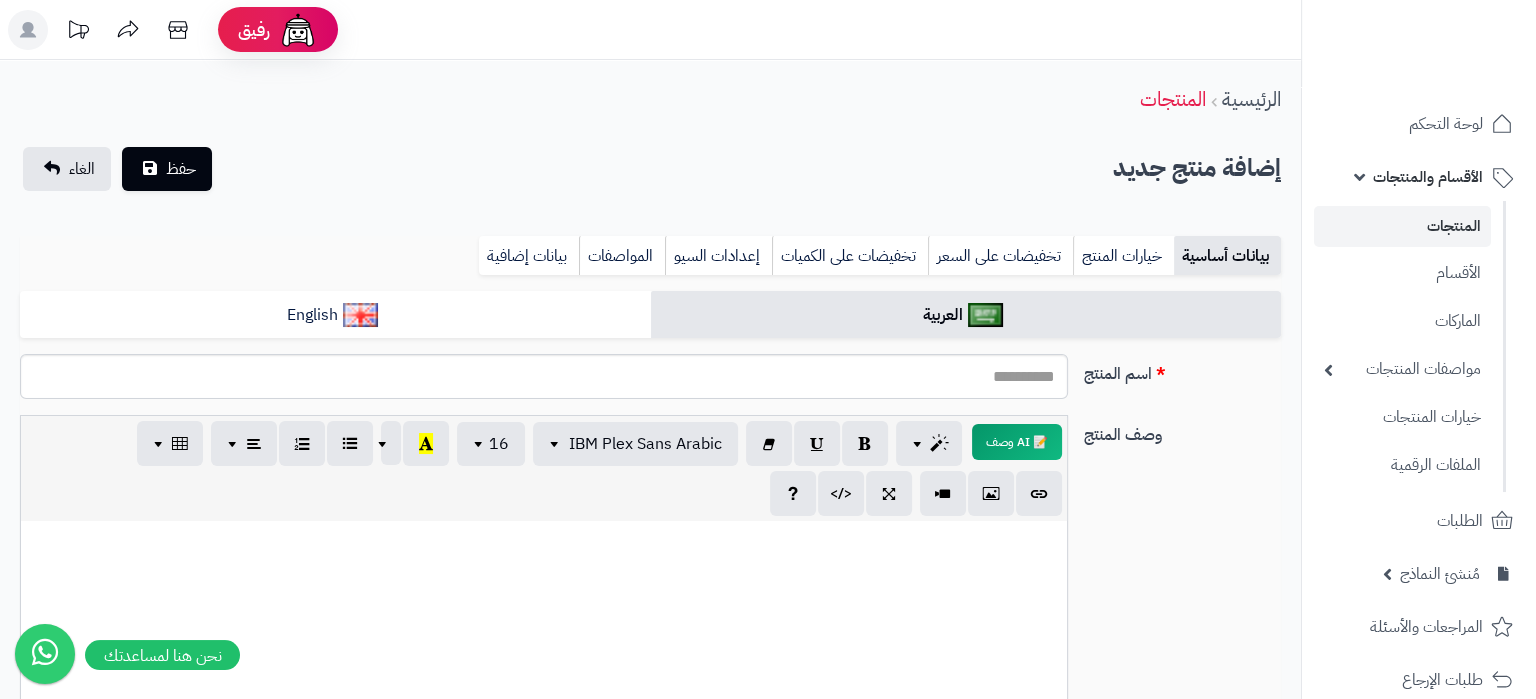 scroll, scrollTop: 210, scrollLeft: 0, axis: vertical 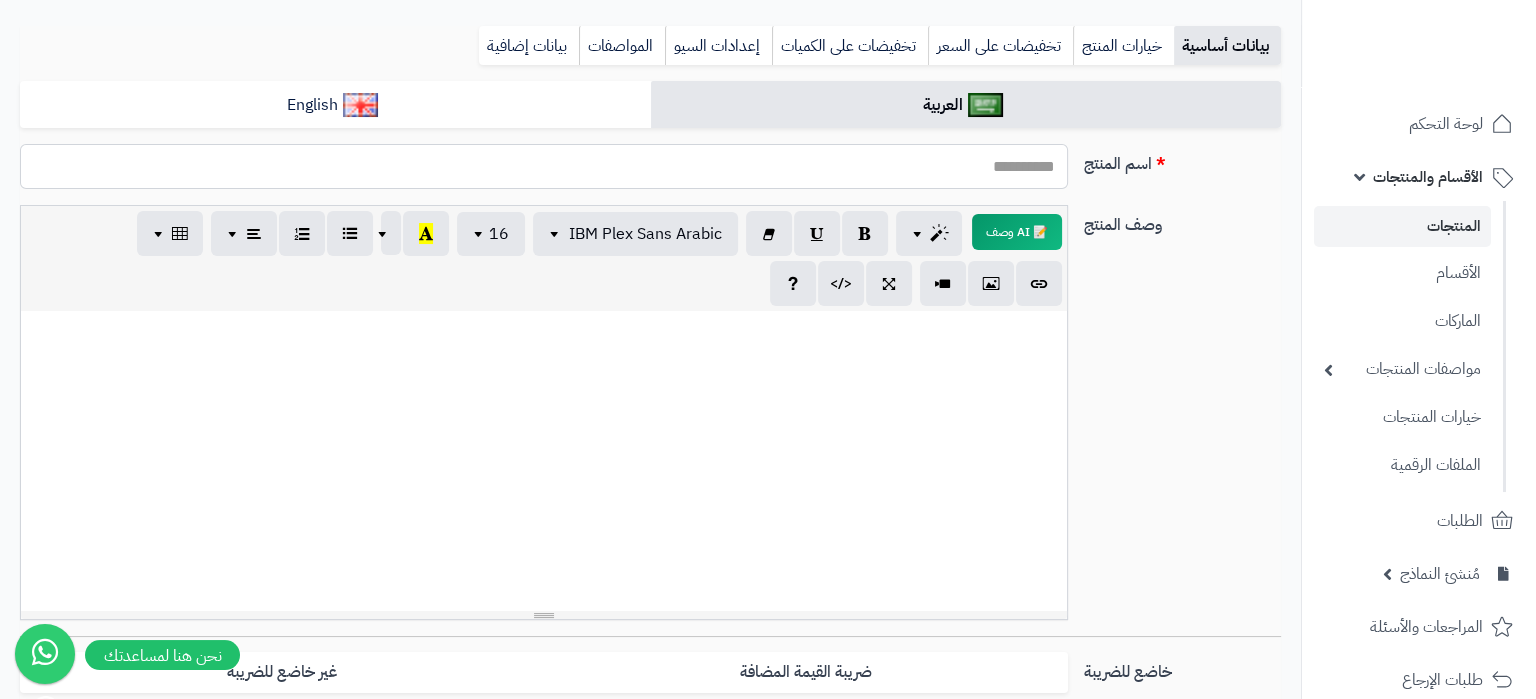 click on "اسم المنتج" at bounding box center (544, 166) 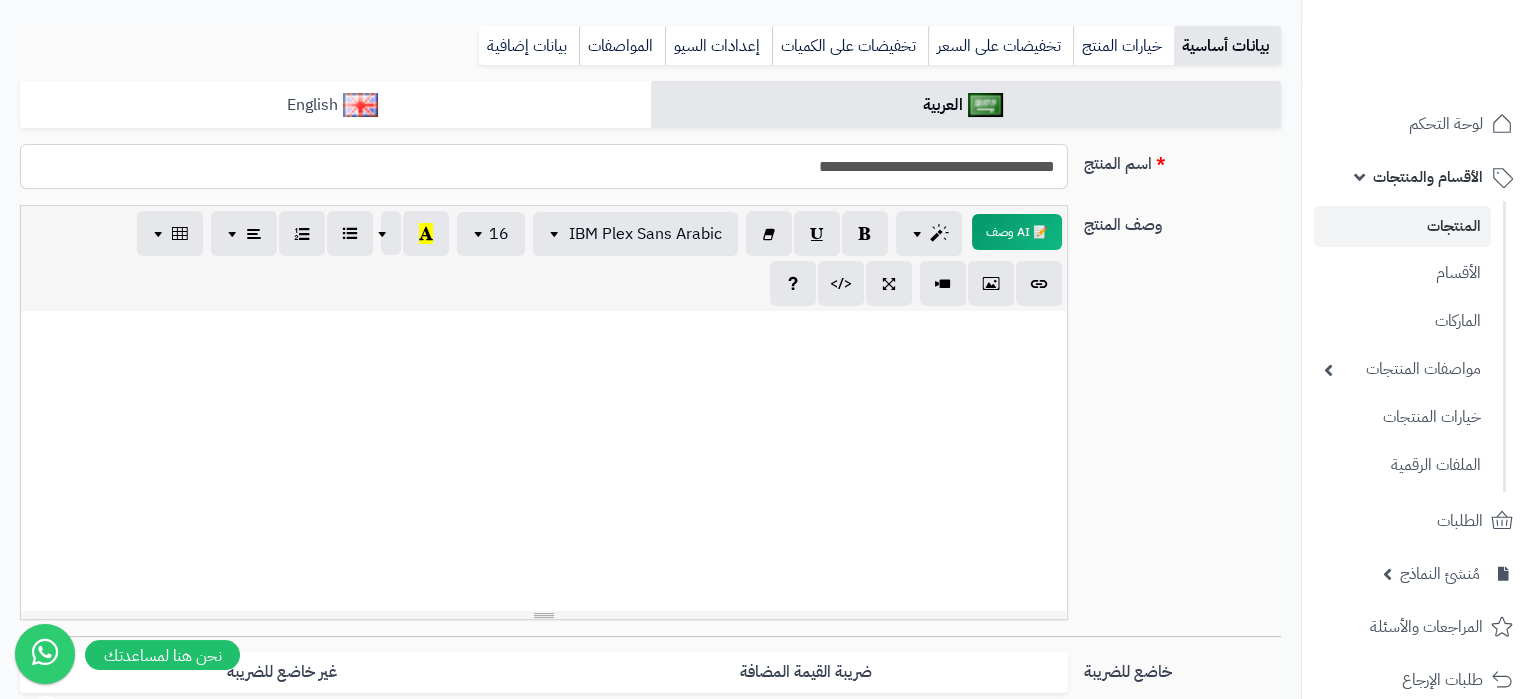 type on "**********" 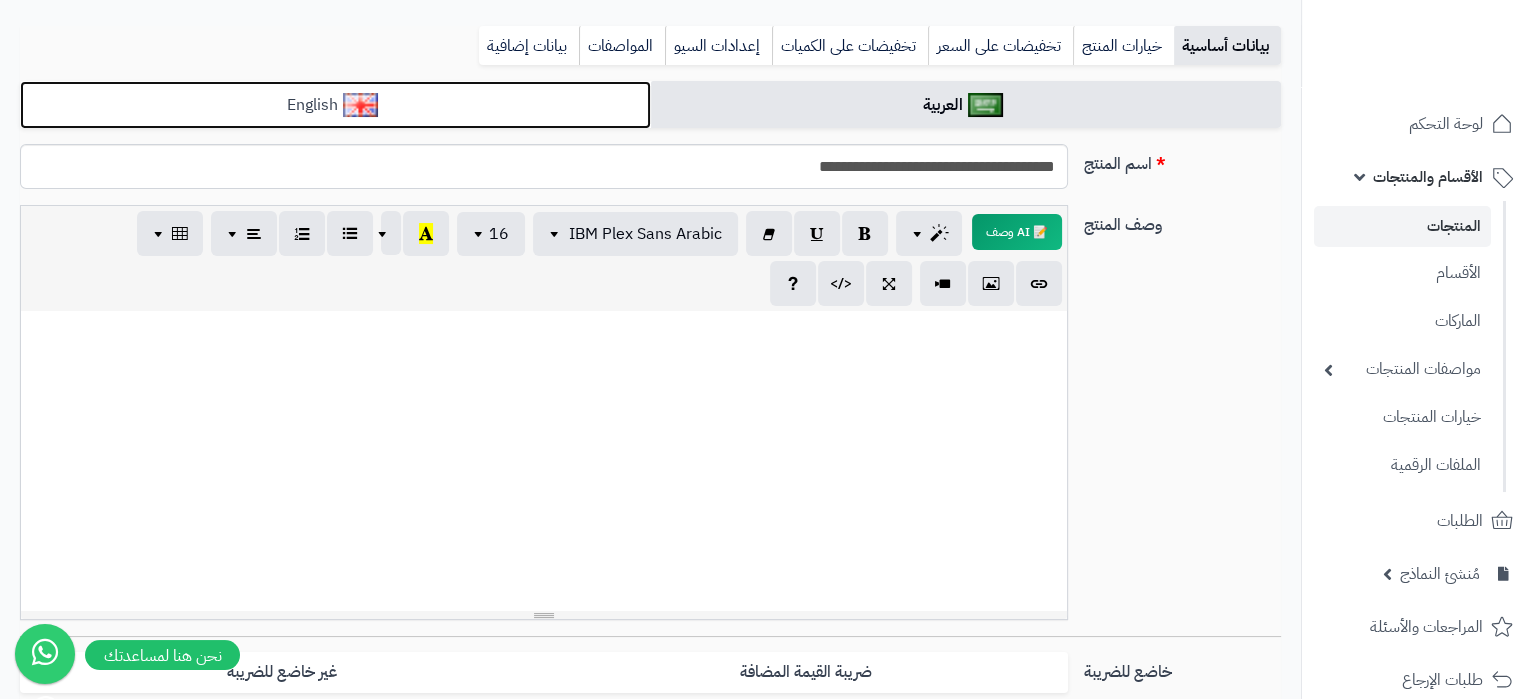 click on "English" at bounding box center (335, 105) 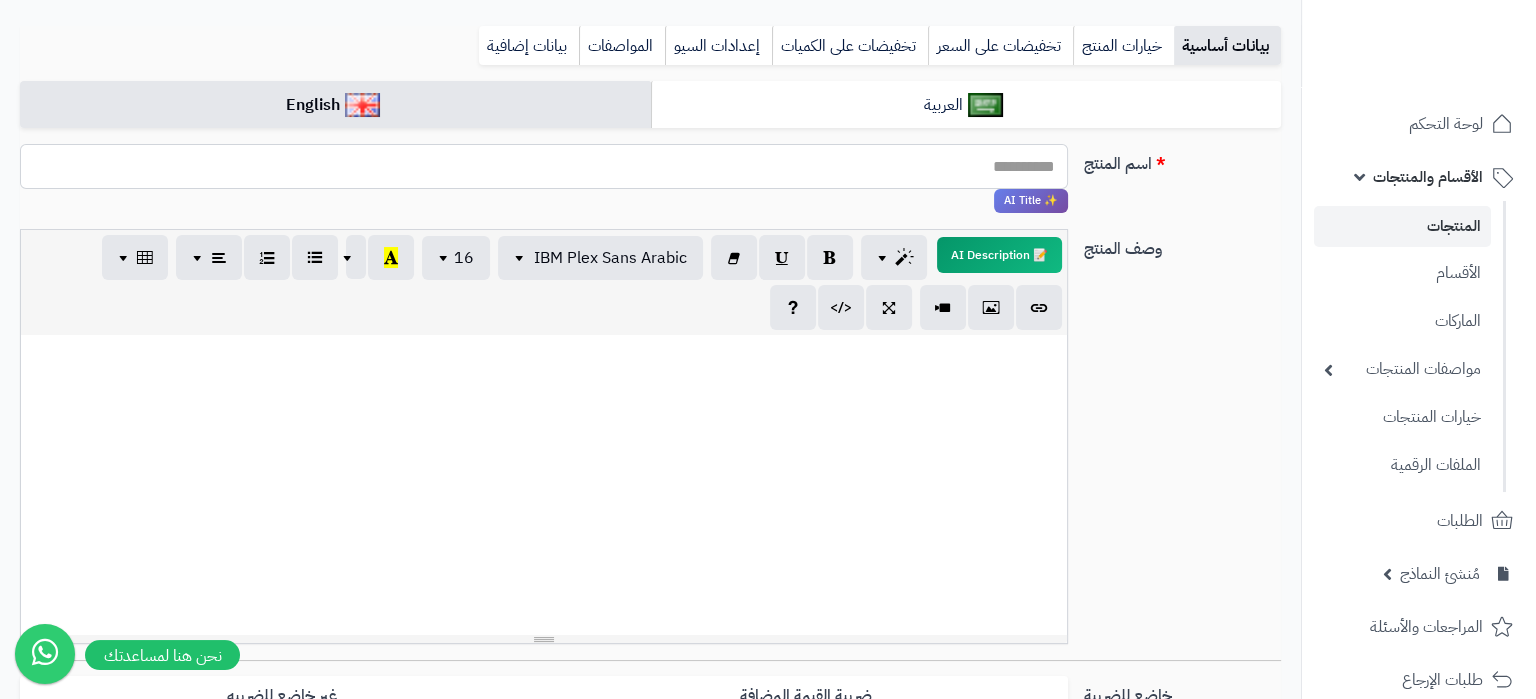 click on "اسم المنتج" at bounding box center [544, 166] 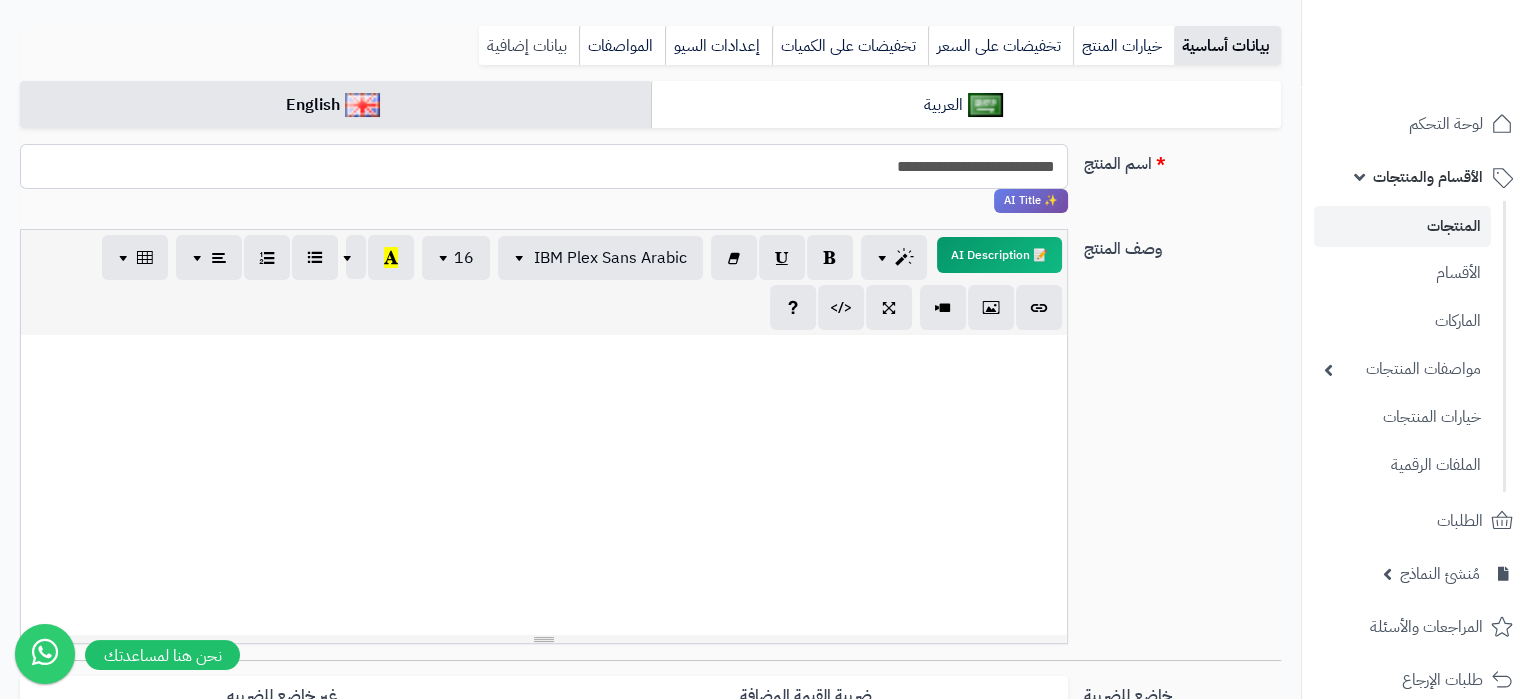 type on "**********" 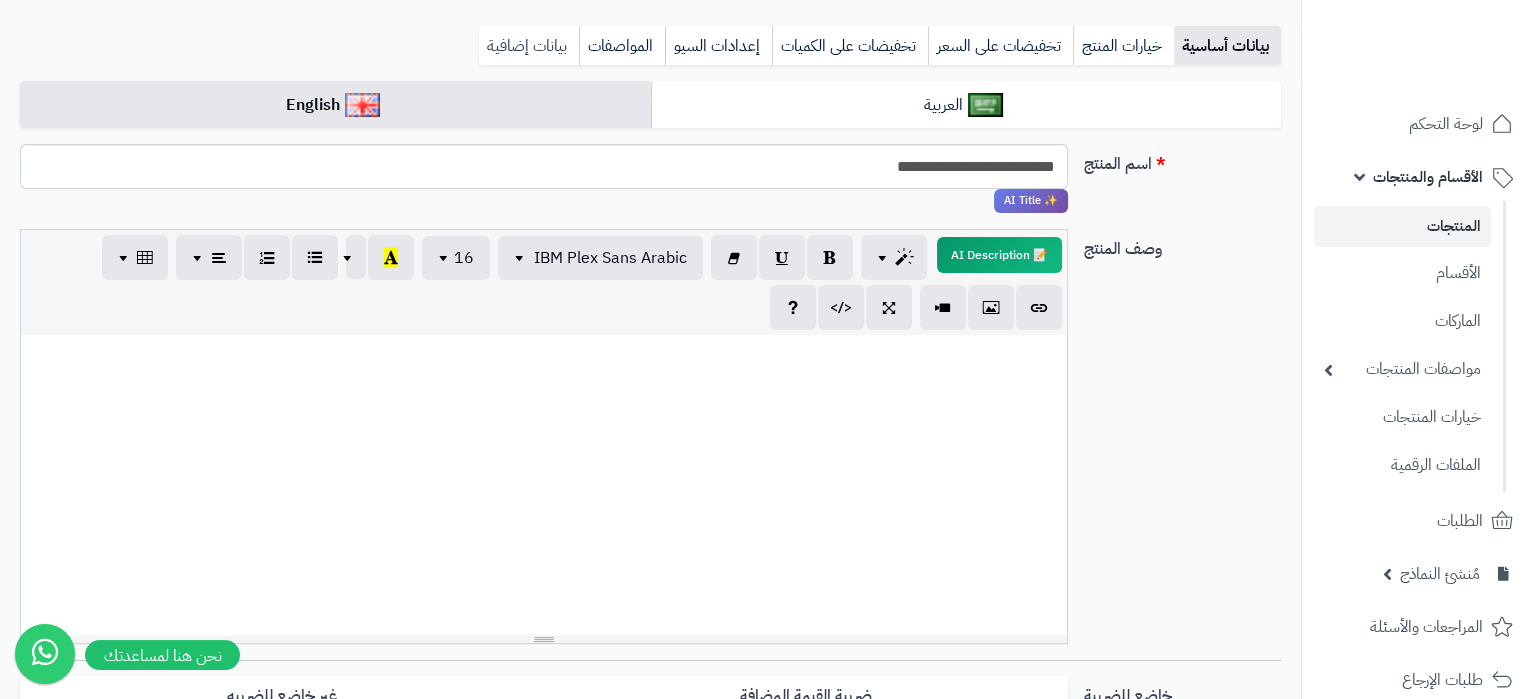 click on "بيانات إضافية" at bounding box center (529, 46) 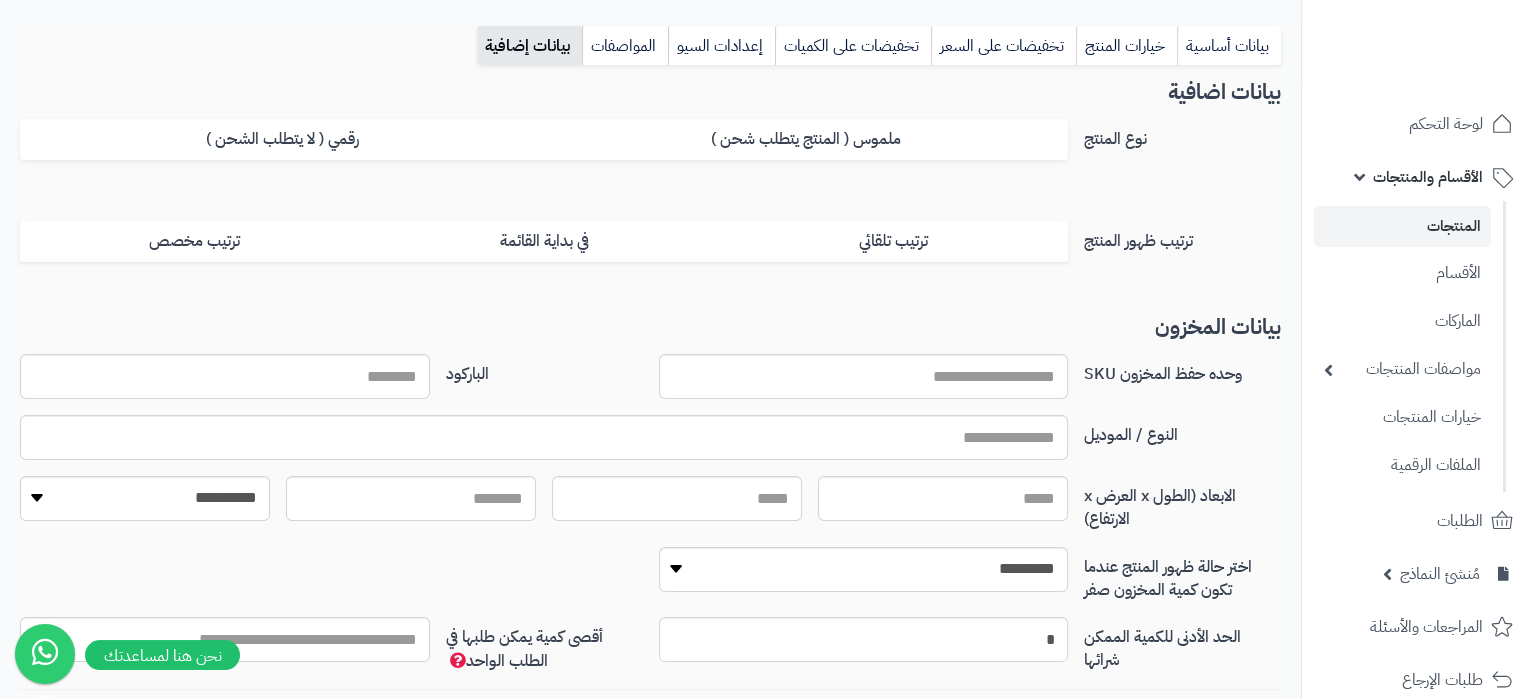click on "وحده حفظ المخزون SKU
الباركود" at bounding box center (650, 384) 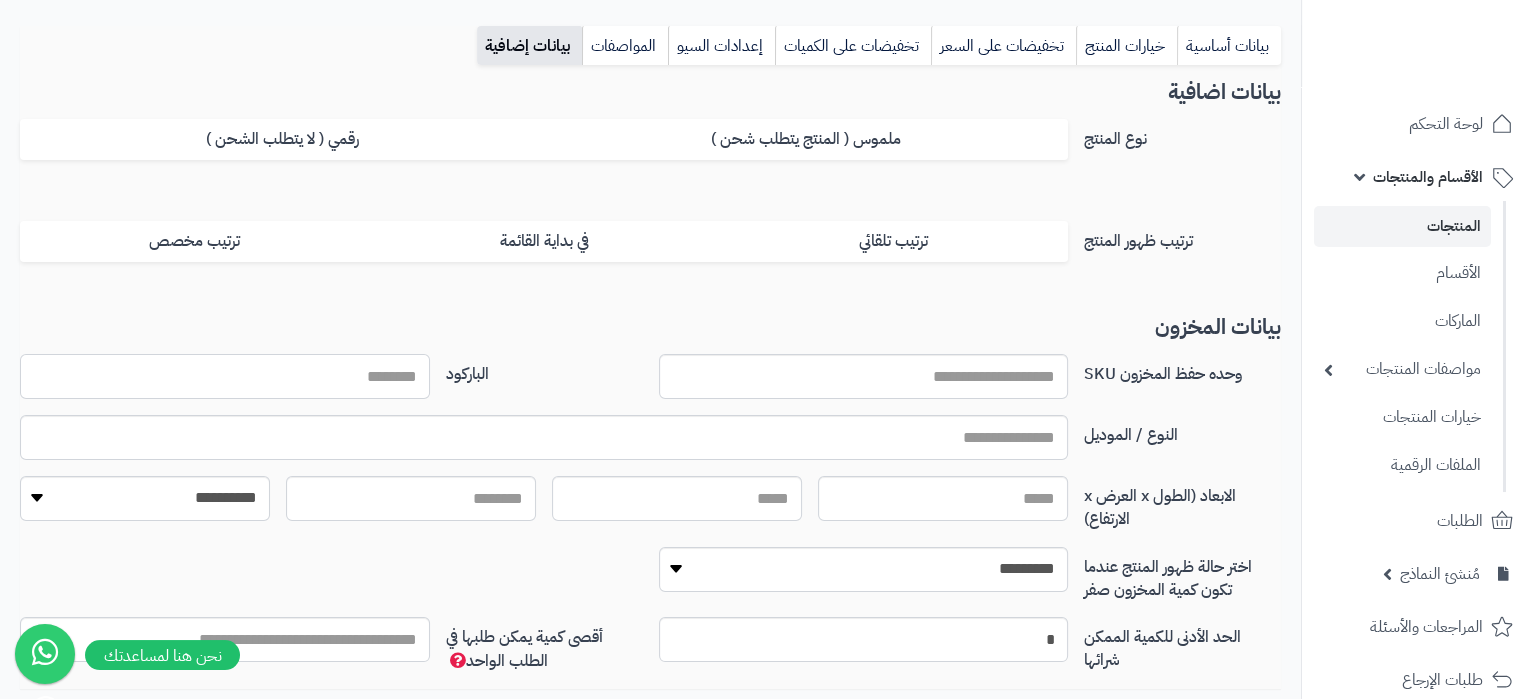 click on "الباركود" at bounding box center (225, 376) 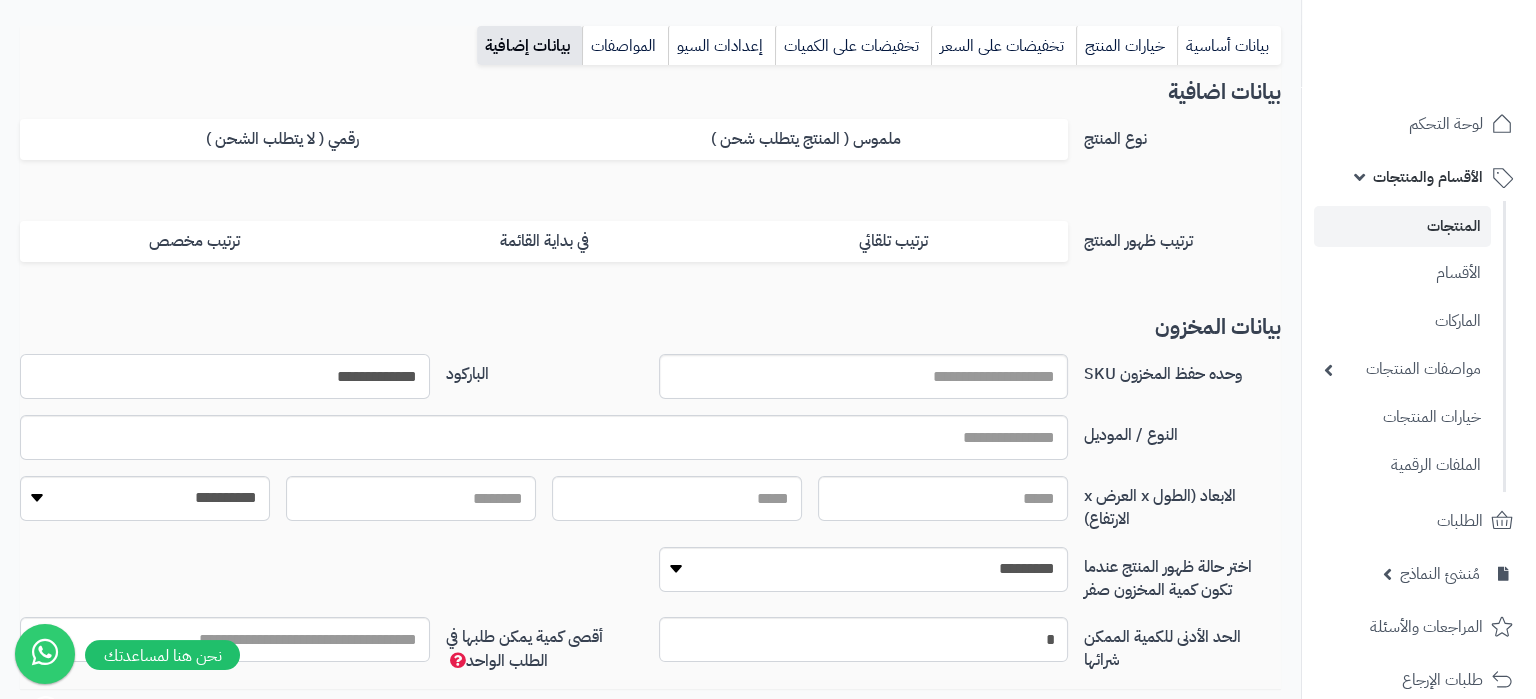 type on "**********" 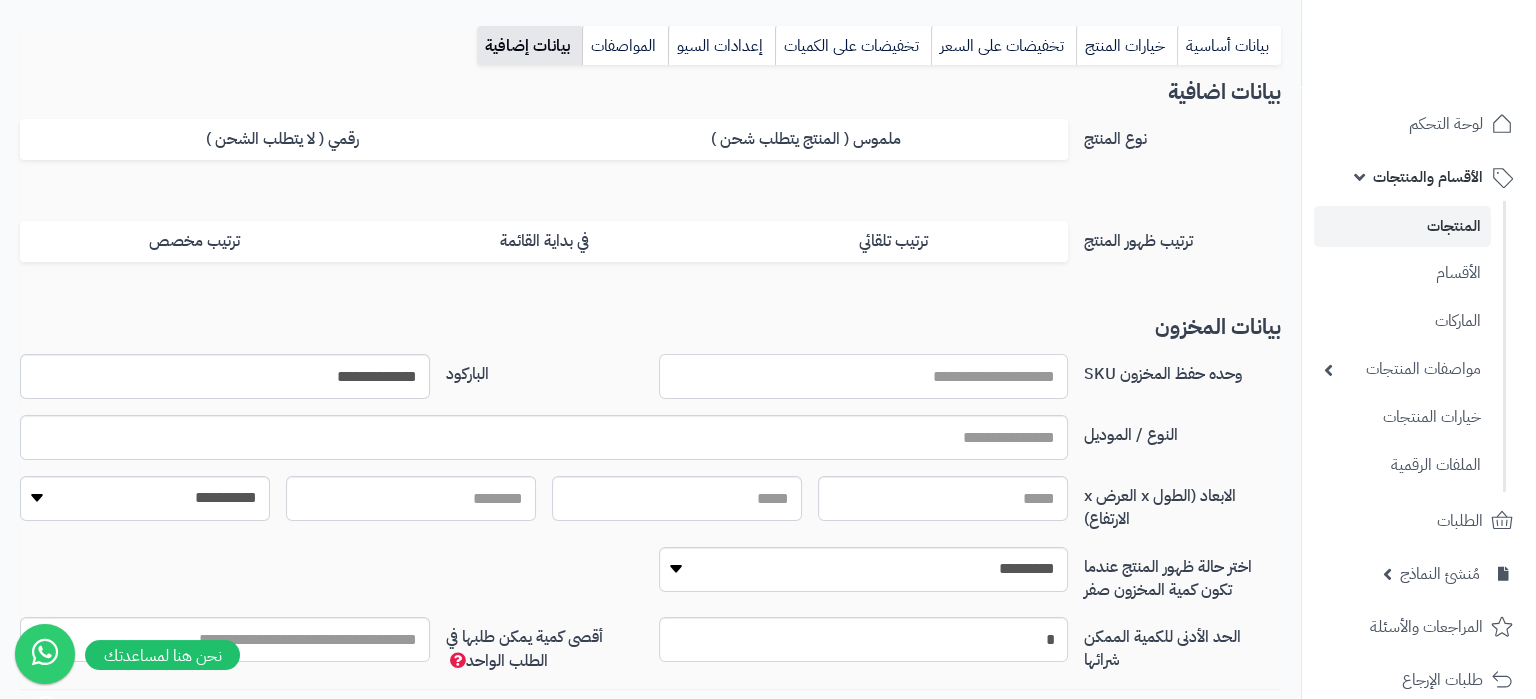 click on "وحده حفظ المخزون SKU" at bounding box center (864, 376) 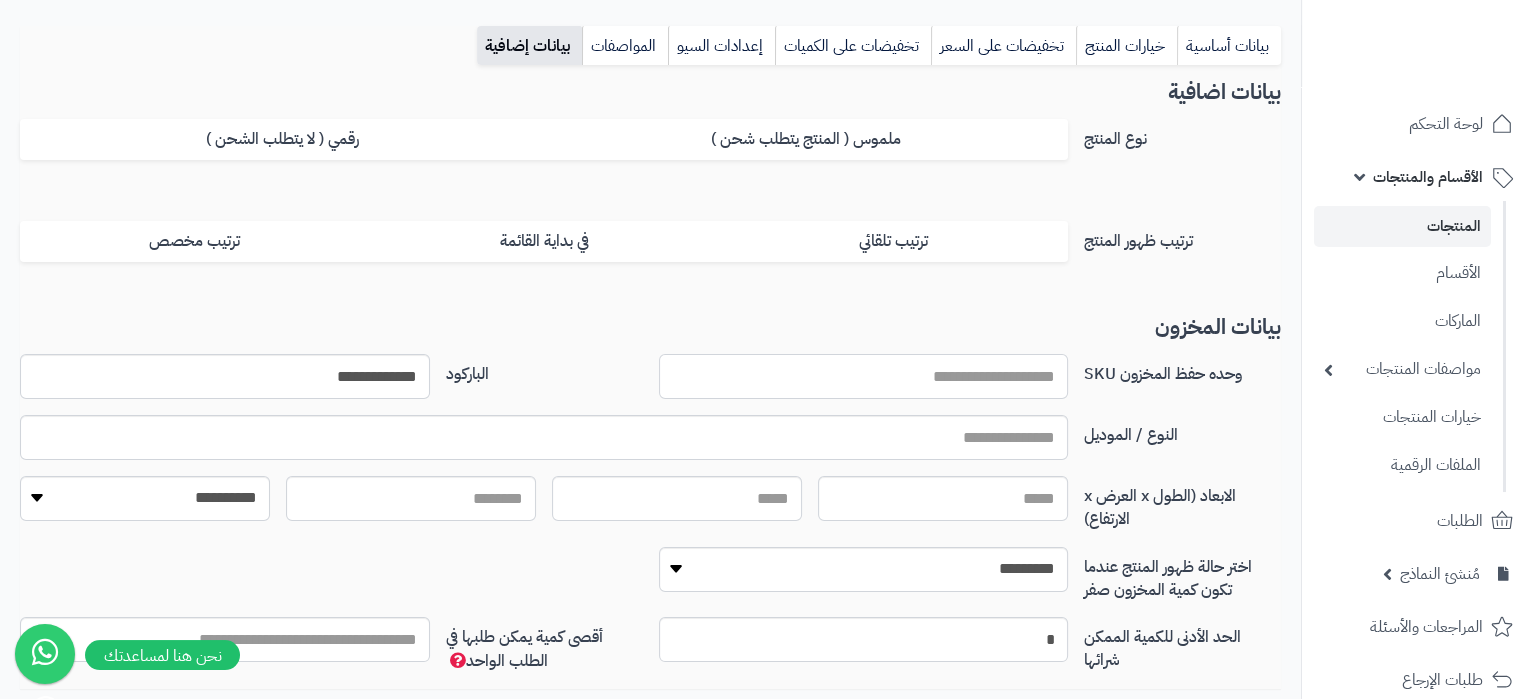paste on "**********" 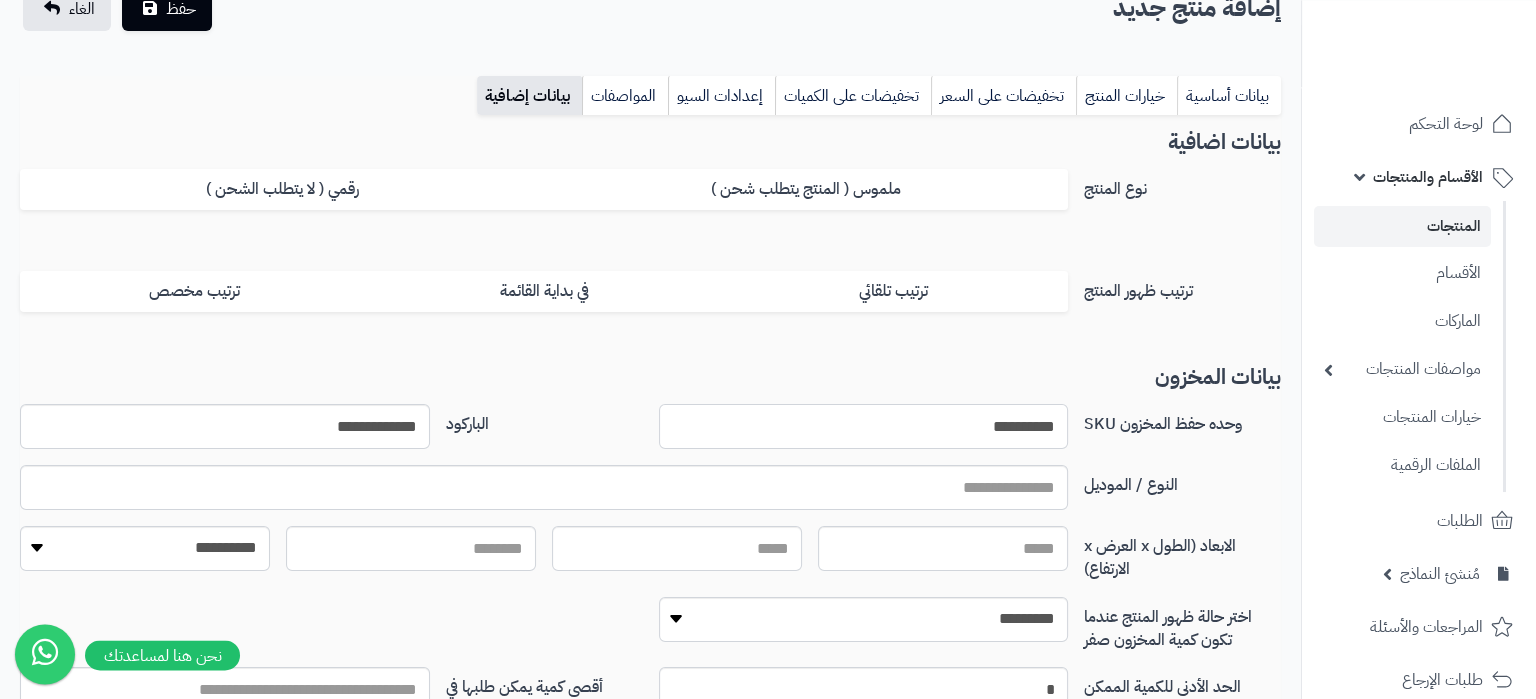 scroll, scrollTop: 251, scrollLeft: 0, axis: vertical 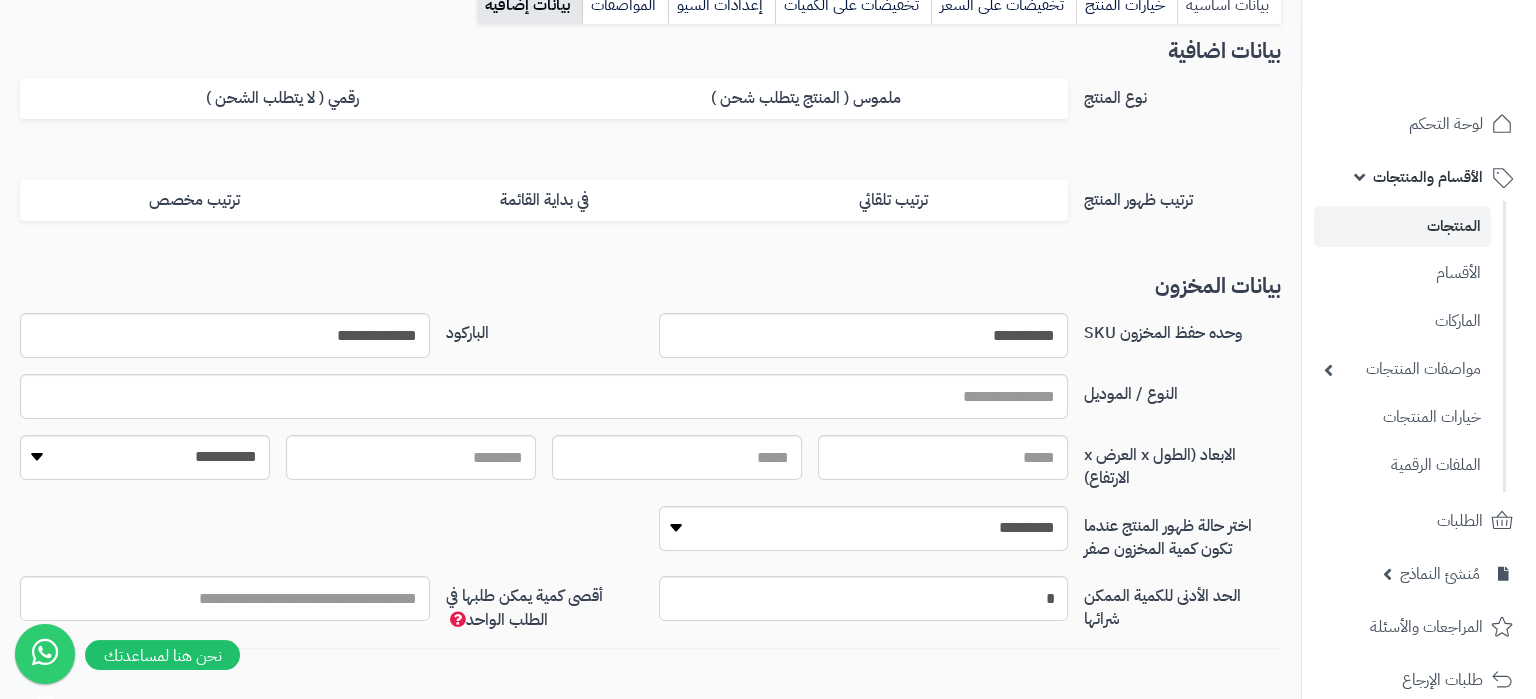 click on "بيانات أساسية" at bounding box center [1229, 5] 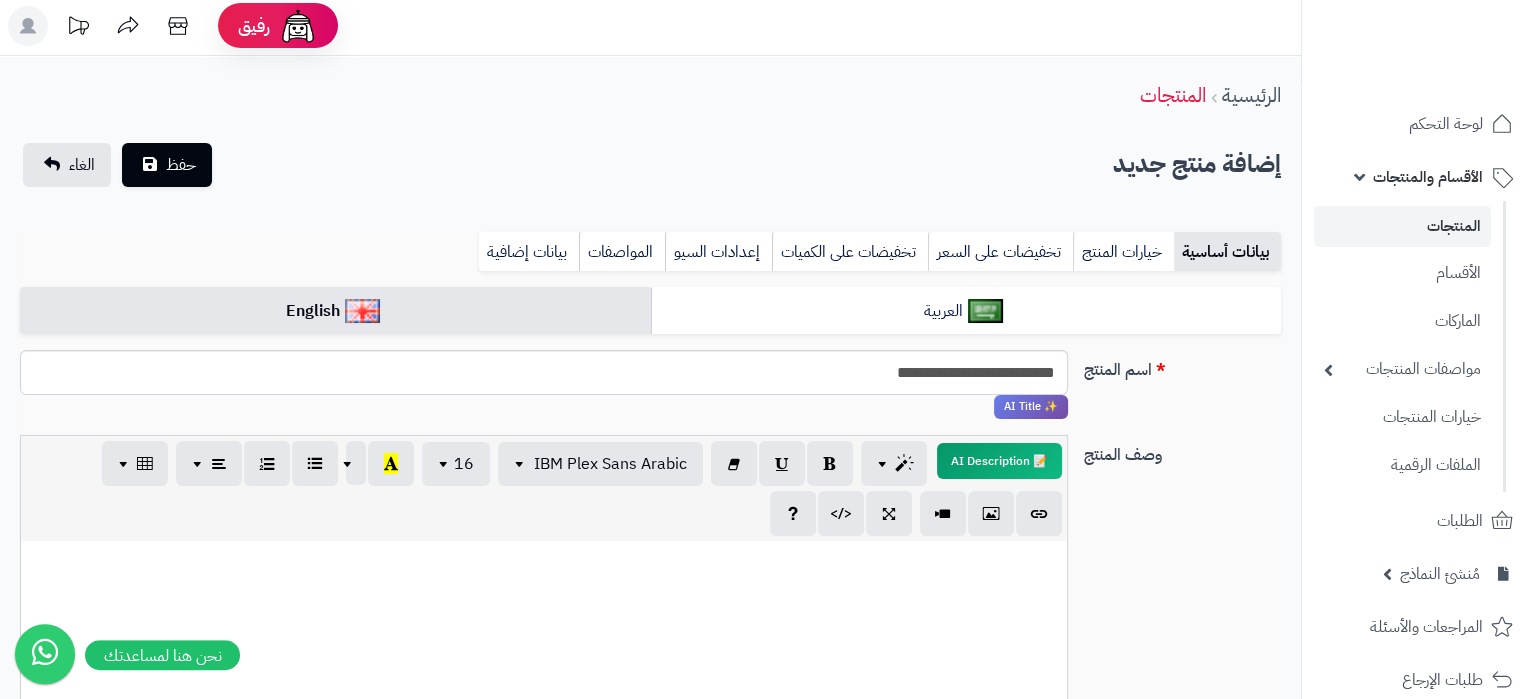 scroll, scrollTop: 0, scrollLeft: 0, axis: both 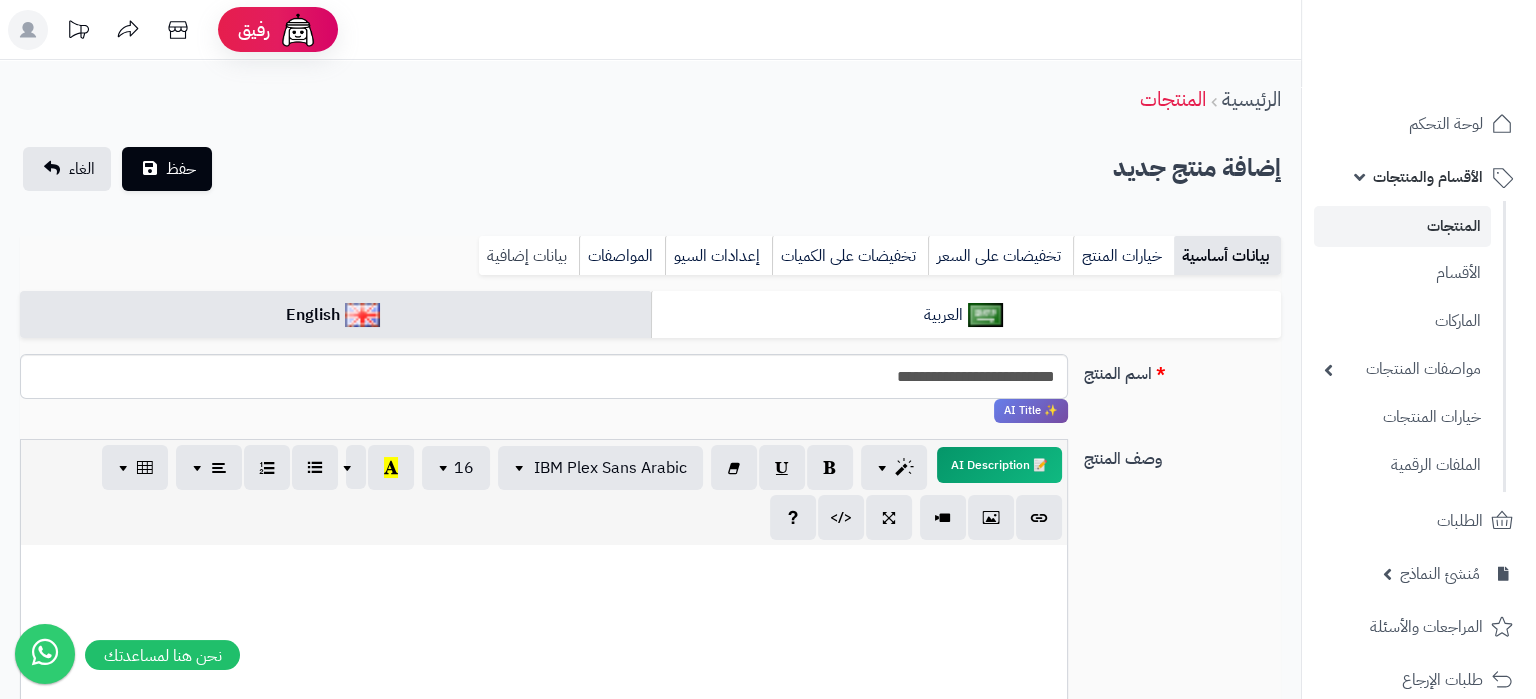 click on "بيانات إضافية" at bounding box center [529, 256] 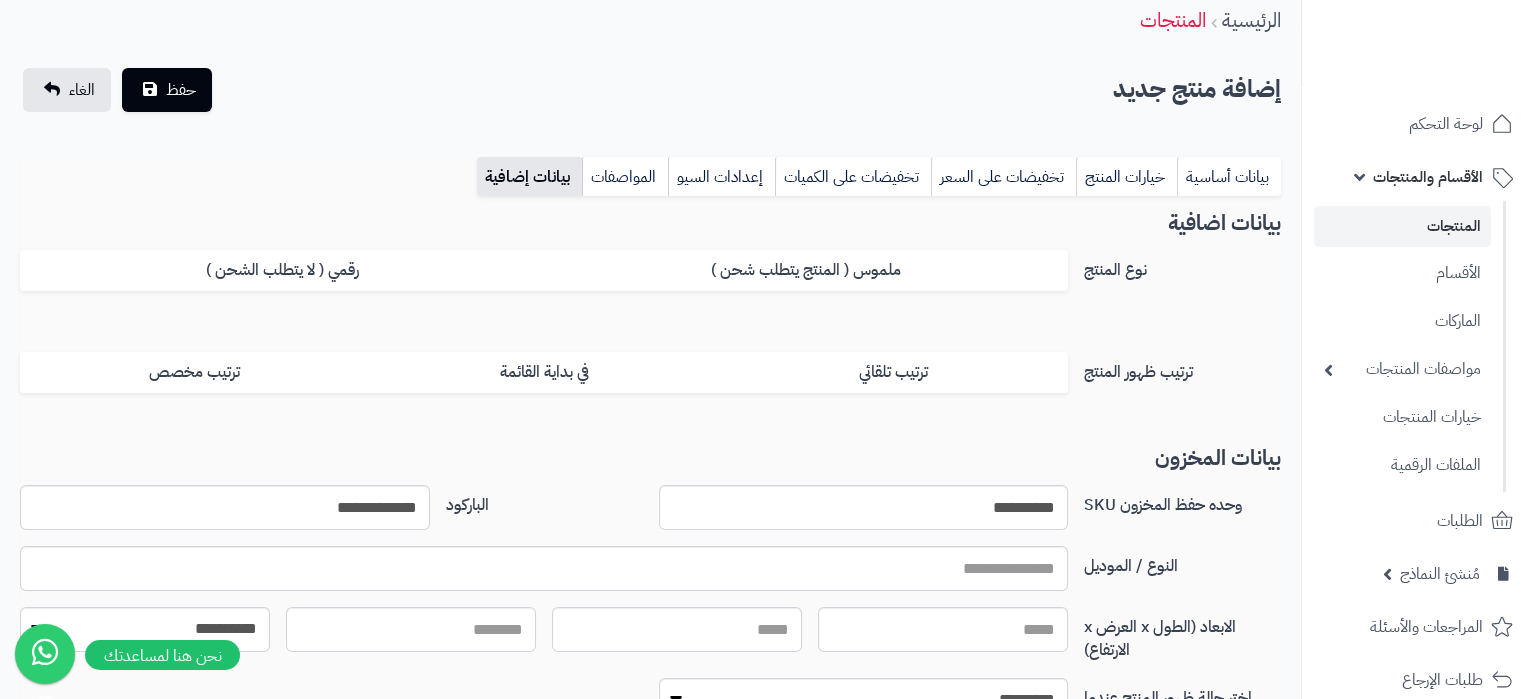 scroll, scrollTop: 41, scrollLeft: 0, axis: vertical 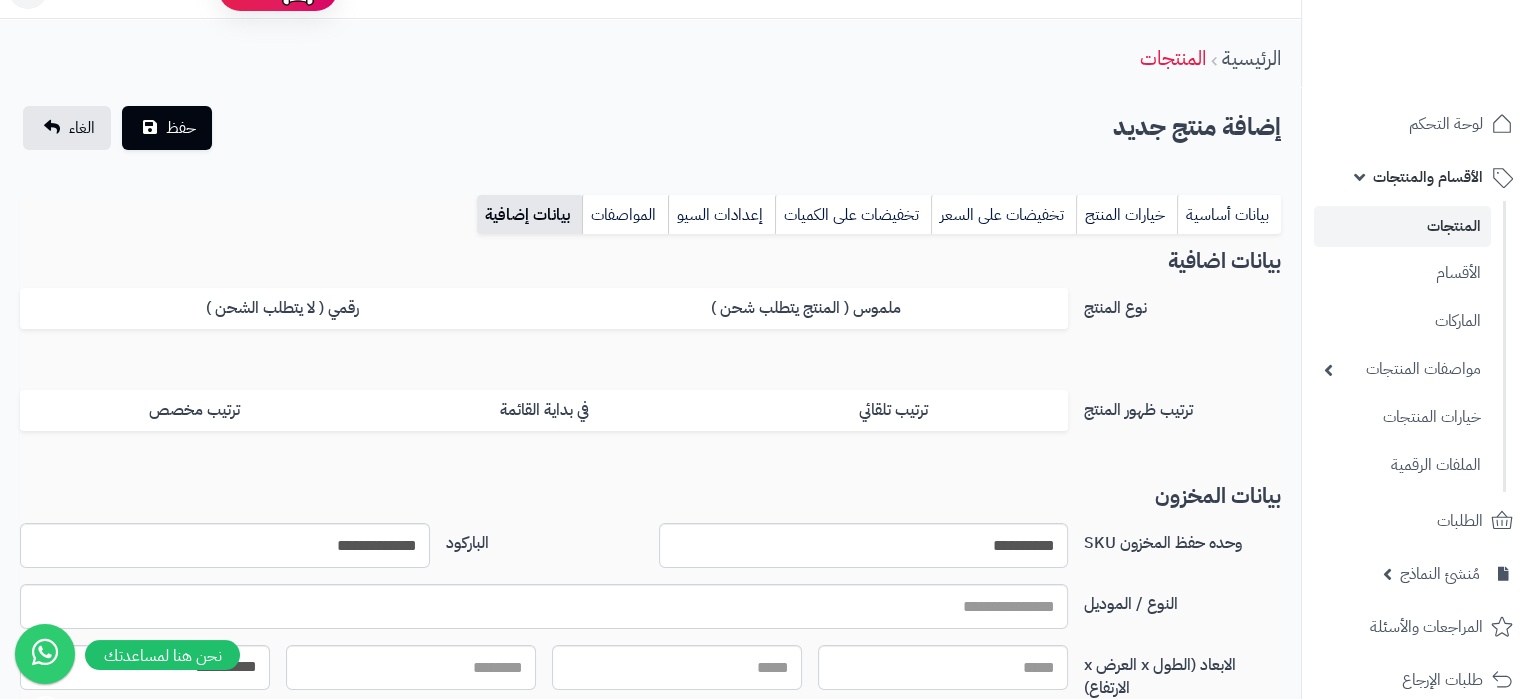 click on "**********" at bounding box center (650, 467) 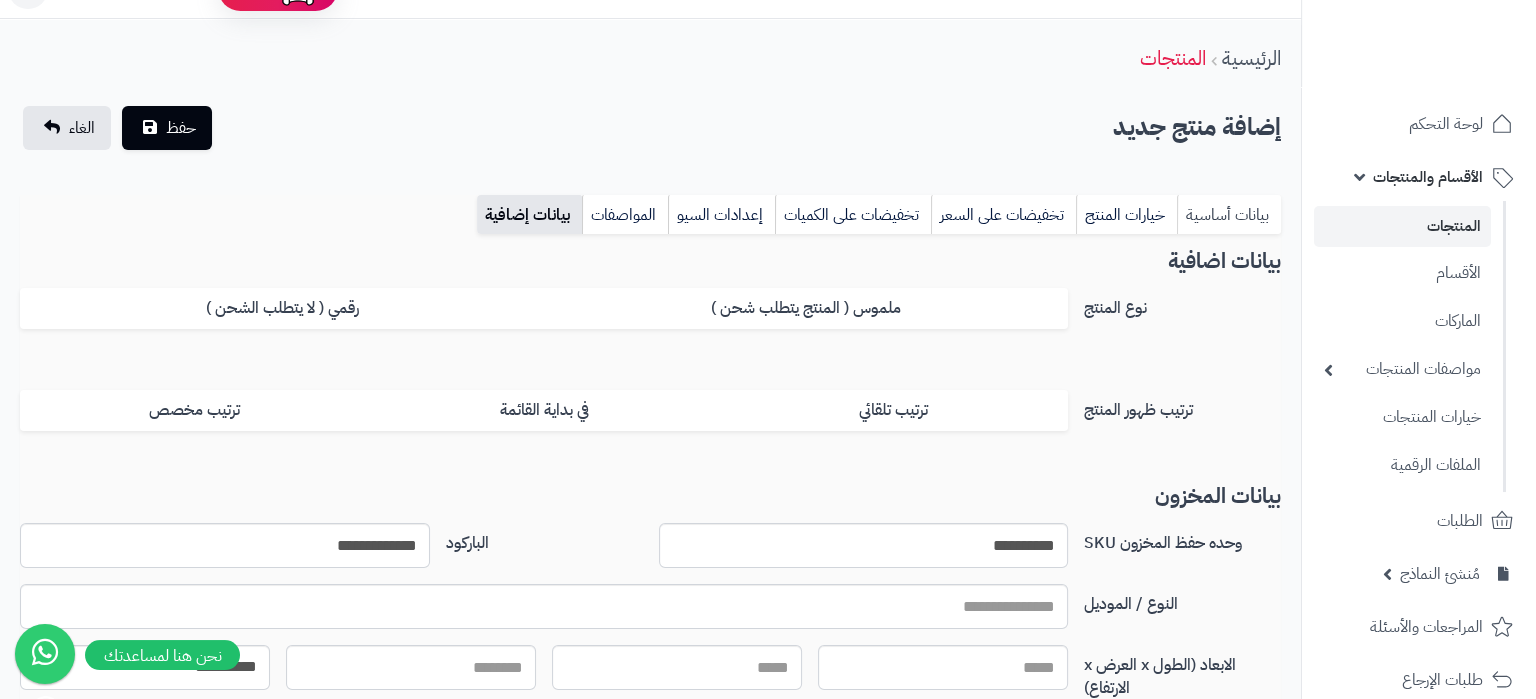 click on "بيانات أساسية" at bounding box center (1229, 215) 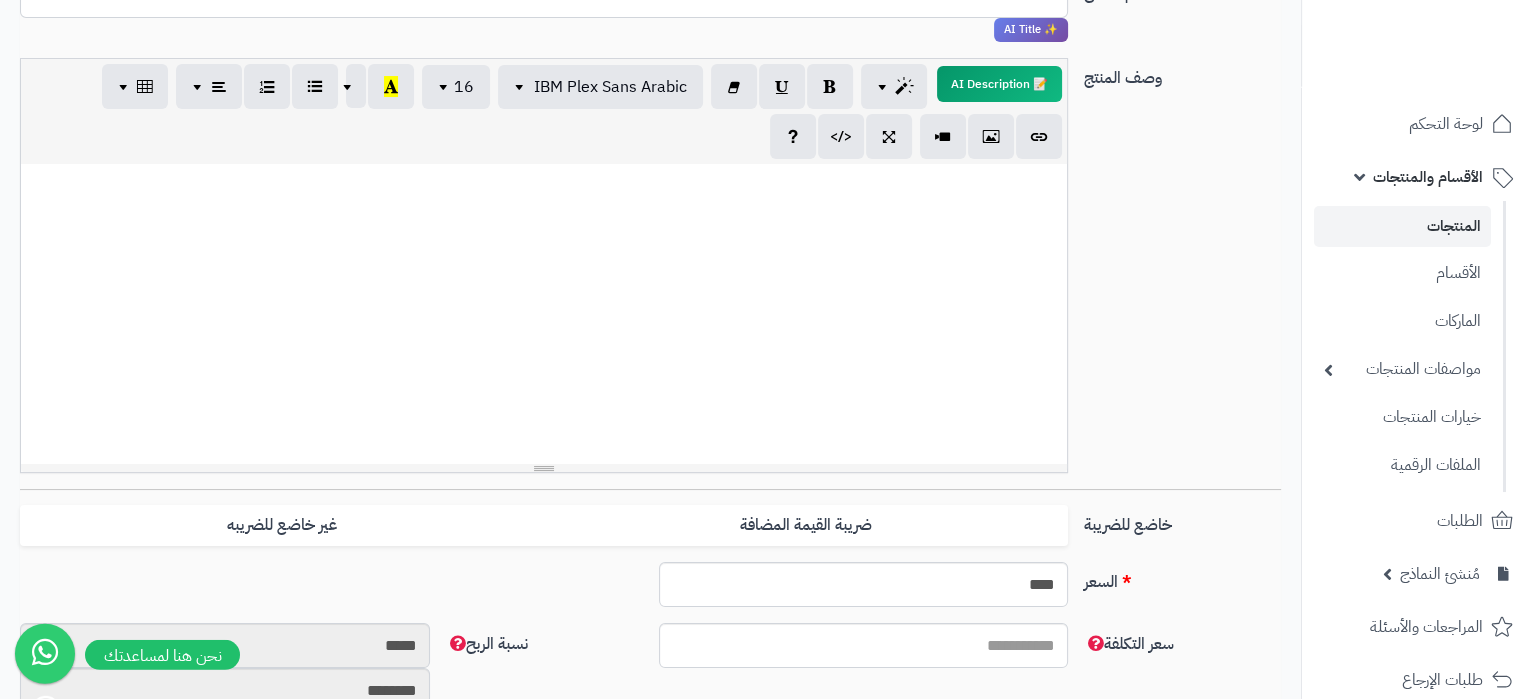 scroll, scrollTop: 251, scrollLeft: 0, axis: vertical 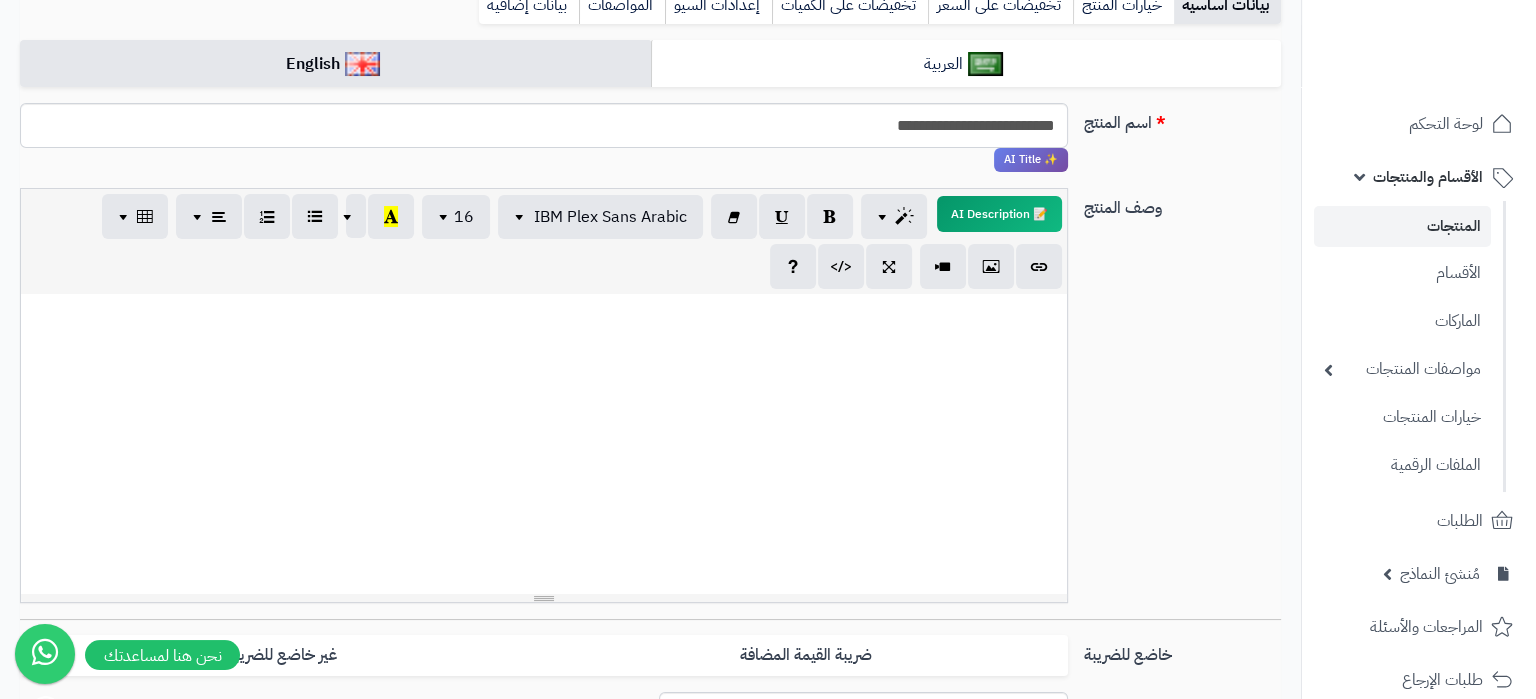 click at bounding box center [544, 444] 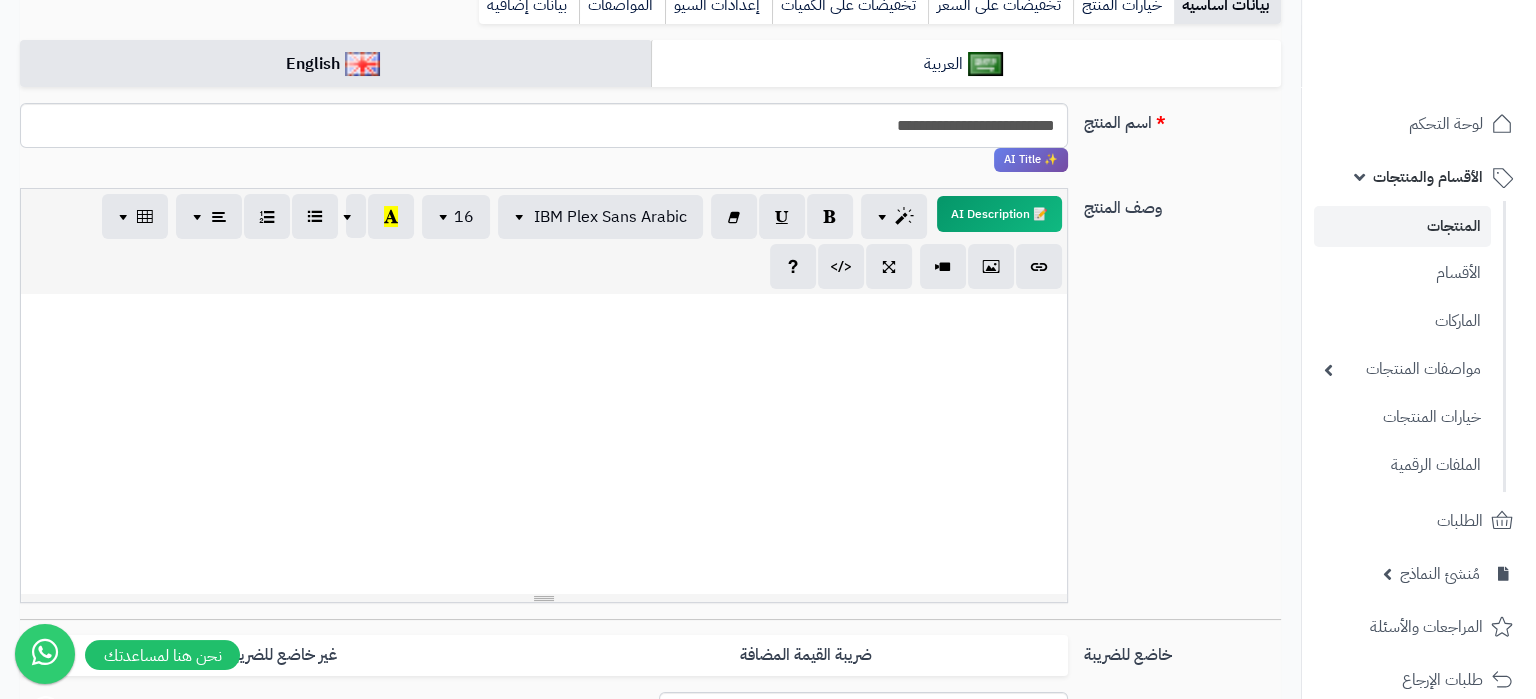 click at bounding box center [544, 444] 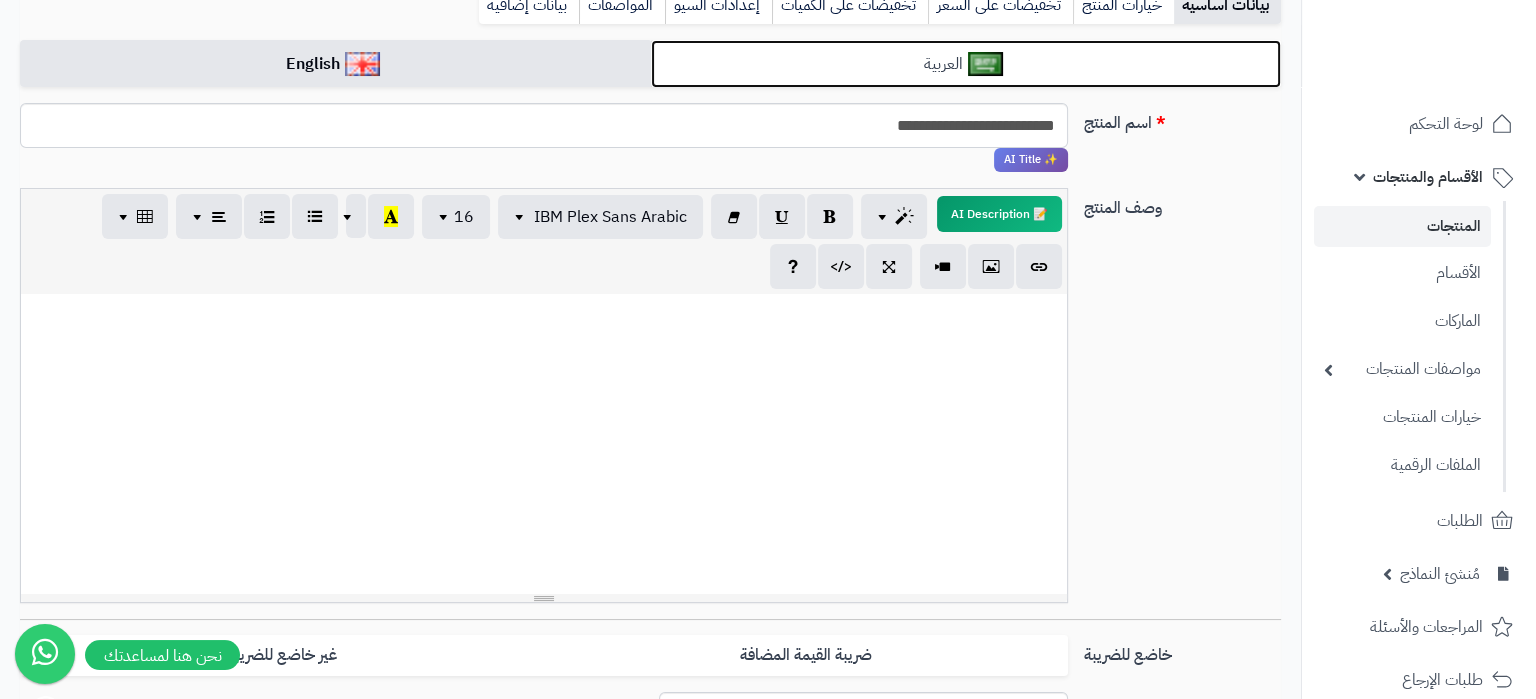 click on "العربية" at bounding box center (966, 64) 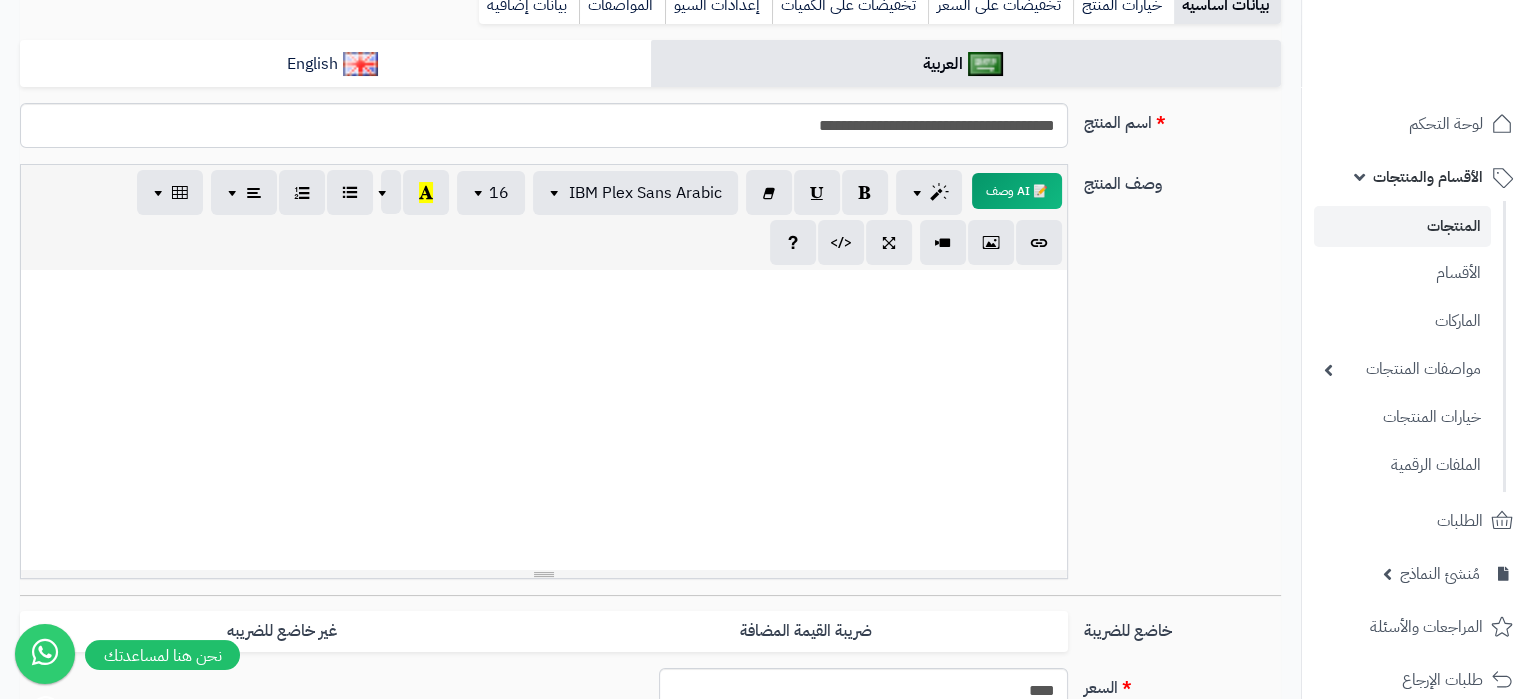 click at bounding box center [544, 420] 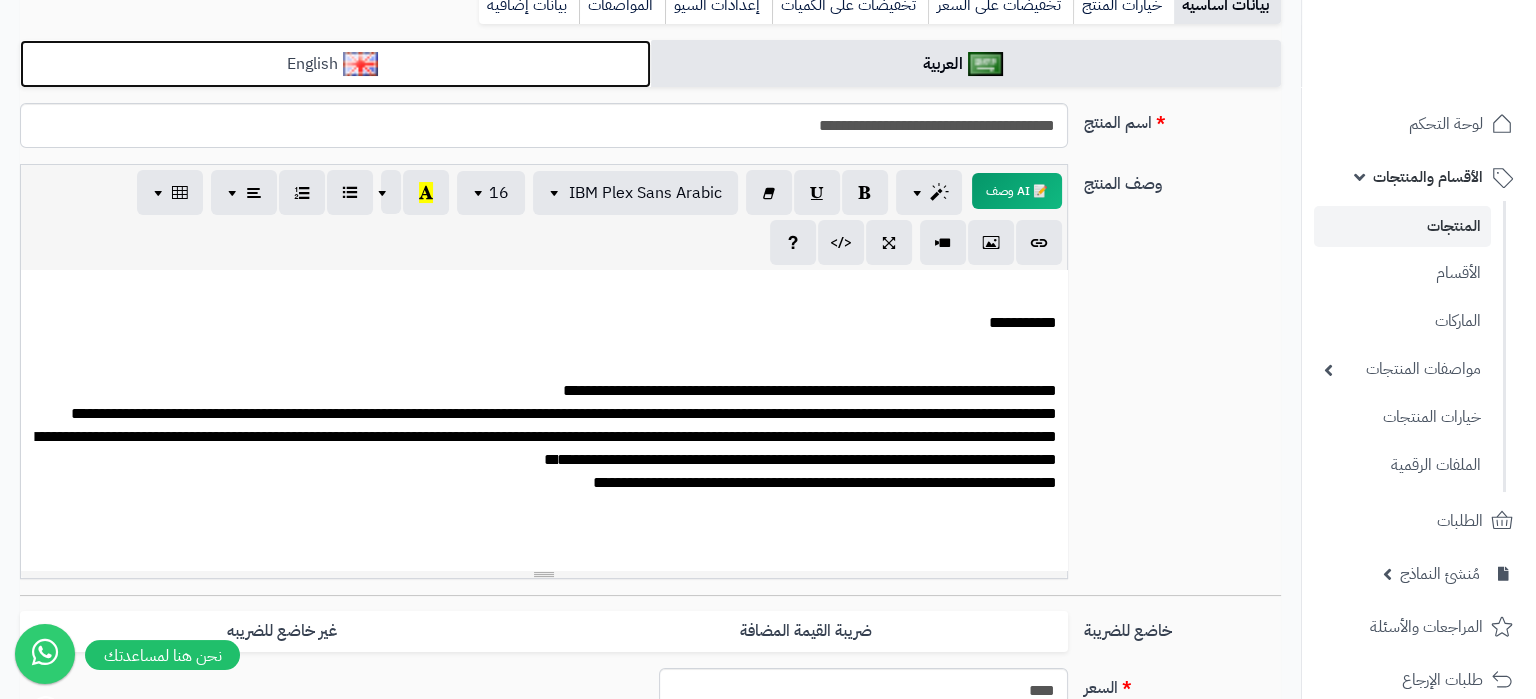 click on "English" at bounding box center (335, 64) 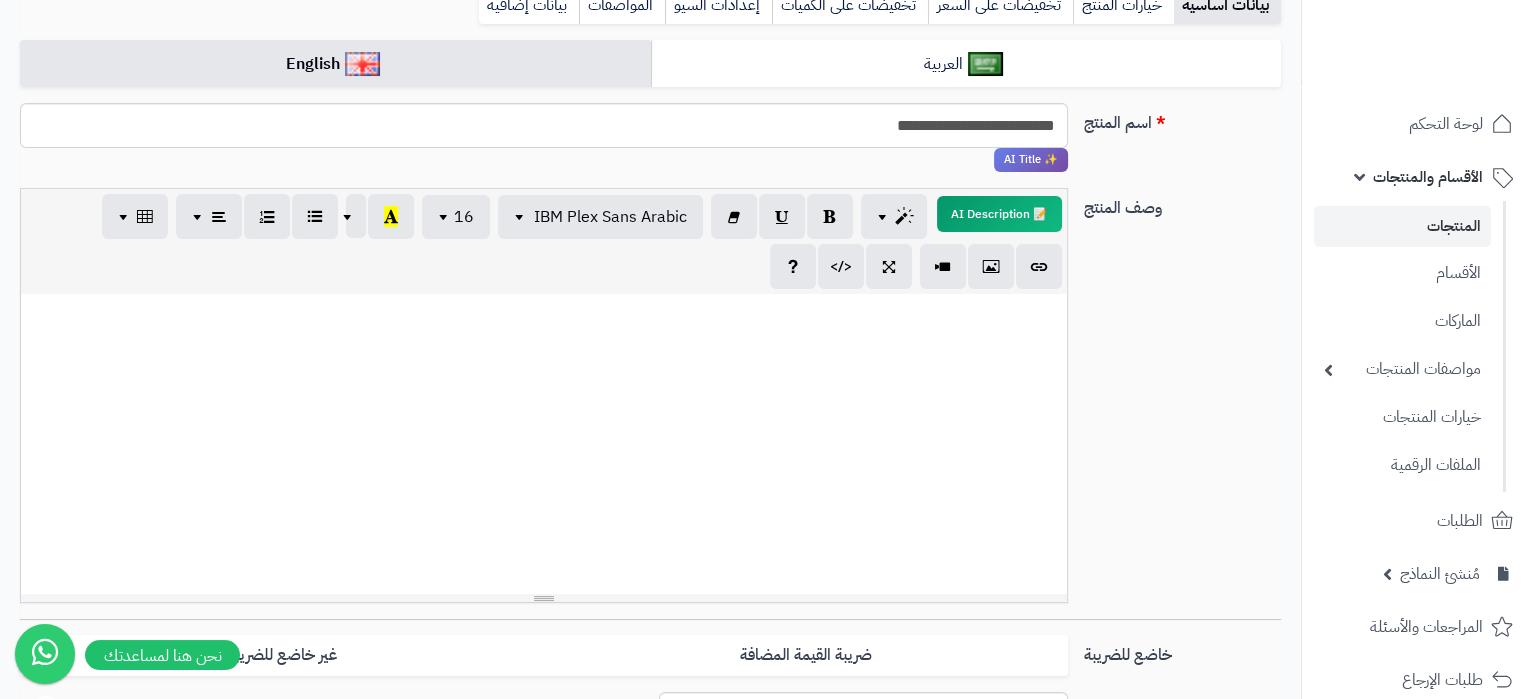 click at bounding box center (544, 444) 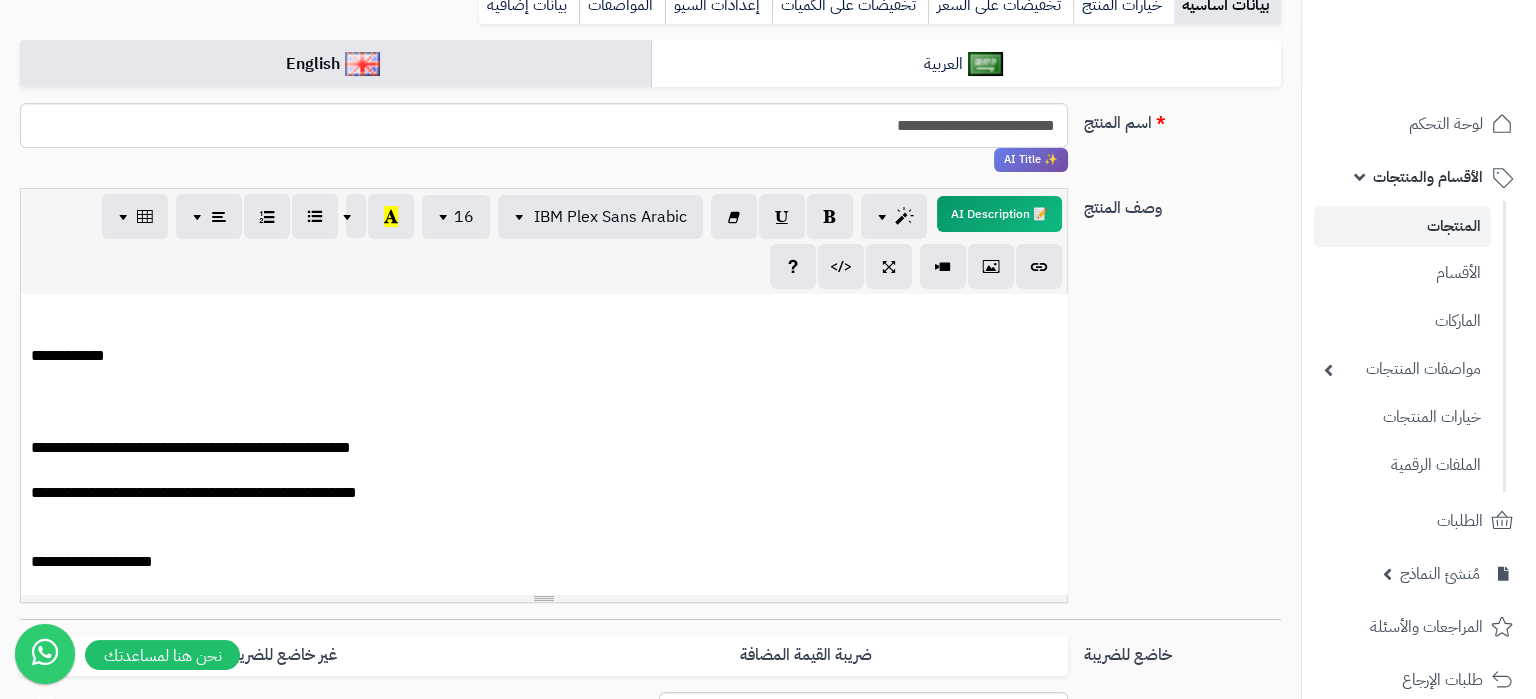scroll, scrollTop: 119, scrollLeft: 0, axis: vertical 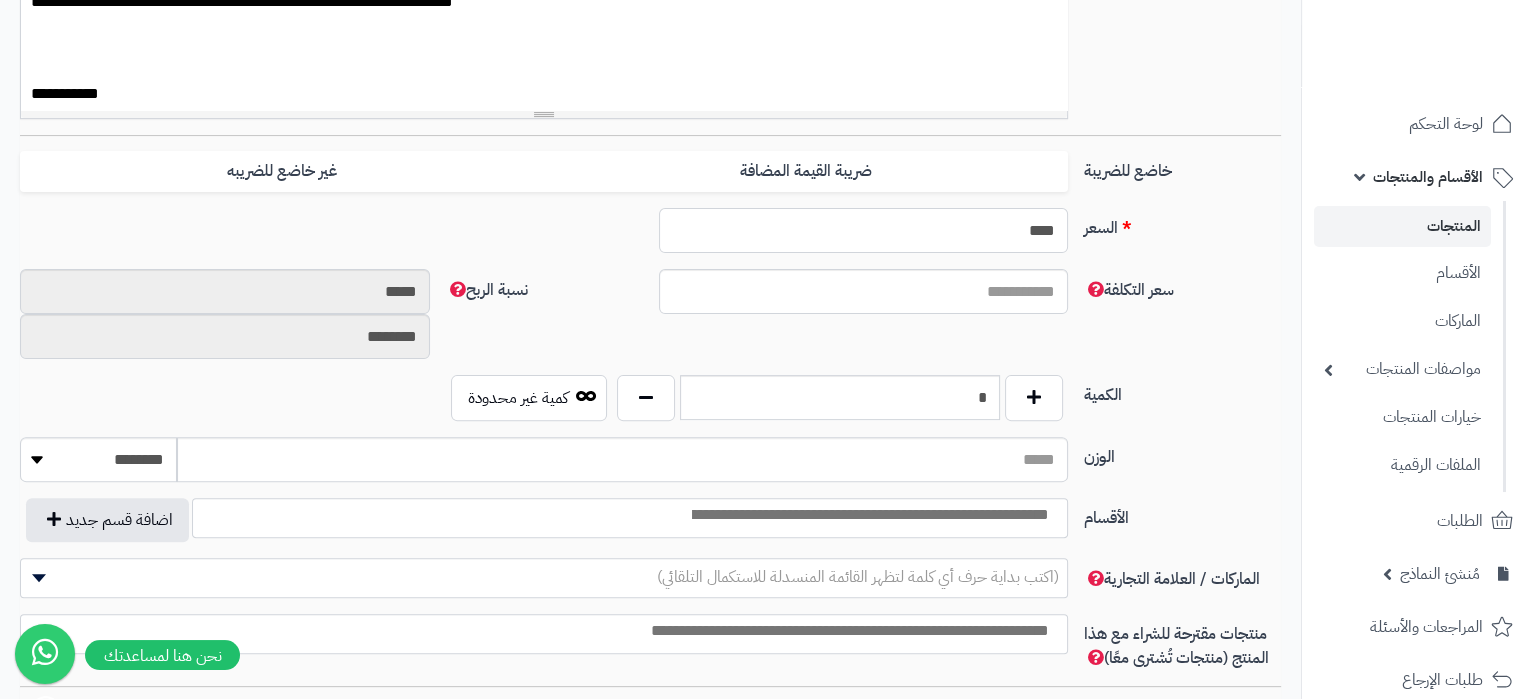 click on "****" at bounding box center (864, 230) 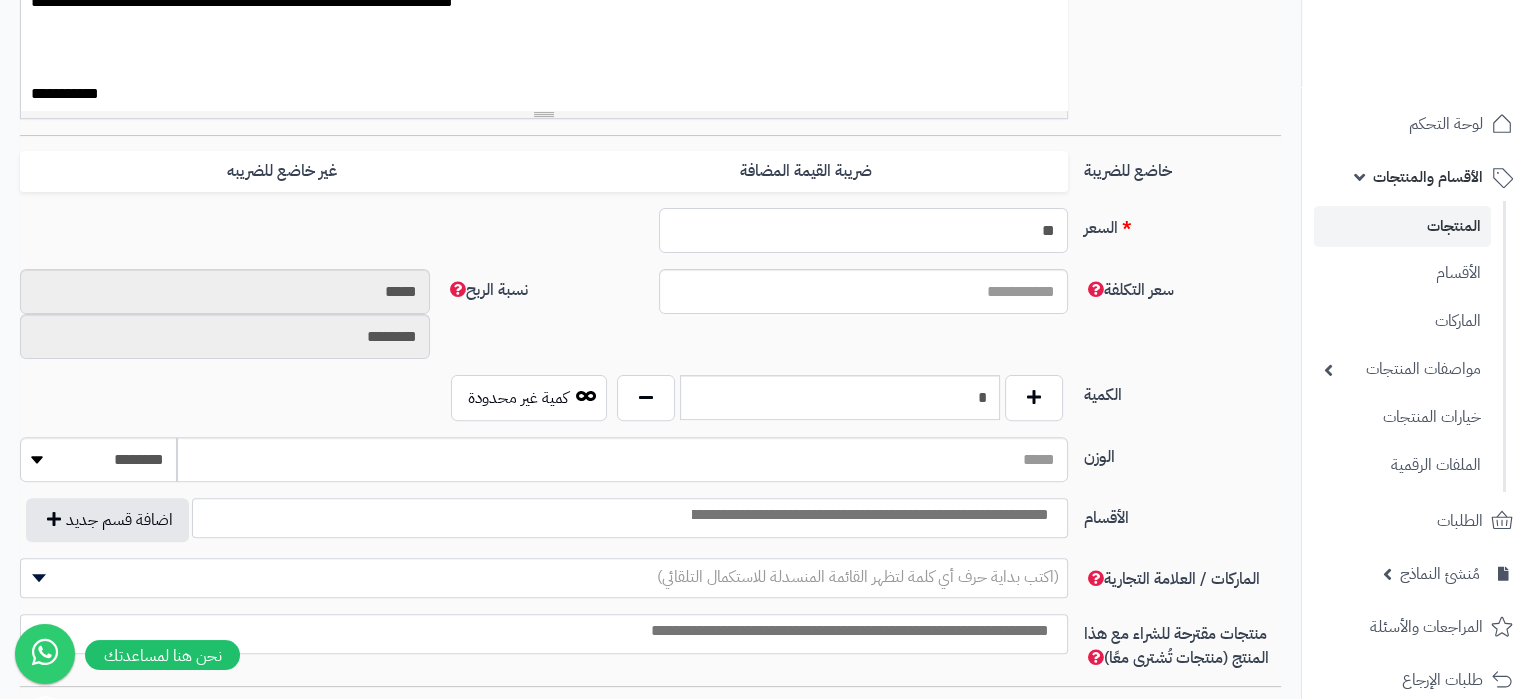 type on "**" 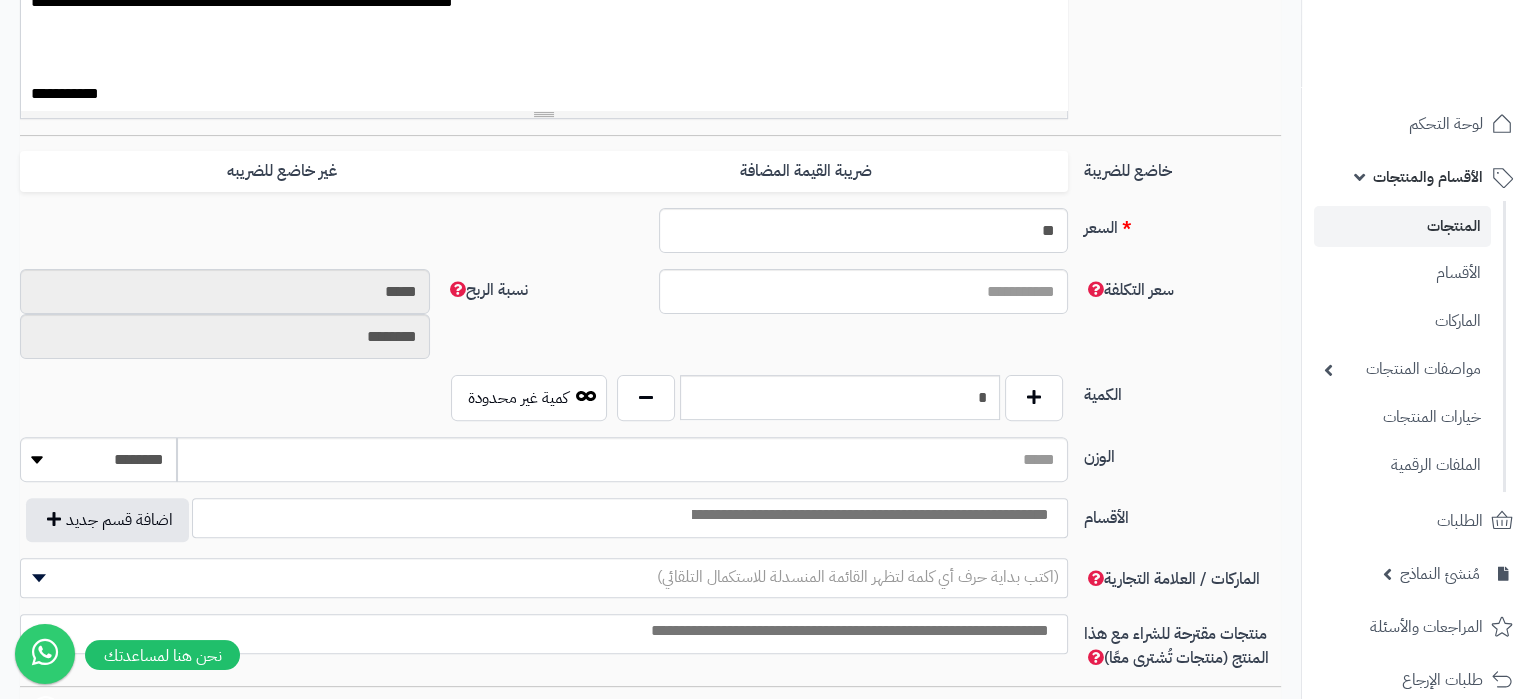 click on "خاضع للضريبة
ضريبة القيمة المضافة
غير خاضع للضريبه" at bounding box center [650, 179] 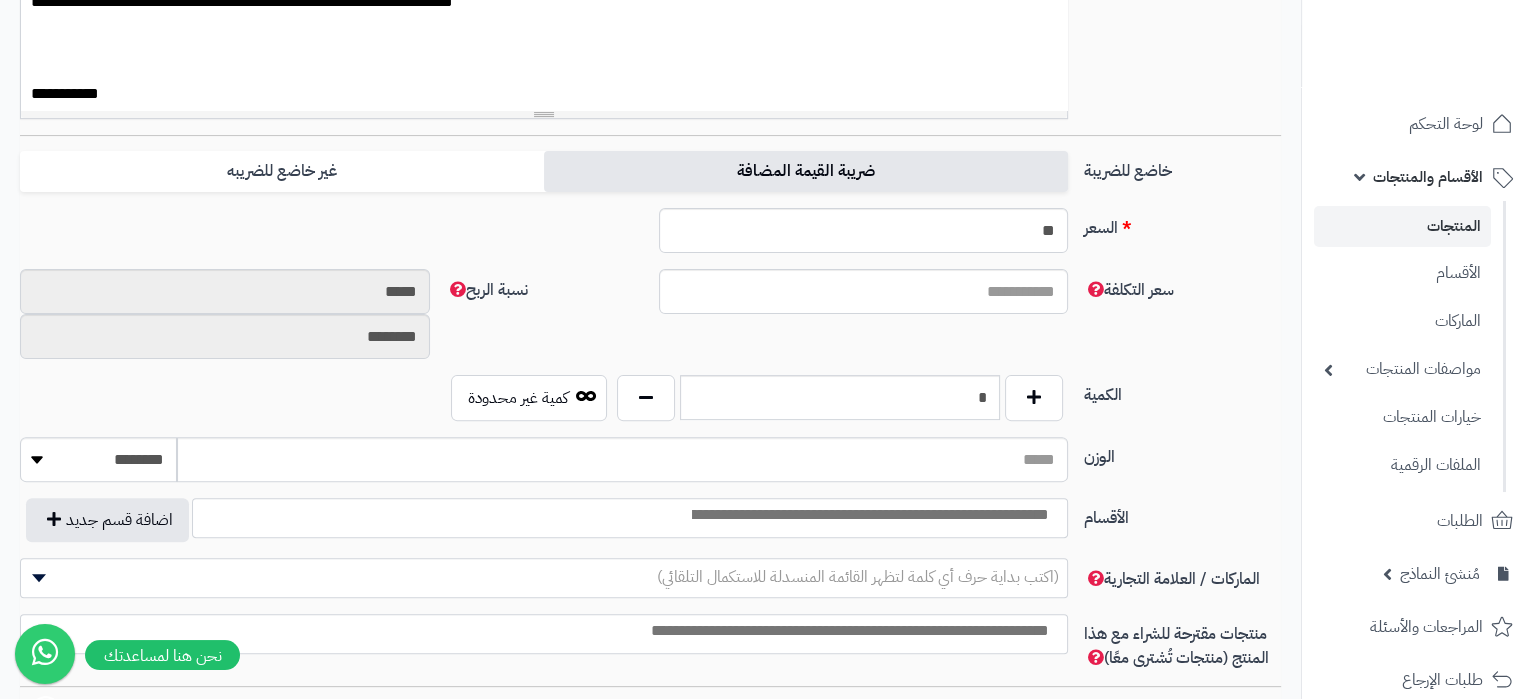 click on "ضريبة القيمة المضافة" at bounding box center [806, 171] 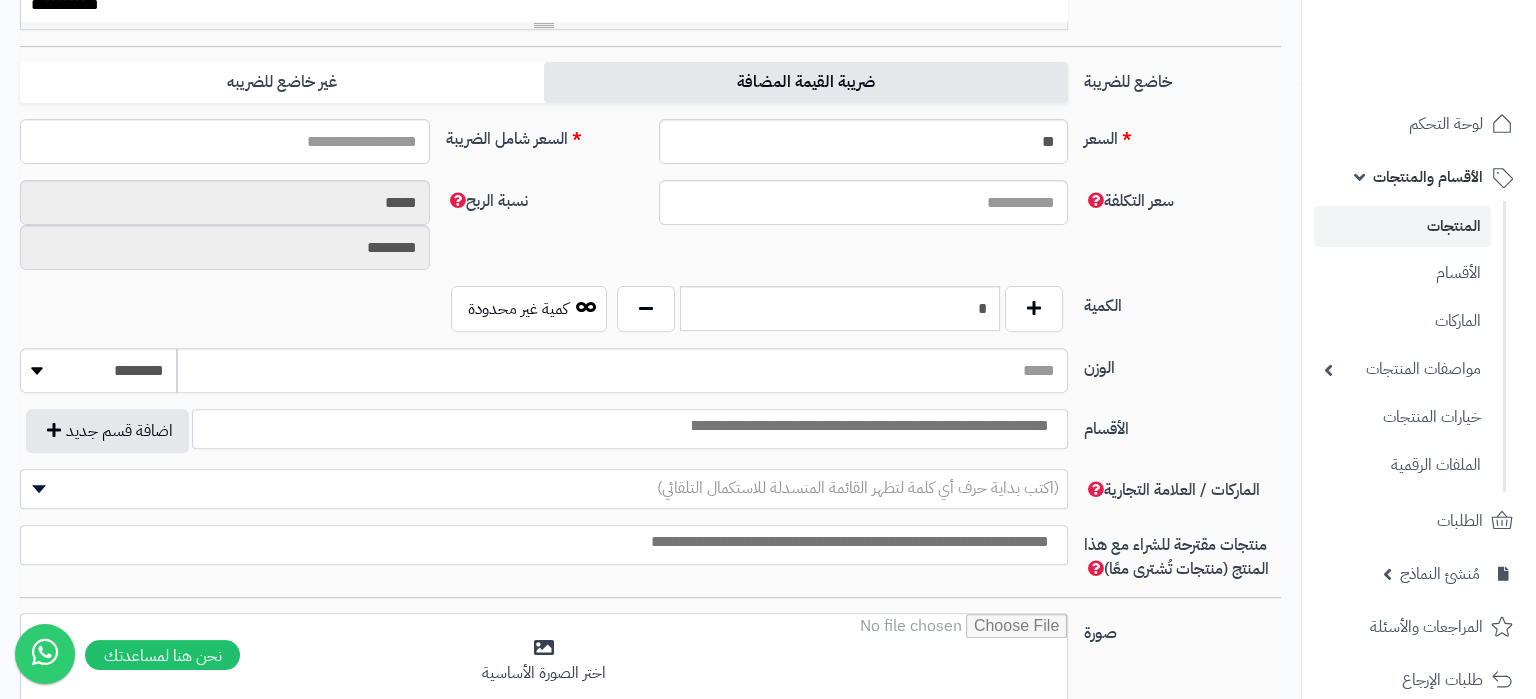 type on "*****" 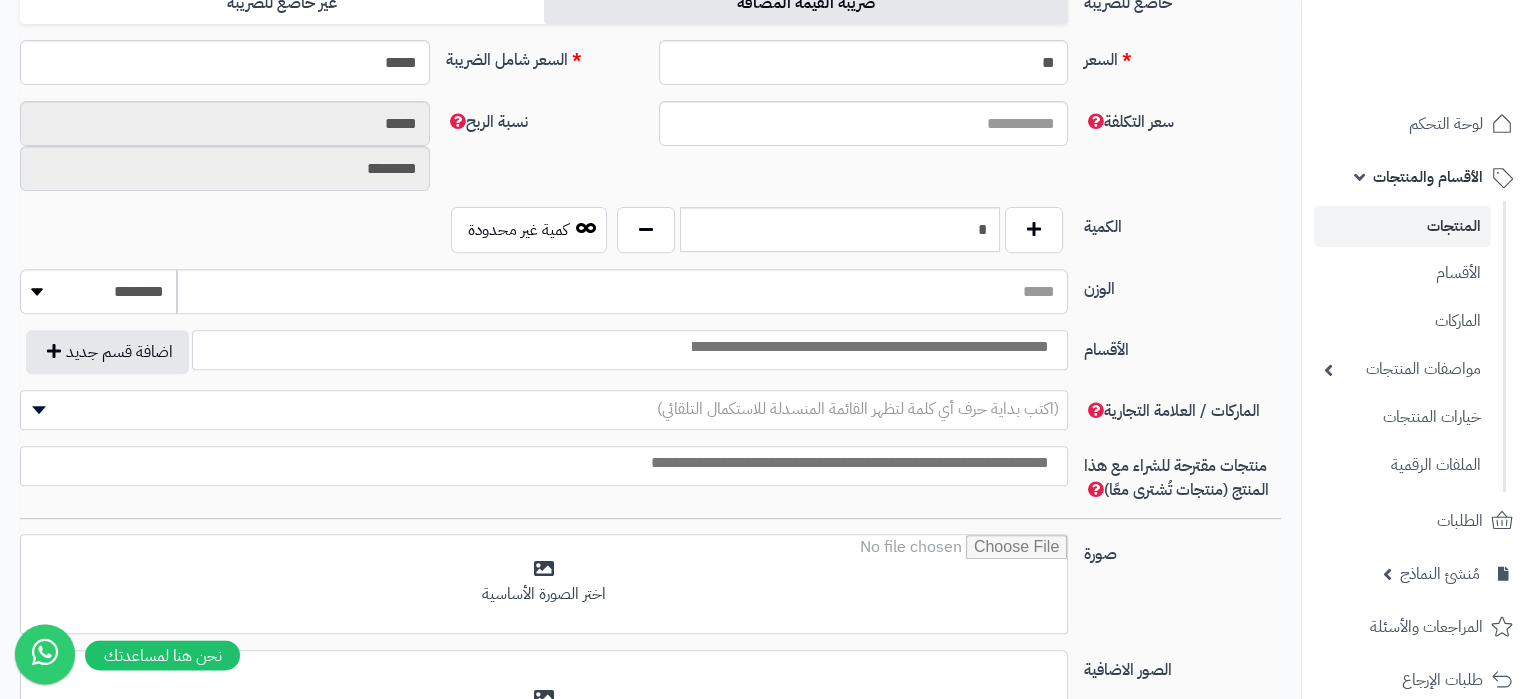 scroll, scrollTop: 945, scrollLeft: 0, axis: vertical 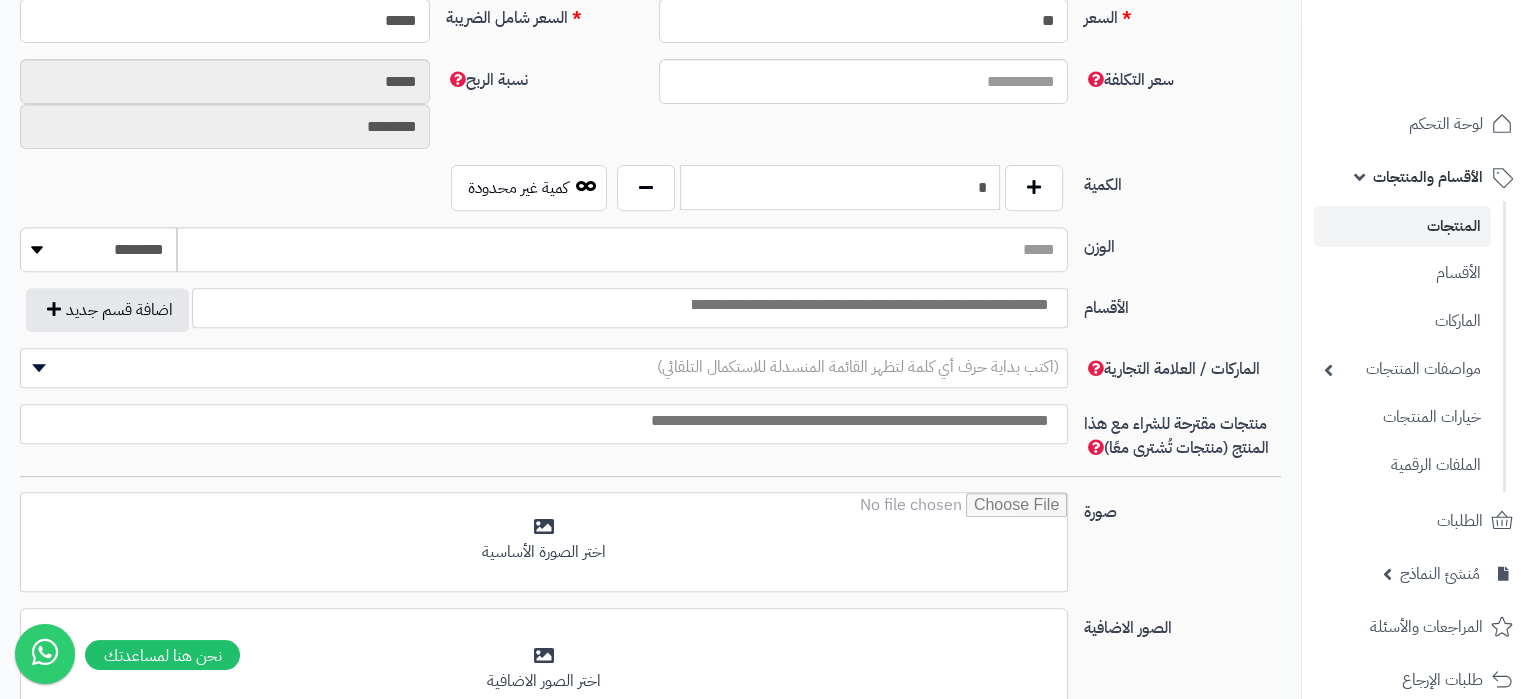 drag, startPoint x: 962, startPoint y: 182, endPoint x: 1033, endPoint y: 173, distance: 71.568146 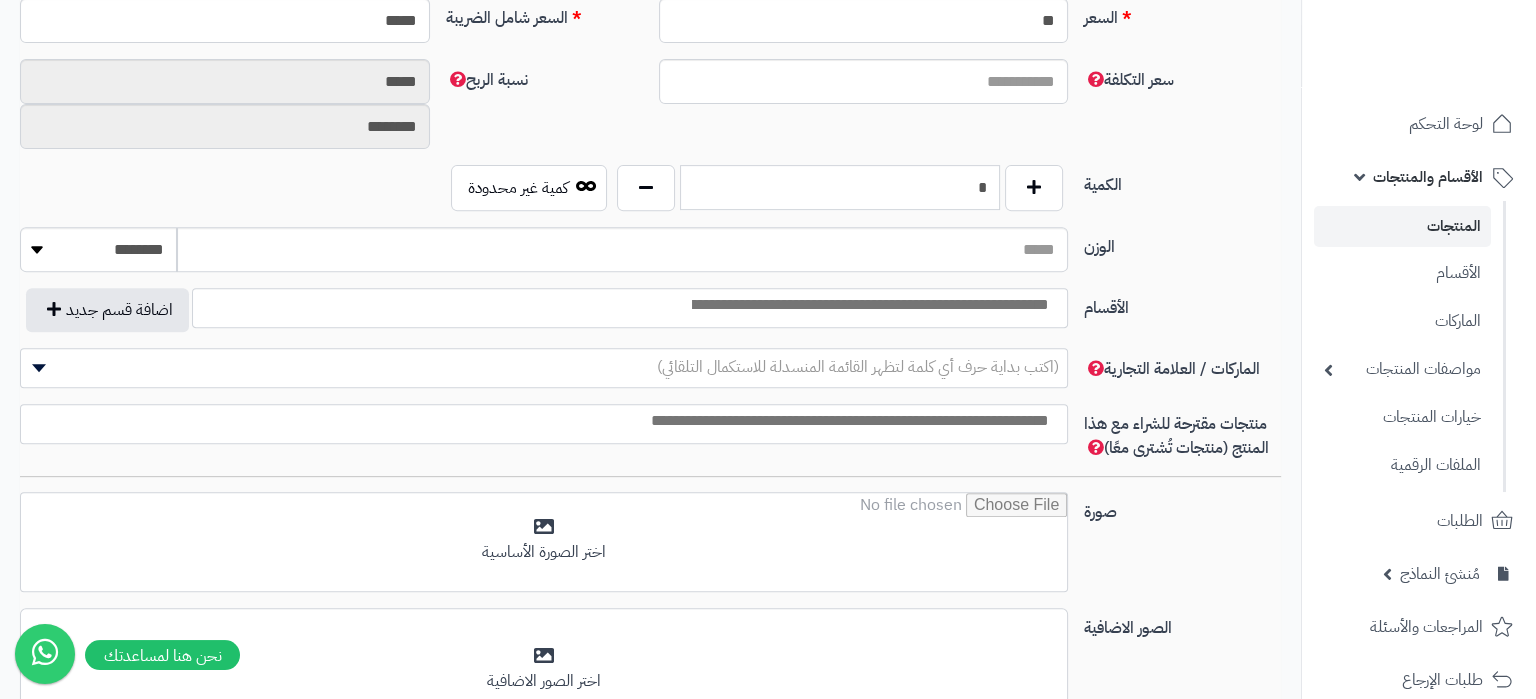 type on "*" 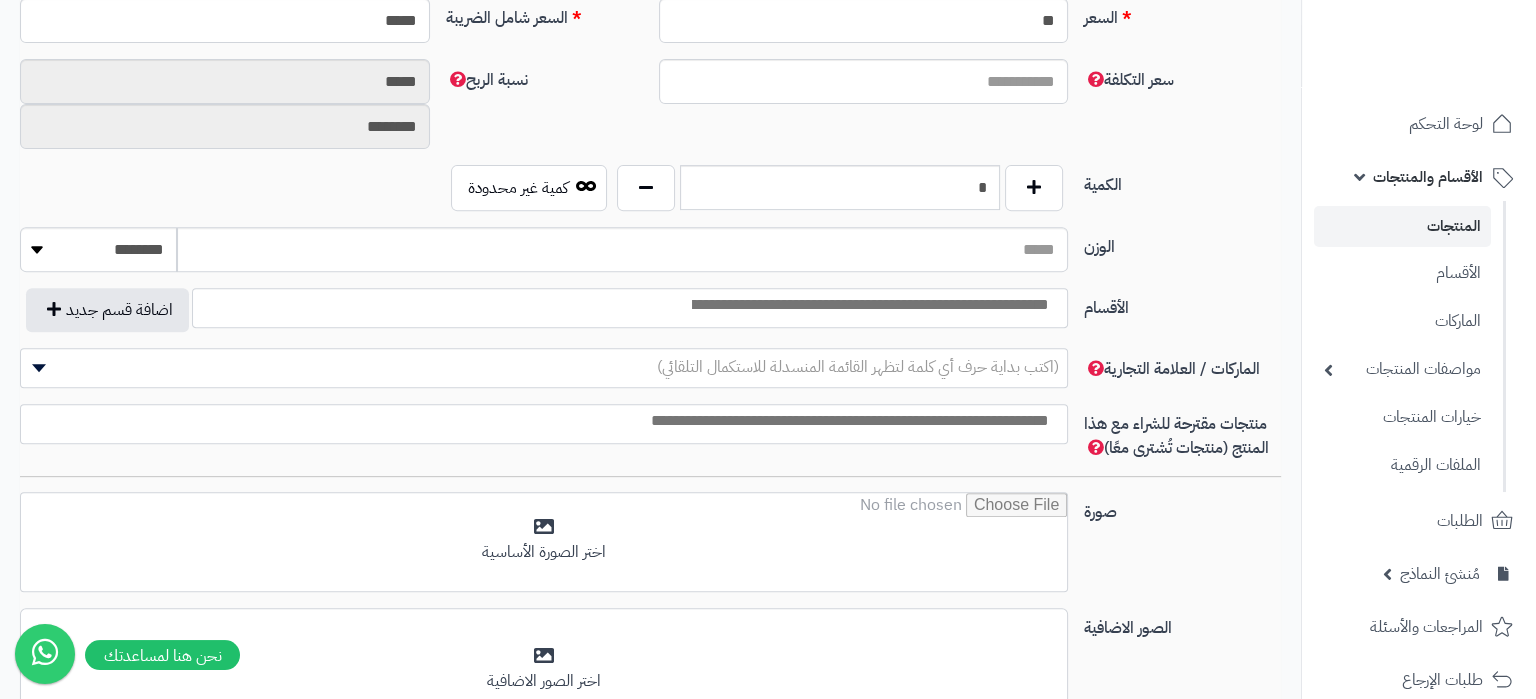 click on "الكمية" at bounding box center [1182, 181] 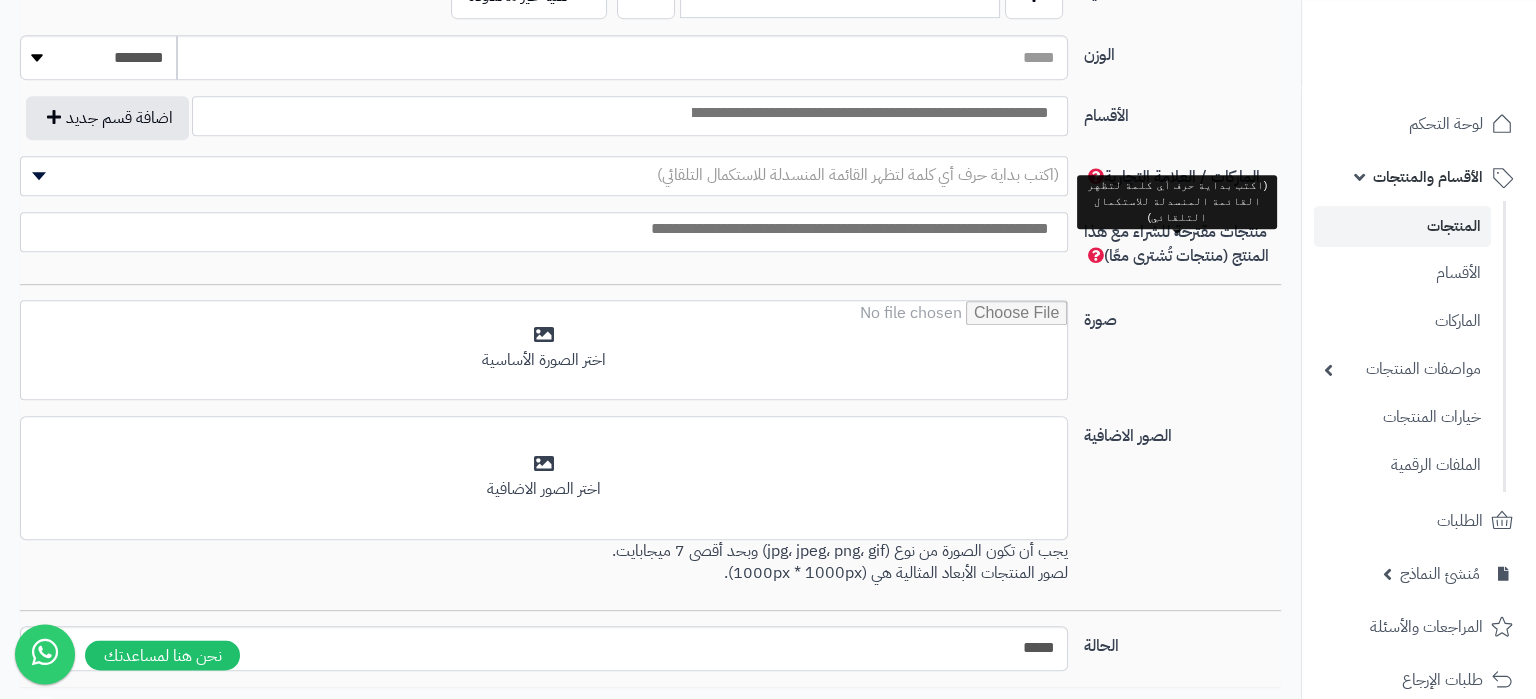scroll, scrollTop: 1155, scrollLeft: 0, axis: vertical 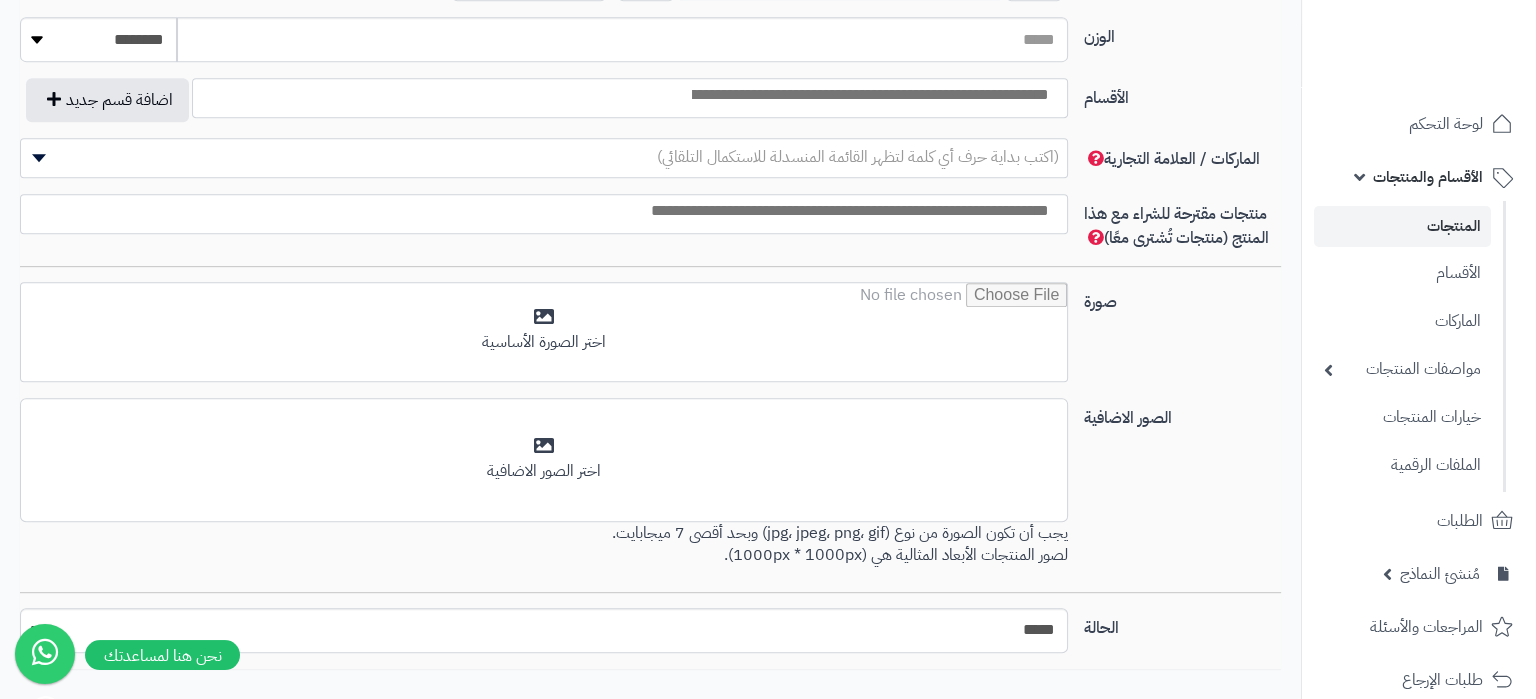 click at bounding box center [869, 95] 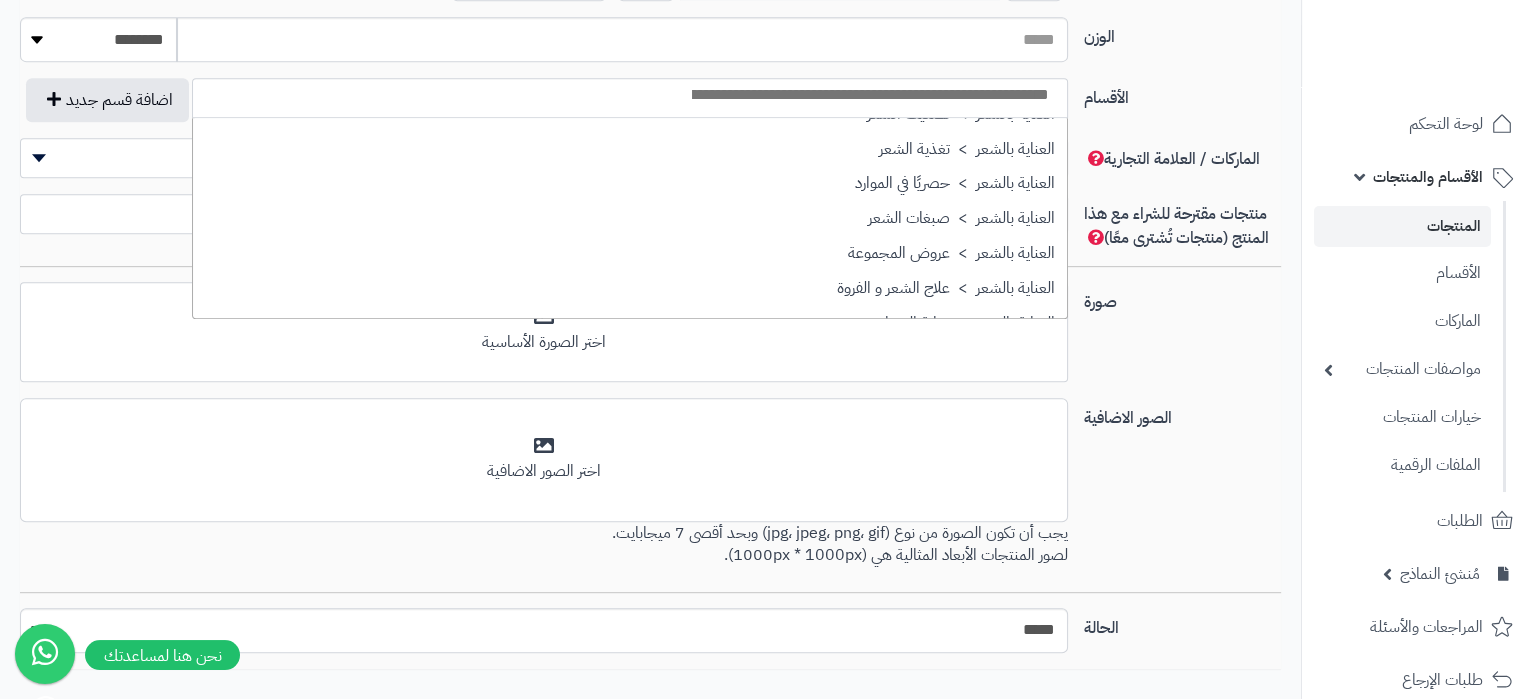 scroll, scrollTop: 2610, scrollLeft: 0, axis: vertical 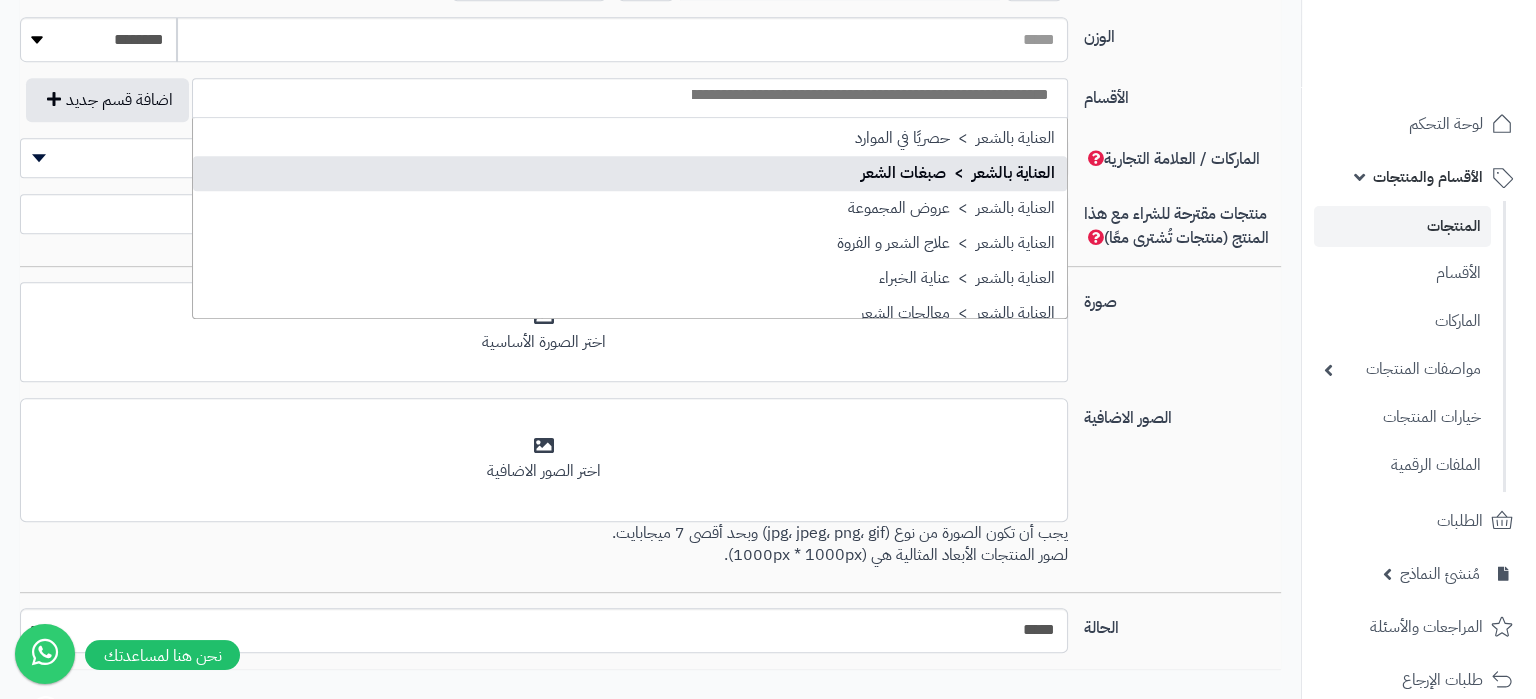 select on "***" 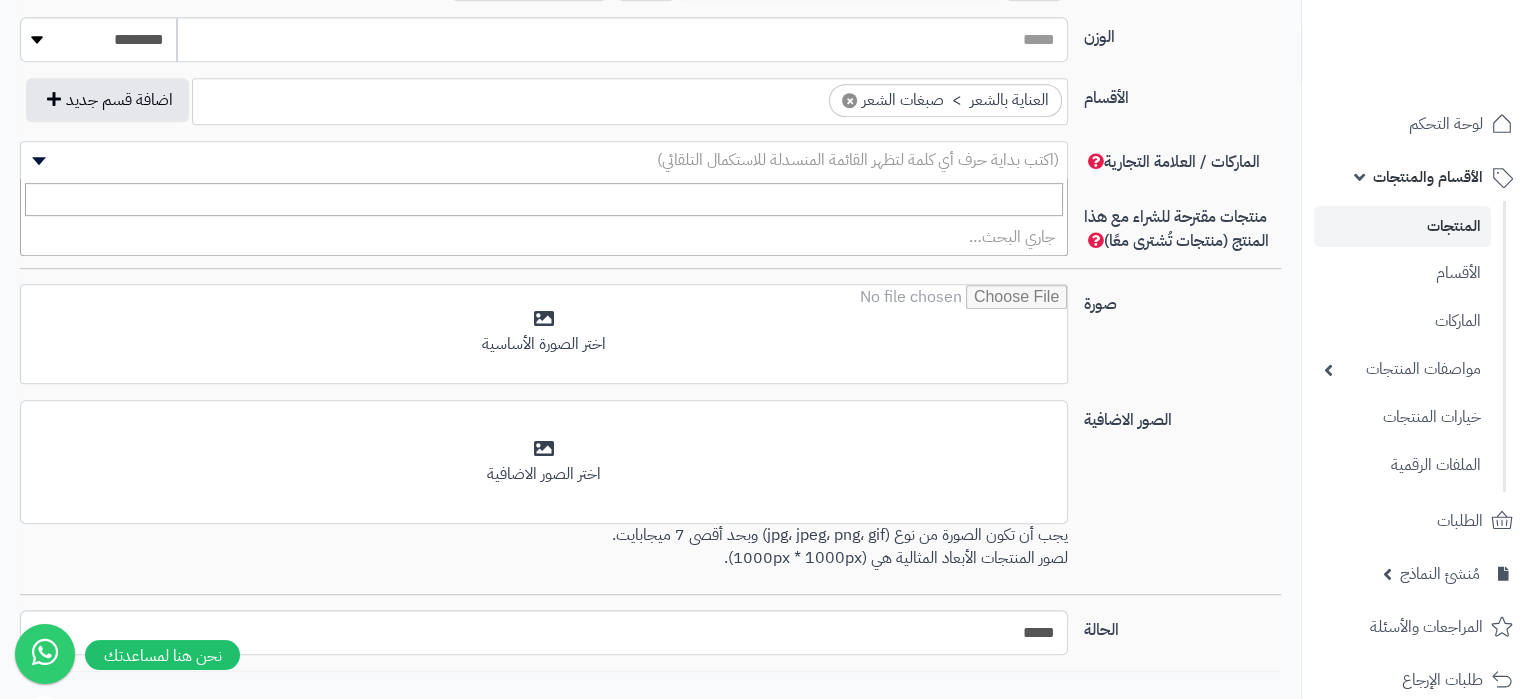 click on "(اكتب بداية حرف أي كلمة لتظهر القائمة المنسدلة للاستكمال التلقائي)" at bounding box center [858, 160] 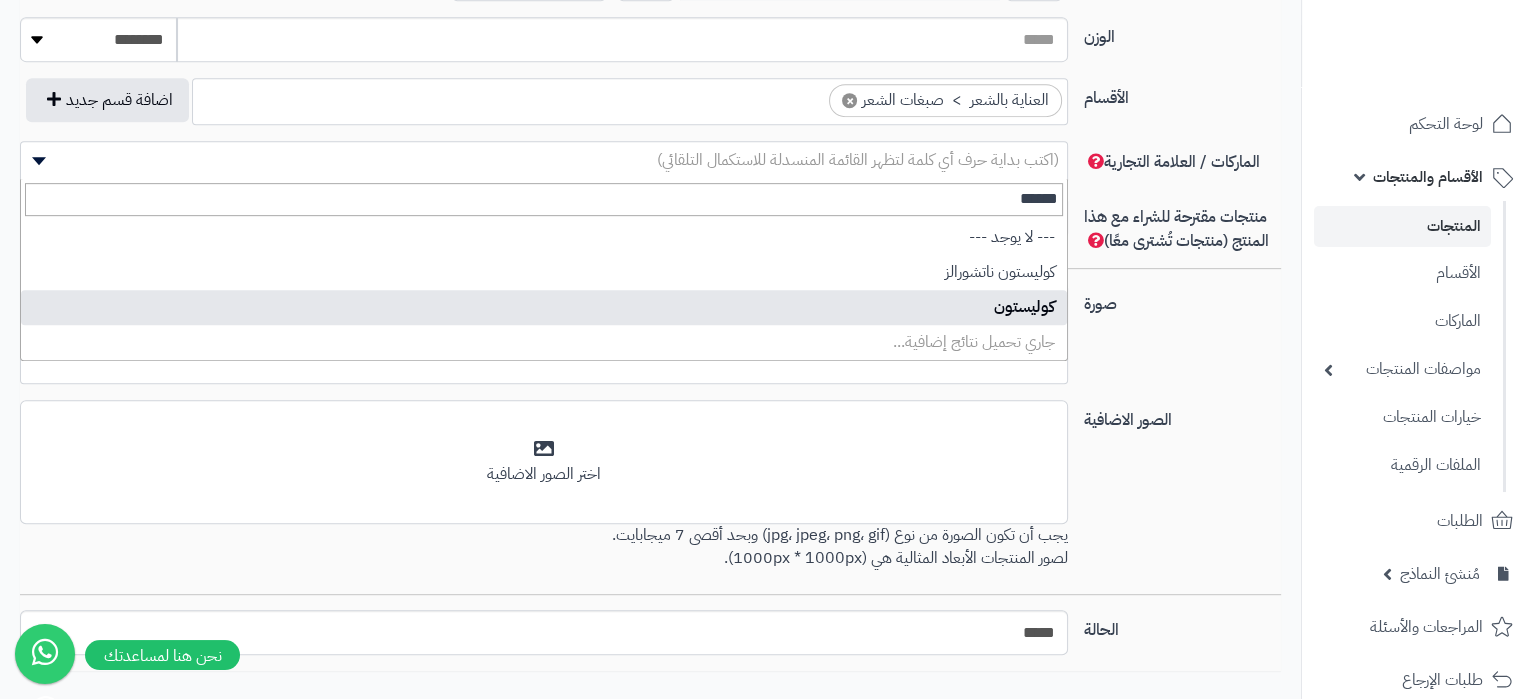 type on "******" 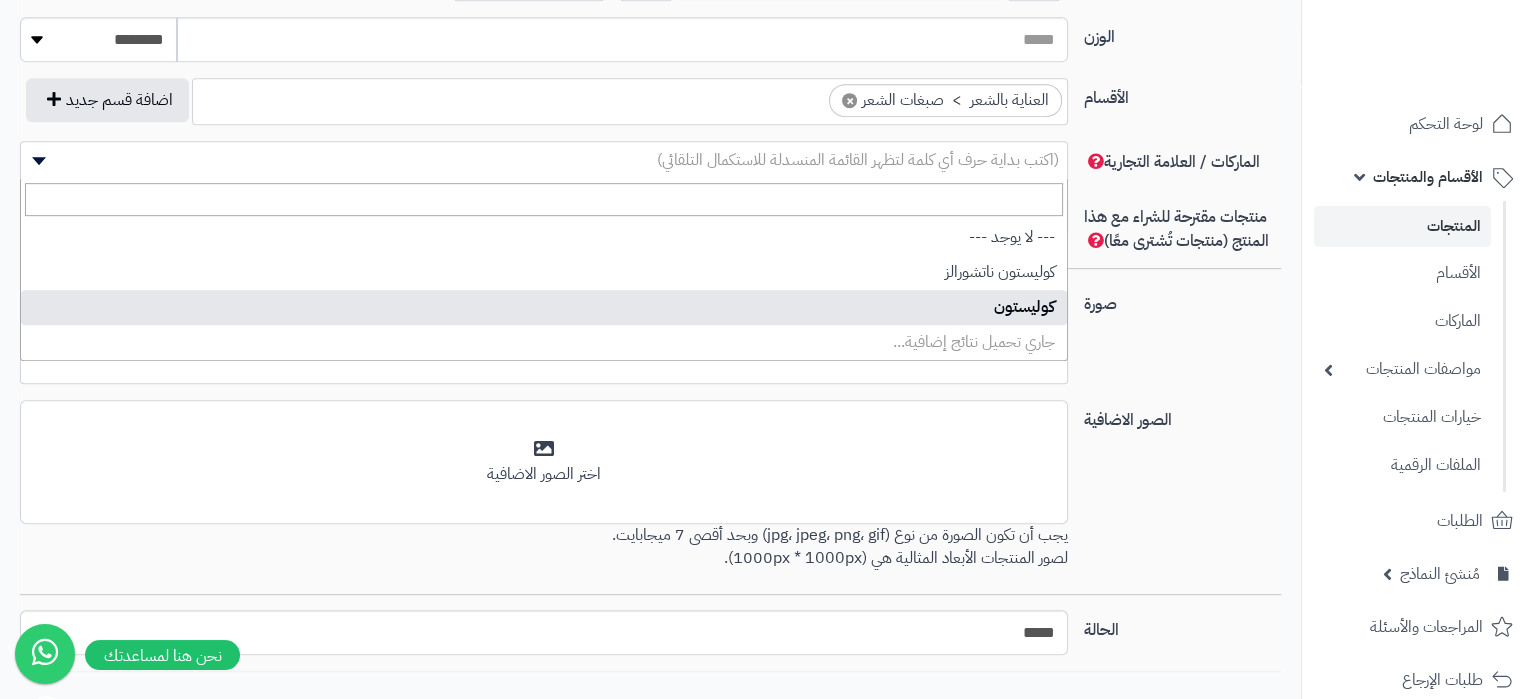 select on "****" 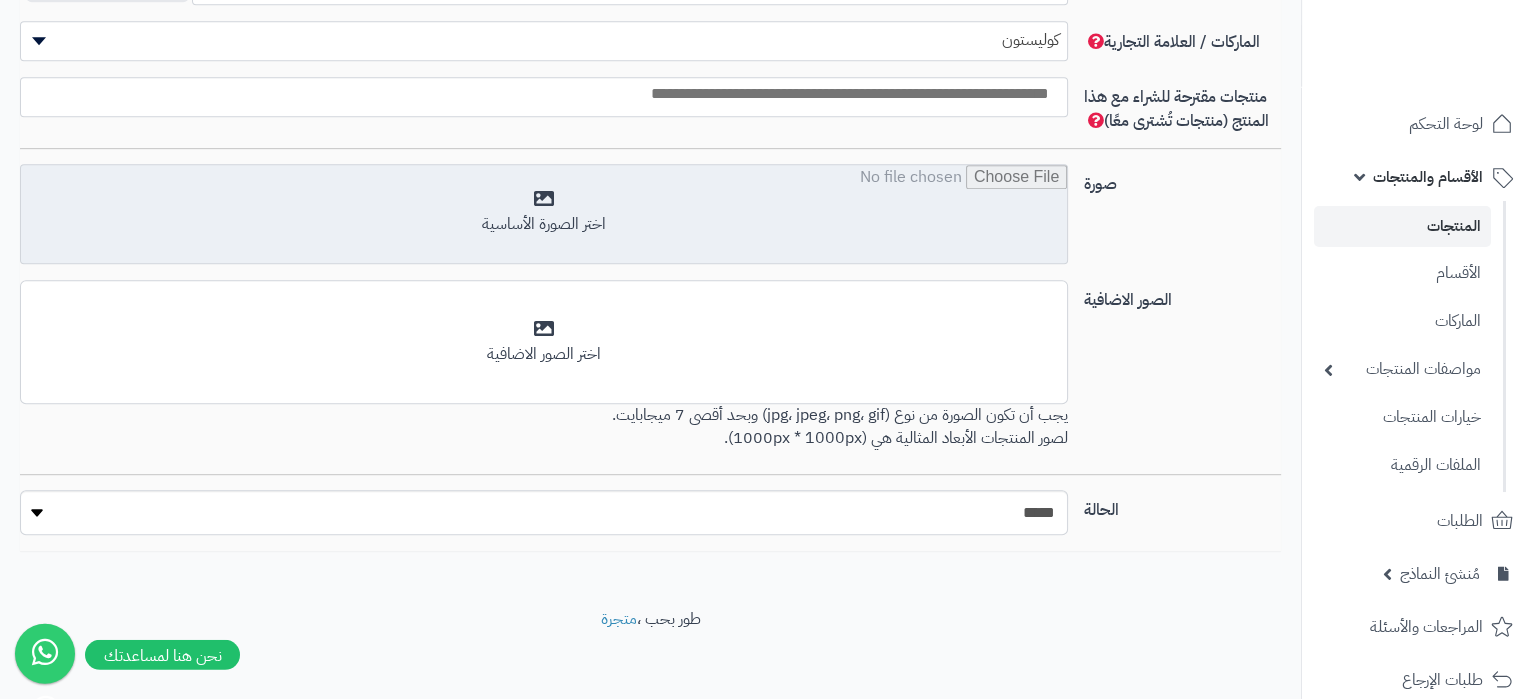 scroll, scrollTop: 1281, scrollLeft: 0, axis: vertical 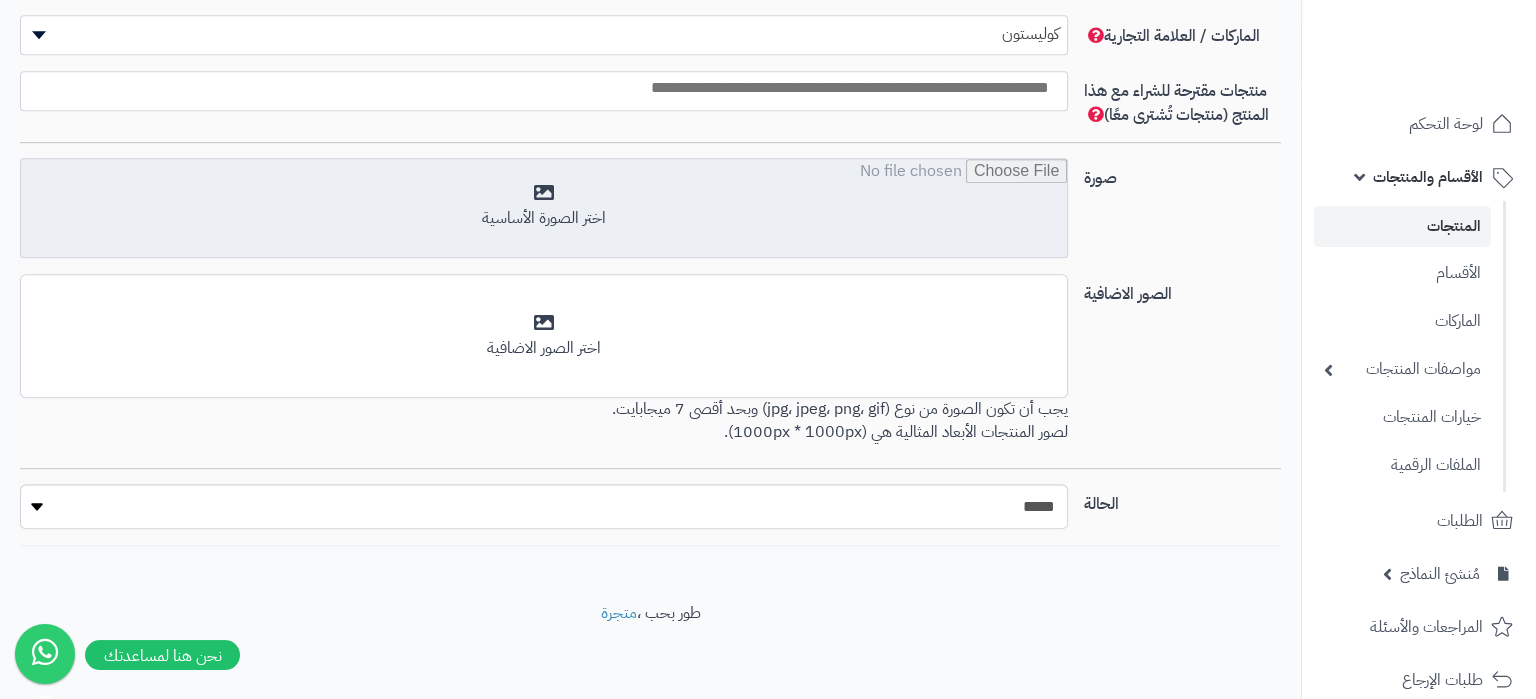 click at bounding box center [544, 209] 